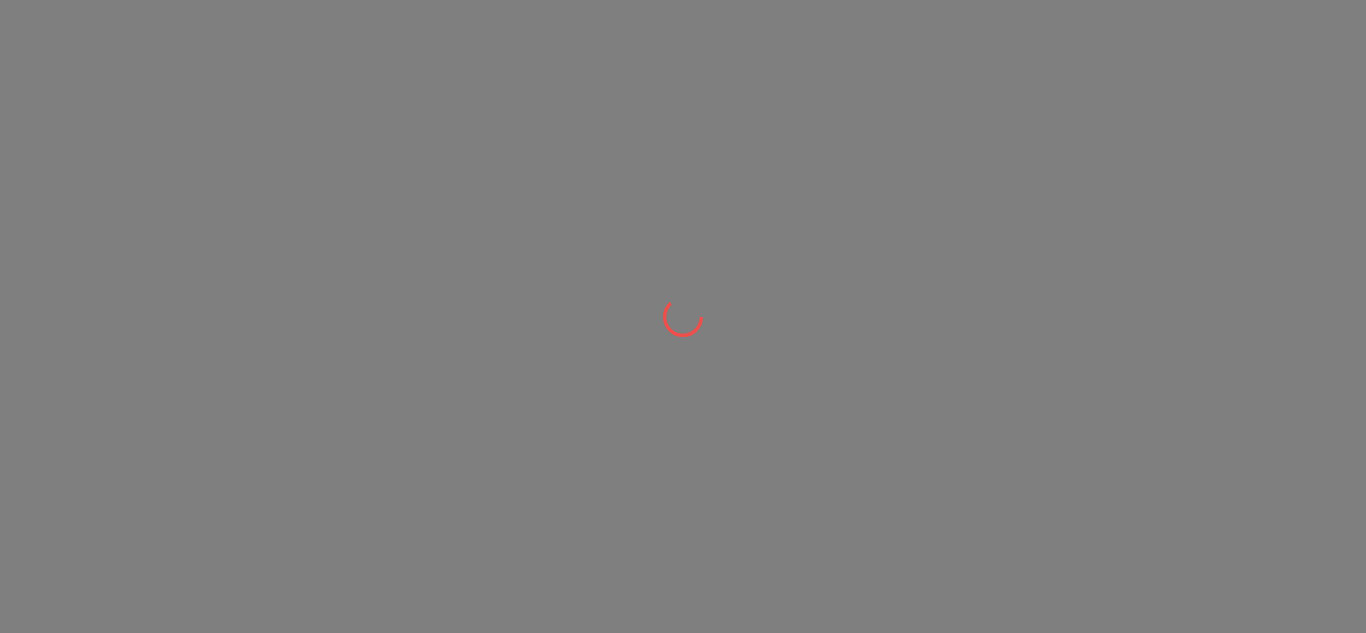 scroll, scrollTop: 0, scrollLeft: 0, axis: both 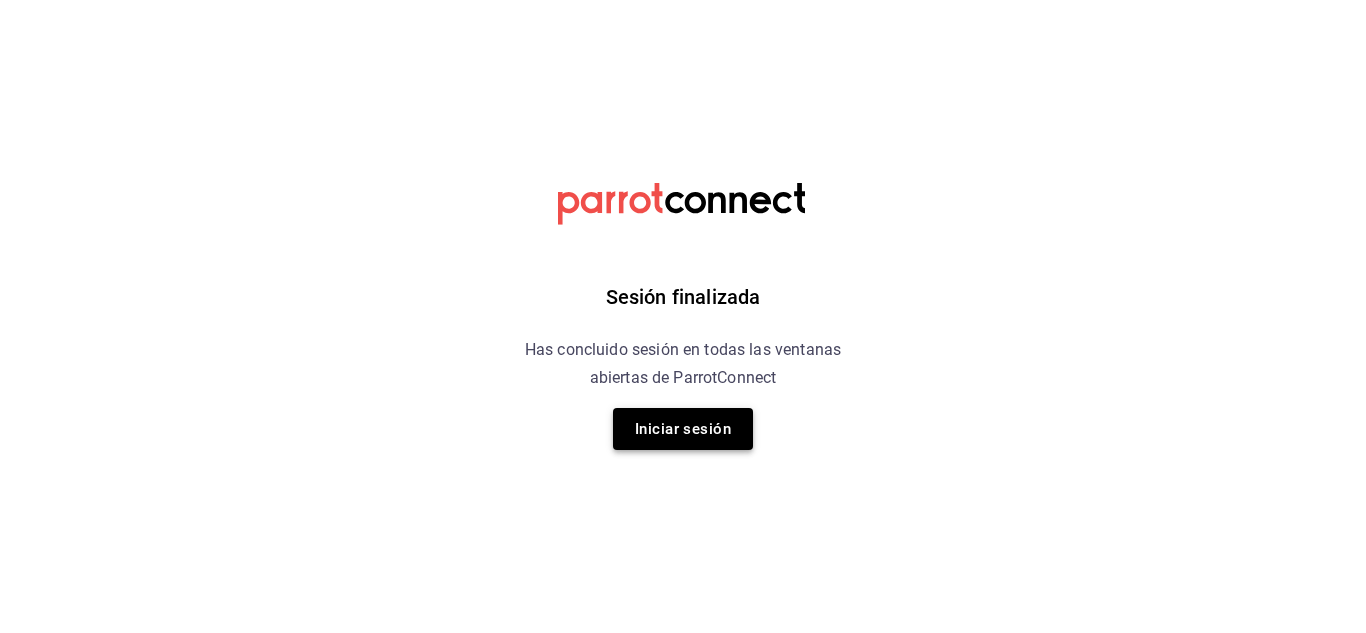click on "Iniciar sesión" at bounding box center (683, 429) 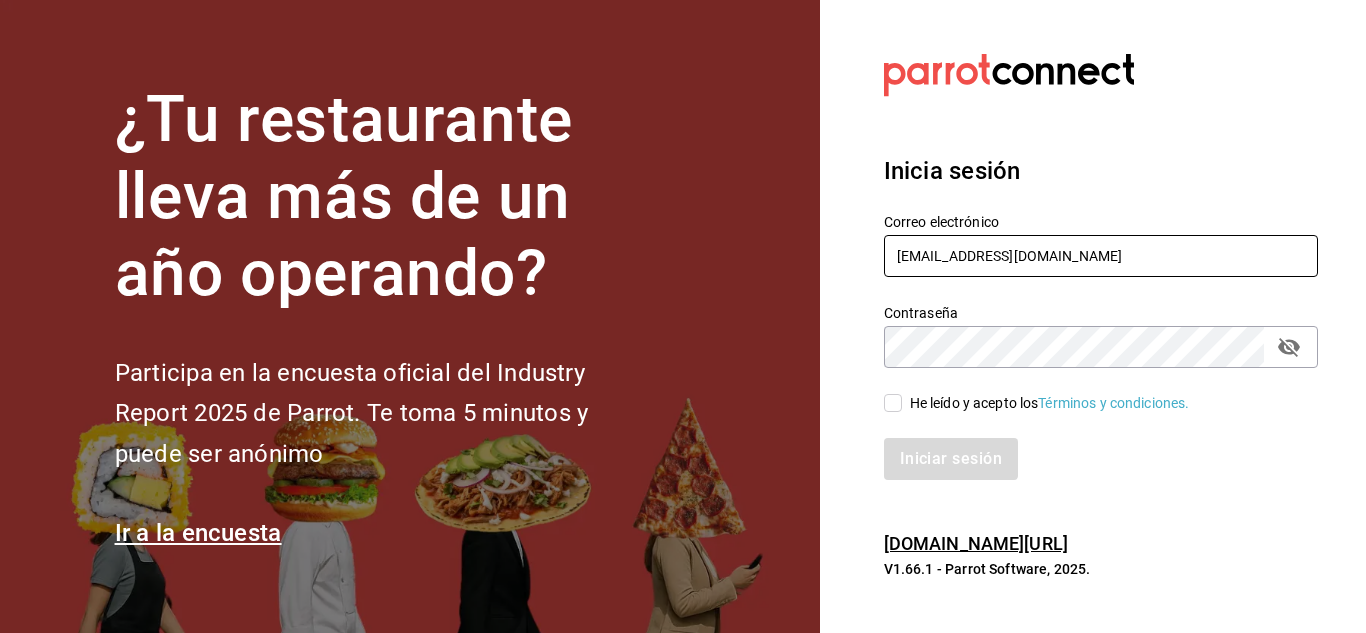drag, startPoint x: 1094, startPoint y: 258, endPoint x: 691, endPoint y: 362, distance: 416.20306 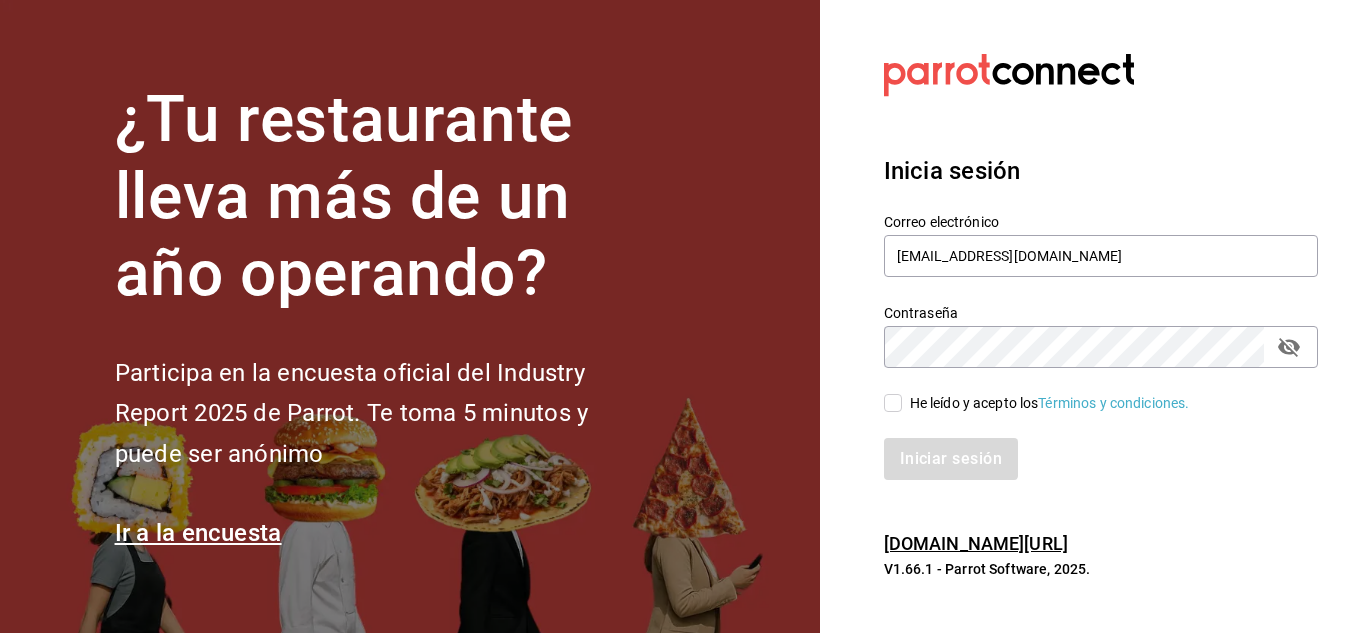 click on "¿Tu restaurante lleva más de un año operando? Participa en la encuesta oficial del Industry Report 2025 de Parrot. Te toma 5 minutos y puede ser anónimo Ir a la encuesta" at bounding box center [410, 316] 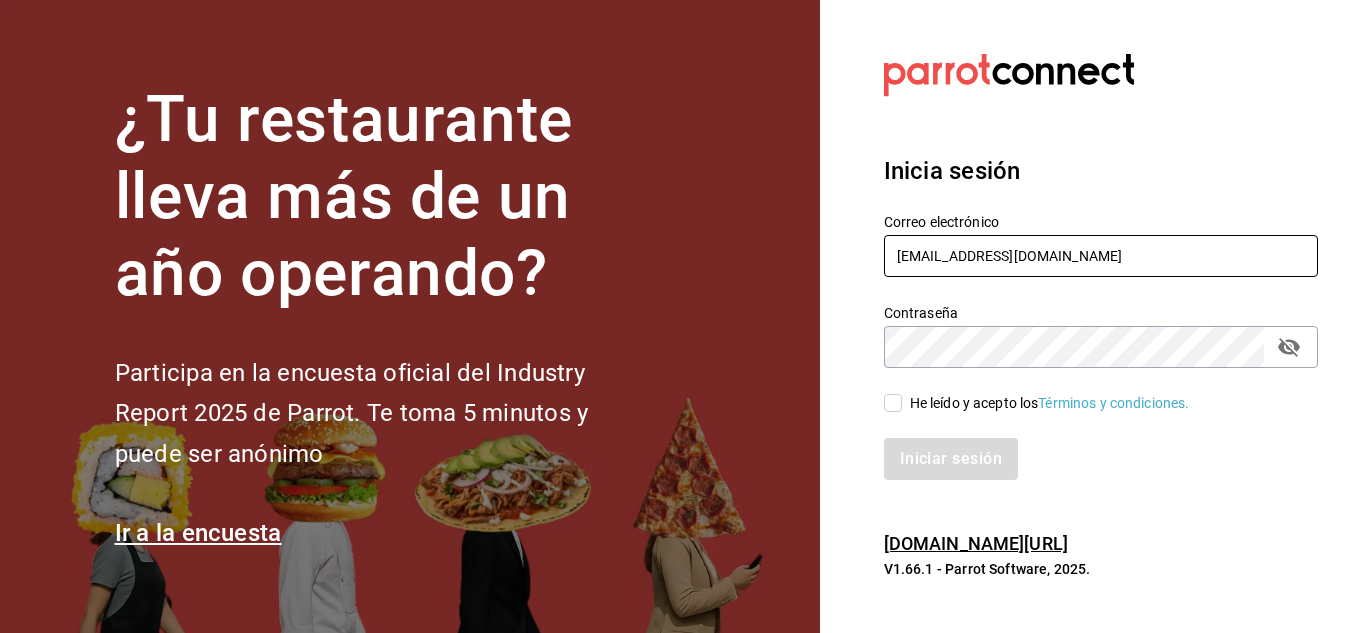 drag, startPoint x: 1060, startPoint y: 264, endPoint x: 624, endPoint y: 360, distance: 446.44373 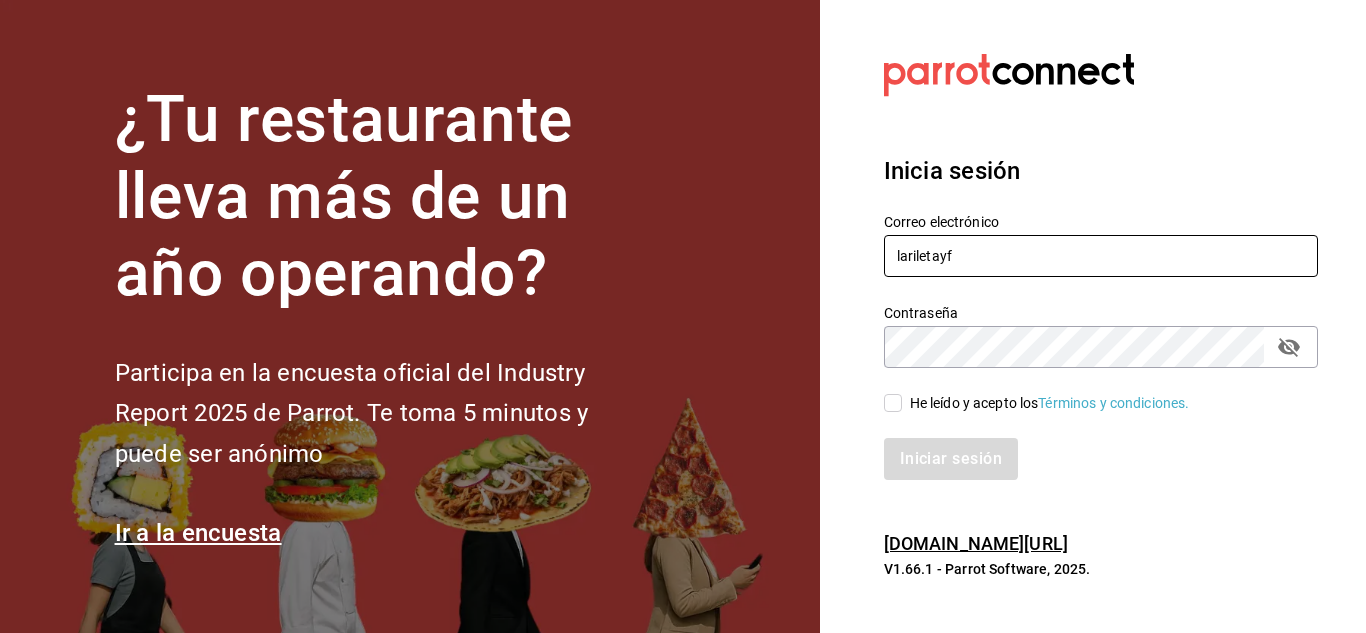 click on "lariletayf" at bounding box center (1101, 256) 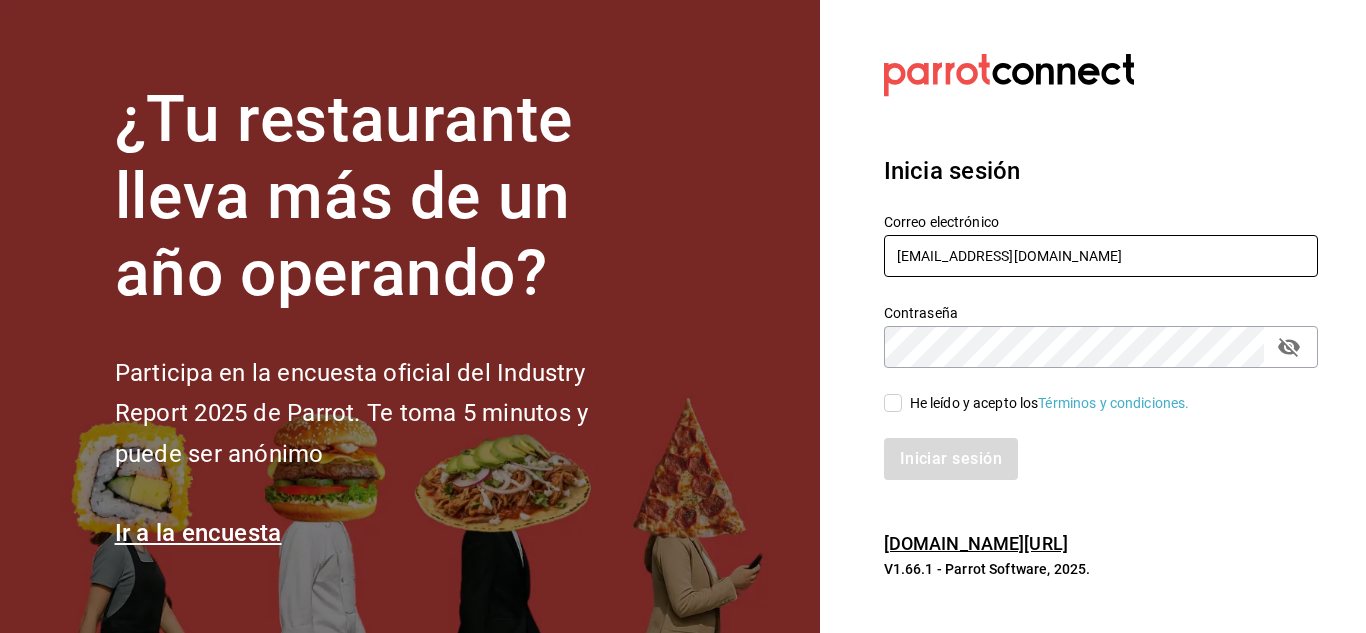 type on "[EMAIL_ADDRESS][DOMAIN_NAME]" 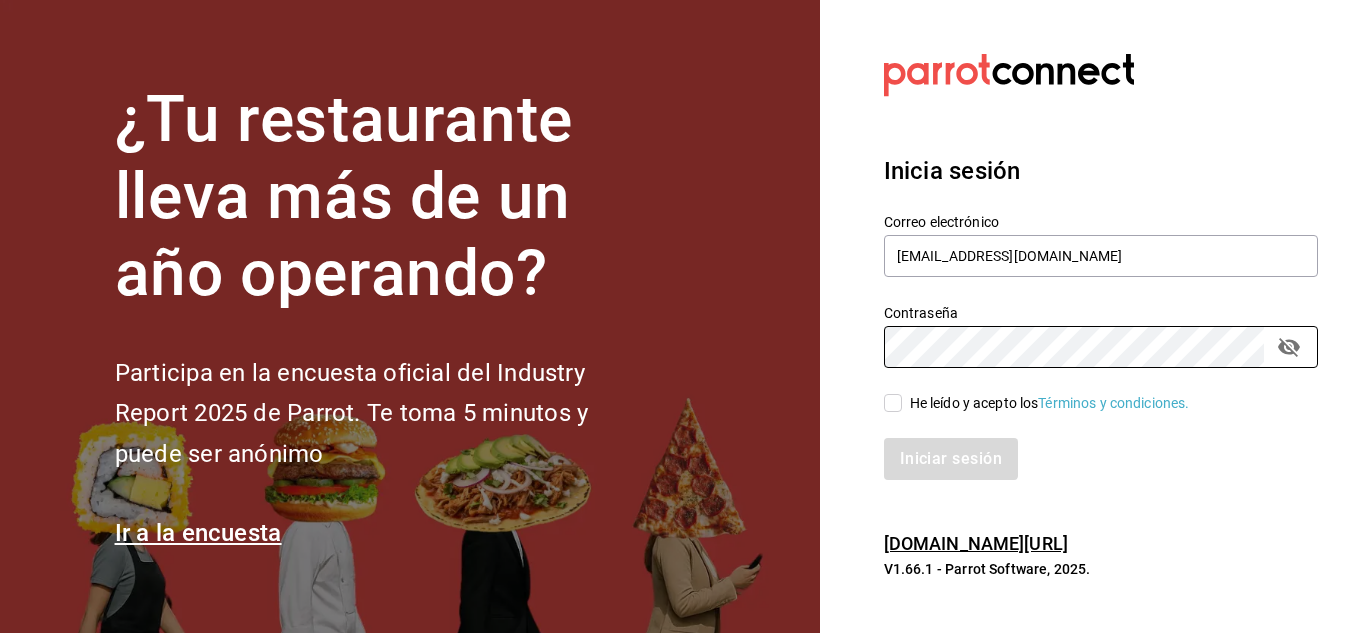 click on "¿Tu restaurante lleva más de un año operando? Participa en la encuesta oficial del Industry Report 2025 de Parrot. Te toma 5 minutos y puede ser anónimo Ir a la encuesta Datos incorrectos. Verifica que tu Correo o Contraseña estén bien escritos. Inicia sesión Correo electrónico lariletayf@gmail.com Contraseña Contraseña He leído y acepto los  Términos y condiciones. Iniciar sesión pos.parrotsoftware.io/ V1.66.1 - Parrot Software, 2025." at bounding box center [683, 316] 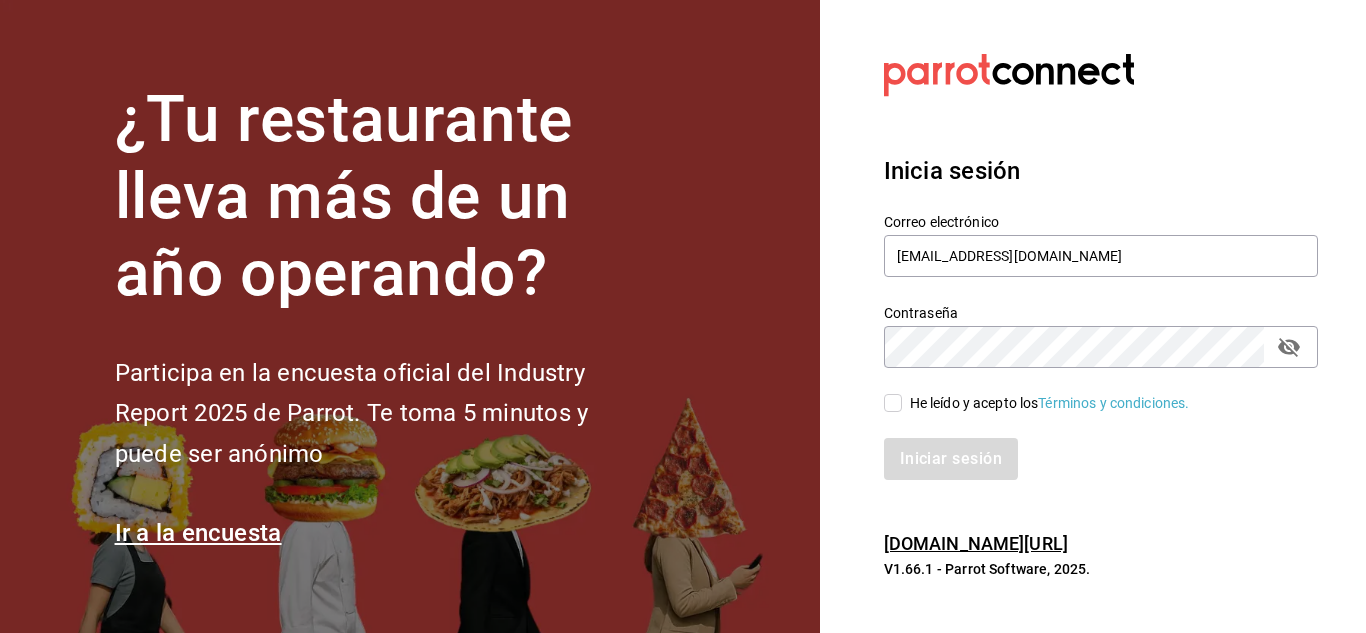 click on "He leído y acepto los  Términos y condiciones." at bounding box center [893, 403] 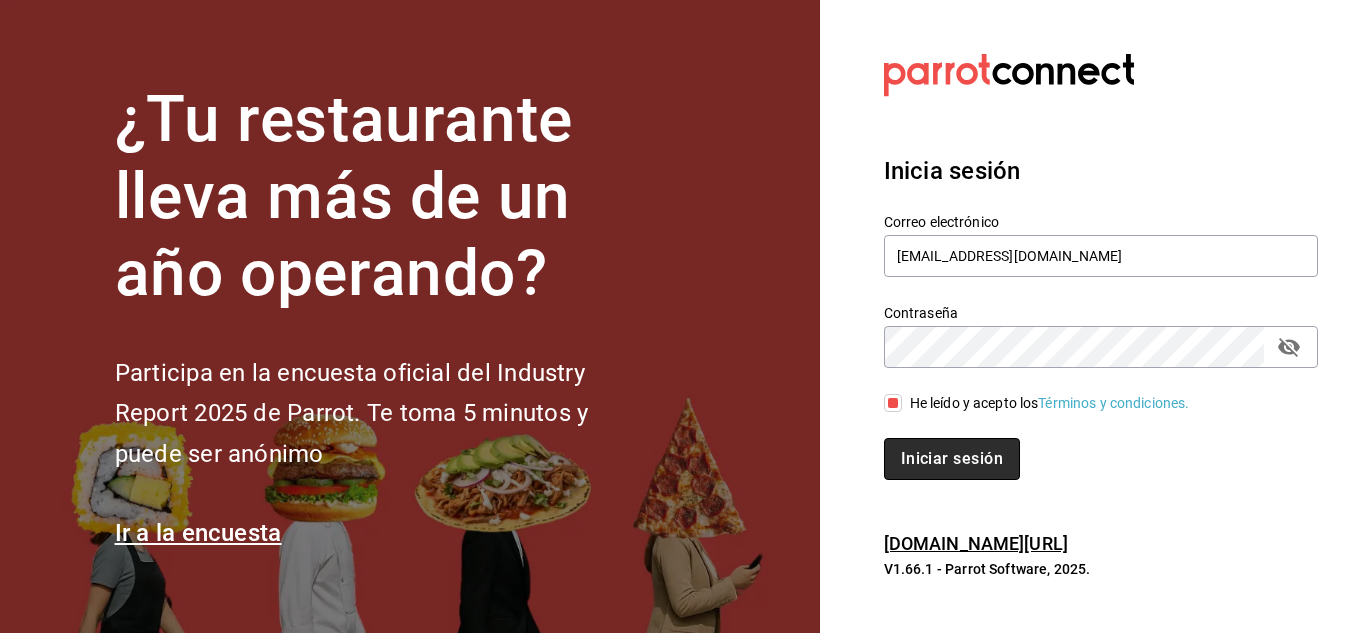click on "Iniciar sesión" at bounding box center [952, 459] 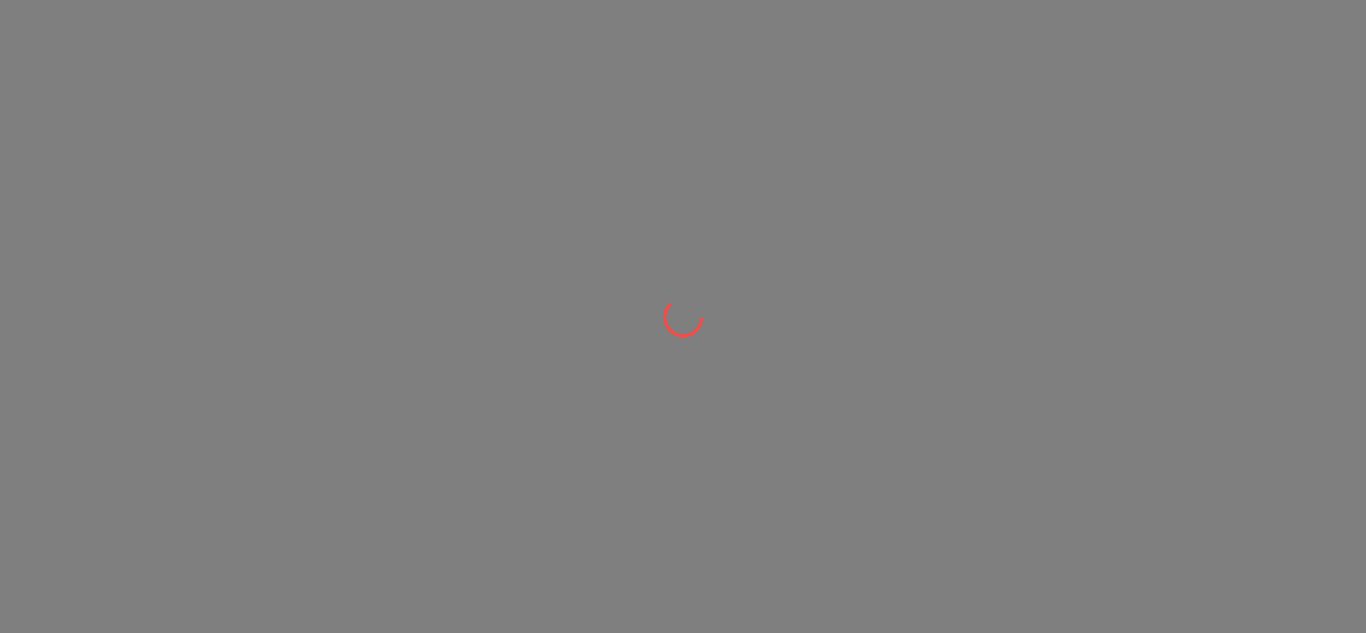 scroll, scrollTop: 0, scrollLeft: 0, axis: both 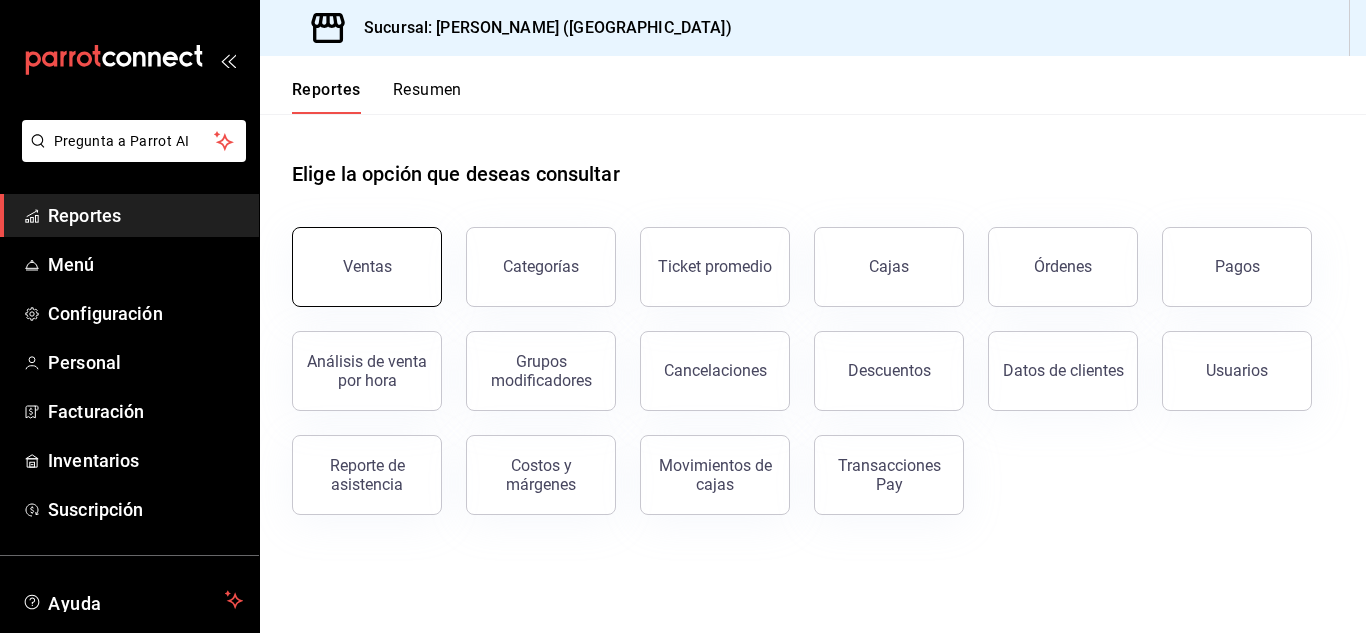 click on "Ventas" at bounding box center (367, 267) 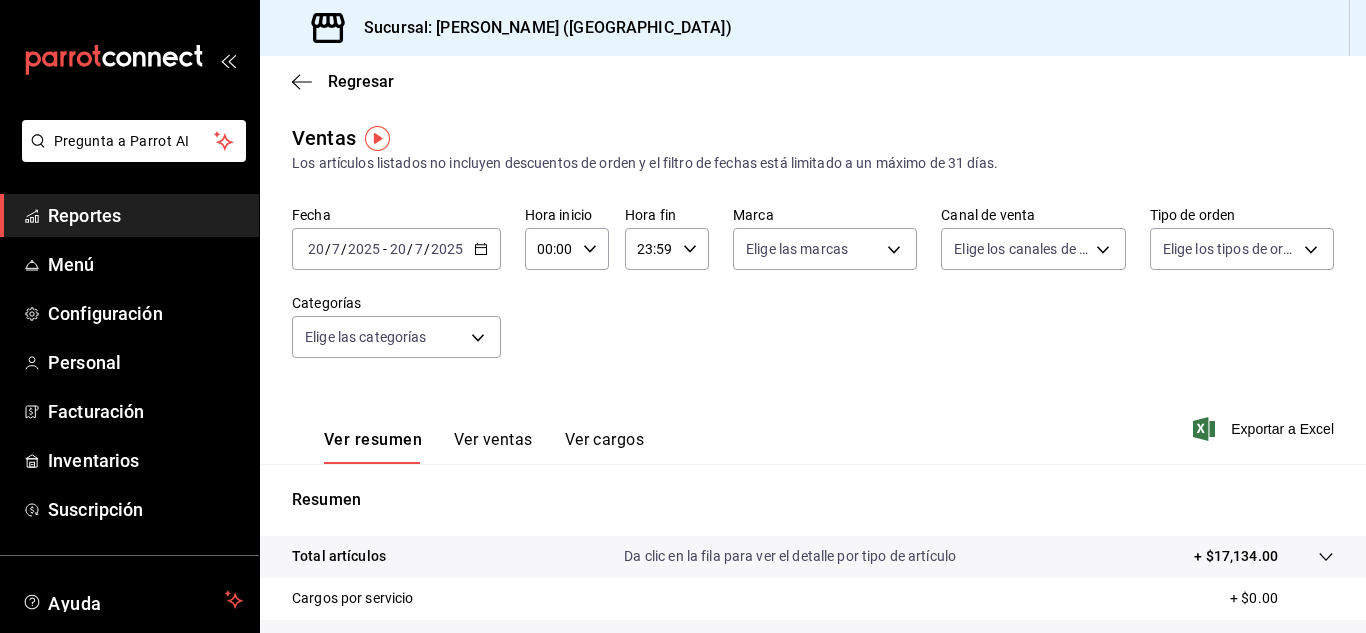 click on "[DATE] [DATE] - [DATE] [DATE]" at bounding box center [396, 249] 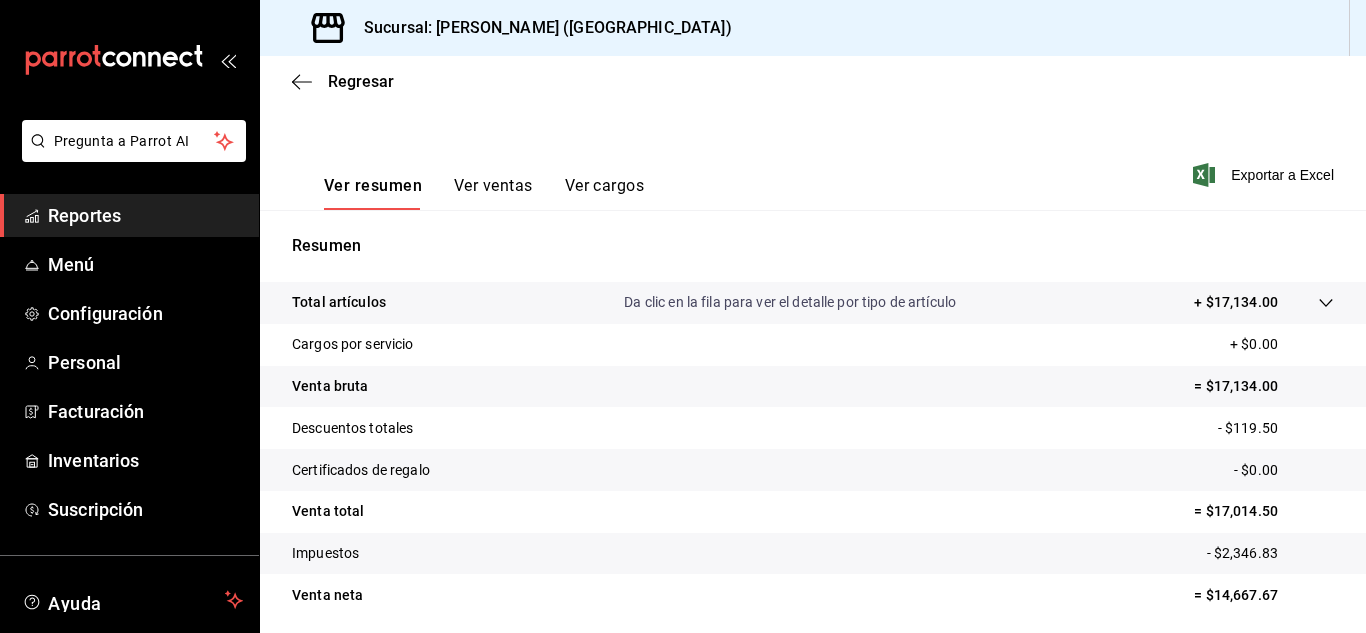 scroll, scrollTop: 325, scrollLeft: 0, axis: vertical 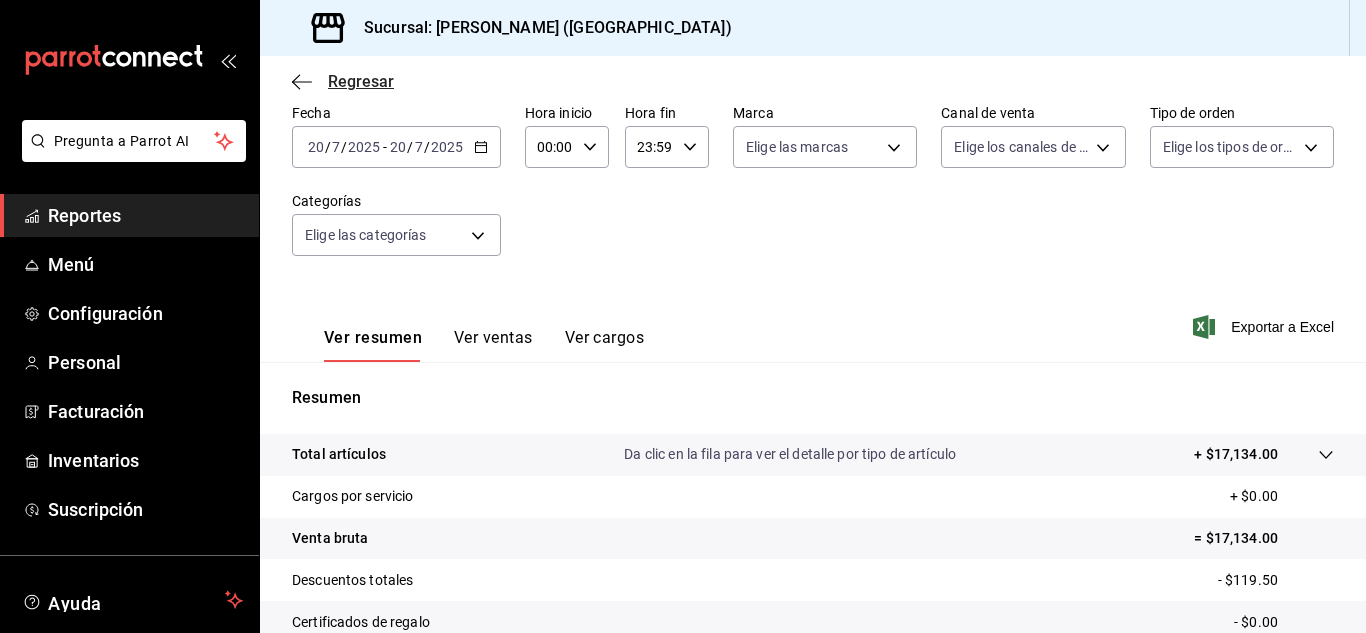 click on "Regresar" at bounding box center (361, 81) 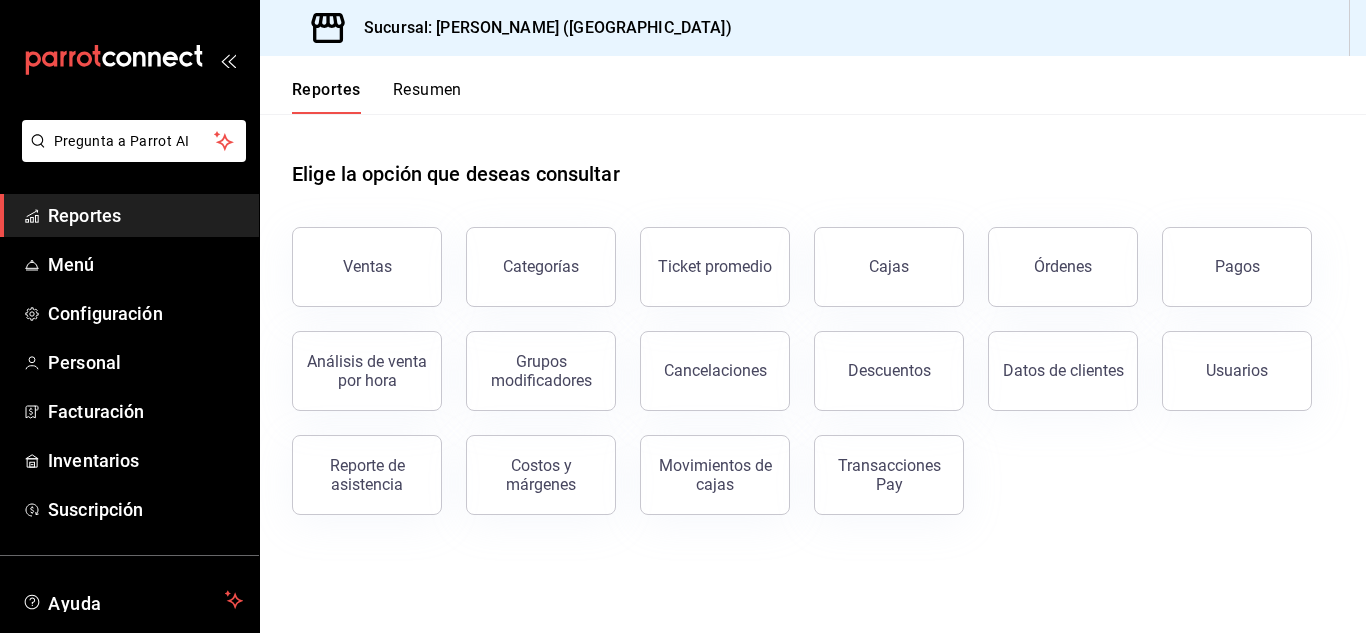 click on "Reportes" at bounding box center [326, 97] 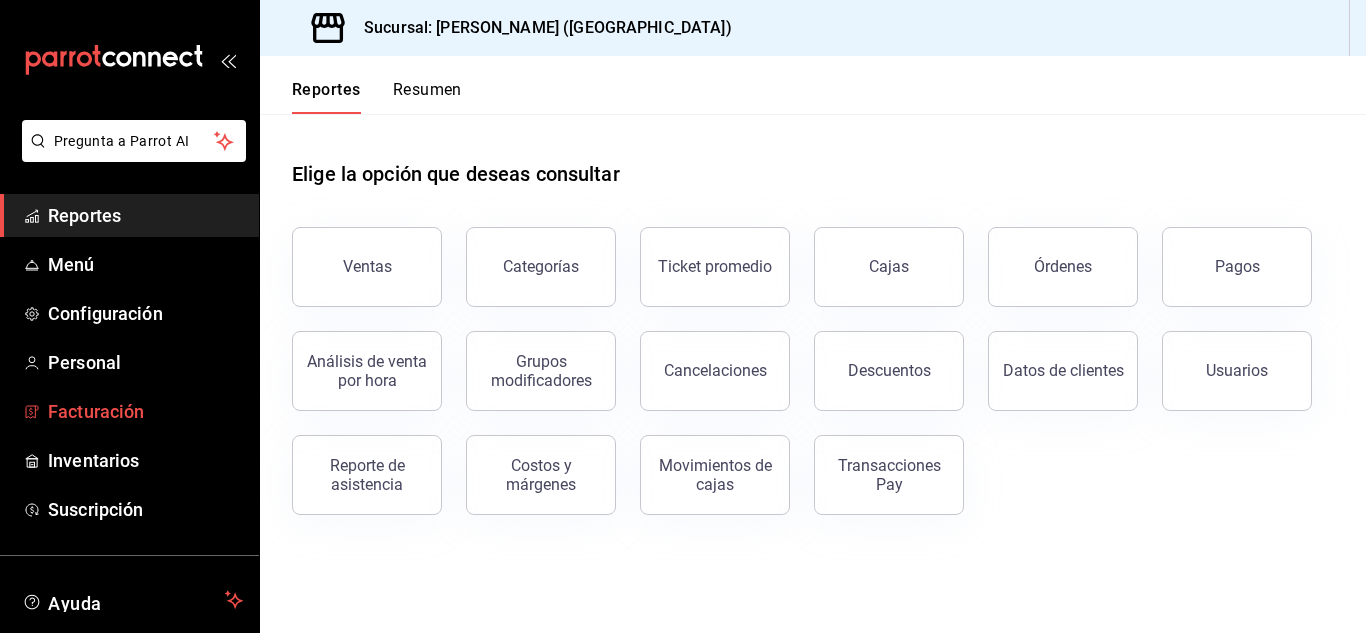 click on "Facturación" at bounding box center [145, 411] 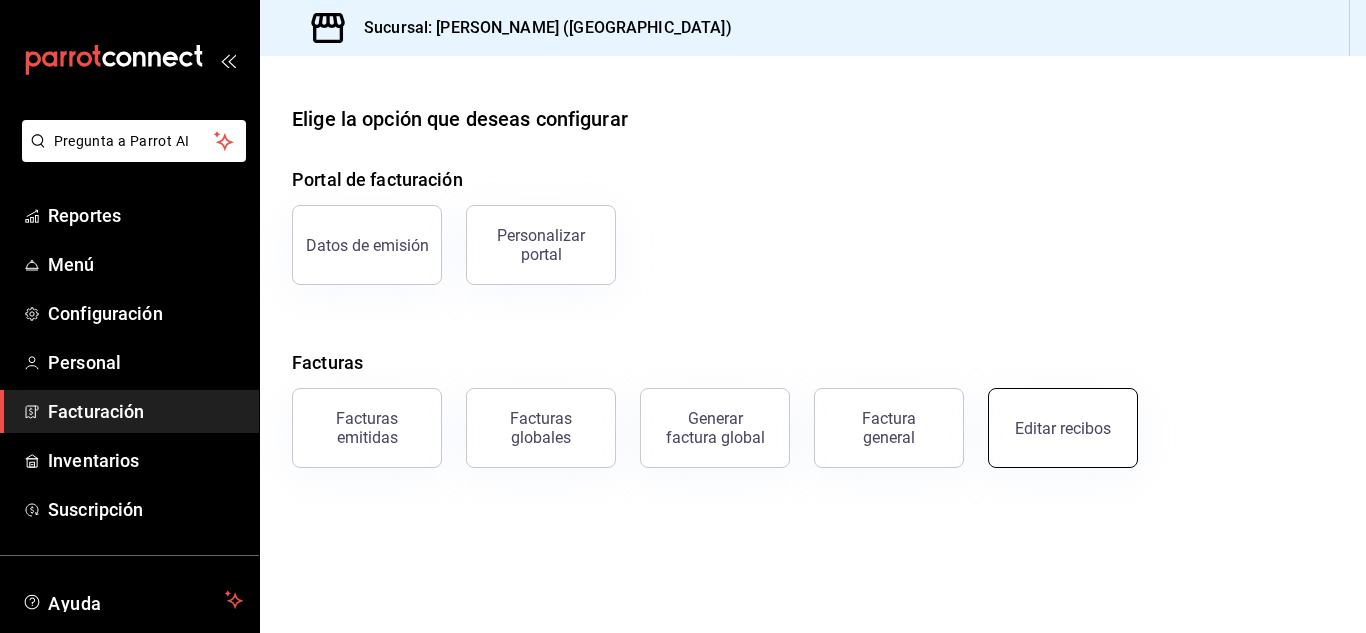 click on "Editar recibos" at bounding box center [1063, 428] 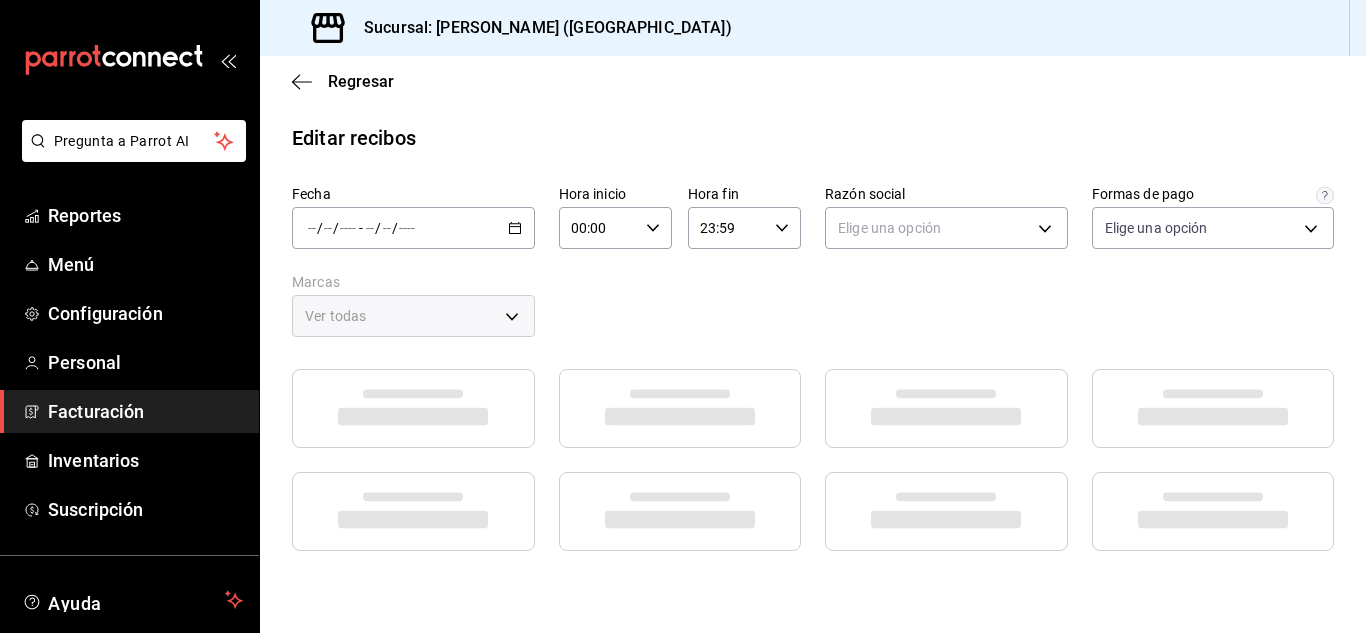 type on "84de3d0d-b7e2-47cb-b4be-10b11e0b5394" 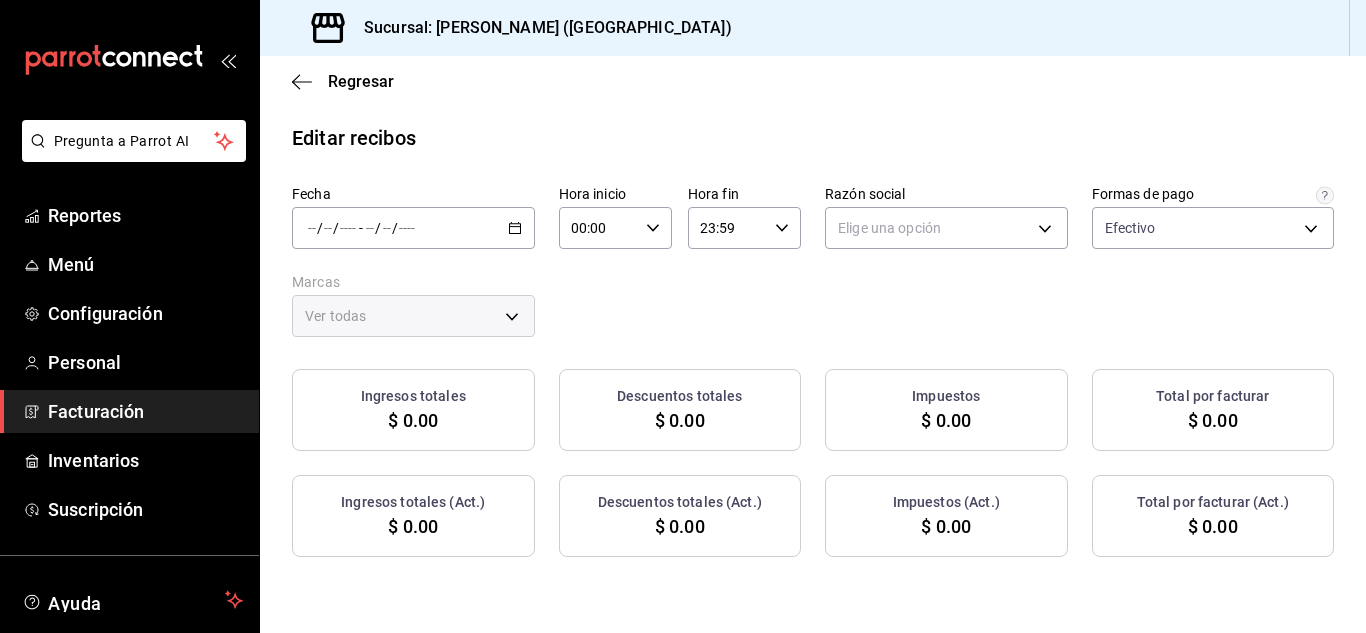 click 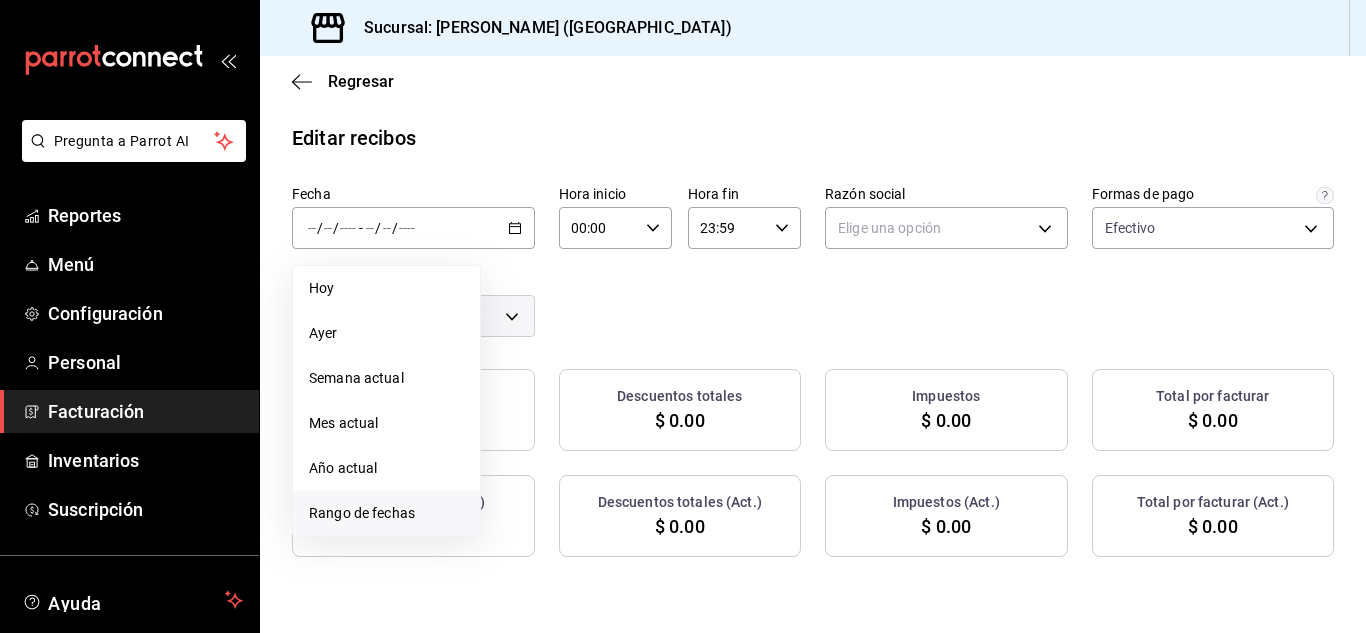 click on "Rango de fechas" at bounding box center (386, 513) 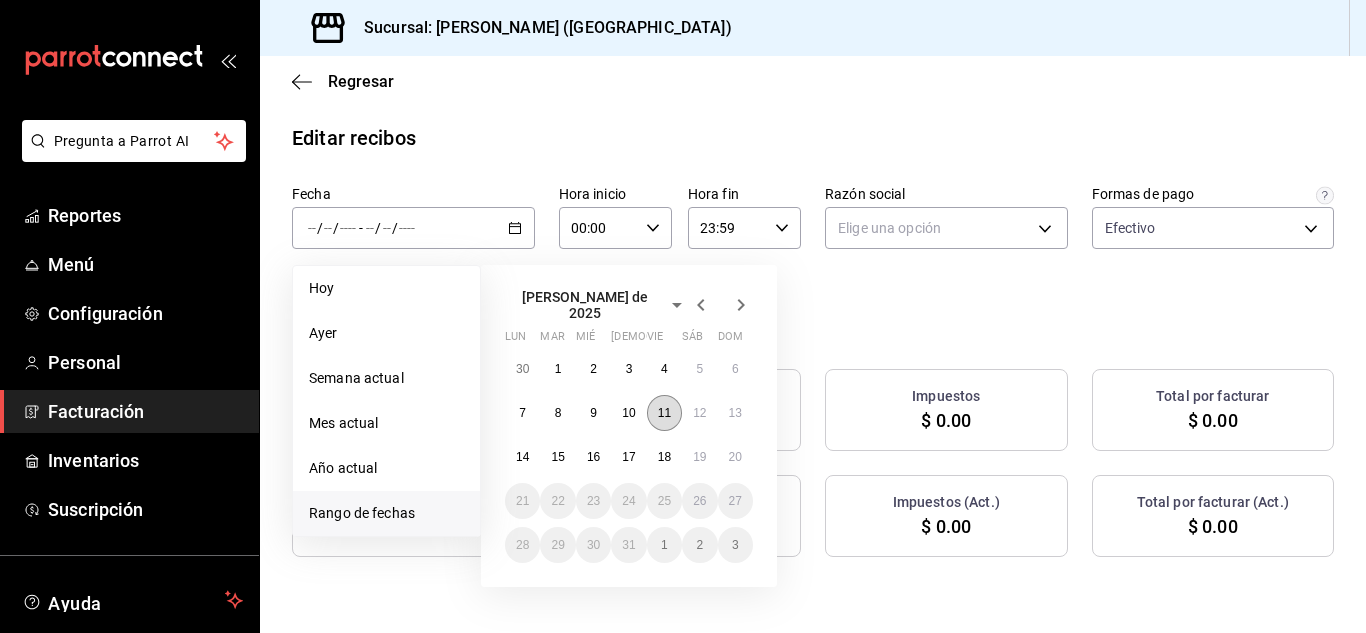 click on "11" at bounding box center (664, 413) 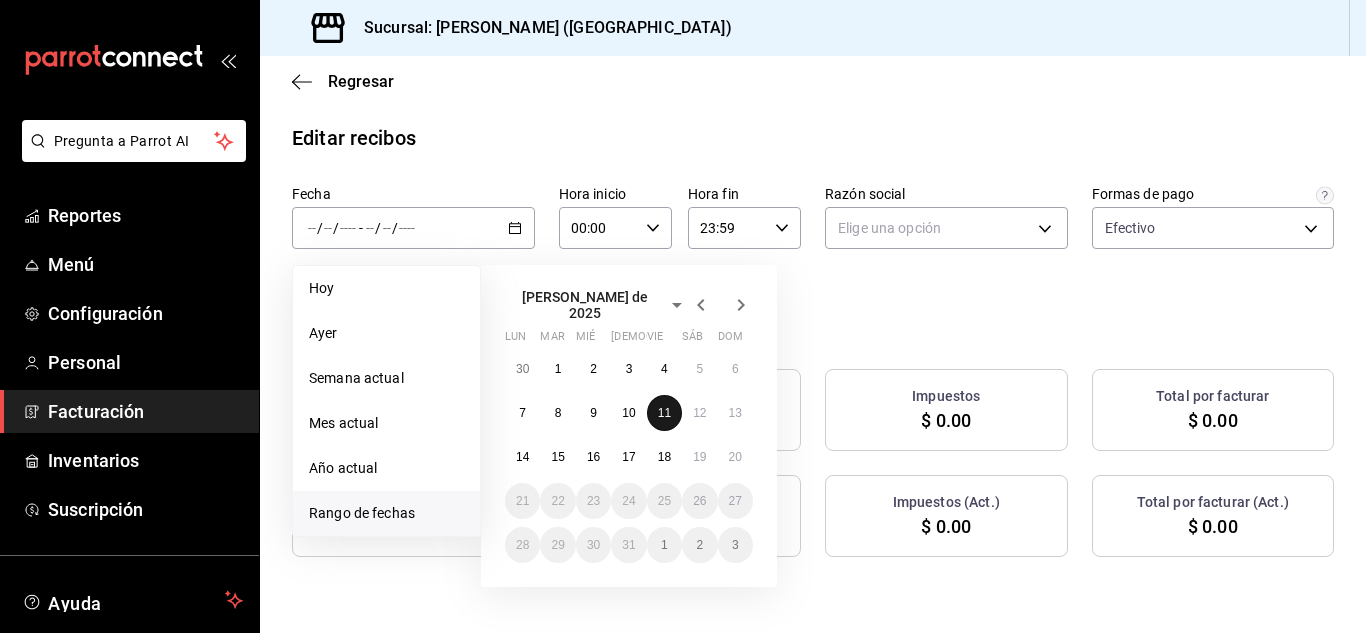 click on "11" at bounding box center [664, 413] 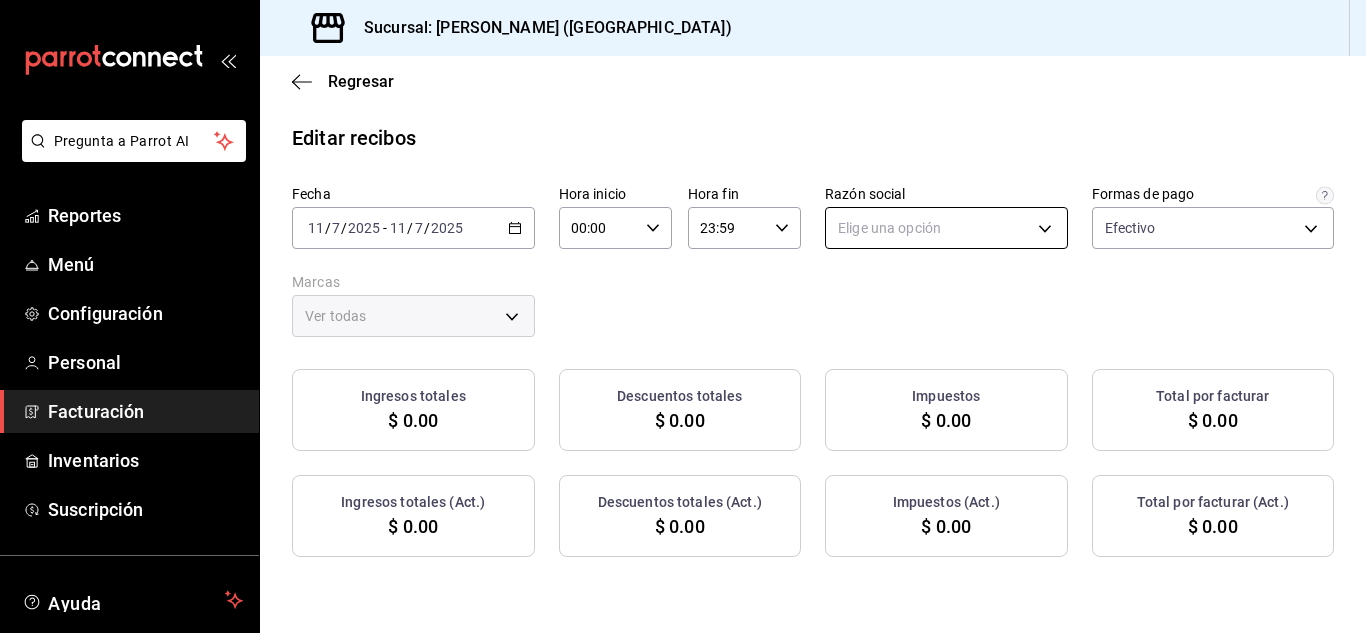 click on "Pregunta a Parrot AI Reportes   Menú   Configuración   Personal   Facturación   Inventarios   Suscripción   Ayuda Recomienda Parrot   [PERSON_NAME]   Sugerir nueva función   Sucursal: Nikkori ([GEOGRAPHIC_DATA]) Regresar Editar recibos Fecha [DATE] [DATE] - [DATE] [DATE] Hora inicio 00:00 Hora inicio Hora fin 23:59 Hora fin Razón social Elige una opción Formas de pago   Efectivo 84de3d0d-b7e2-47cb-b4be-10b11e0b5394 Marcas Ver todas Ingresos totales $ 0.00 Descuentos totales $ 0.00 Impuestos $ 0.00 Total por facturar $ 0.00 Ingresos totales (Act.) $ 0.00 Descuentos totales (Act.) $ 0.00 Impuestos  (Act.) $ 0.00 Total por facturar (Act.) $ 0.00 No hay información que mostrar GANA 1 MES GRATIS EN TU SUSCRIPCIÓN AQUÍ ¿Recuerdas cómo empezó tu restaurante?
[PERSON_NAME] puedes ayudar a un colega a tener el mismo cambio que tú viviste.
Recomienda Parrot directamente desde tu Portal Administrador.
Es fácil y rápido.
🎁 Por cada restaurante que se una, ganas 1 mes gratis. Reportes   Menú" at bounding box center (683, 316) 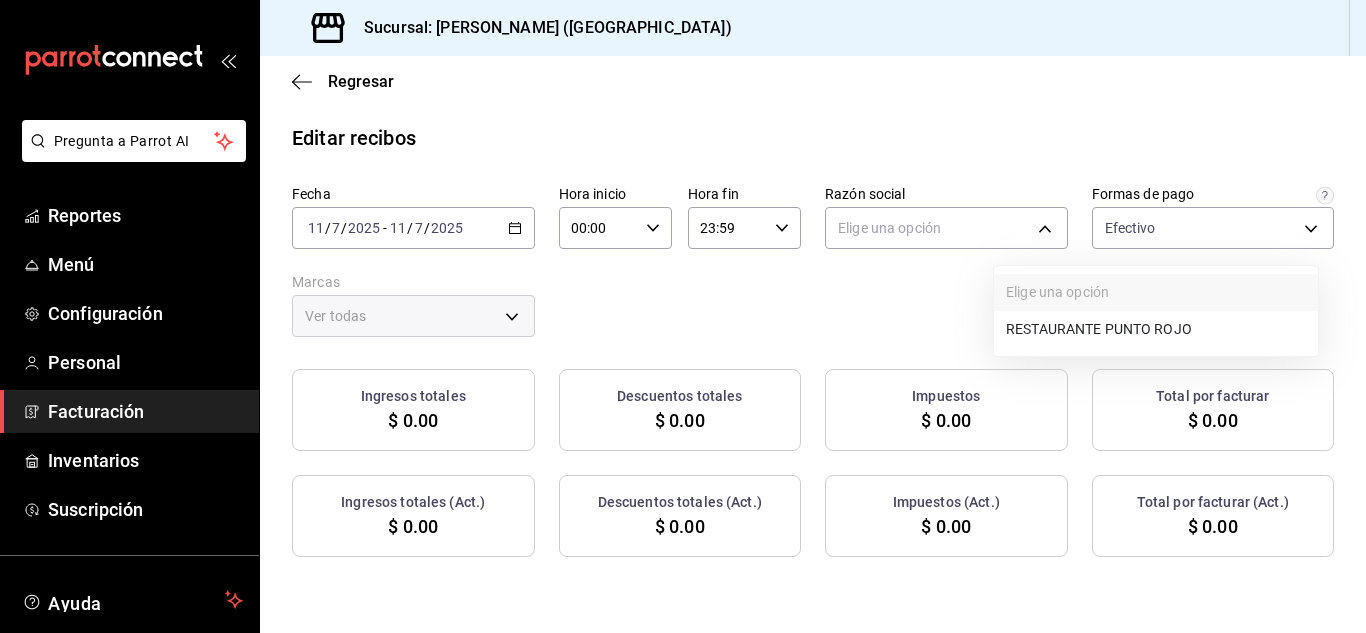 click at bounding box center [683, 316] 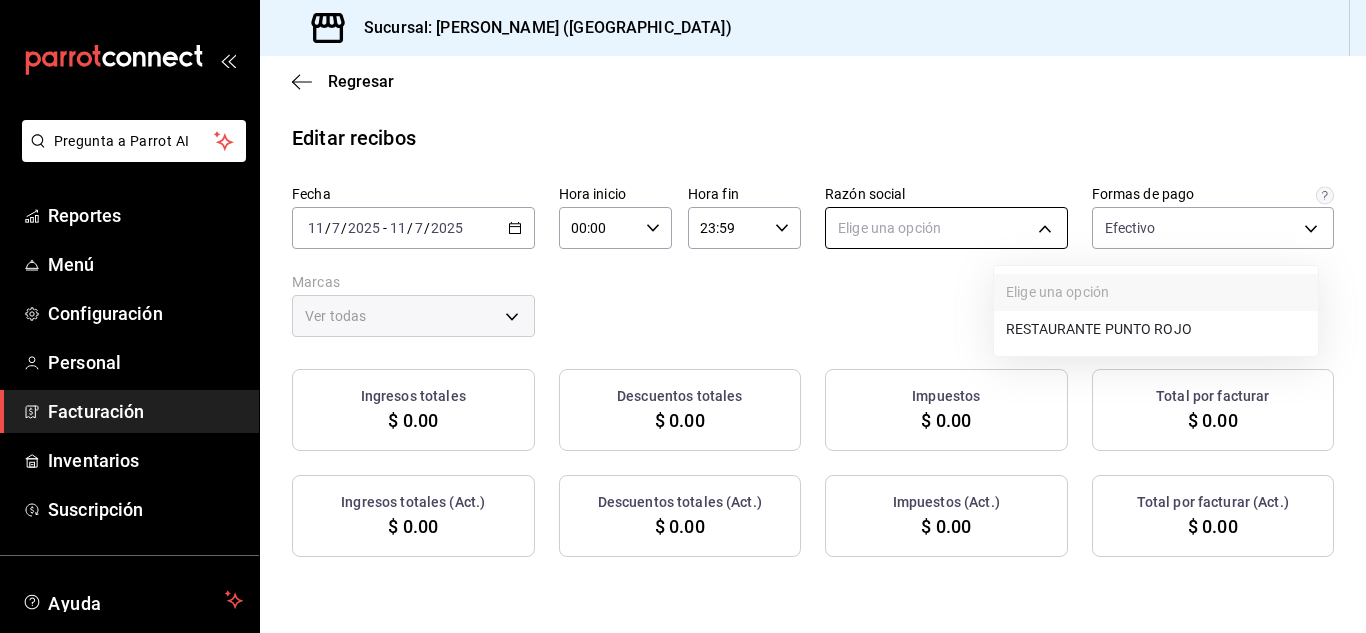 click on "Pregunta a Parrot AI Reportes   Menú   Configuración   Personal   Facturación   Inventarios   Suscripción   Ayuda Recomienda Parrot   [PERSON_NAME]   Sugerir nueva función   Sucursal: Nikkori ([GEOGRAPHIC_DATA]) Regresar Editar recibos Fecha [DATE] [DATE] - [DATE] [DATE] Hora inicio 00:00 Hora inicio Hora fin 23:59 Hora fin Razón social Elige una opción Formas de pago   Efectivo 84de3d0d-b7e2-47cb-b4be-10b11e0b5394 Marcas Ver todas Ingresos totales $ 0.00 Descuentos totales $ 0.00 Impuestos $ 0.00 Total por facturar $ 0.00 Ingresos totales (Act.) $ 0.00 Descuentos totales (Act.) $ 0.00 Impuestos  (Act.) $ 0.00 Total por facturar (Act.) $ 0.00 No hay información que mostrar GANA 1 MES GRATIS EN TU SUSCRIPCIÓN AQUÍ ¿Recuerdas cómo empezó tu restaurante?
[PERSON_NAME] puedes ayudar a un colega a tener el mismo cambio que tú viviste.
Recomienda Parrot directamente desde tu Portal Administrador.
Es fácil y rápido.
🎁 Por cada restaurante que se una, ganas 1 mes gratis. Reportes   Menú" at bounding box center [683, 316] 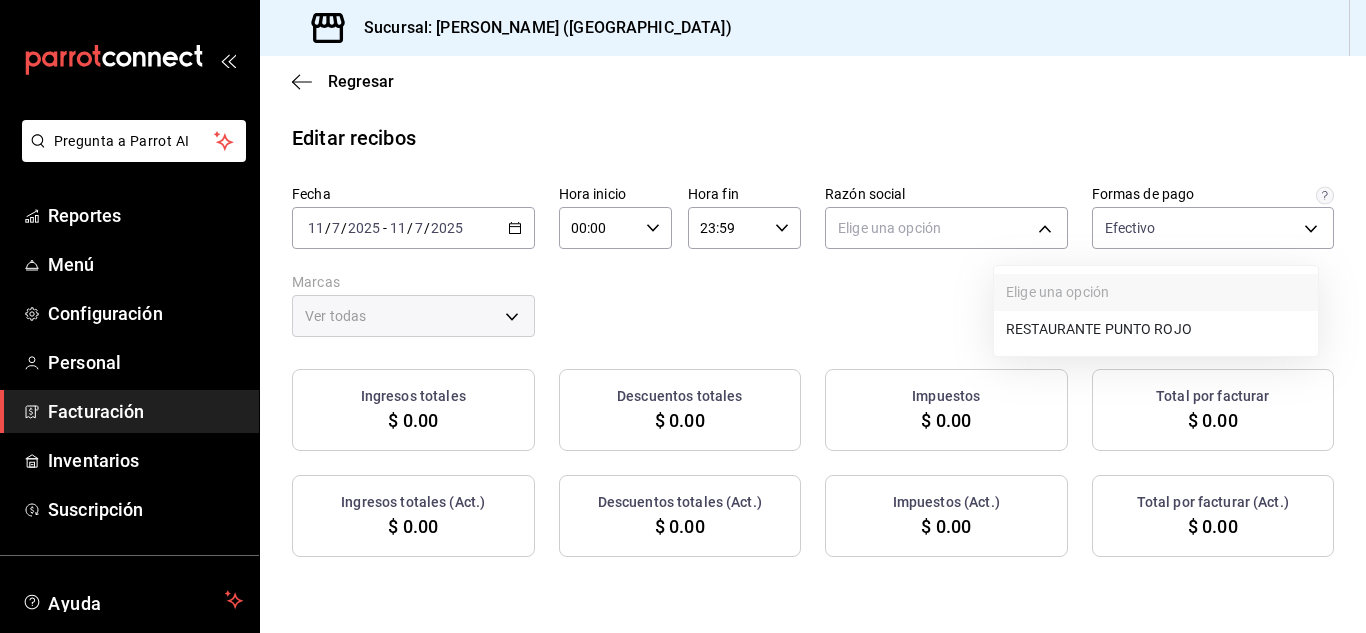 click on "RESTAURANTE PUNTO ROJO" at bounding box center (1156, 329) 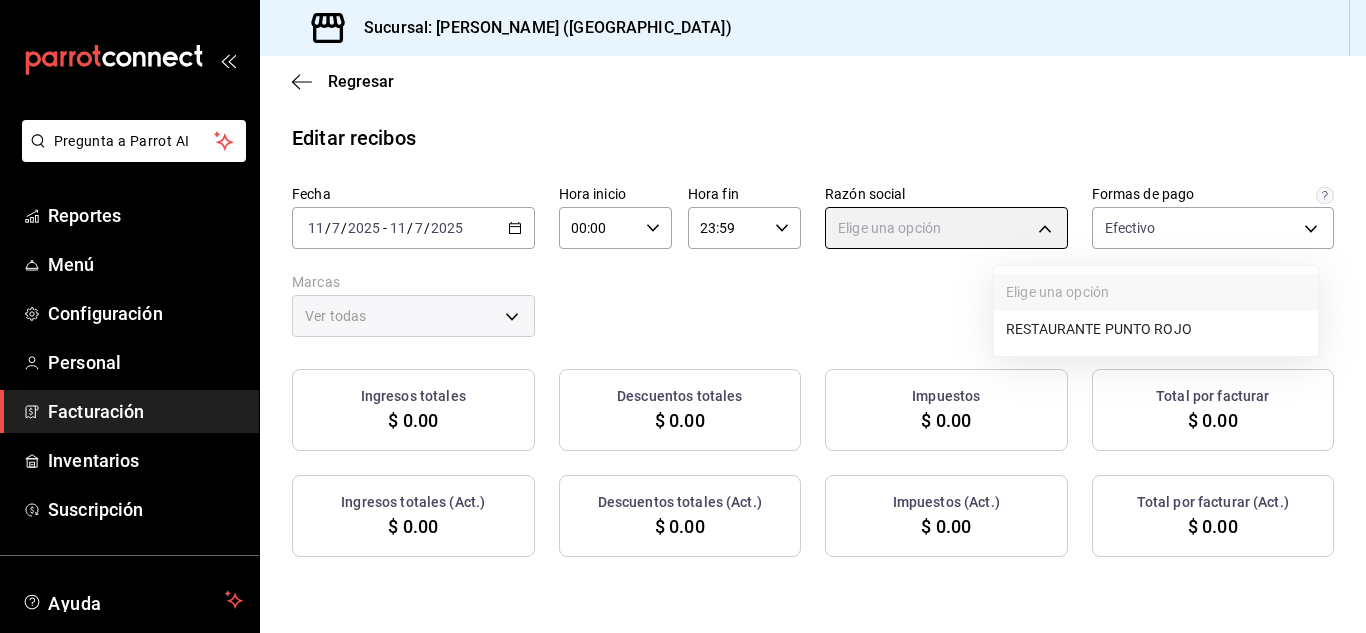 type on "5749a84e-6d60-4c90-92c5-fe83de78c063" 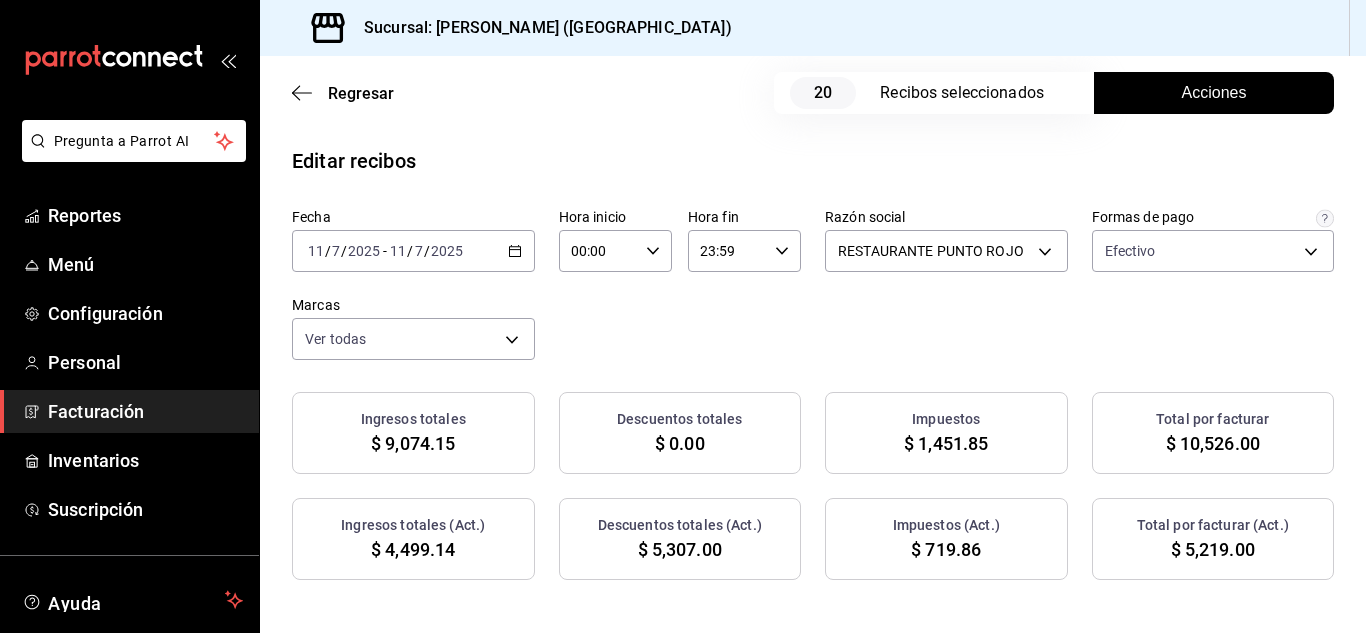 click on "[DATE] [DATE] - [DATE] [DATE]" at bounding box center (413, 251) 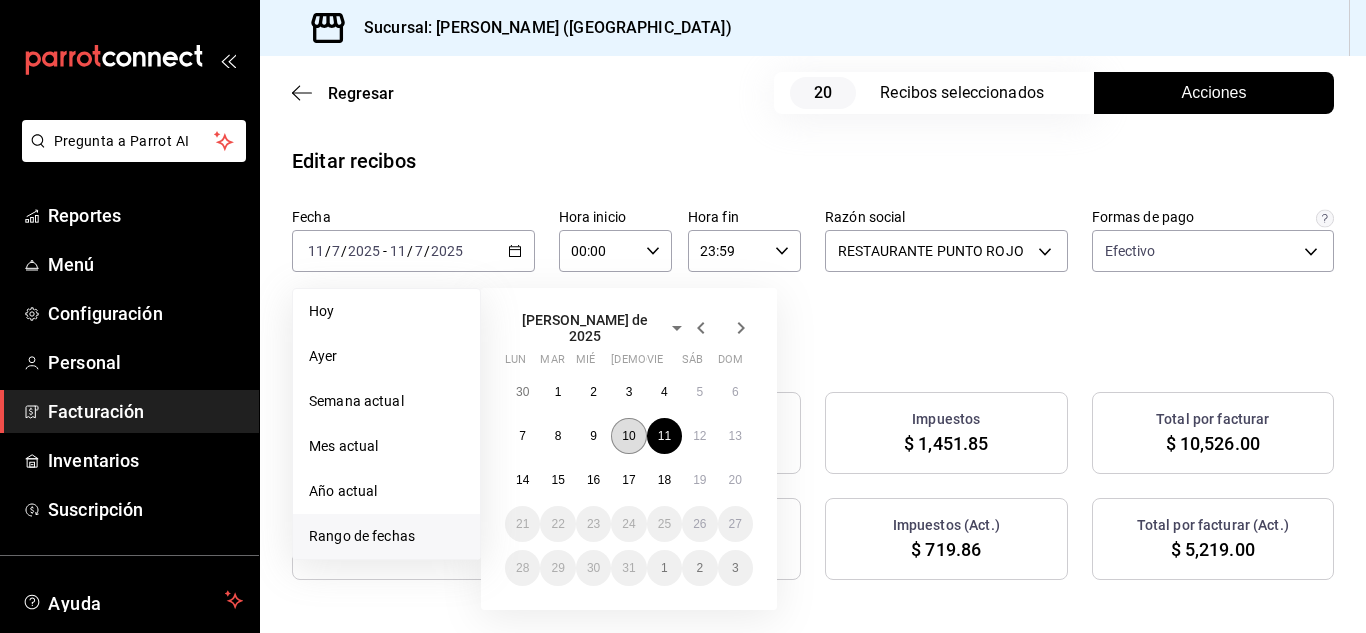 click on "10" at bounding box center [628, 436] 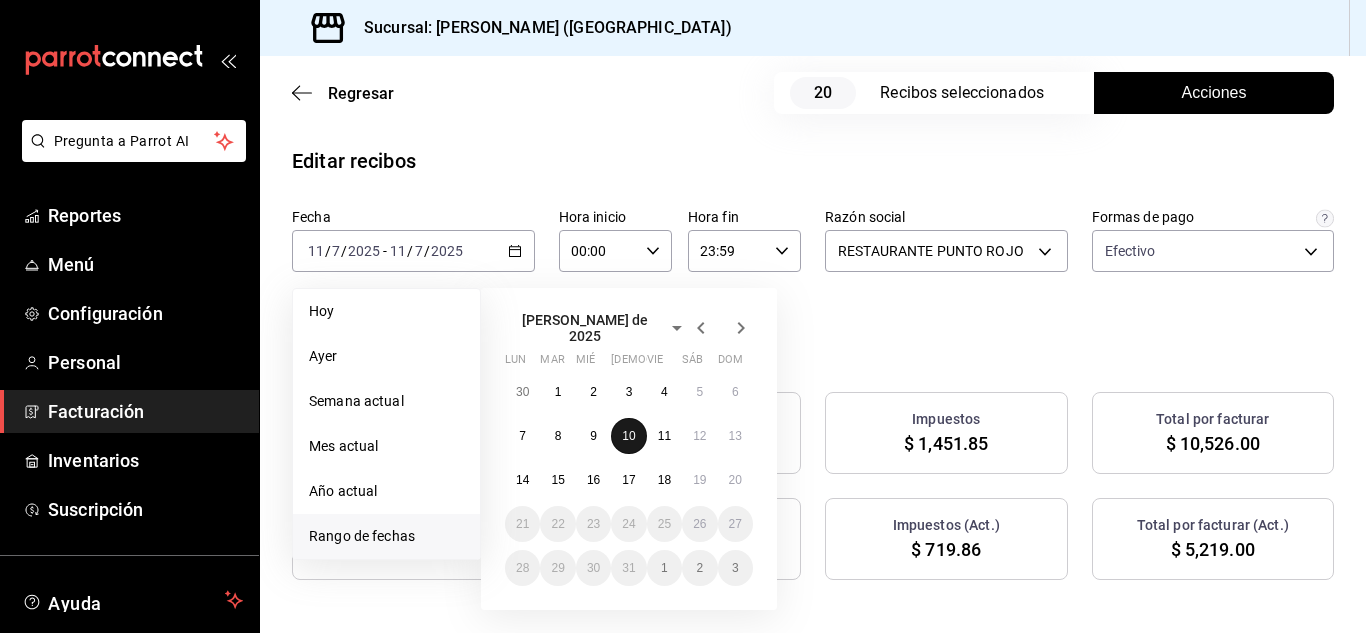 click on "10" at bounding box center (628, 436) 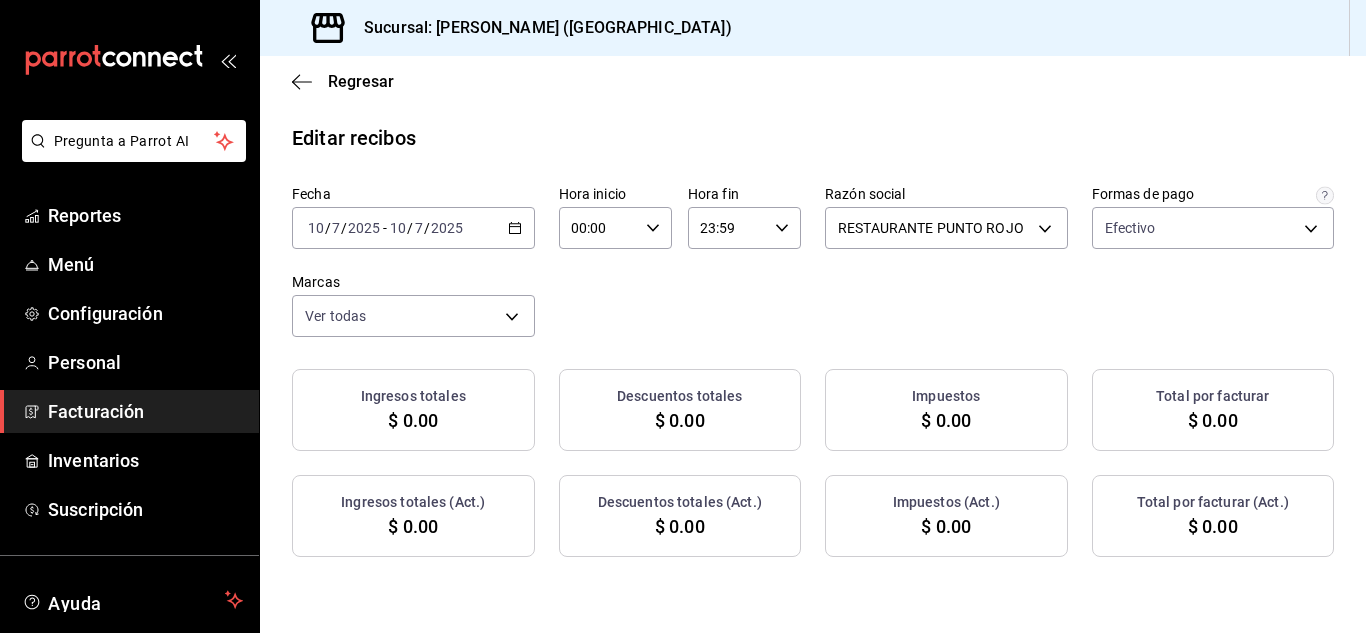 click on "Facturación" at bounding box center (145, 411) 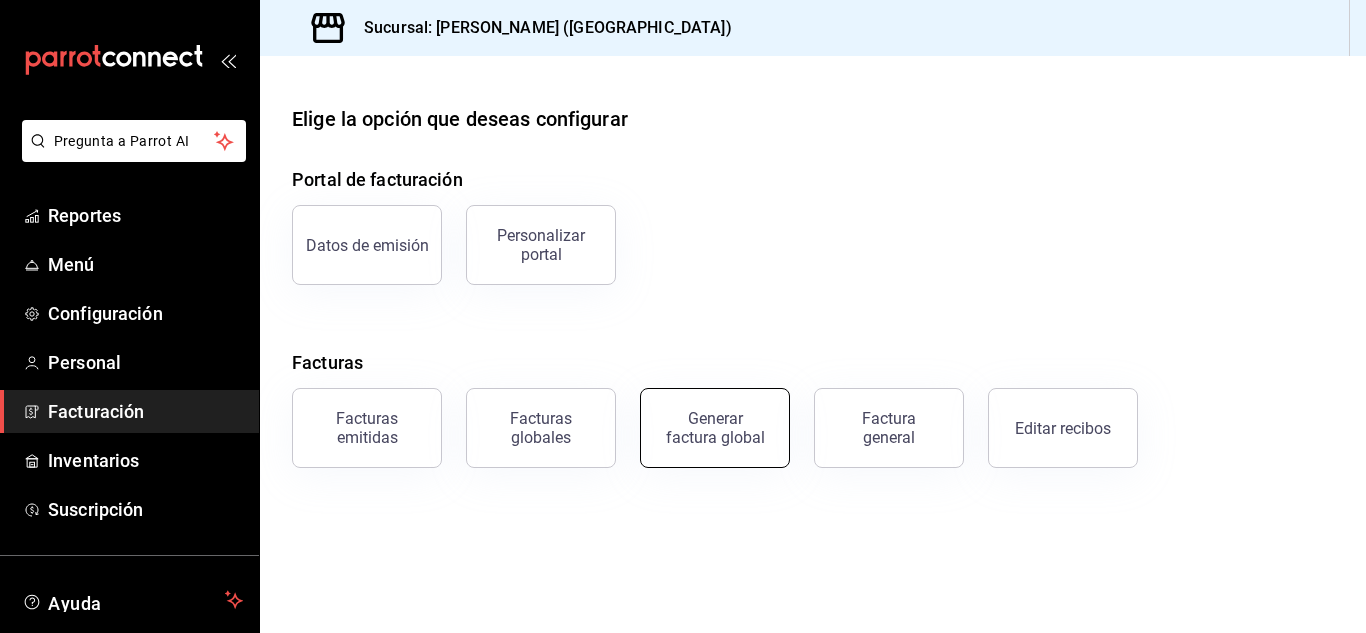 click on "Generar factura global" at bounding box center [715, 428] 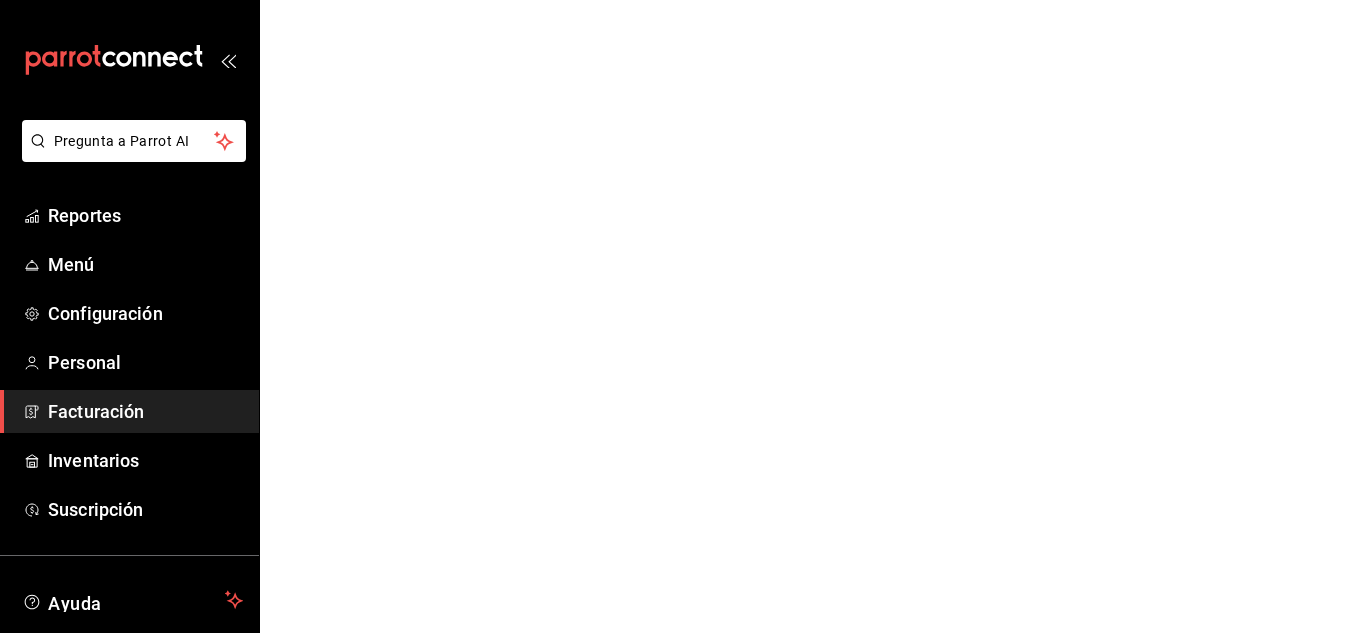 click on "Pregunta a Parrot AI Reportes   Menú   Configuración   Personal   Facturación   Inventarios   Suscripción   Ayuda Recomienda Parrot   [PERSON_NAME]   Sugerir nueva función   GANA 1 MES GRATIS EN TU SUSCRIPCIÓN AQUÍ ¿Recuerdas cómo empezó tu restaurante?
[PERSON_NAME] puedes ayudar a un colega a tener el mismo cambio que tú viviste.
Recomienda Parrot directamente desde tu Portal Administrador.
Es fácil y rápido.
🎁 Por cada restaurante que se una, ganas 1 mes gratis. Ver video tutorial Ir a video Pregunta a Parrot AI Reportes   Menú   Configuración   Personal   Facturación   Inventarios   Suscripción   Ayuda Recomienda Parrot   [PERSON_NAME]   Sugerir nueva función   Visitar centro de ayuda [PHONE_NUMBER] [EMAIL_ADDRESS][DOMAIN_NAME] Visitar centro de ayuda [PHONE_NUMBER] [EMAIL_ADDRESS][DOMAIN_NAME]" at bounding box center (683, 0) 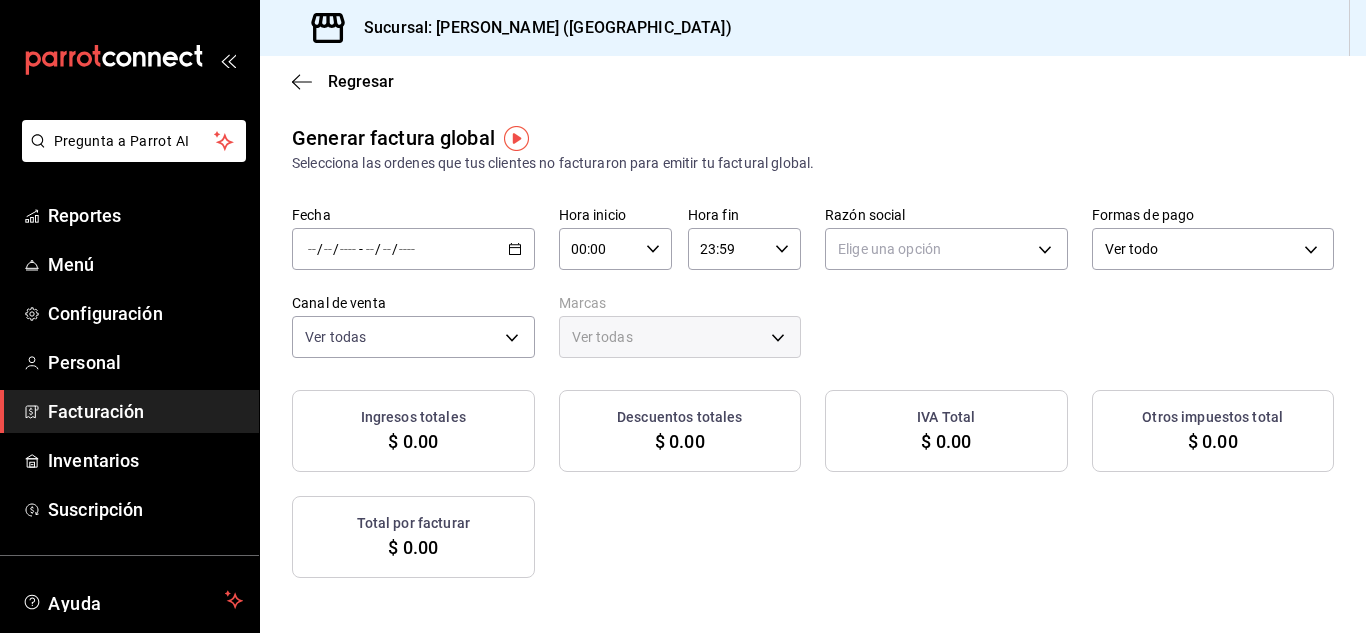 type on "PARROT,UBER_EATS,RAPPI,DIDI_FOOD,ONLINE" 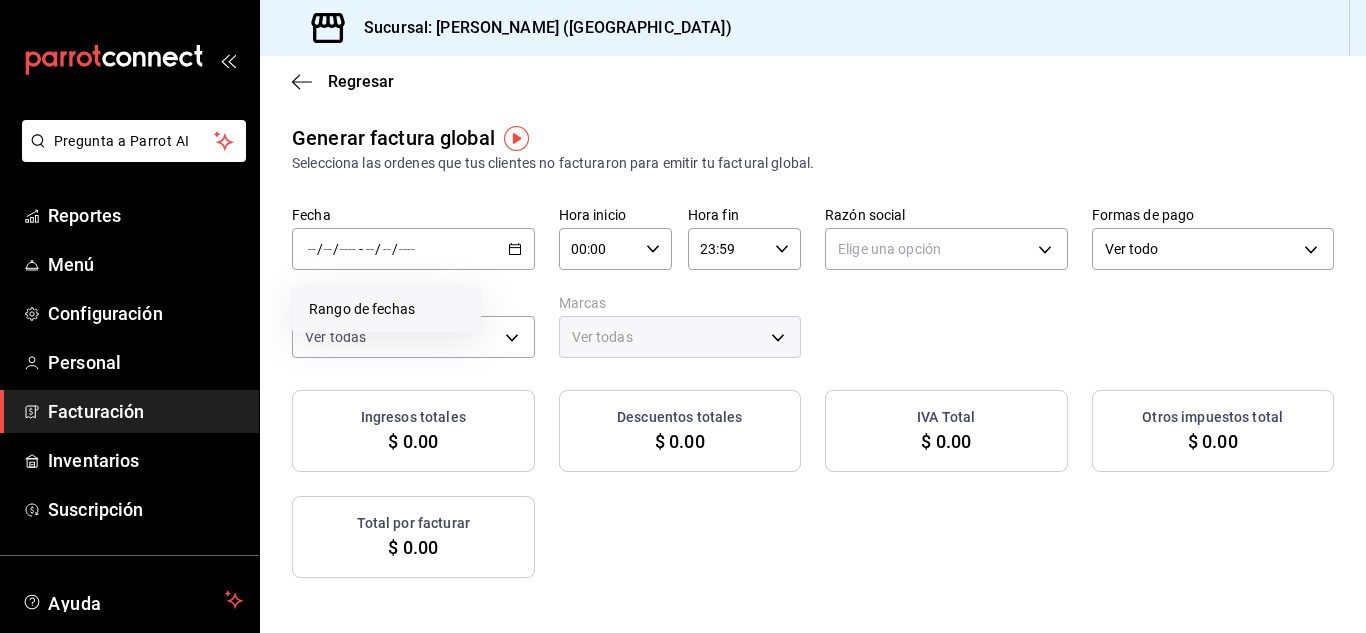 click on "Rango de fechas" at bounding box center (386, 309) 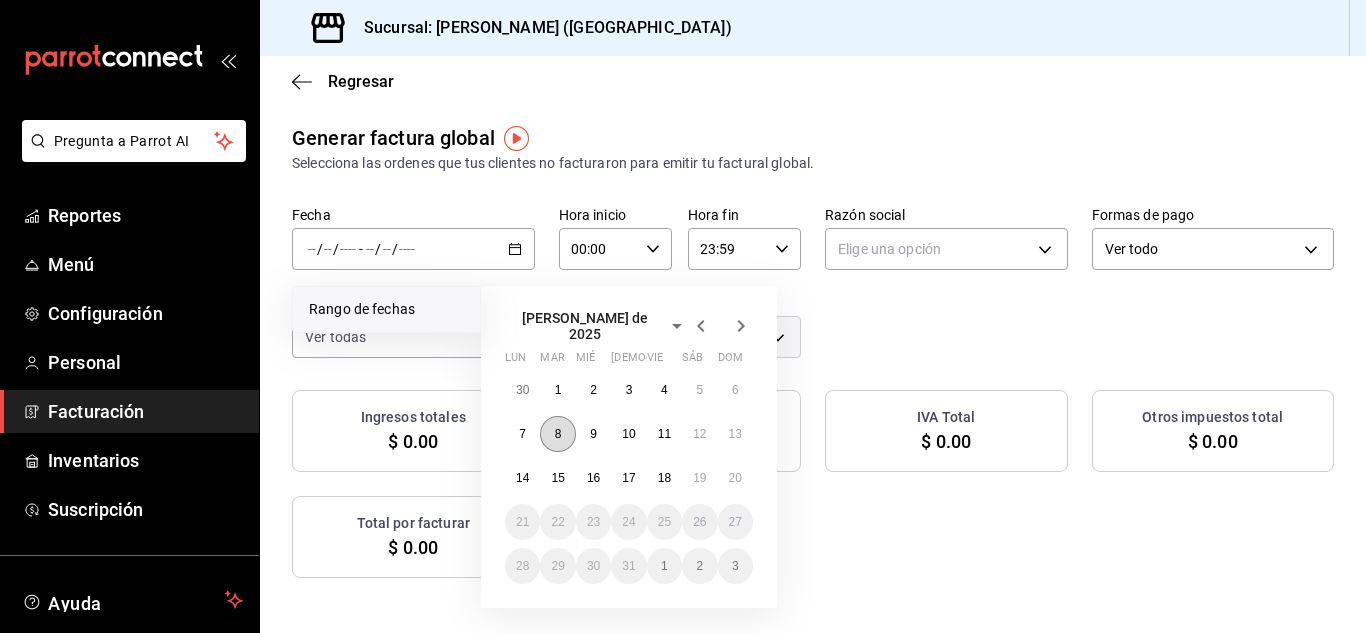 click on "8" at bounding box center (557, 434) 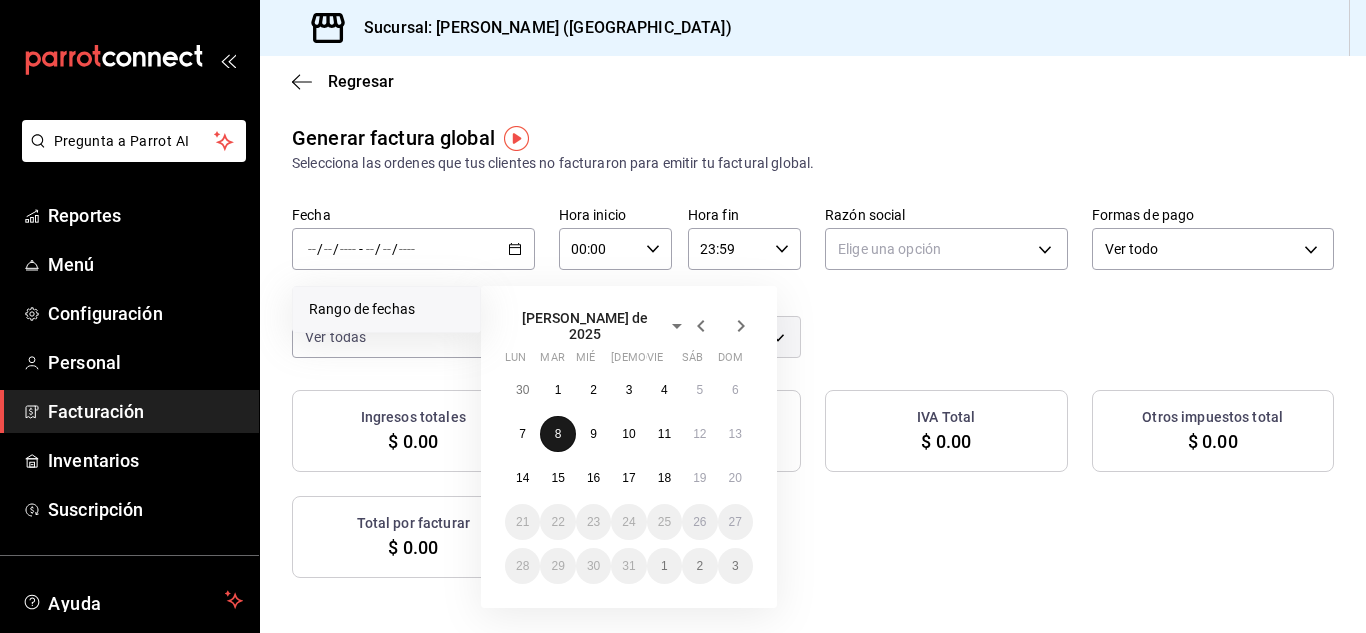 click on "8" at bounding box center (557, 434) 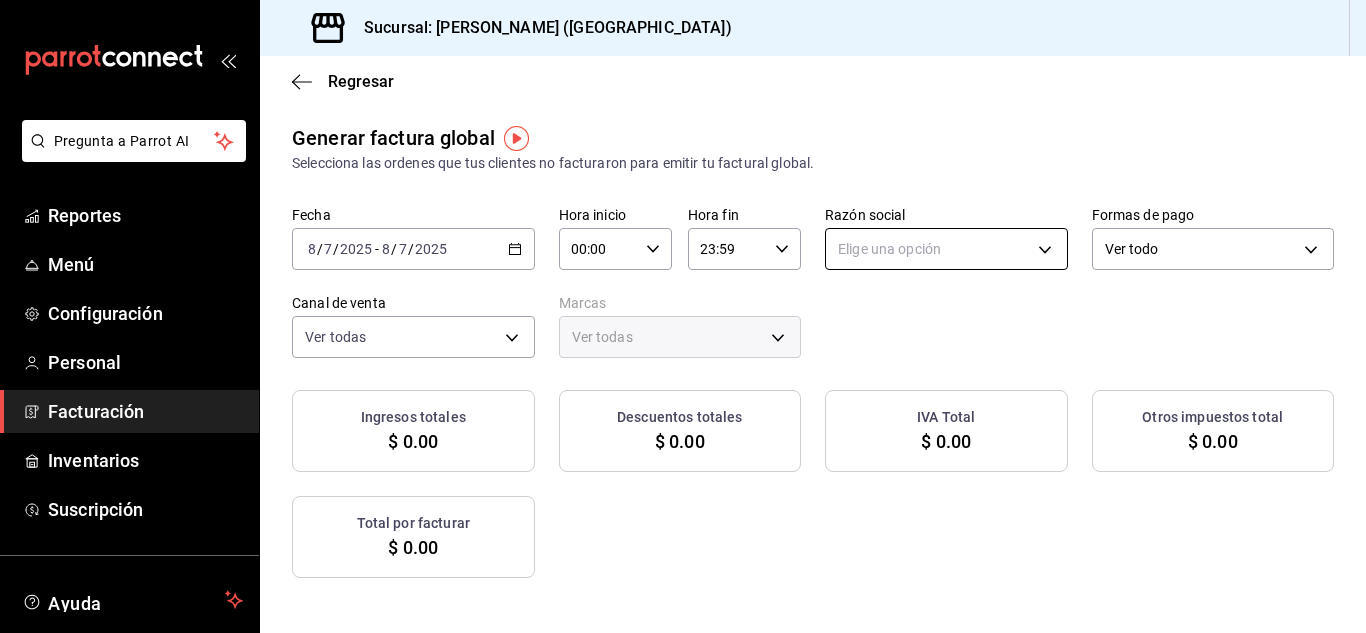 click on "Pregunta a Parrot AI Reportes   Menú   Configuración   Personal   Facturación   Inventarios   Suscripción   Ayuda Recomienda Parrot   [PERSON_NAME]   Sugerir nueva función   Sucursal: Nikkori ([GEOGRAPHIC_DATA]) Regresar Generar factura global Selecciona las ordenes que tus clientes no facturaron para emitir tu factural global. Fecha [DATE] [DATE] - [DATE] [DATE] Hora inicio 00:00 Hora inicio Hora fin 23:59 Hora fin Razón social Elige una opción Formas de pago Ver todo ALL Canal de venta Ver todas PARROT,UBER_EATS,RAPPI,DIDI_FOOD,ONLINE Marcas Ver todas Ingresos totales $ 0.00 Descuentos totales $ 0.00 IVA Total $ 0.00 Otros impuestos total $ 0.00 Total por facturar $ 0.00 No hay información que mostrar GANA 1 MES GRATIS EN TU SUSCRIPCIÓN AQUÍ Ver video tutorial Ir a video Pregunta a Parrot AI Reportes   Menú   Configuración   Personal   Facturación   Inventarios   Suscripción   Ayuda Recomienda Parrot   [PERSON_NAME]   Sugerir nueva función   Visitar centro de ayuda [PHONE_NUMBER]" at bounding box center (683, 316) 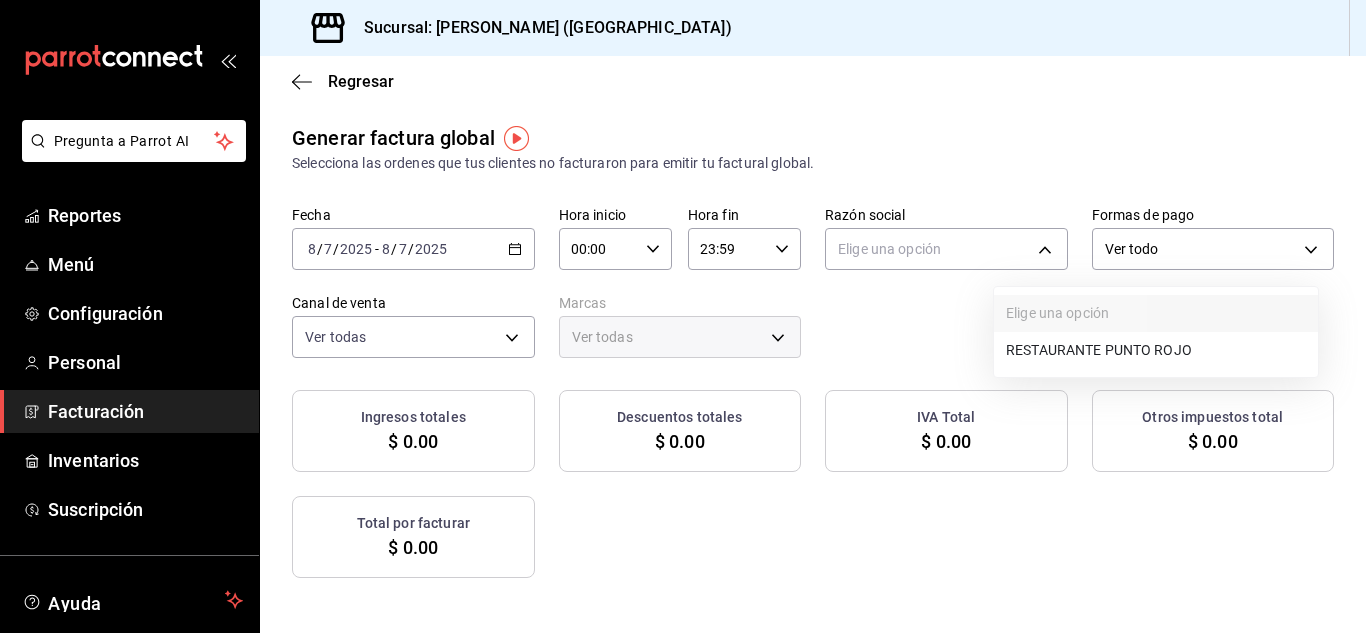 click on "RESTAURANTE PUNTO ROJO" at bounding box center [1156, 350] 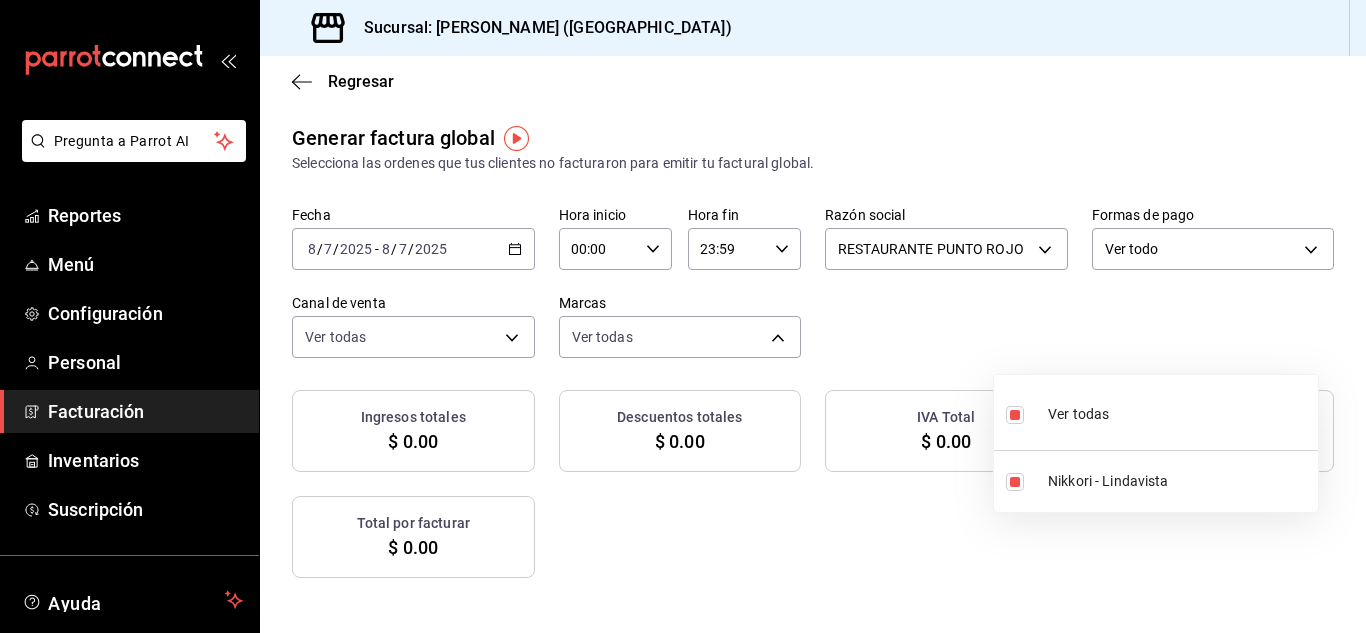 click on "Pregunta a Parrot AI Reportes   Menú   Configuración   Personal   Facturación   Inventarios   Suscripción   Ayuda Recomienda Parrot   [PERSON_NAME]   Sugerir nueva función   Sucursal: Nikkori ([GEOGRAPHIC_DATA]) Regresar Generar factura global Selecciona las ordenes que tus clientes no facturaron para emitir tu factural global. Fecha [DATE] [DATE] - [DATE] [DATE] Hora inicio 00:00 Hora inicio Hora fin 23:59 Hora fin Razón social RESTAURANTE PUNTO ROJO 5749a84e-6d60-4c90-92c5-fe83de78c063 Formas de pago Ver todo ALL Canal de venta Ver todas PARROT,UBER_EATS,RAPPI,DIDI_FOOD,ONLINE Marcas Ver todas 985a5b61-14d9-43ab-b2aa-55677bfd4284 Ingresos totales $ 0.00 Descuentos totales $ 0.00 IVA Total $ 0.00 Otros impuestos total $ 0.00 Total por facturar $ 0.00 No hay información que mostrar GANA 1 MES GRATIS EN TU SUSCRIPCIÓN AQUÍ Ver video tutorial Ir a video Pregunta a Parrot AI Reportes   Menú   Configuración   Personal   Facturación   Inventarios   Suscripción   Ayuda Recomienda Parrot" at bounding box center [683, 316] 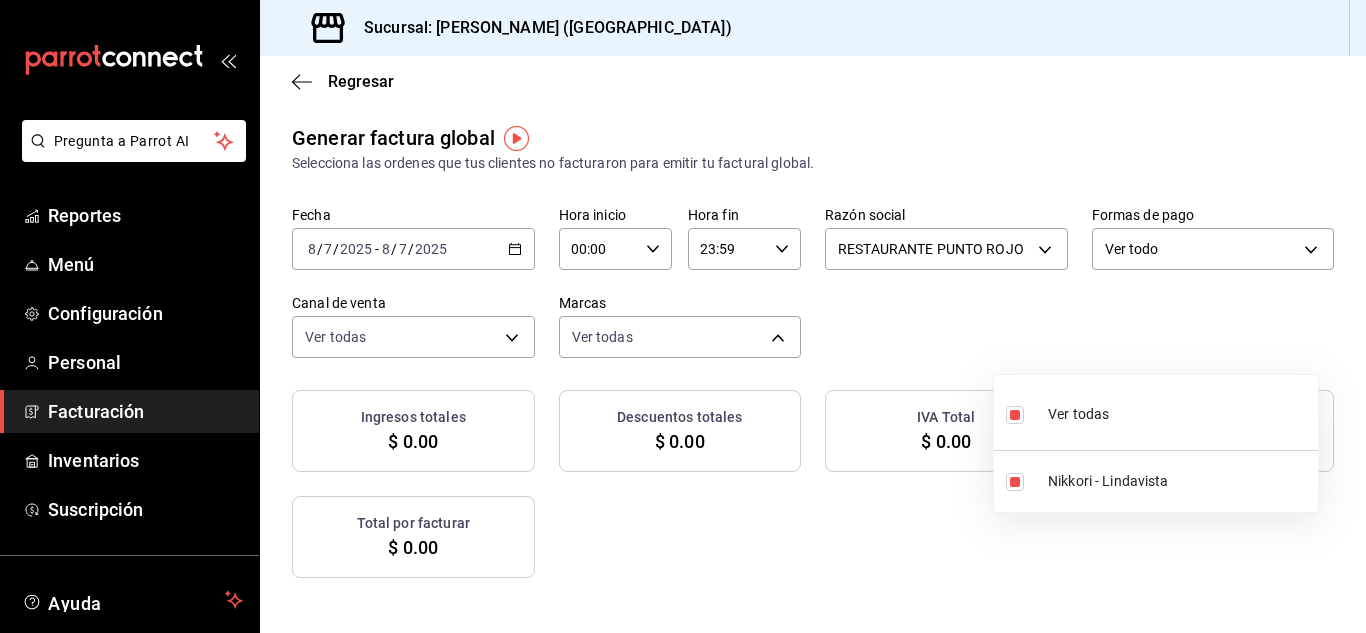 drag, startPoint x: 1362, startPoint y: 251, endPoint x: 1365, endPoint y: 375, distance: 124.036285 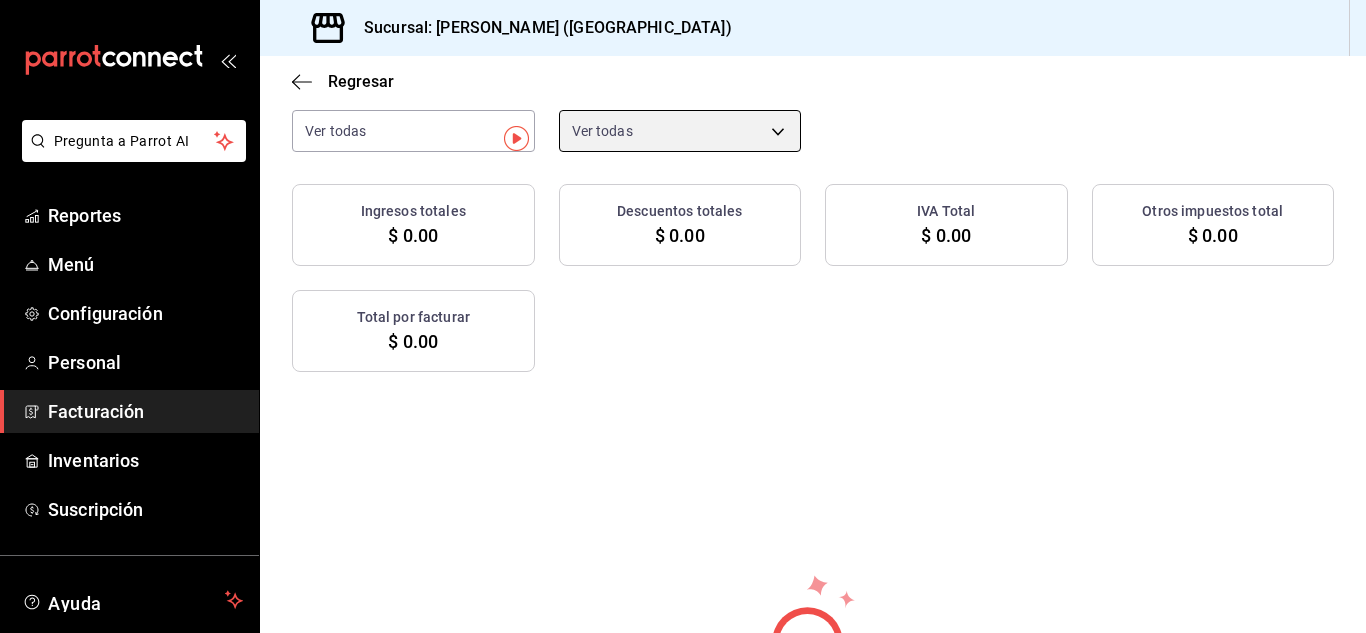 scroll, scrollTop: 0, scrollLeft: 0, axis: both 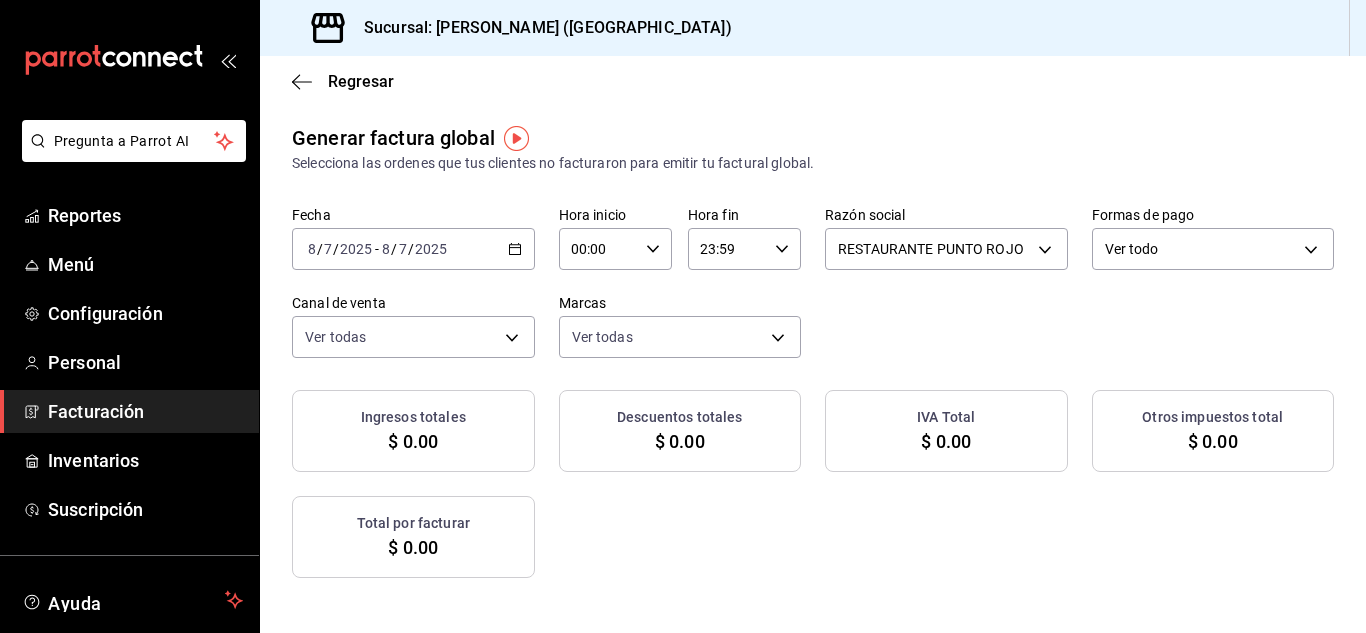 click 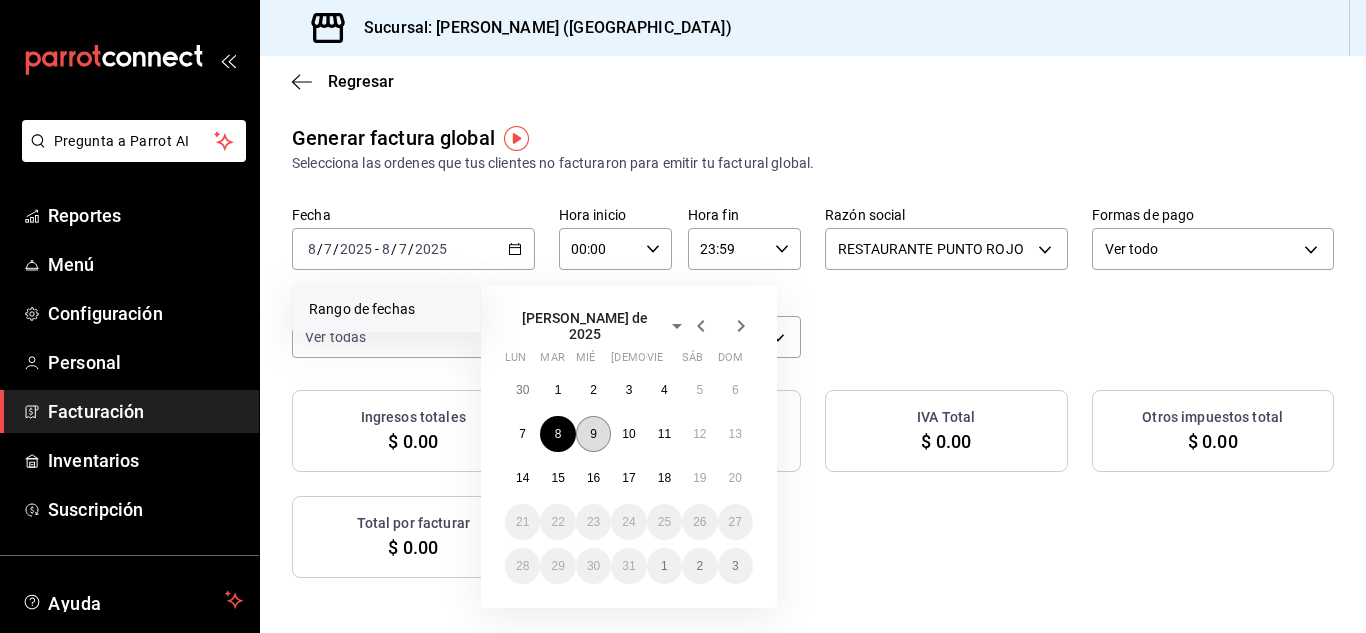 click on "9" at bounding box center [593, 434] 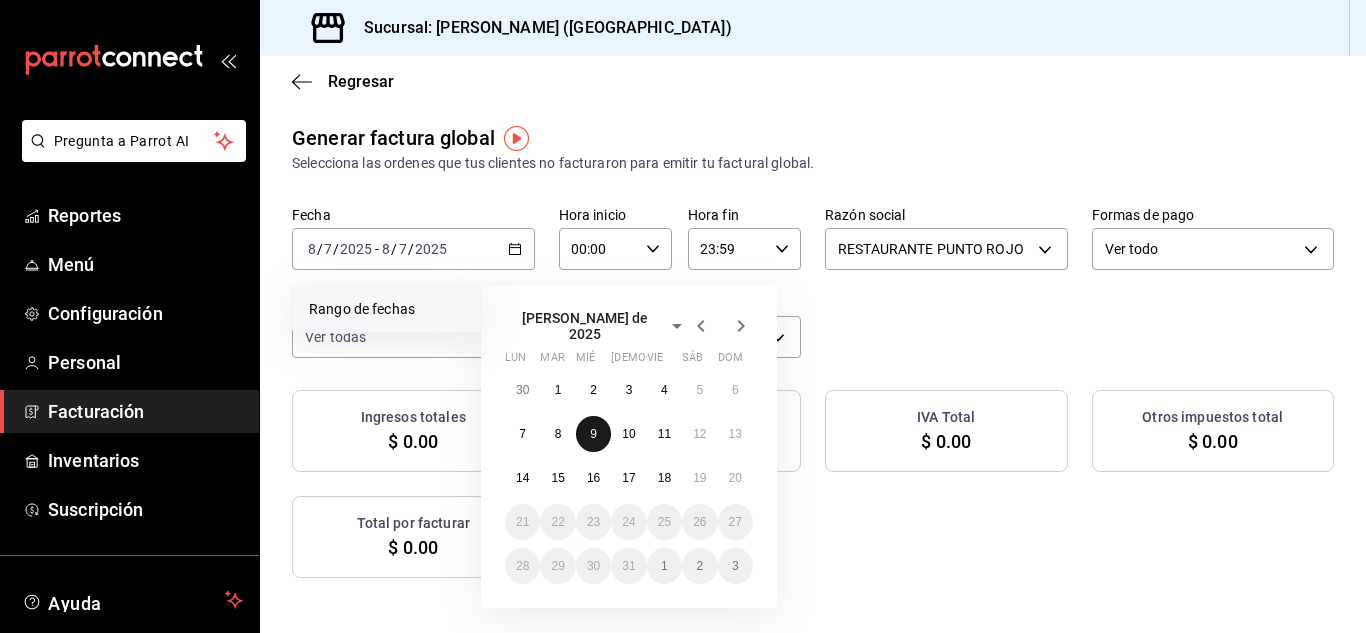click on "9" at bounding box center [593, 434] 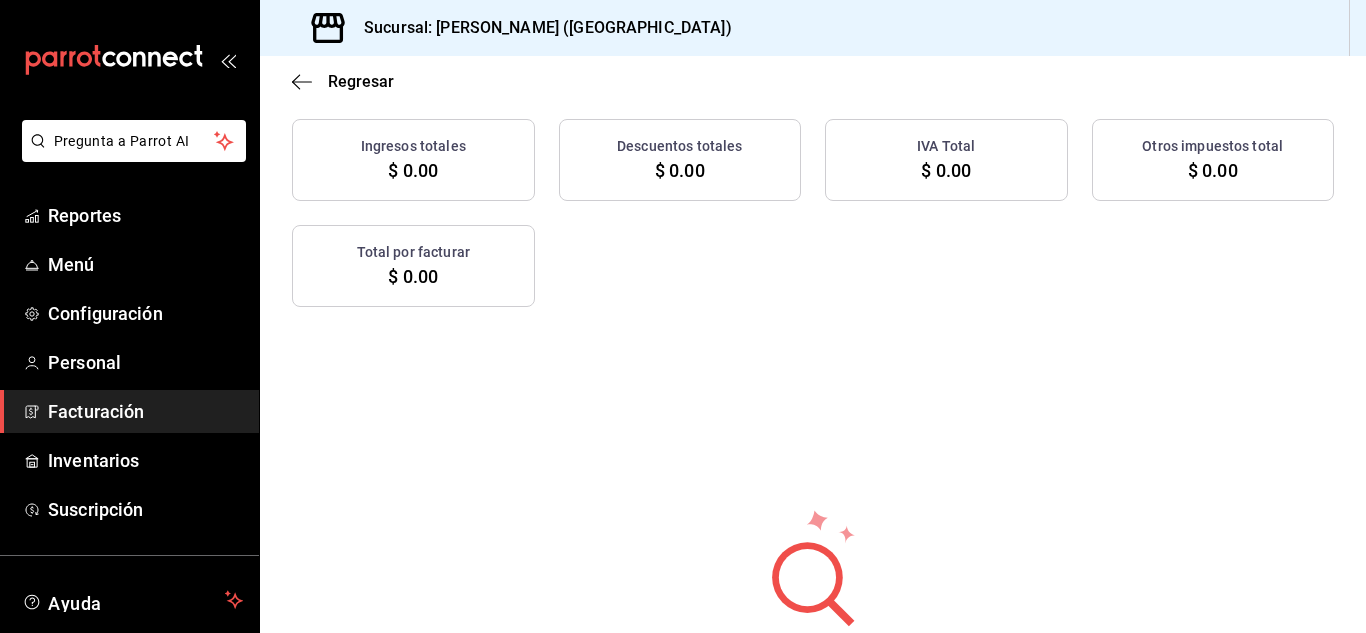 scroll, scrollTop: 0, scrollLeft: 0, axis: both 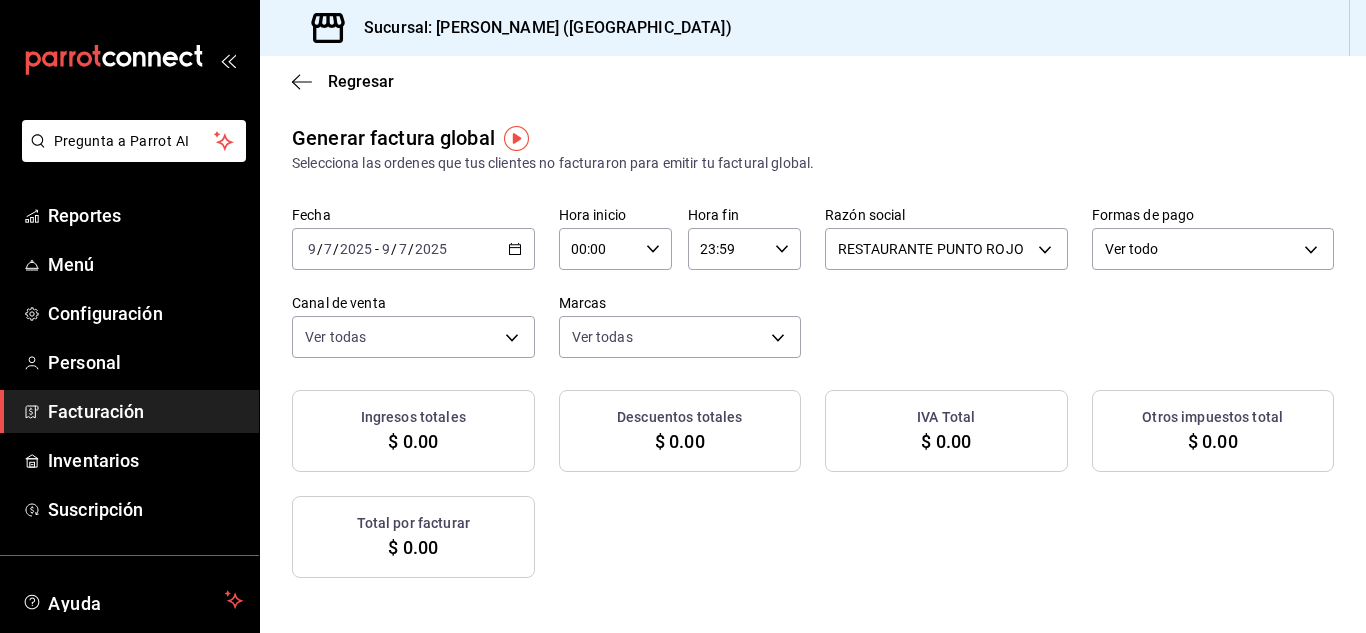click 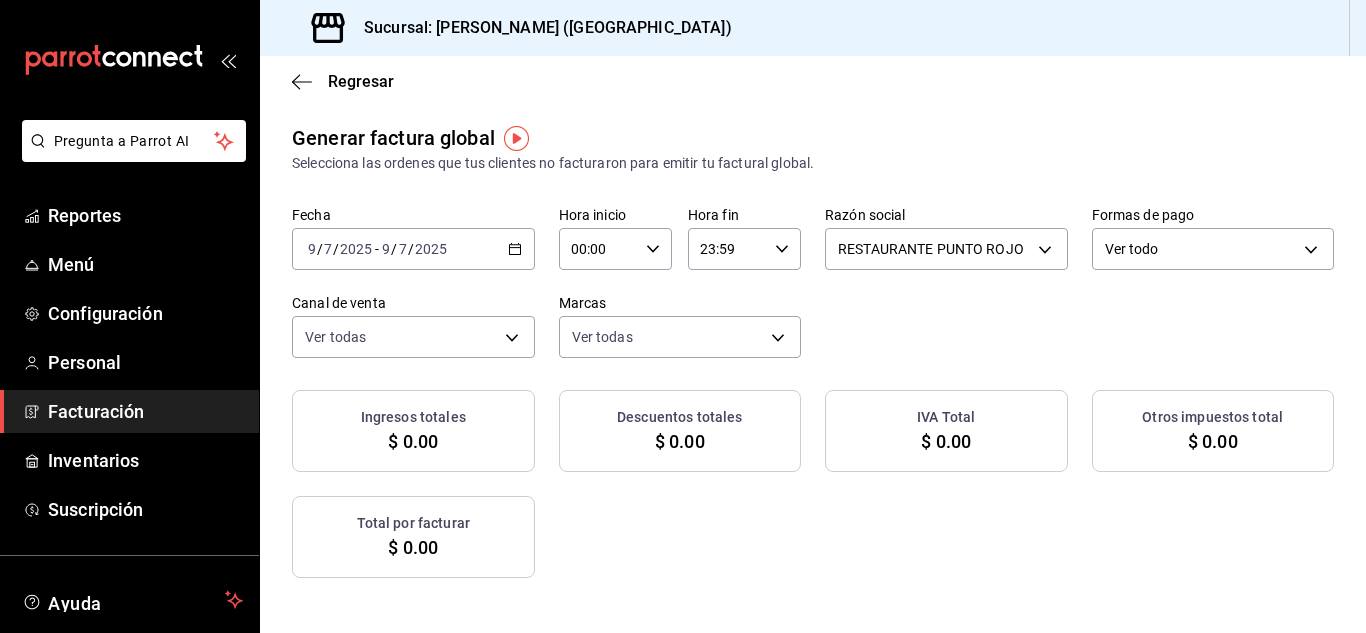 click 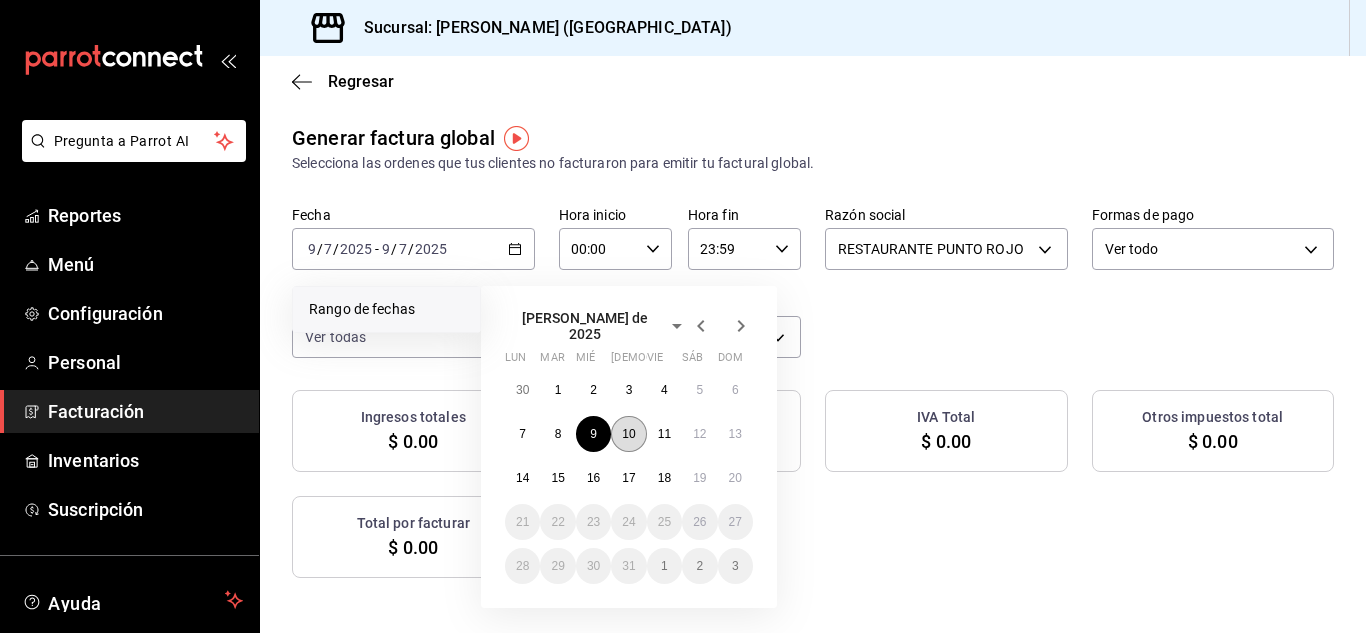 click on "10" at bounding box center [628, 434] 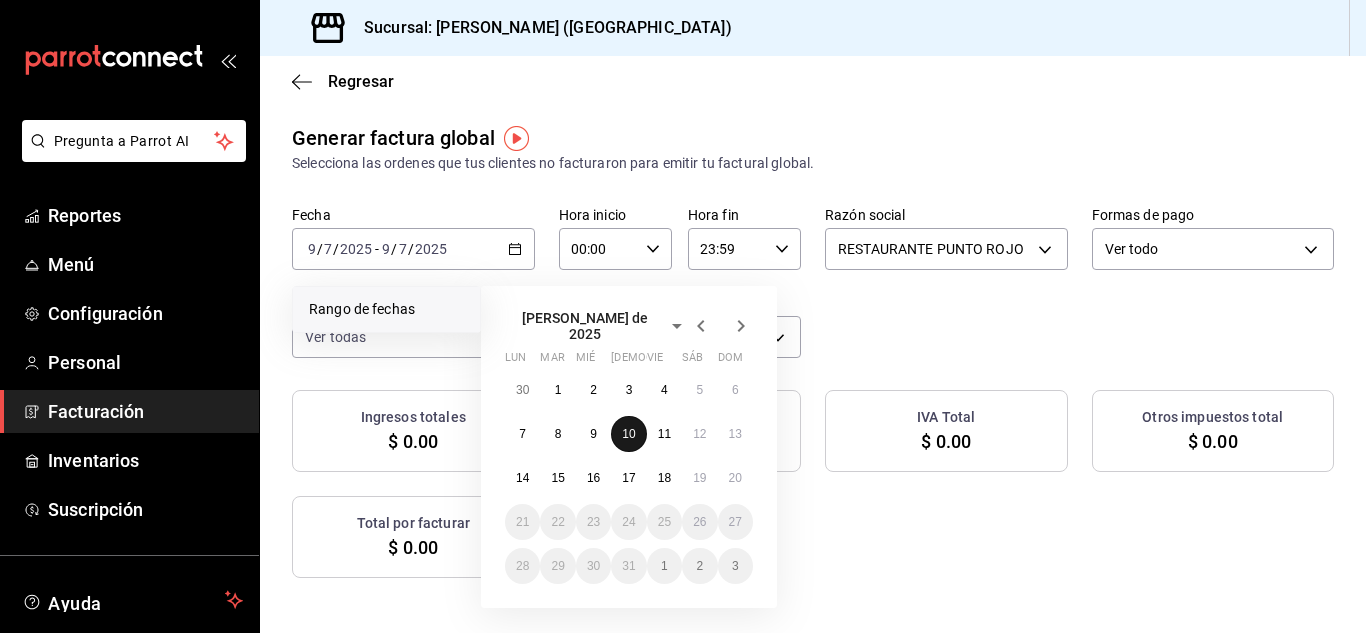 click on "10" at bounding box center [628, 434] 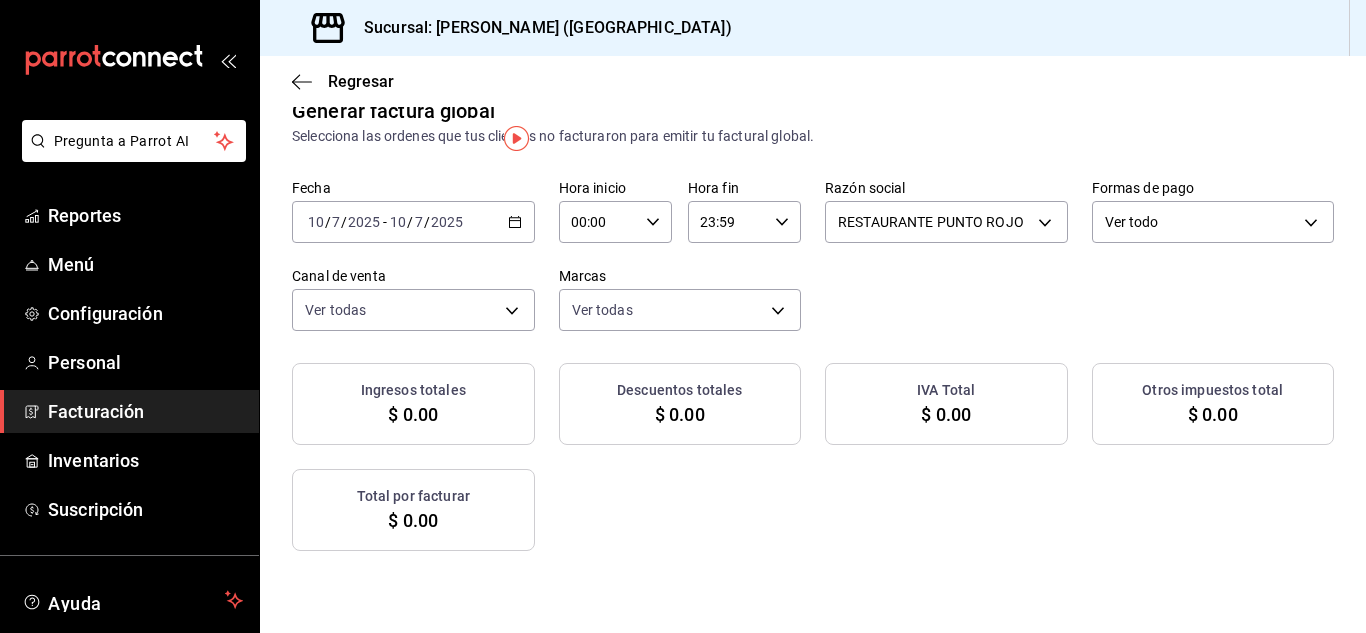 scroll, scrollTop: 0, scrollLeft: 0, axis: both 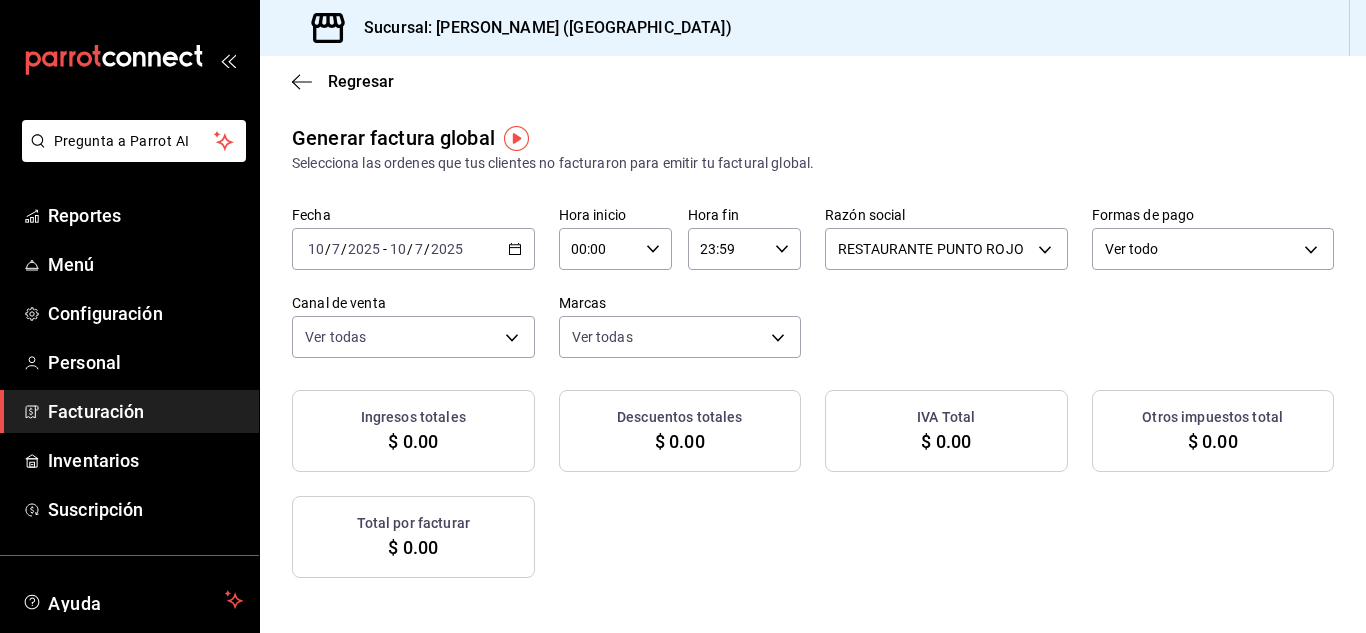 click 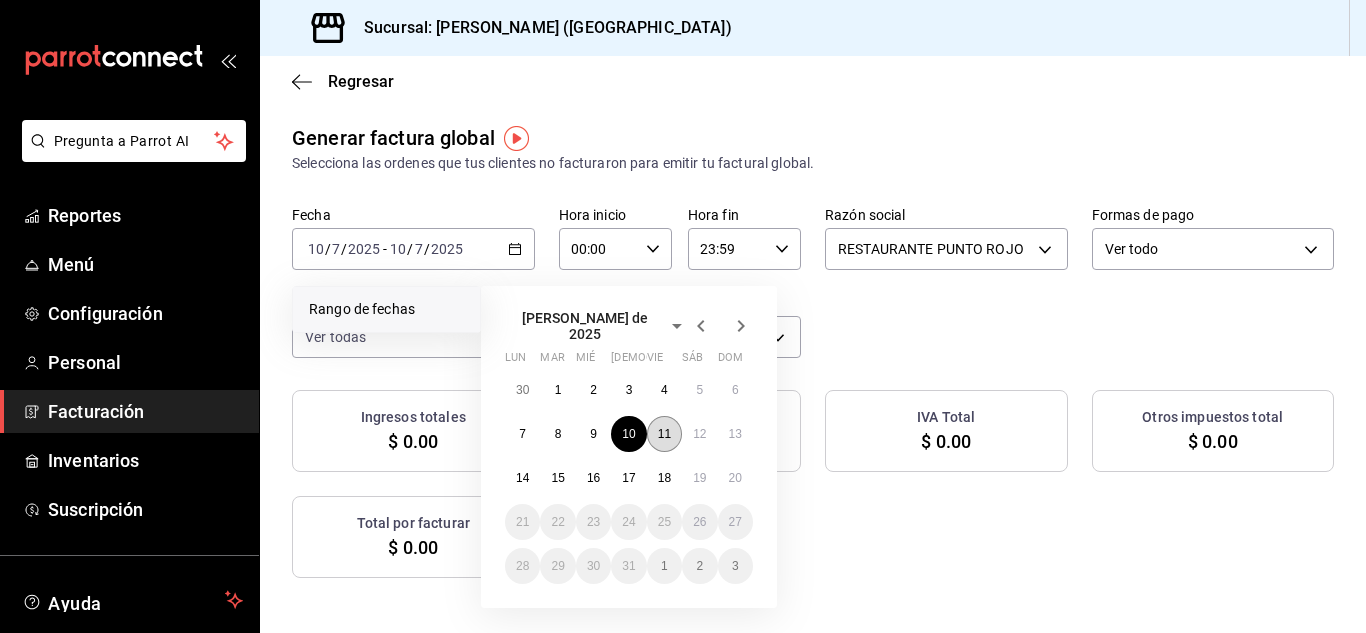 click on "11" at bounding box center [664, 434] 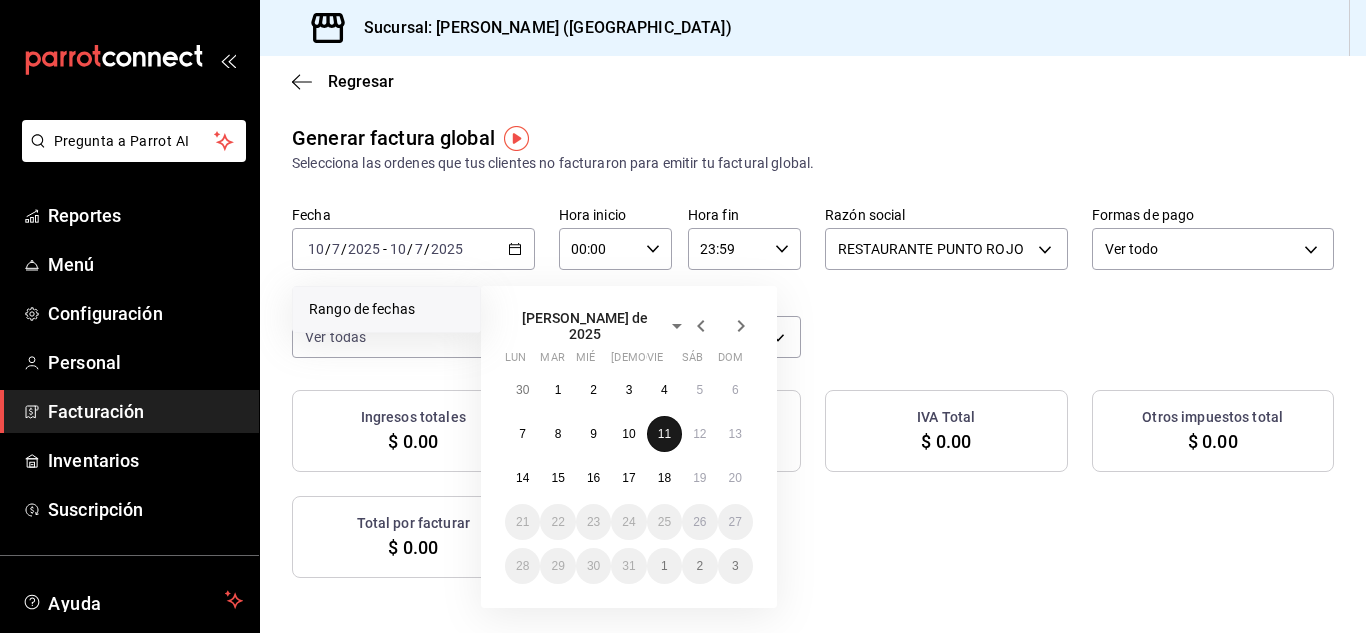 click on "11" at bounding box center (664, 434) 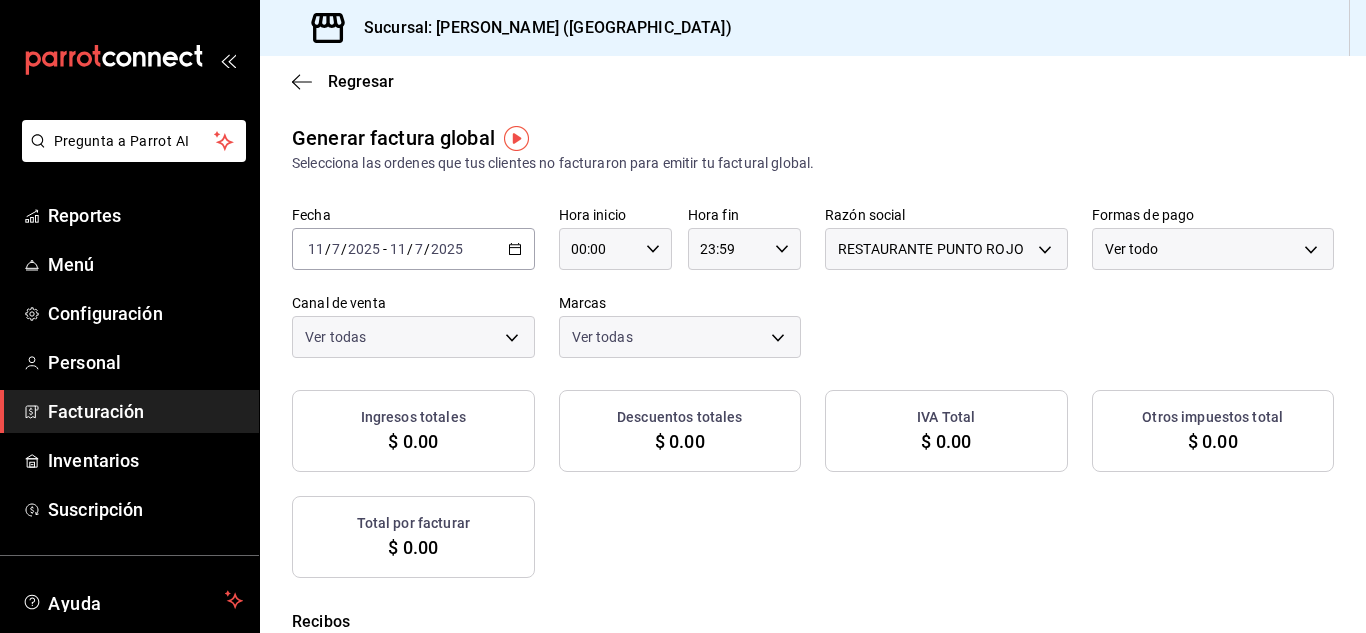 checkbox on "true" 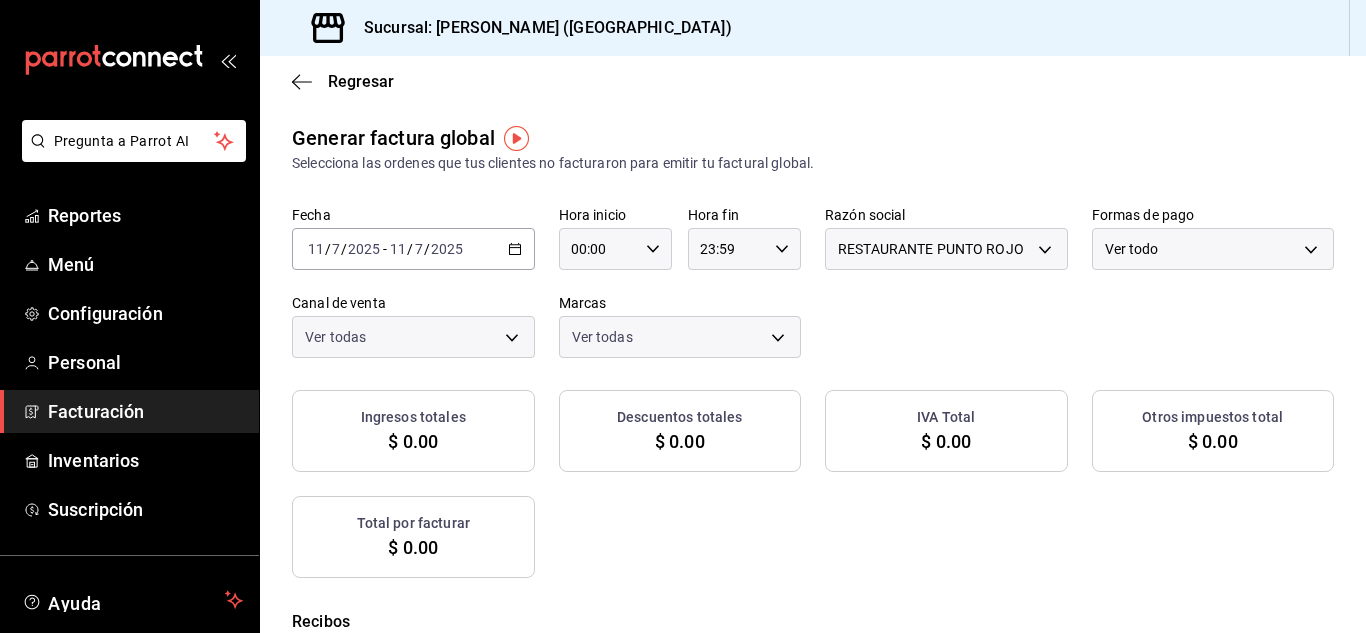 checkbox on "true" 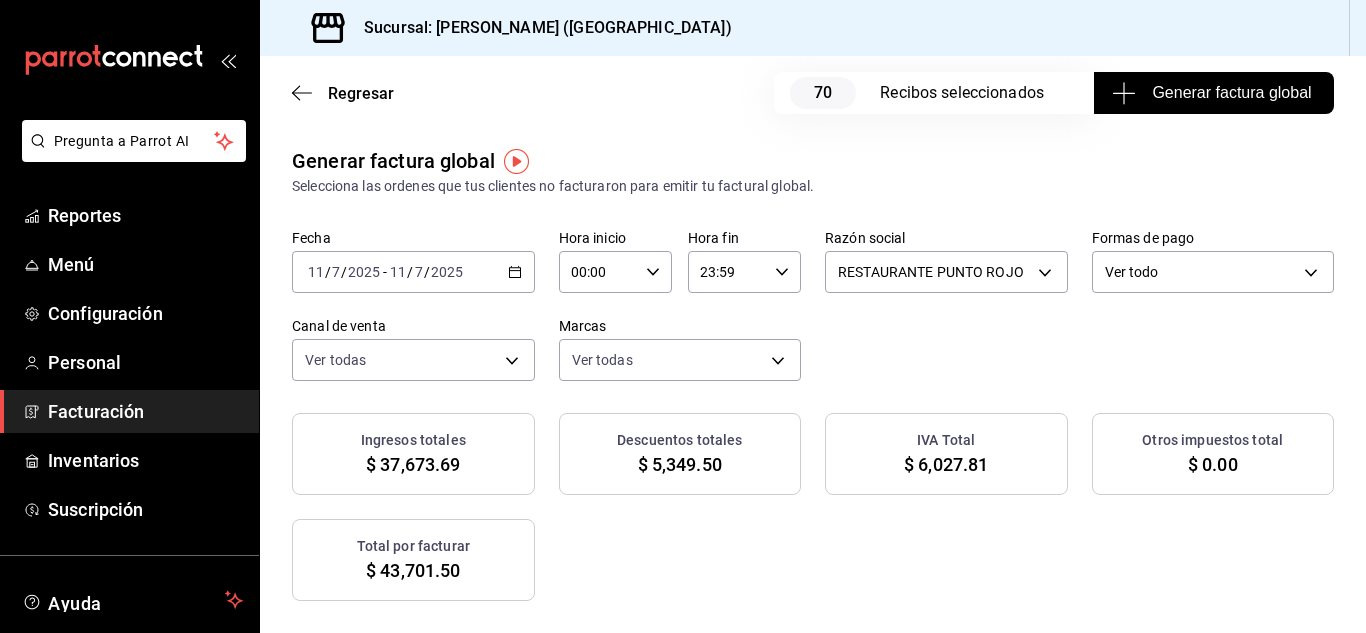 click on "23:59" at bounding box center (727, 272) 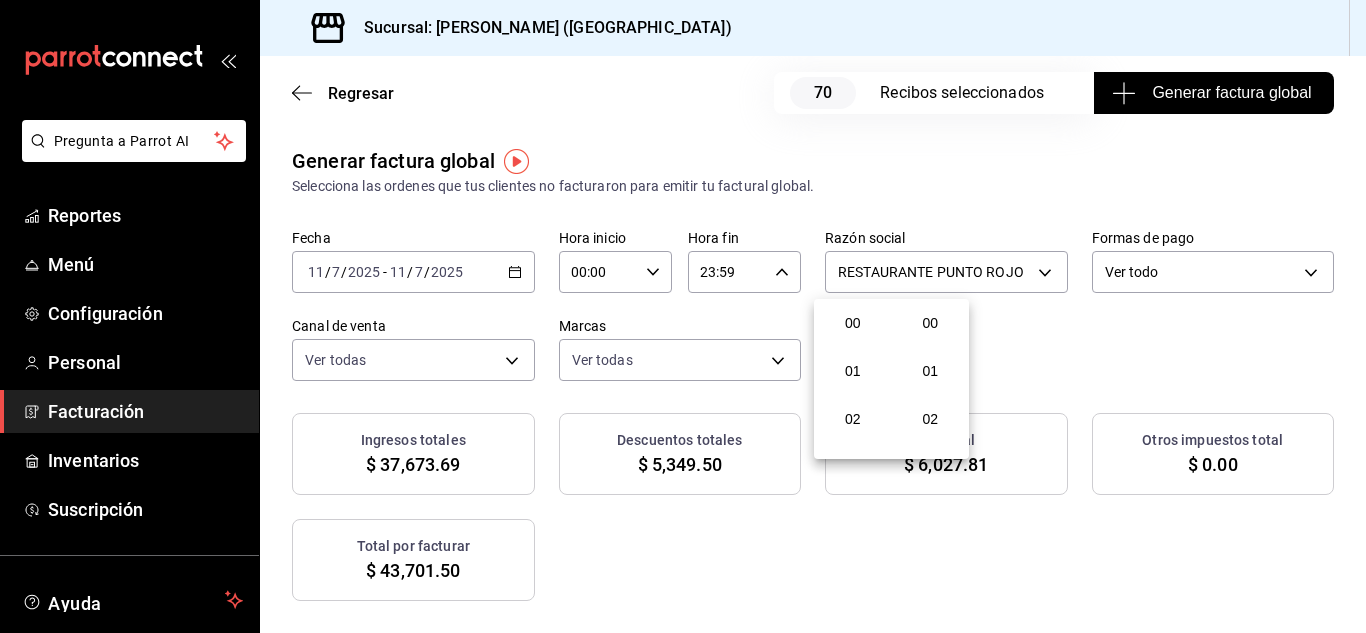 scroll, scrollTop: 992, scrollLeft: 0, axis: vertical 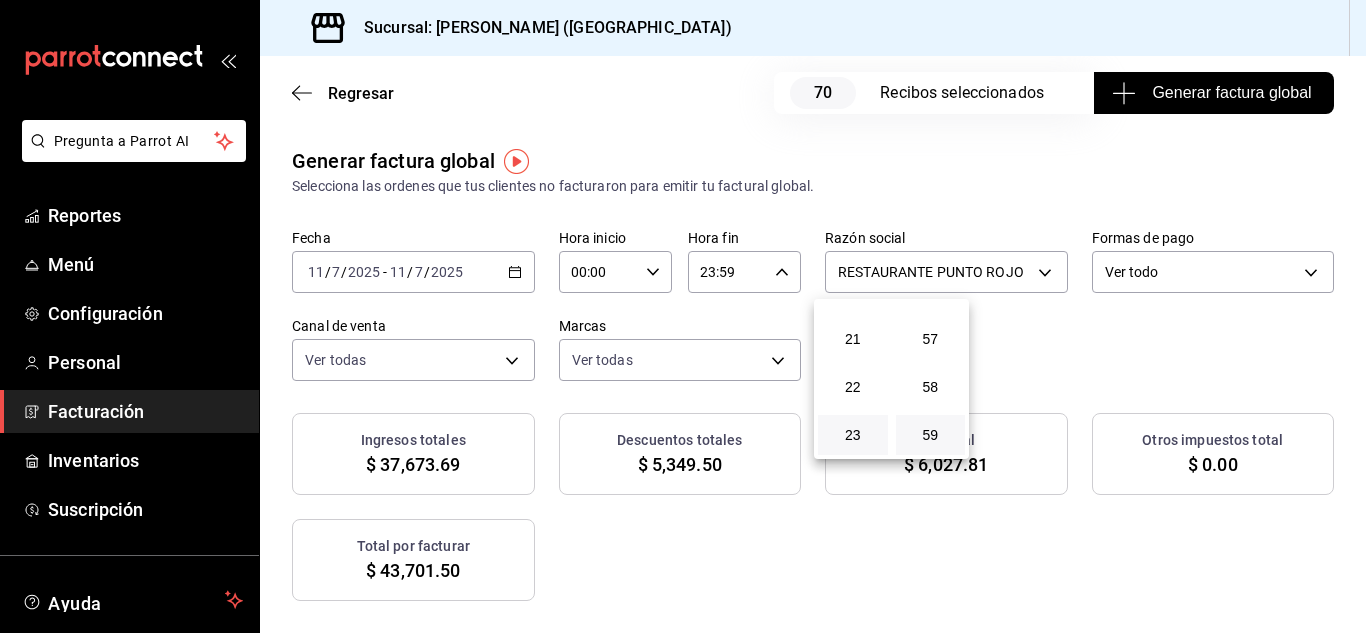 click at bounding box center (683, 316) 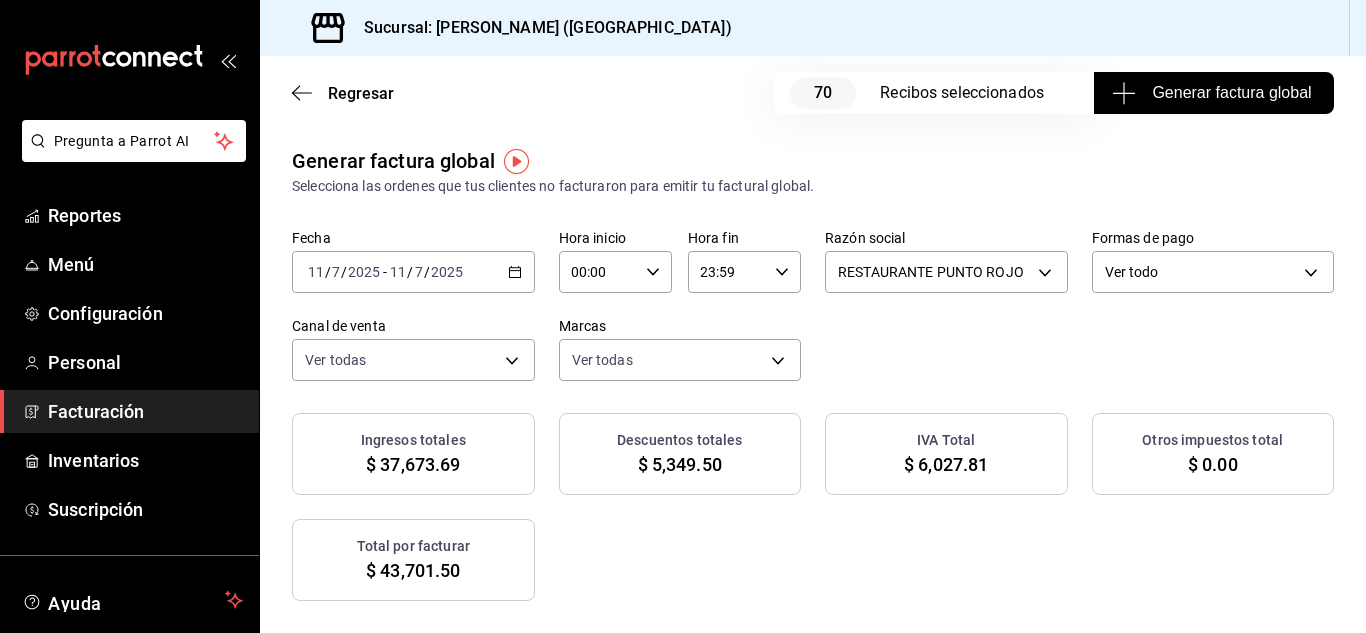 click on "Generar factura global" at bounding box center [1213, 93] 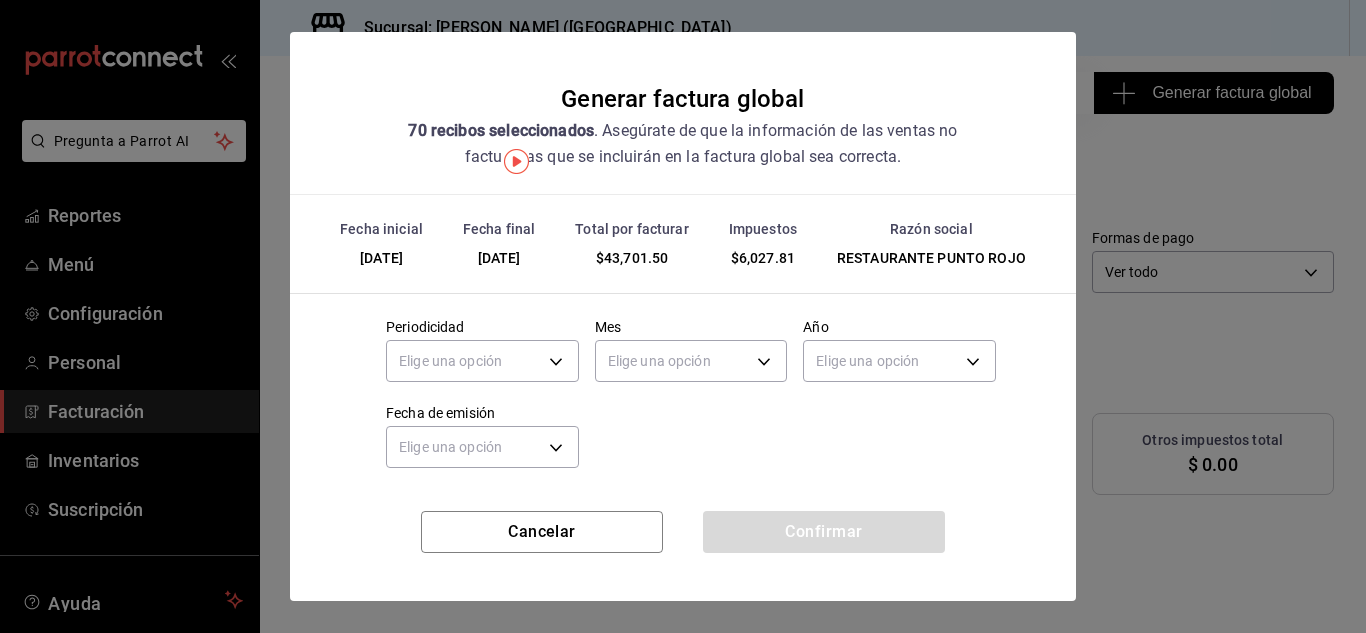 click on "Generar factura global 70 recibos seleccionados . Asegúrate de que la información de las ventas no facturadas que se incluirán en la factura global sea correcta. Fecha inicial [DATE] Fecha final [DATE] Total por facturar $43,701.50 Impuestos $6,027.81 Razón social RESTAURANTE PUNTO ROJO Periodicidad Elige una opción Mes Elige una opción Año Elige una opción Fecha de emisión Elige una opción Cancelar Confirmar" at bounding box center [683, 316] 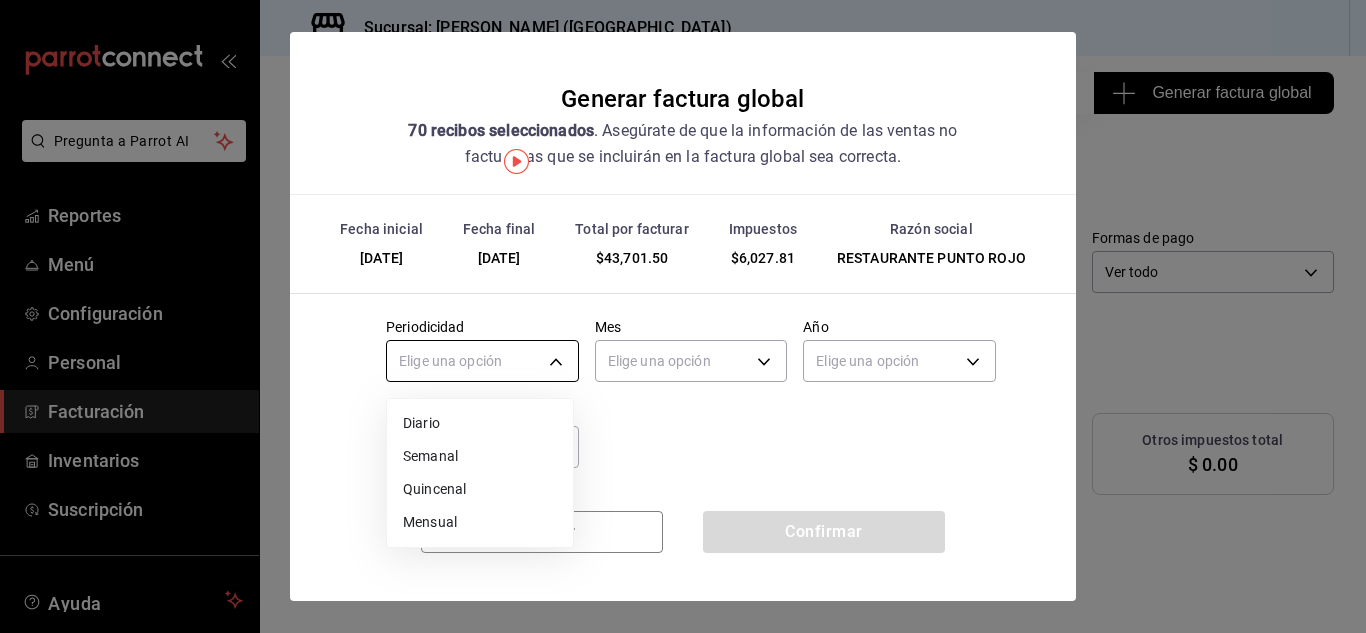 click on "Pregunta a Parrot AI Reportes   Menú   Configuración   Personal   Facturación   Inventarios   Suscripción   Ayuda Recomienda Parrot   [PERSON_NAME]   Sugerir nueva función   Sucursal: Nikkori ([GEOGRAPHIC_DATA]) Regresar 70 Recibos seleccionados Generar factura global Generar factura global Selecciona las ordenes que tus clientes no facturaron para emitir tu factural global. Fecha [DATE] [DATE] - [DATE] [DATE] Hora inicio 00:00 Hora inicio Hora fin 23:59 Hora fin Razón social RESTAURANTE PUNTO ROJO 5749a84e-6d60-4c90-92c5-fe83de78c063 Formas de pago Ver todo ALL Canal de venta Ver todas PARROT,UBER_EATS,RAPPI,DIDI_FOOD,ONLINE Marcas Ver todas 985a5b61-14d9-43ab-b2aa-55677bfd4284 Ingresos totales $ 37,673.69 Descuentos totales $ 5,349.50 IVA Total $ 6,027.81 Otros impuestos total $ 0.00 Total por facturar $ 43,701.50 Recibos Quita la selección a los recibos que no quieras incluir. Recuerda que sólo puedes generar facturas globales de hasta 1,000 recibos cada una. Fecha # de recibo IVA" at bounding box center (683, 316) 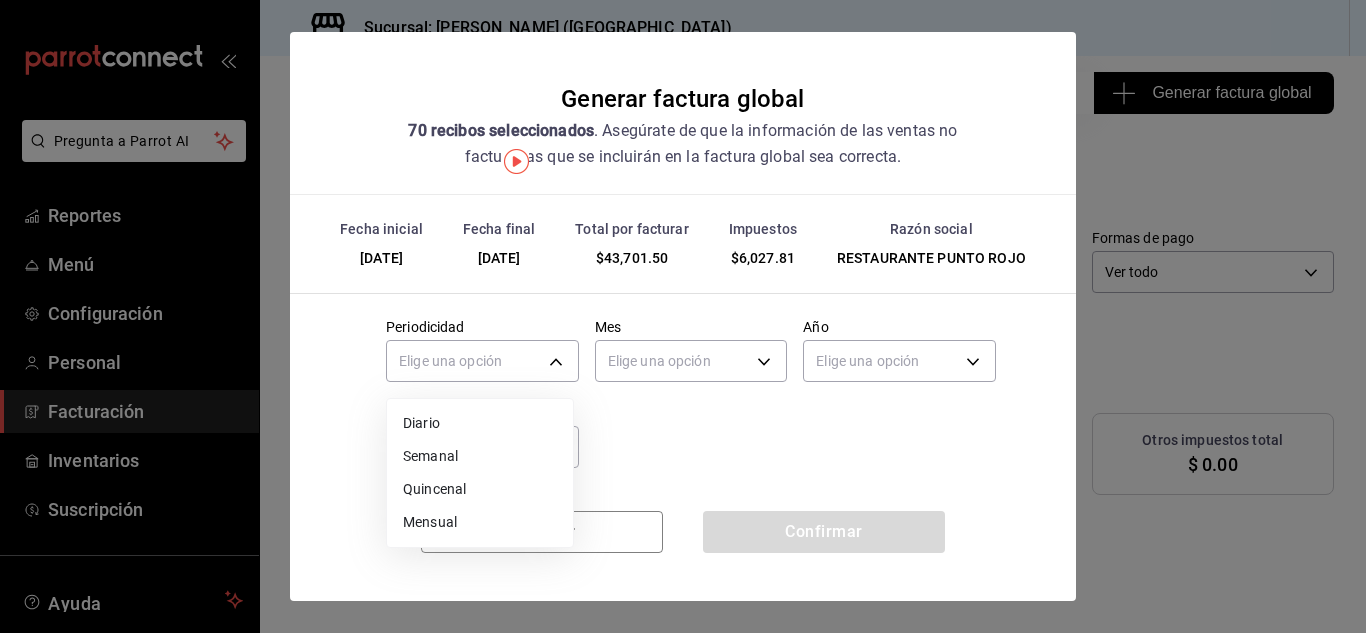 click on "Diario" at bounding box center [480, 423] 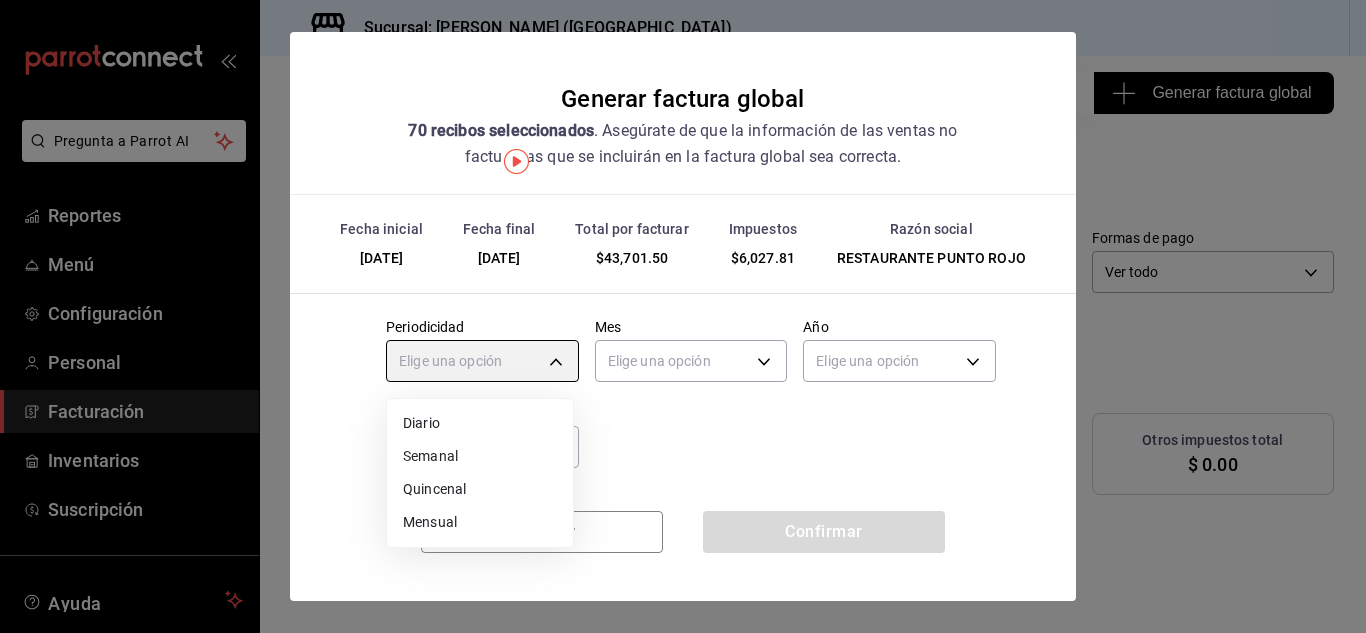 type on "DAILY" 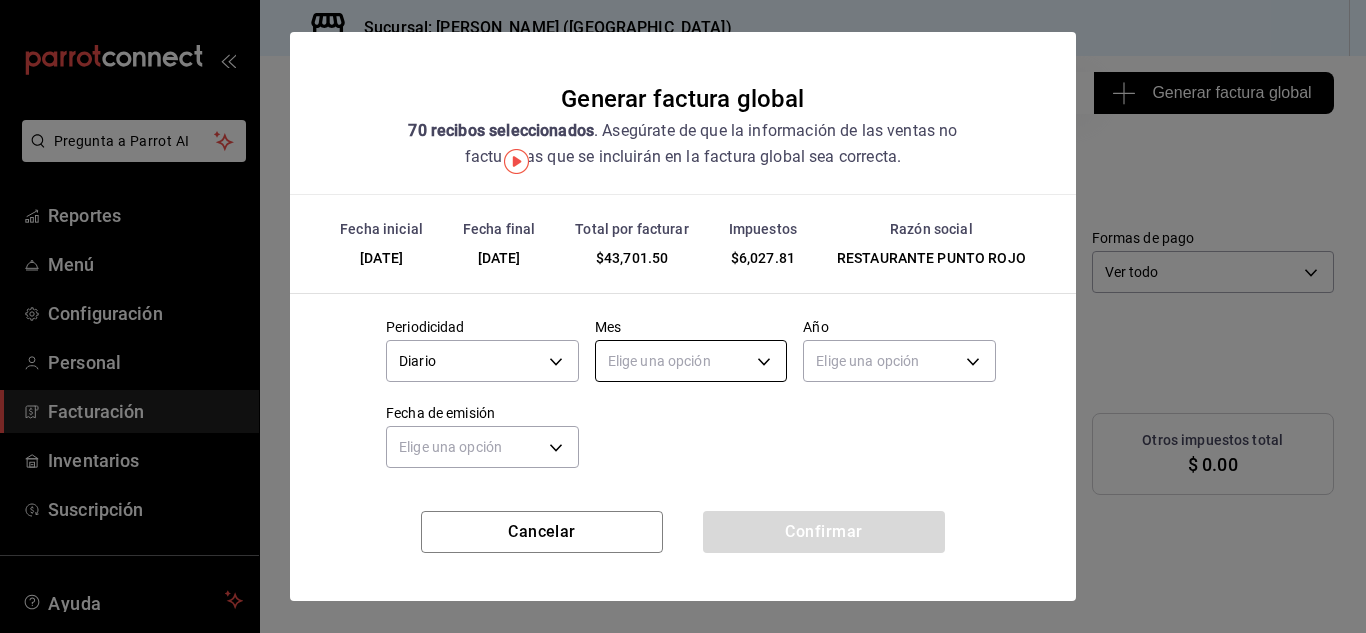click on "Pregunta a Parrot AI Reportes   Menú   Configuración   Personal   Facturación   Inventarios   Suscripción   Ayuda Recomienda Parrot   [PERSON_NAME]   Sugerir nueva función   Sucursal: Nikkori ([GEOGRAPHIC_DATA]) Regresar 70 Recibos seleccionados Generar factura global Generar factura global Selecciona las ordenes que tus clientes no facturaron para emitir tu factural global. Fecha [DATE] [DATE] - [DATE] [DATE] Hora inicio 00:00 Hora inicio Hora fin 23:59 Hora fin Razón social RESTAURANTE PUNTO ROJO 5749a84e-6d60-4c90-92c5-fe83de78c063 Formas de pago Ver todo ALL Canal de venta Ver todas PARROT,UBER_EATS,RAPPI,DIDI_FOOD,ONLINE Marcas Ver todas 985a5b61-14d9-43ab-b2aa-55677bfd4284 Ingresos totales $ 37,673.69 Descuentos totales $ 5,349.50 IVA Total $ 6,027.81 Otros impuestos total $ 0.00 Total por facturar $ 43,701.50 Recibos Quita la selección a los recibos que no quieras incluir. Recuerda que sólo puedes generar facturas globales de hasta 1,000 recibos cada una. Fecha # de recibo IVA" at bounding box center (683, 316) 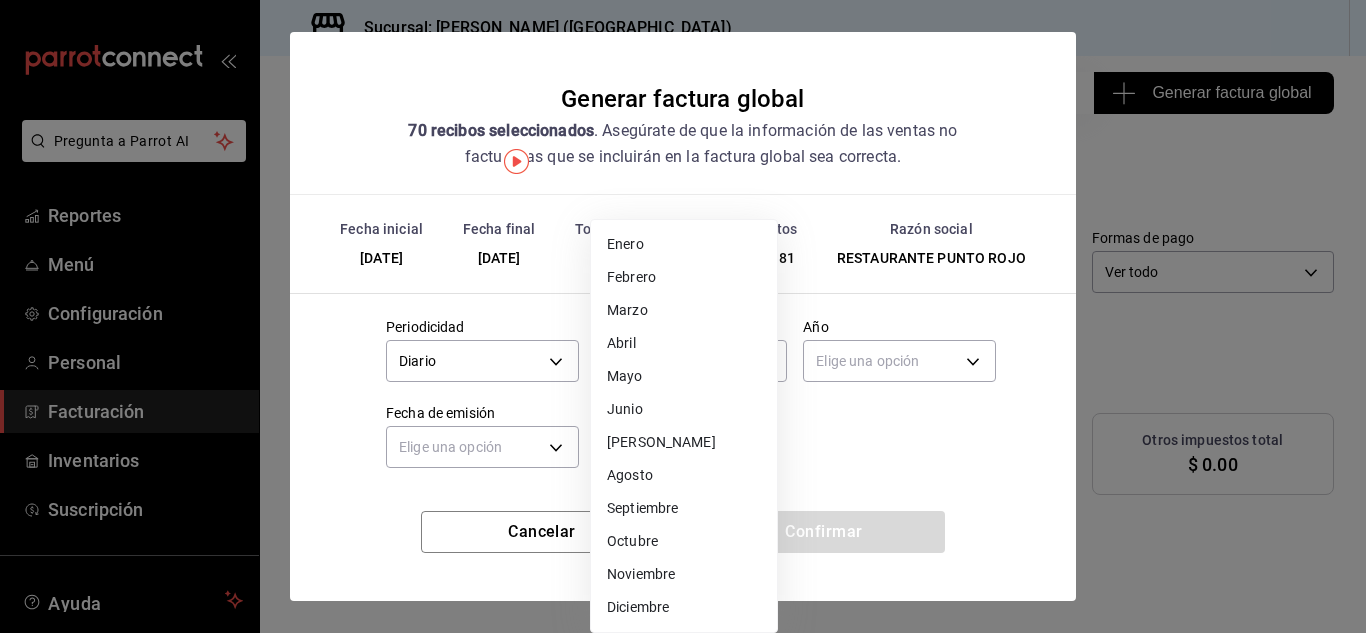 click on "[PERSON_NAME]" at bounding box center (684, 442) 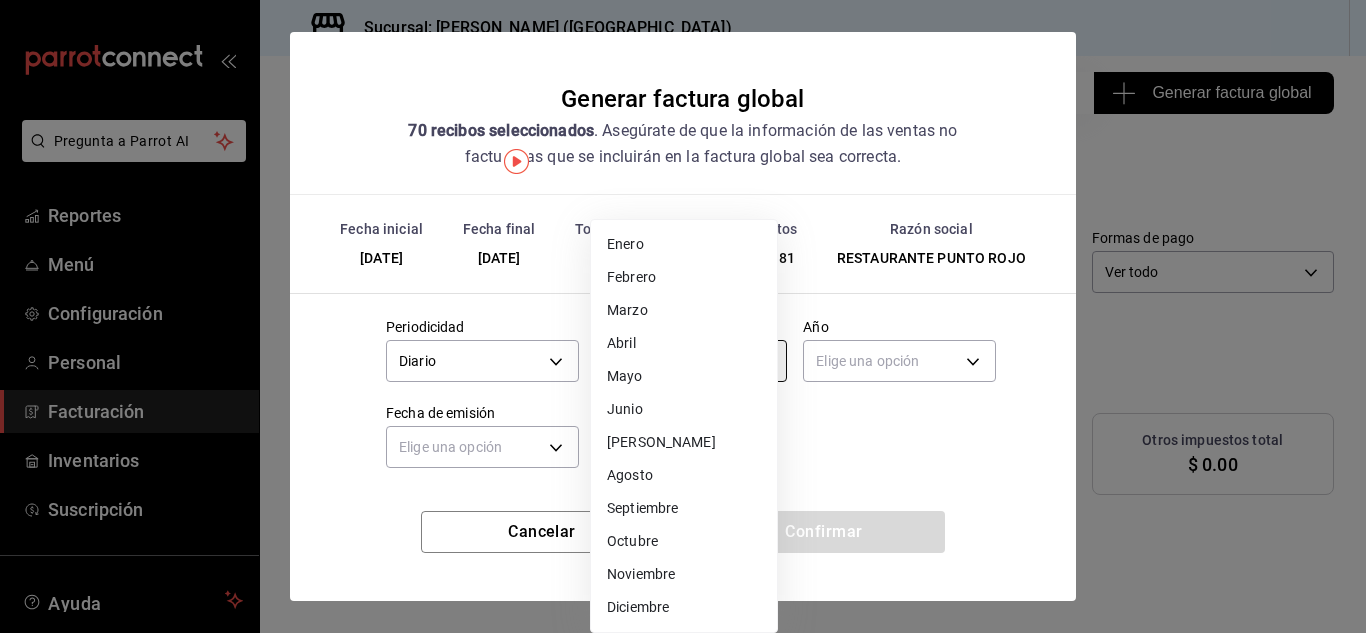 type on "7" 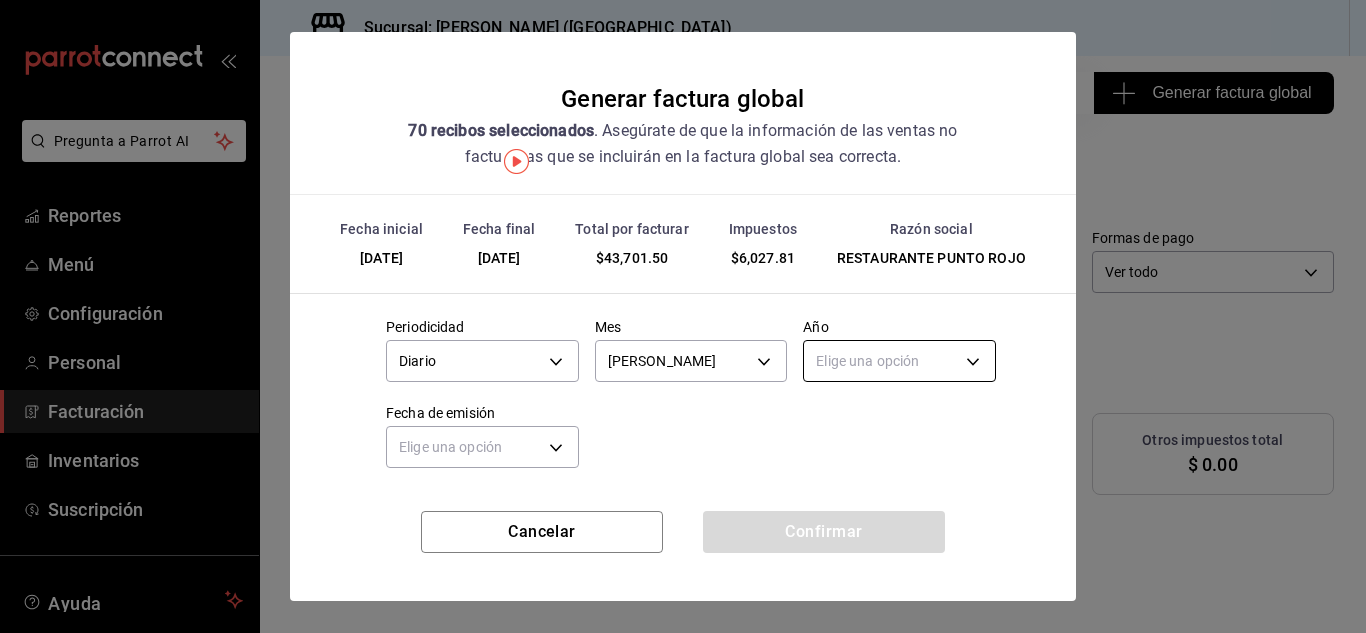 click on "Pregunta a Parrot AI Reportes   Menú   Configuración   Personal   Facturación   Inventarios   Suscripción   Ayuda Recomienda Parrot   [PERSON_NAME]   Sugerir nueva función   Sucursal: Nikkori ([GEOGRAPHIC_DATA]) Regresar 70 Recibos seleccionados Generar factura global Generar factura global Selecciona las ordenes que tus clientes no facturaron para emitir tu factural global. Fecha [DATE] [DATE] - [DATE] [DATE] Hora inicio 00:00 Hora inicio Hora fin 23:59 Hora fin Razón social RESTAURANTE PUNTO ROJO 5749a84e-6d60-4c90-92c5-fe83de78c063 Formas de pago Ver todo ALL Canal de venta Ver todas PARROT,UBER_EATS,RAPPI,DIDI_FOOD,ONLINE Marcas Ver todas 985a5b61-14d9-43ab-b2aa-55677bfd4284 Ingresos totales $ 37,673.69 Descuentos totales $ 5,349.50 IVA Total $ 6,027.81 Otros impuestos total $ 0.00 Total por facturar $ 43,701.50 Recibos Quita la selección a los recibos que no quieras incluir. Recuerda que sólo puedes generar facturas globales de hasta 1,000 recibos cada una. Fecha # de recibo IVA" at bounding box center [683, 316] 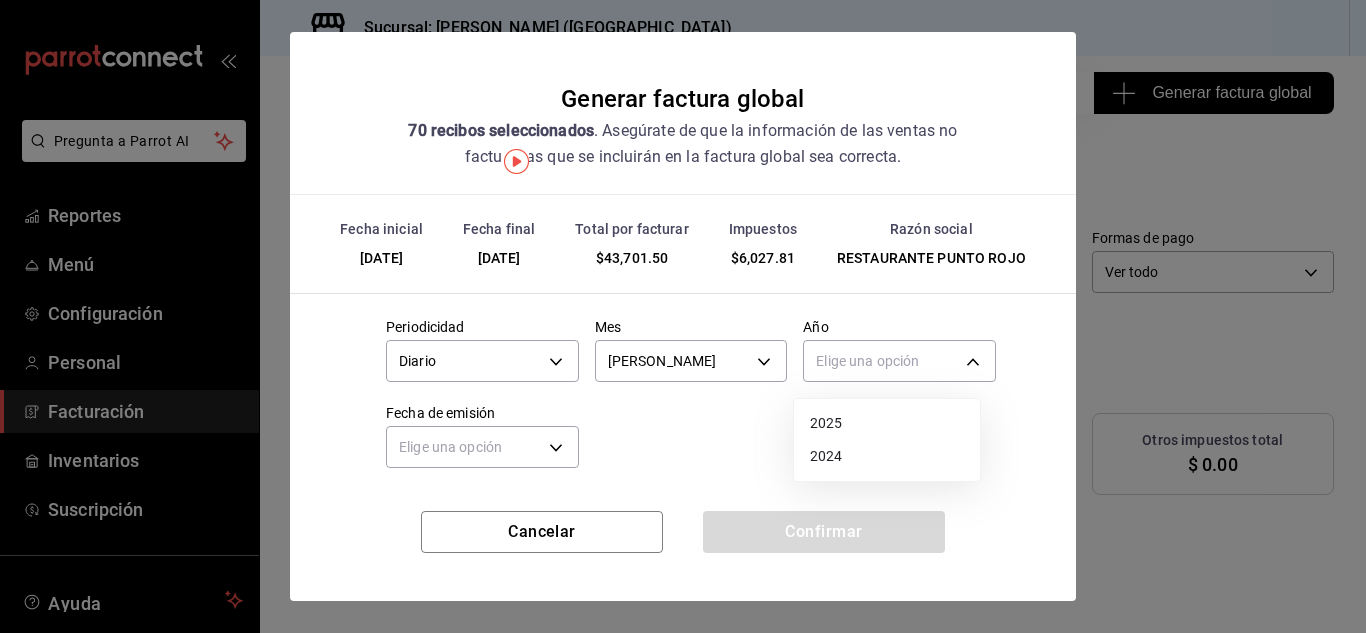 click on "2025" at bounding box center (887, 423) 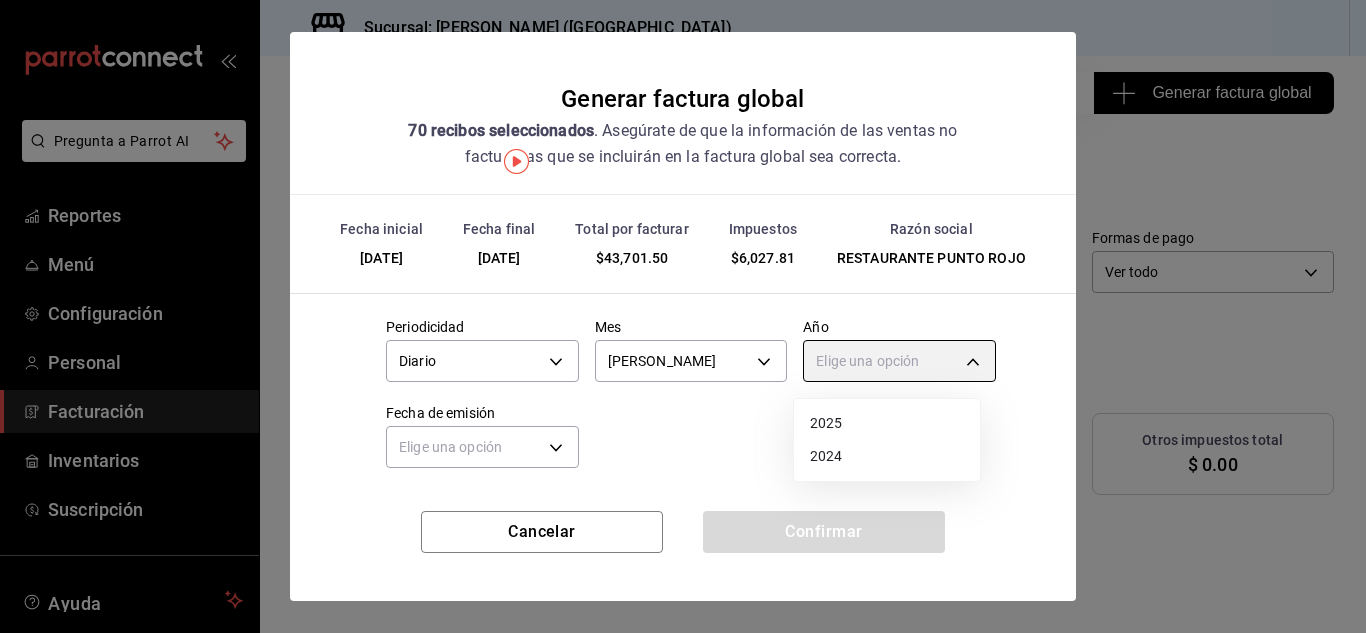 type on "2025" 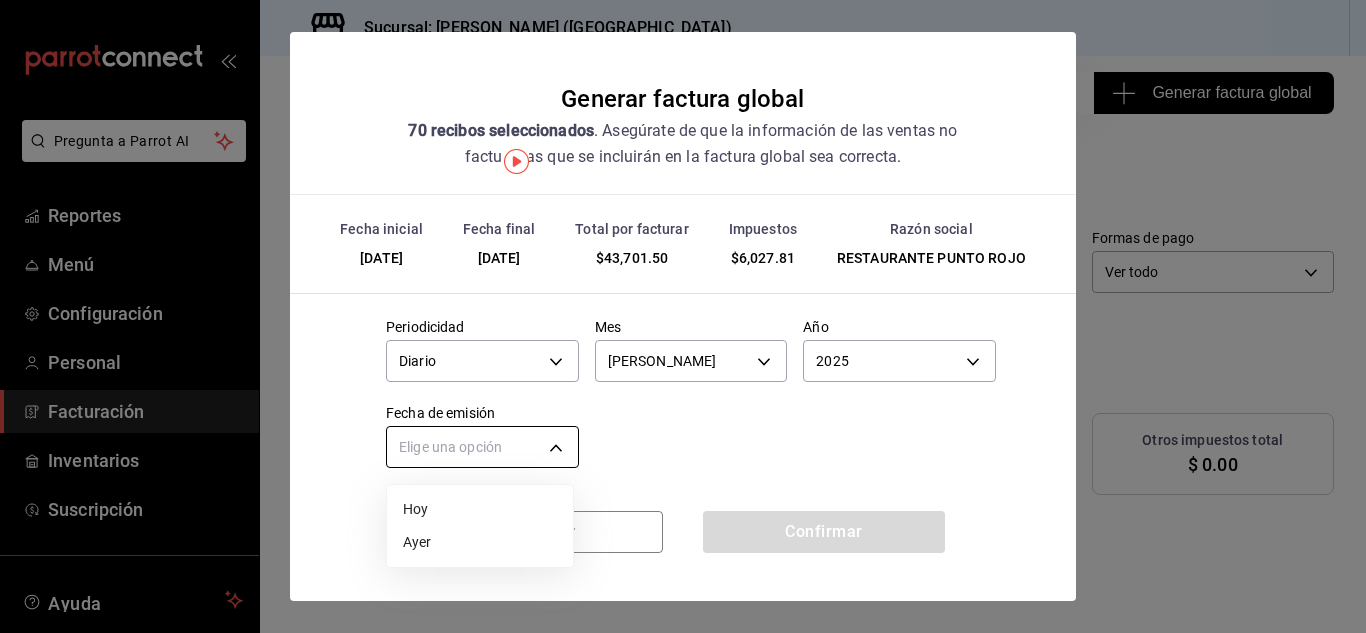 click on "Pregunta a Parrot AI Reportes   Menú   Configuración   Personal   Facturación   Inventarios   Suscripción   Ayuda Recomienda Parrot   [PERSON_NAME]   Sugerir nueva función   Sucursal: Nikkori ([GEOGRAPHIC_DATA]) Regresar 70 Recibos seleccionados Generar factura global Generar factura global Selecciona las ordenes que tus clientes no facturaron para emitir tu factural global. Fecha [DATE] [DATE] - [DATE] [DATE] Hora inicio 00:00 Hora inicio Hora fin 23:59 Hora fin Razón social RESTAURANTE PUNTO ROJO 5749a84e-6d60-4c90-92c5-fe83de78c063 Formas de pago Ver todo ALL Canal de venta Ver todas PARROT,UBER_EATS,RAPPI,DIDI_FOOD,ONLINE Marcas Ver todas 985a5b61-14d9-43ab-b2aa-55677bfd4284 Ingresos totales $ 37,673.69 Descuentos totales $ 5,349.50 IVA Total $ 6,027.81 Otros impuestos total $ 0.00 Total por facturar $ 43,701.50 Recibos Quita la selección a los recibos que no quieras incluir. Recuerda que sólo puedes generar facturas globales de hasta 1,000 recibos cada una. Fecha # de recibo IVA" at bounding box center (683, 316) 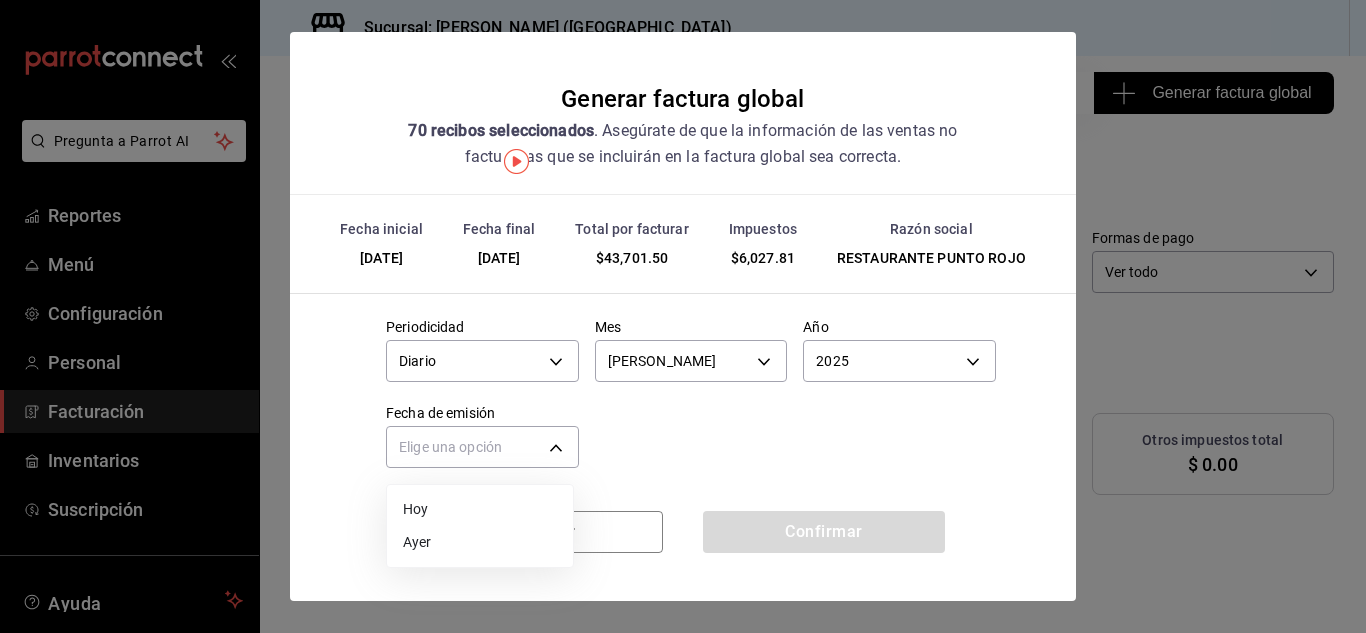 click on "Hoy" at bounding box center (480, 509) 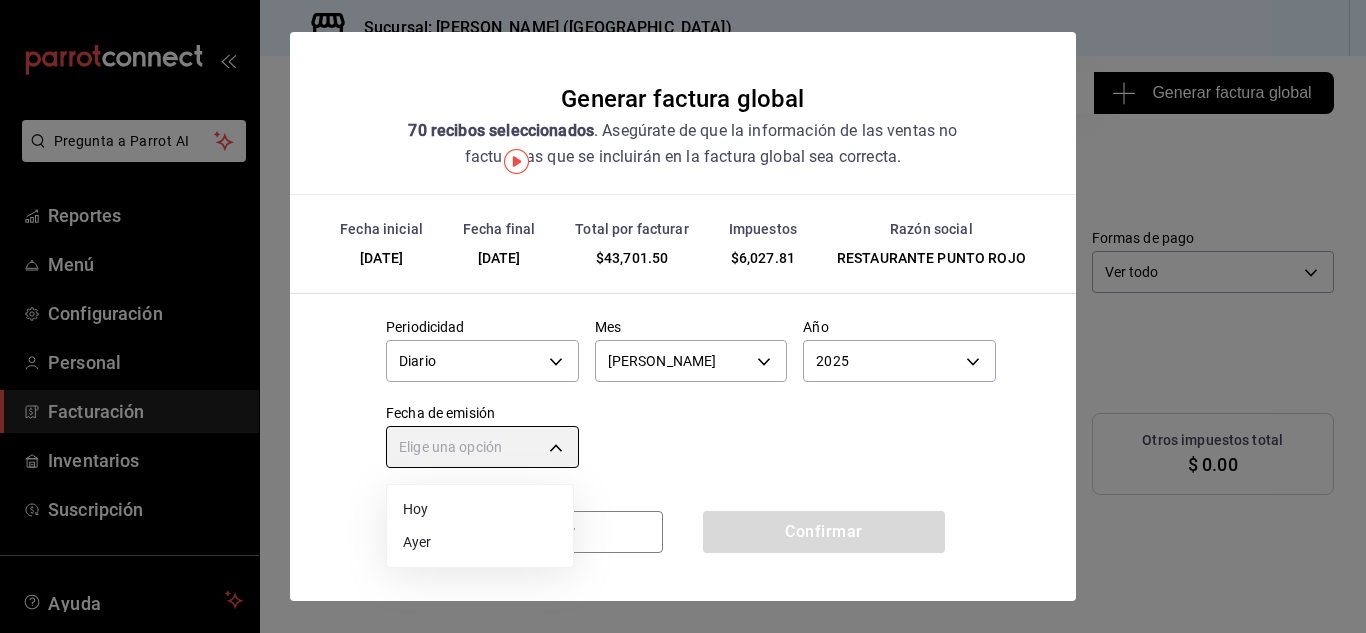 type on "[DATE]" 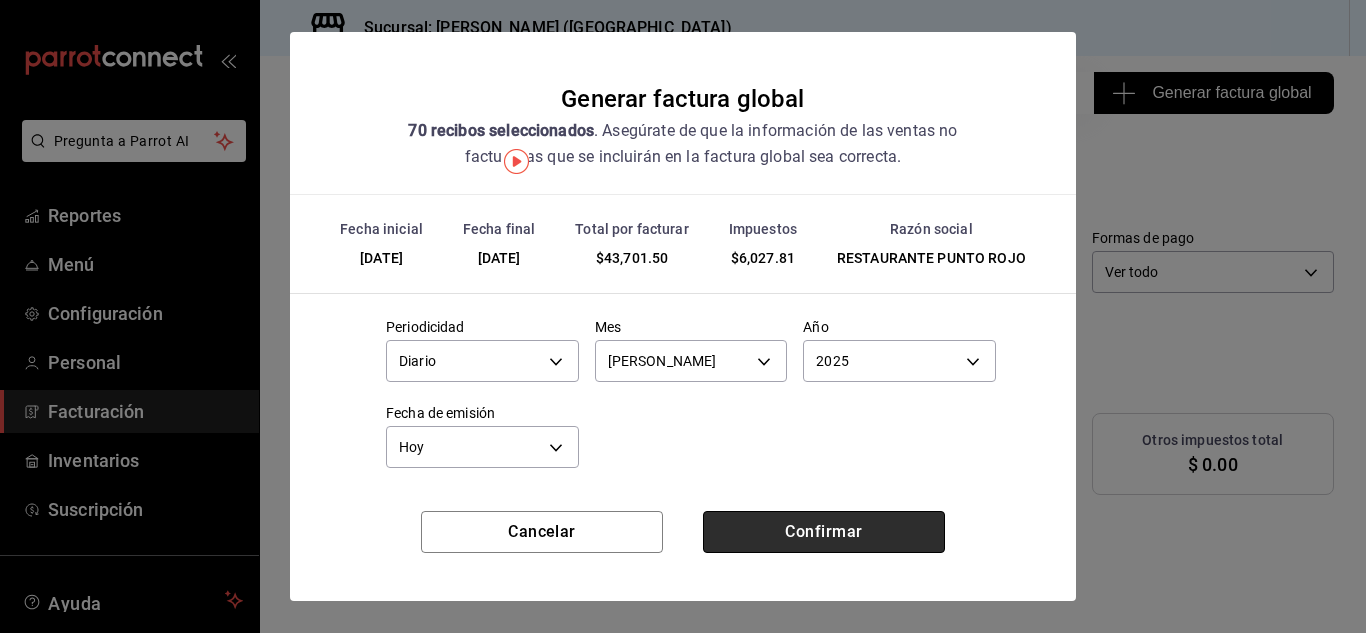 click on "Confirmar" at bounding box center (824, 532) 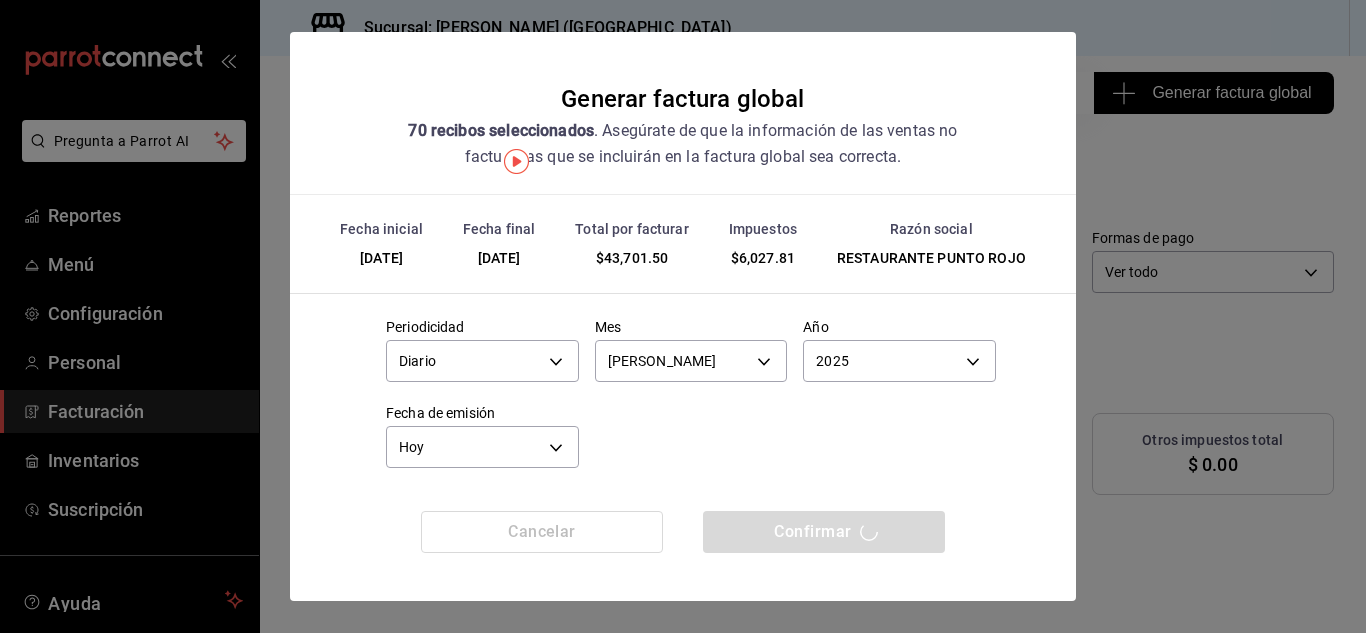 click on "Confirmar" at bounding box center (824, 532) 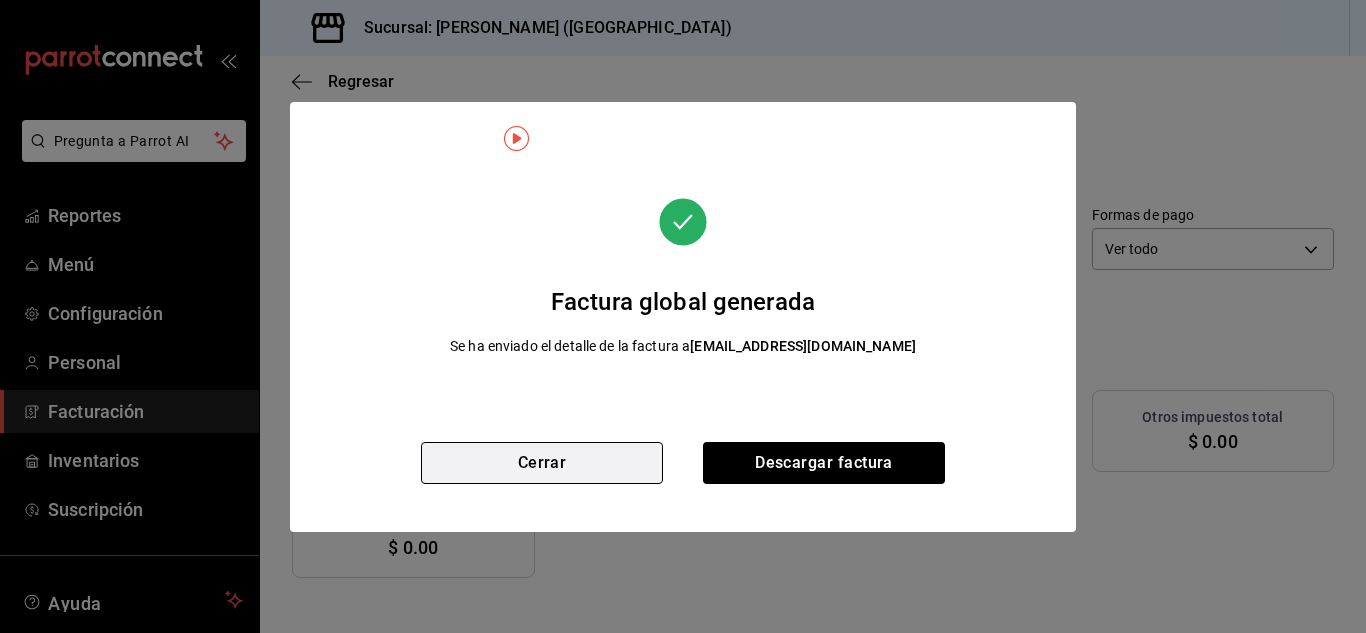 click on "Cerrar" at bounding box center (542, 463) 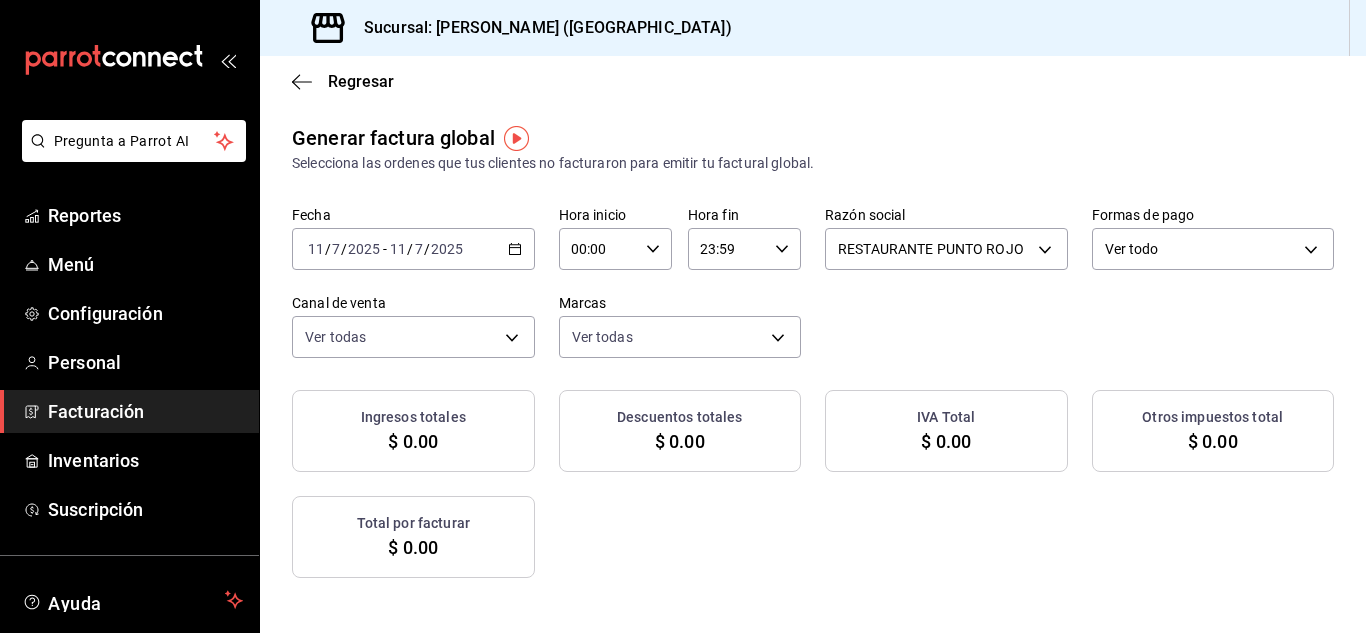 click 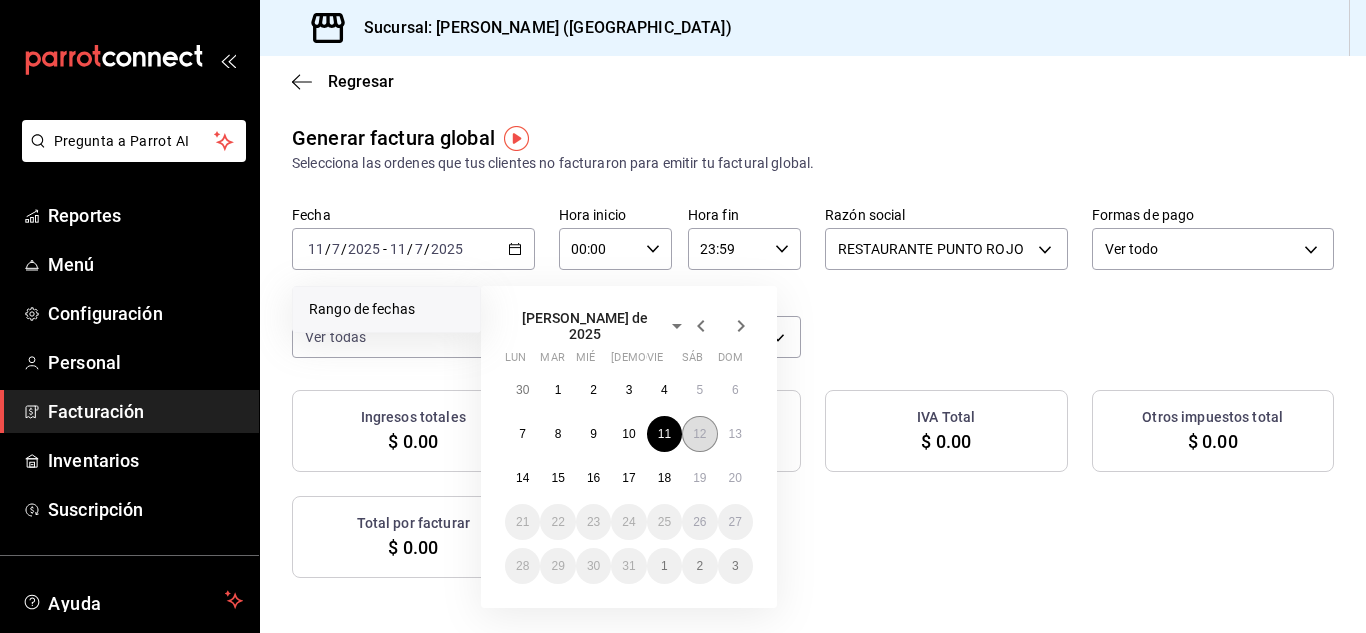 click on "12" at bounding box center [699, 434] 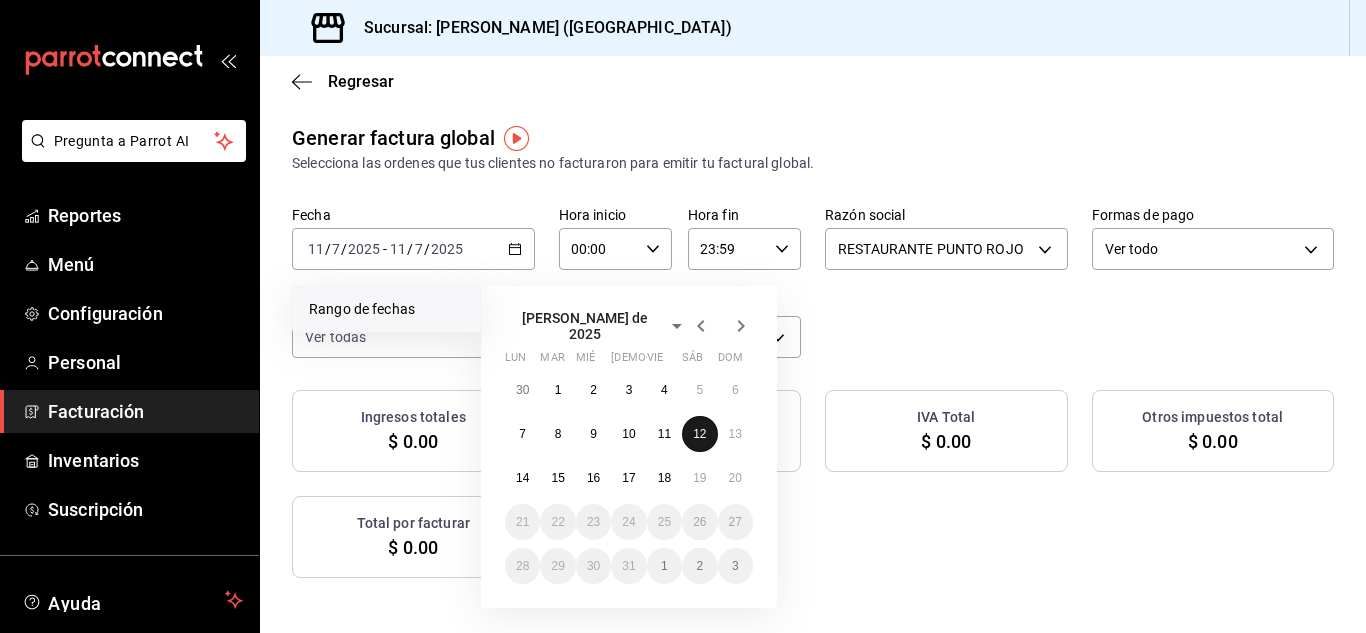 click on "12" at bounding box center [699, 434] 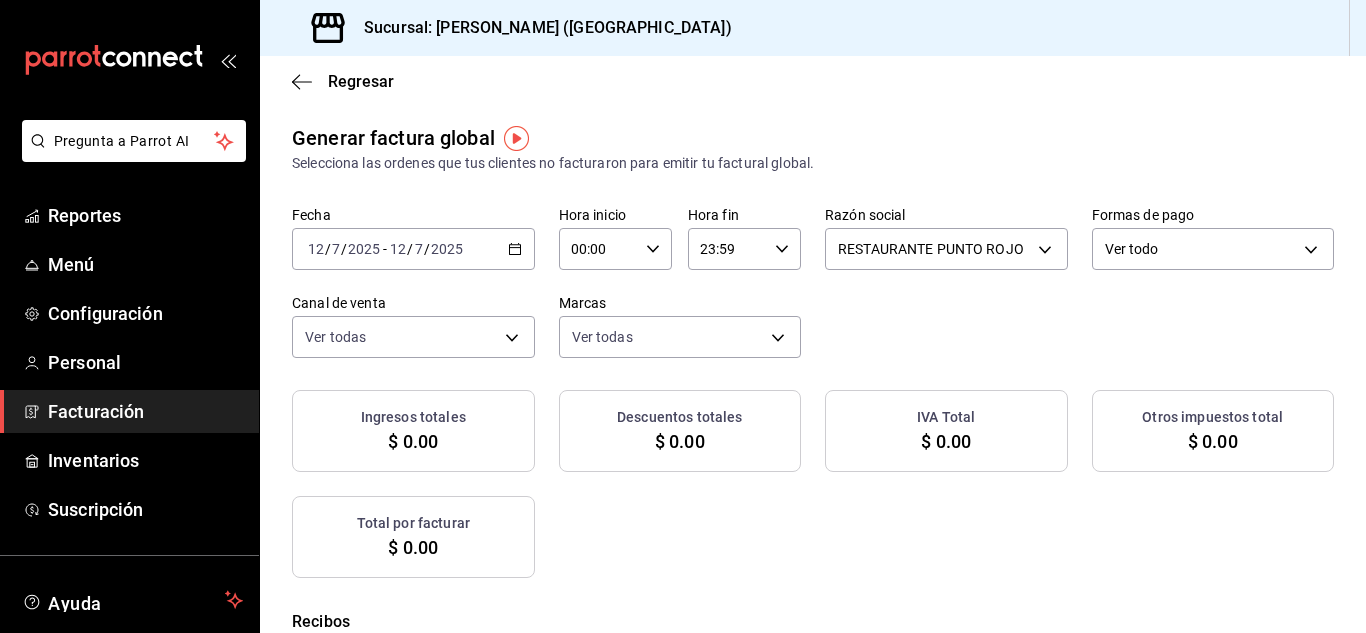 checkbox on "true" 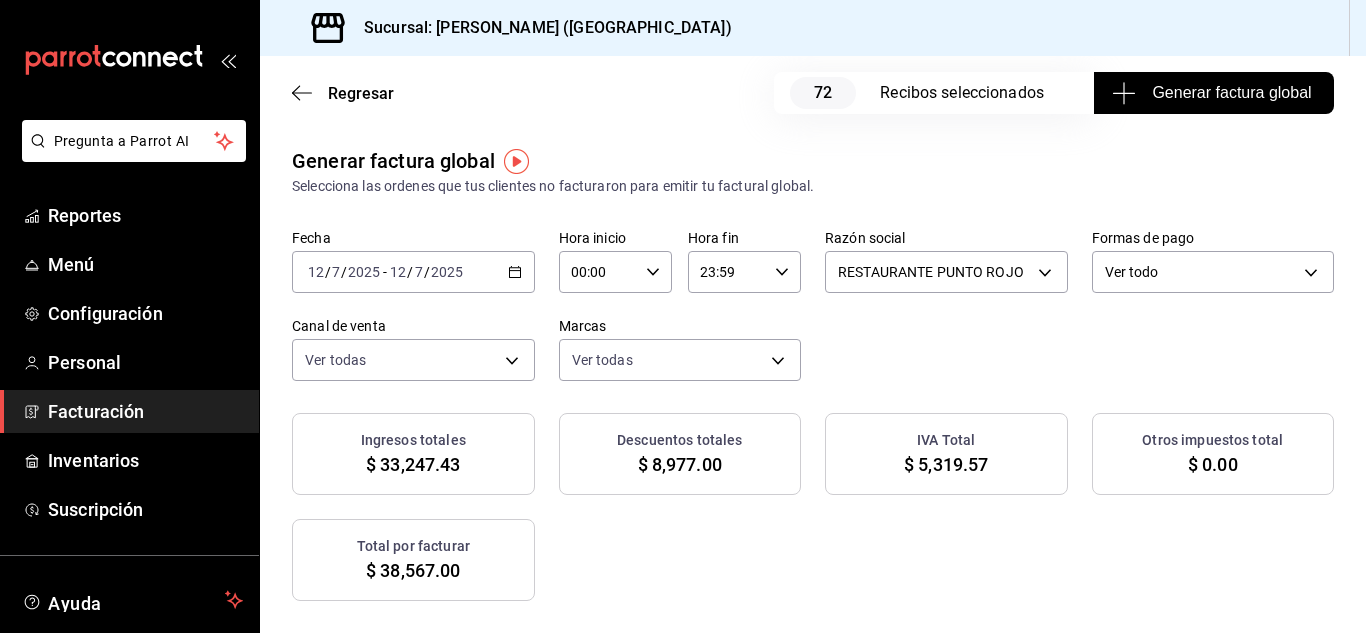 click on "Generar factura global" at bounding box center (1213, 93) 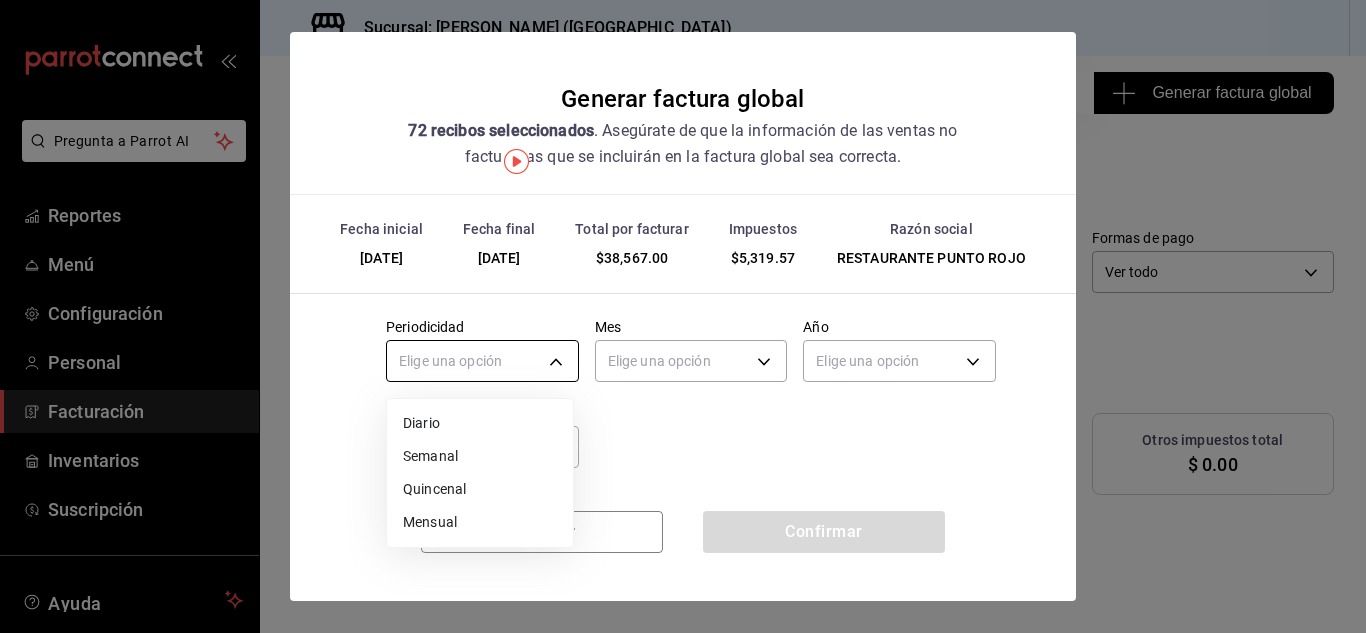 click on "Pregunta a Parrot AI Reportes   Menú   Configuración   Personal   Facturación   Inventarios   Suscripción   Ayuda Recomienda Parrot   [PERSON_NAME]   Sugerir nueva función   Sucursal: Nikkori ([GEOGRAPHIC_DATA]) Regresar 72 Recibos seleccionados Generar factura global Generar factura global Selecciona las ordenes que tus clientes no facturaron para emitir tu factural global. Fecha [DATE] [DATE] - [DATE] [DATE] Hora inicio 00:00 Hora inicio Hora fin 23:59 Hora fin Razón social RESTAURANTE PUNTO ROJO 5749a84e-6d60-4c90-92c5-fe83de78c063 Formas de pago Ver todo ALL Canal de venta Ver todas PARROT,UBER_EATS,RAPPI,DIDI_FOOD,ONLINE Marcas Ver todas 985a5b61-14d9-43ab-b2aa-55677bfd4284 Ingresos totales $ 33,247.43 Descuentos totales $ 8,977.00 IVA Total $ 5,319.57 Otros impuestos total $ 0.00 Total por facturar $ 38,567.00 Recibos Quita la selección a los recibos que no quieras incluir. Recuerda que sólo puedes generar facturas globales de hasta 1,000 recibos cada una. Fecha # de recibo IVA" at bounding box center [683, 316] 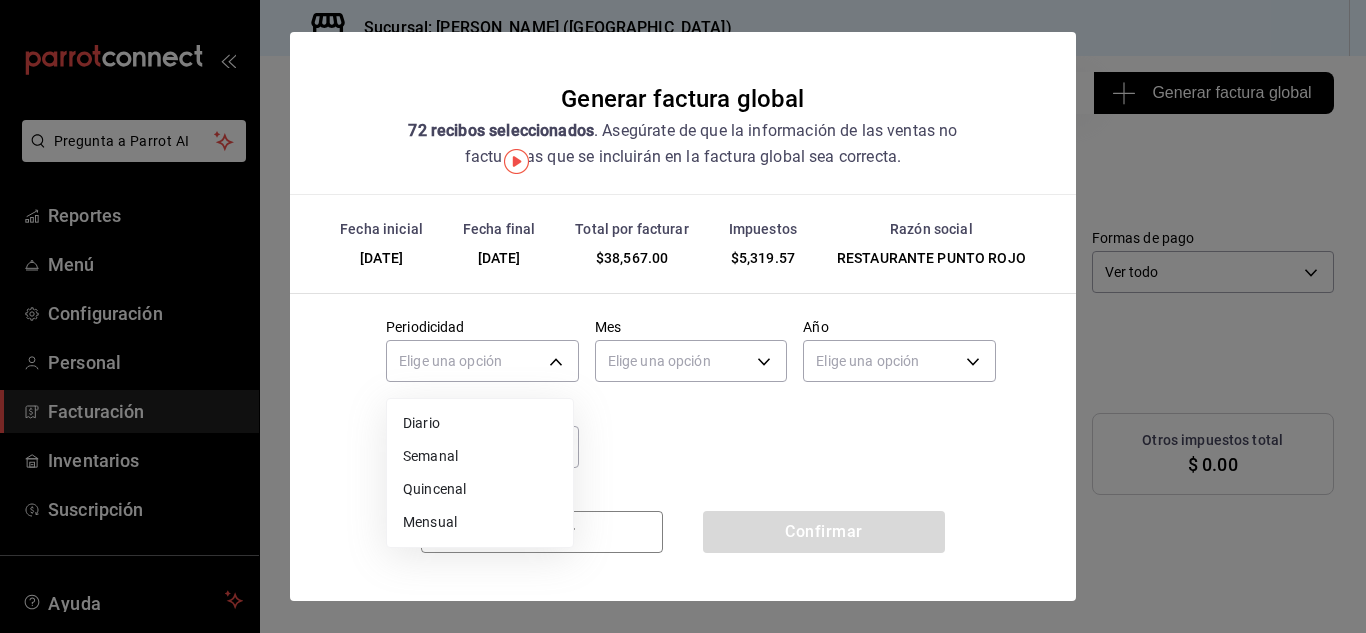 click on "Diario" at bounding box center [480, 423] 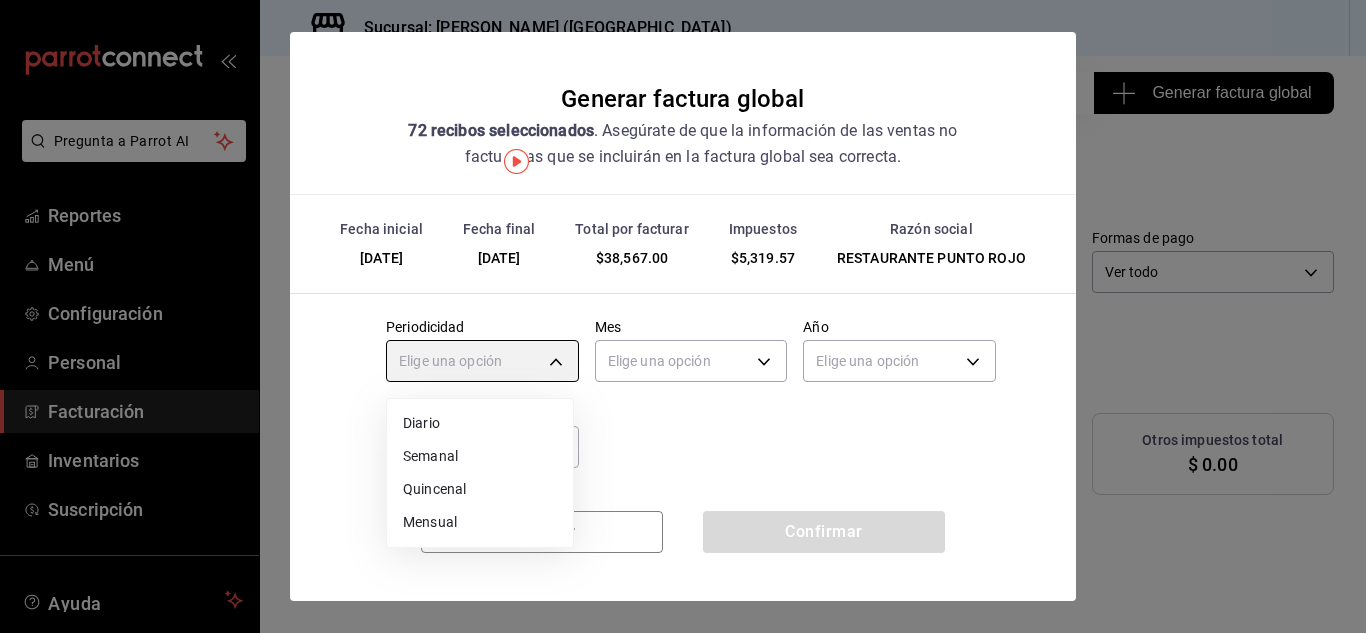 type on "DAILY" 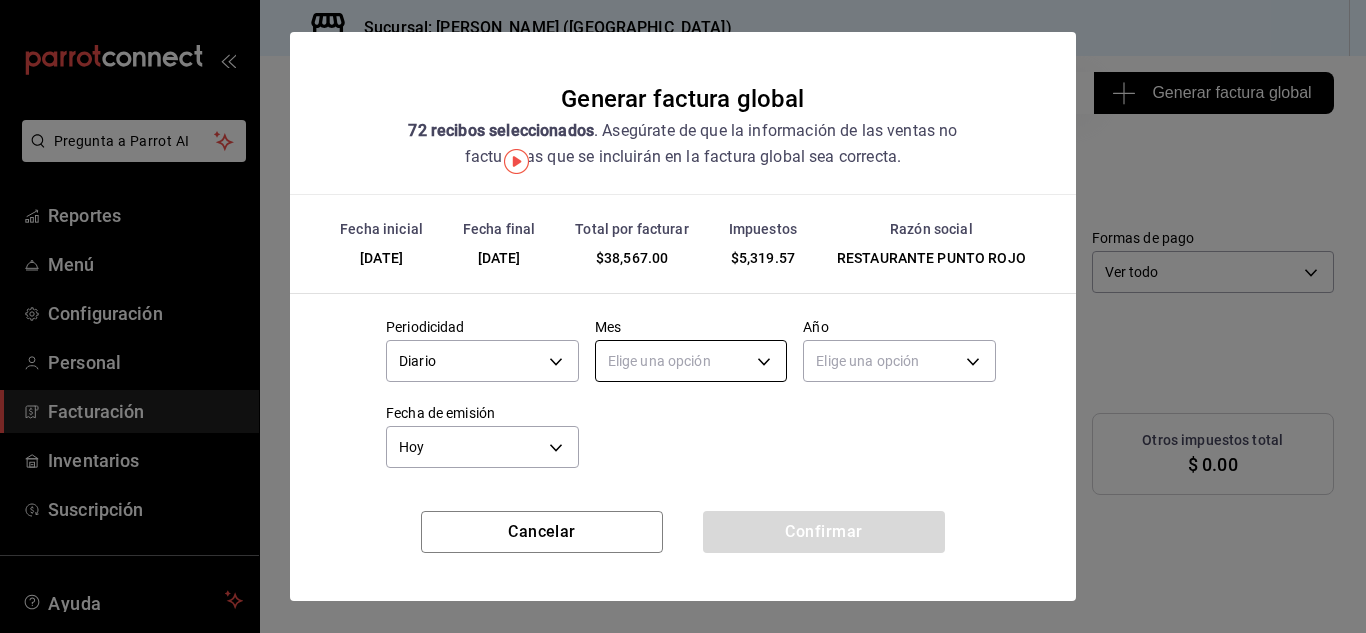 click on "Pregunta a Parrot AI Reportes   Menú   Configuración   Personal   Facturación   Inventarios   Suscripción   Ayuda Recomienda Parrot   [PERSON_NAME]   Sugerir nueva función   Sucursal: Nikkori ([GEOGRAPHIC_DATA]) Regresar 72 Recibos seleccionados Generar factura global Generar factura global Selecciona las ordenes que tus clientes no facturaron para emitir tu factural global. Fecha [DATE] [DATE] - [DATE] [DATE] Hora inicio 00:00 Hora inicio Hora fin 23:59 Hora fin Razón social RESTAURANTE PUNTO ROJO 5749a84e-6d60-4c90-92c5-fe83de78c063 Formas de pago Ver todo ALL Canal de venta Ver todas PARROT,UBER_EATS,RAPPI,DIDI_FOOD,ONLINE Marcas Ver todas 985a5b61-14d9-43ab-b2aa-55677bfd4284 Ingresos totales $ 33,247.43 Descuentos totales $ 8,977.00 IVA Total $ 5,319.57 Otros impuestos total $ 0.00 Total por facturar $ 38,567.00 Recibos Quita la selección a los recibos que no quieras incluir. Recuerda que sólo puedes generar facturas globales de hasta 1,000 recibos cada una. Fecha # de recibo IVA" at bounding box center [683, 316] 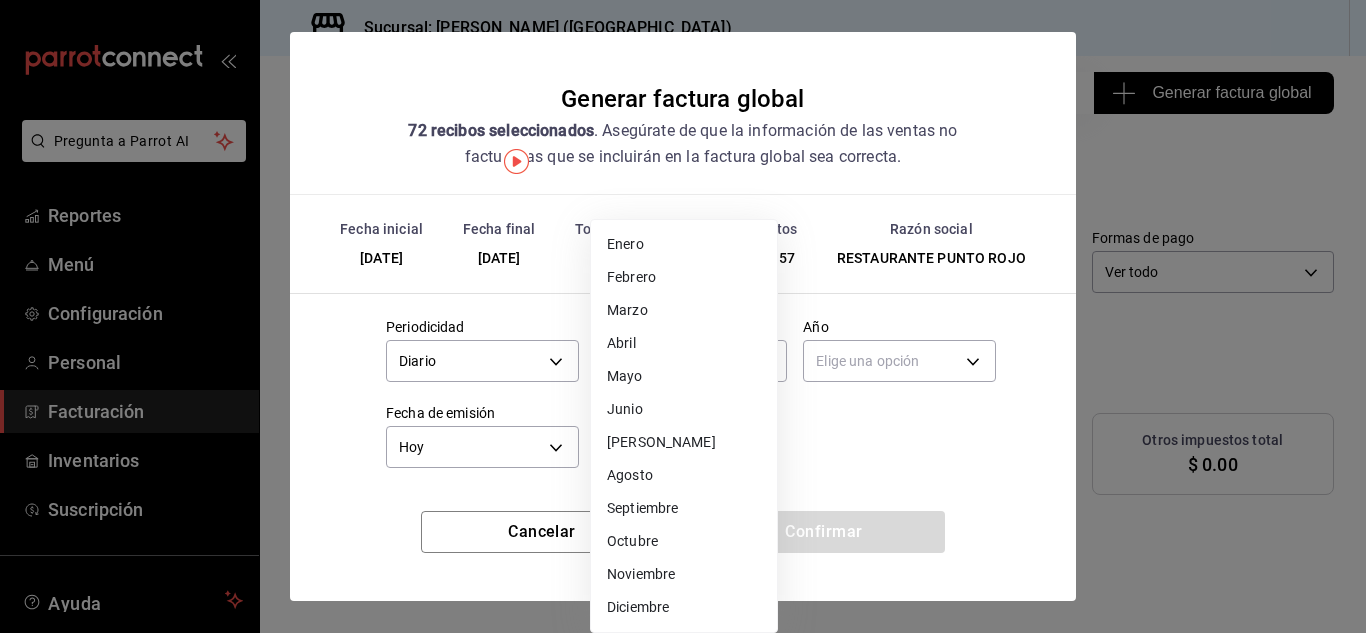 click on "[PERSON_NAME]" at bounding box center [684, 442] 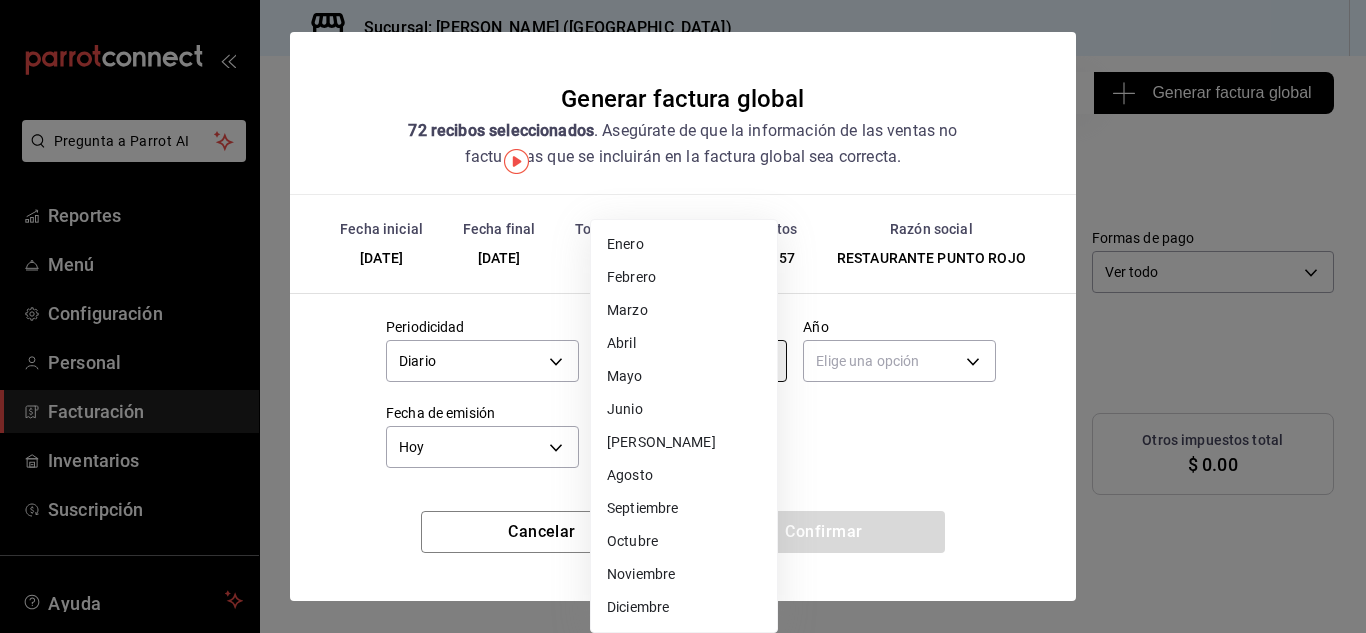 type on "7" 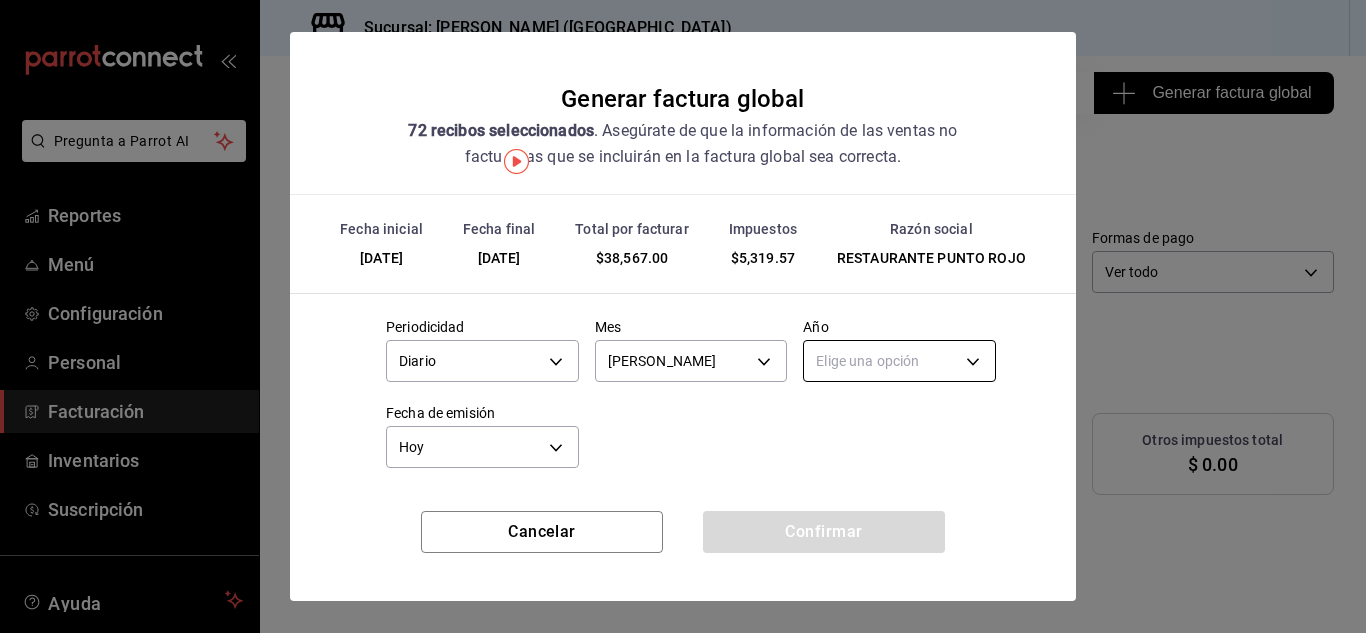 click on "Pregunta a Parrot AI Reportes   Menú   Configuración   Personal   Facturación   Inventarios   Suscripción   Ayuda Recomienda Parrot   [PERSON_NAME]   Sugerir nueva función   Sucursal: Nikkori ([GEOGRAPHIC_DATA]) Regresar 72 Recibos seleccionados Generar factura global Generar factura global Selecciona las ordenes que tus clientes no facturaron para emitir tu factural global. Fecha [DATE] [DATE] - [DATE] [DATE] Hora inicio 00:00 Hora inicio Hora fin 23:59 Hora fin Razón social RESTAURANTE PUNTO ROJO 5749a84e-6d60-4c90-92c5-fe83de78c063 Formas de pago Ver todo ALL Canal de venta Ver todas PARROT,UBER_EATS,RAPPI,DIDI_FOOD,ONLINE Marcas Ver todas 985a5b61-14d9-43ab-b2aa-55677bfd4284 Ingresos totales $ 33,247.43 Descuentos totales $ 8,977.00 IVA Total $ 5,319.57 Otros impuestos total $ 0.00 Total por facturar $ 38,567.00 Recibos Quita la selección a los recibos que no quieras incluir. Recuerda que sólo puedes generar facturas globales de hasta 1,000 recibos cada una. Fecha # de recibo IVA" at bounding box center [683, 316] 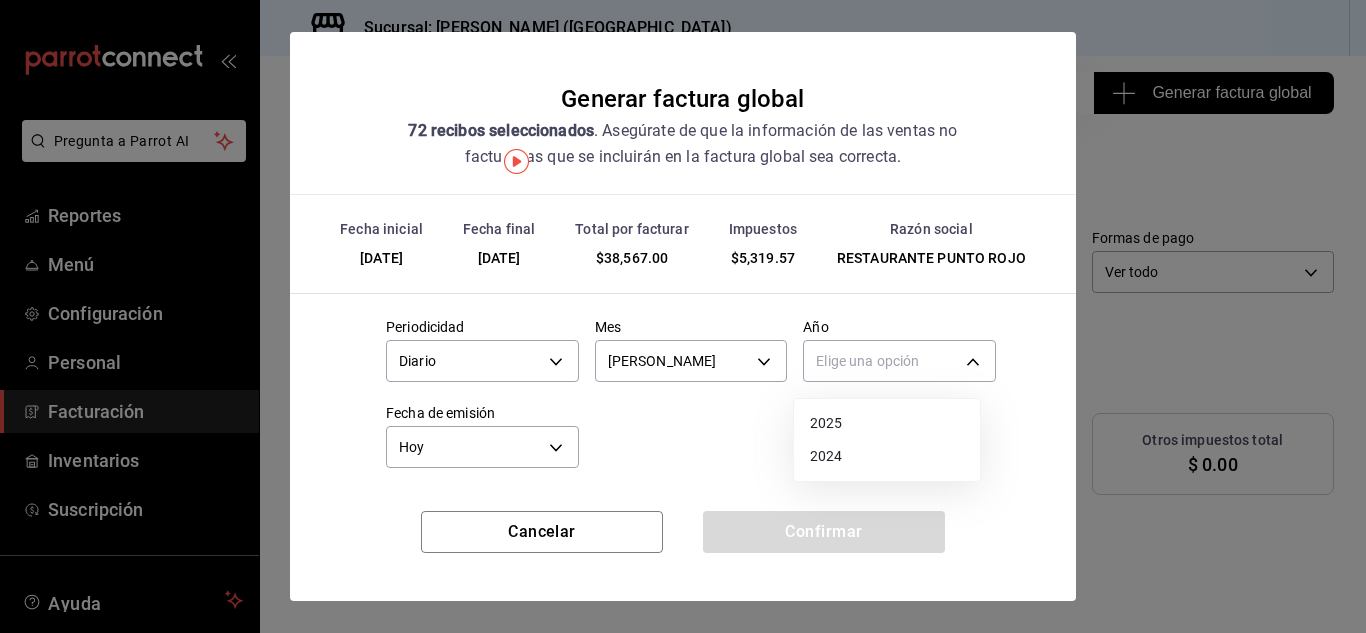 click on "2025" at bounding box center (887, 423) 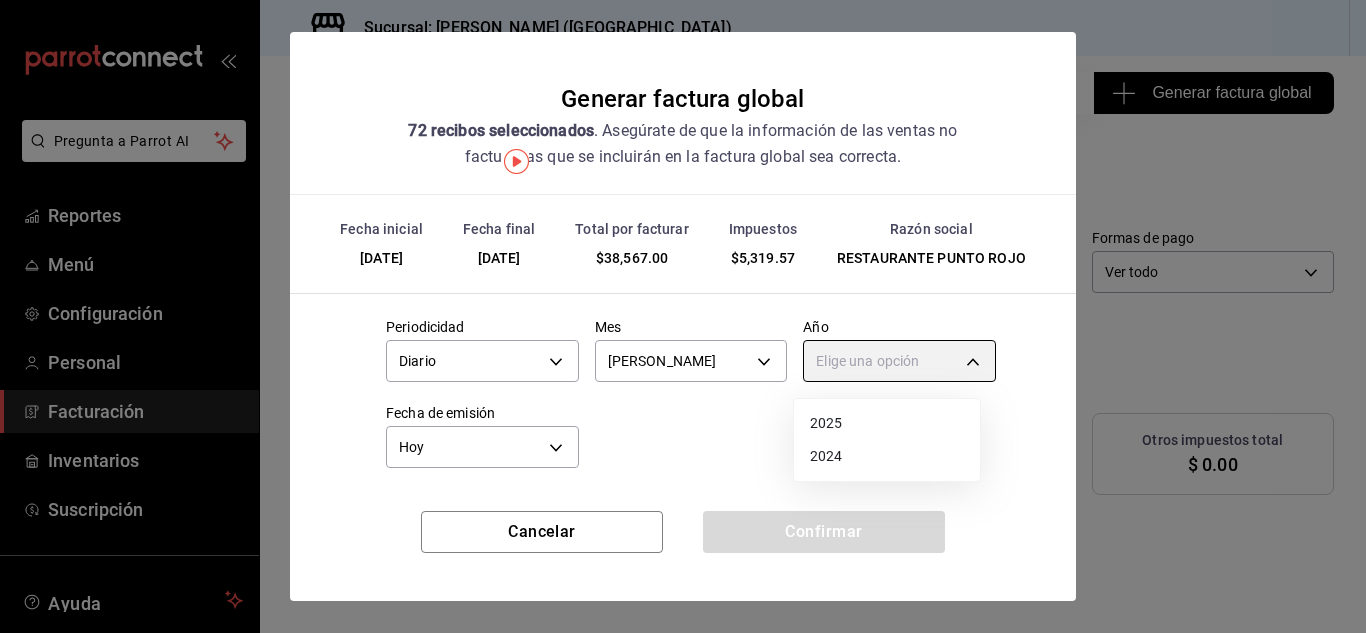 type on "2025" 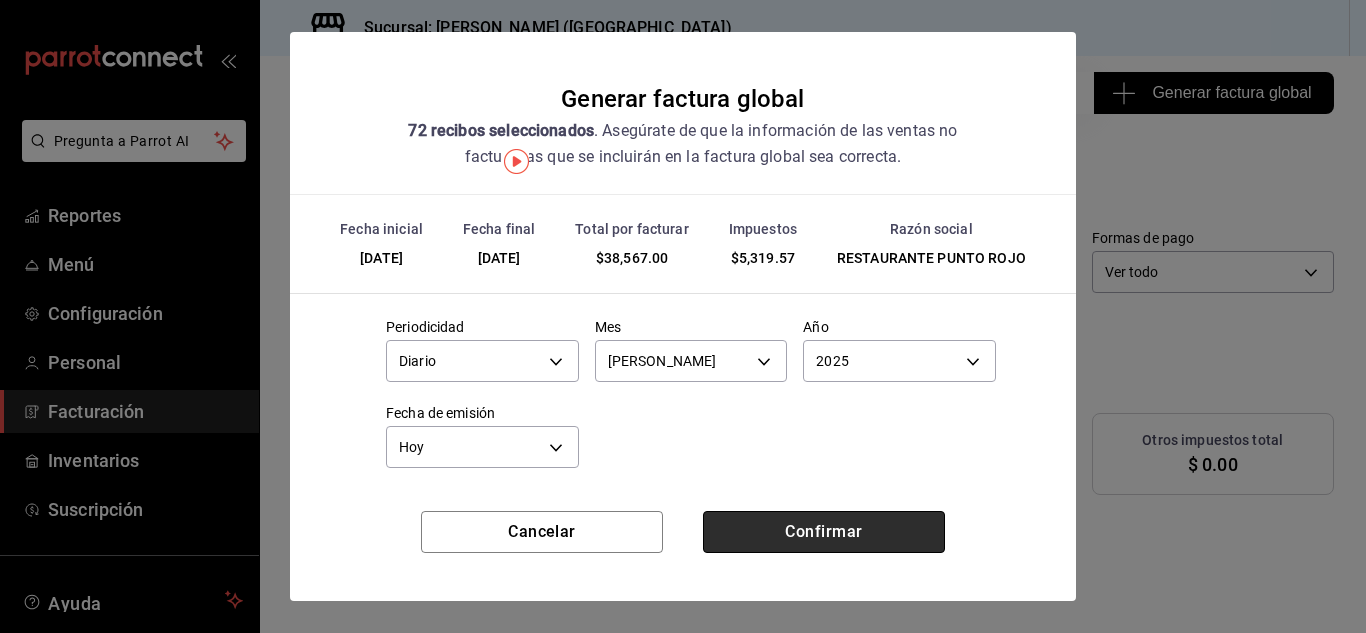 click on "Confirmar" at bounding box center (824, 532) 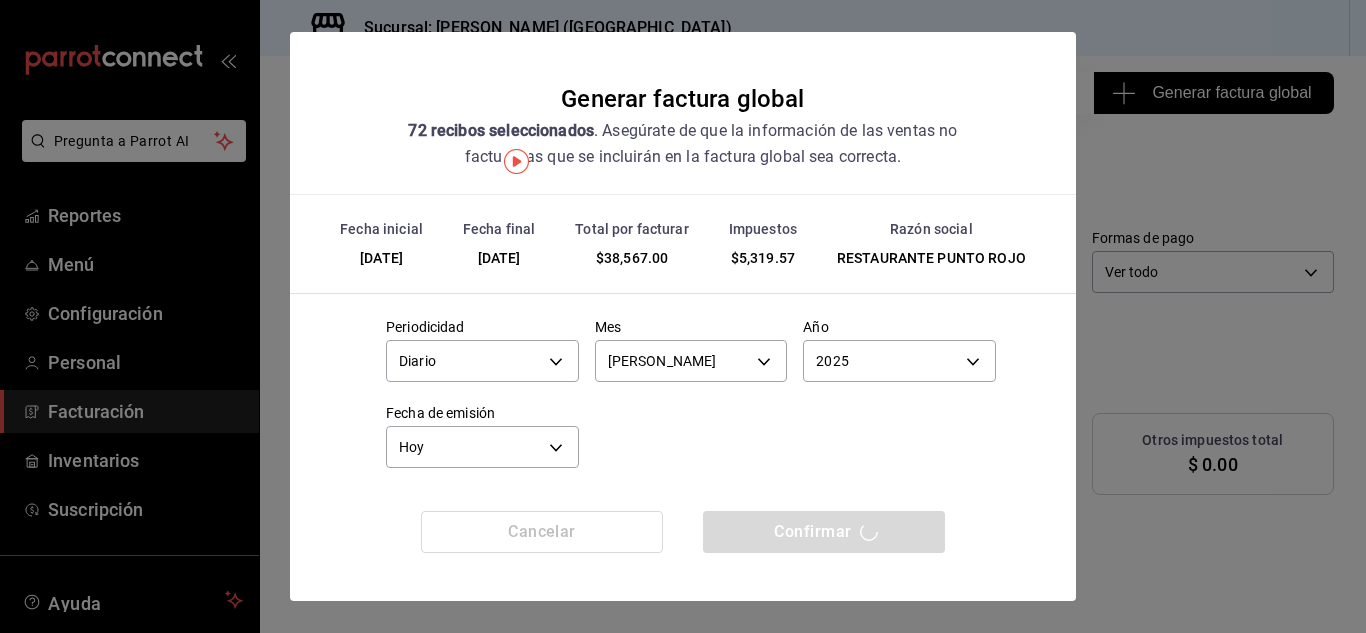 click on "Confirmar" at bounding box center (824, 532) 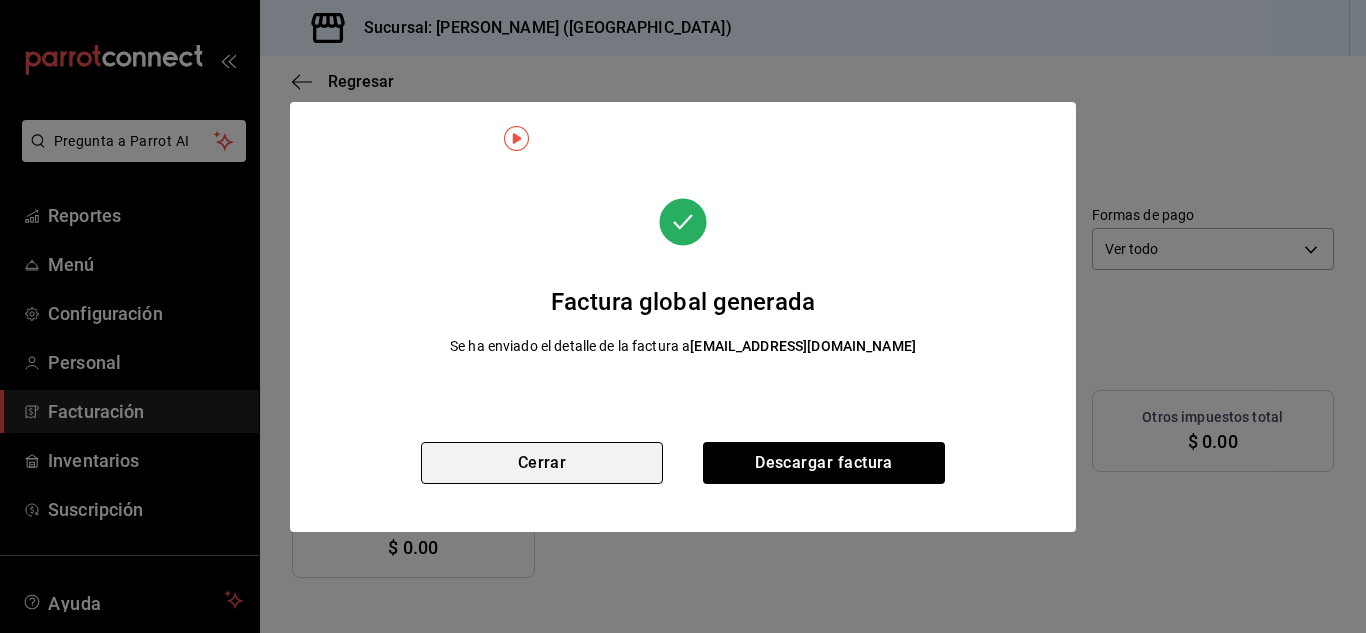 click on "Cerrar" at bounding box center (542, 463) 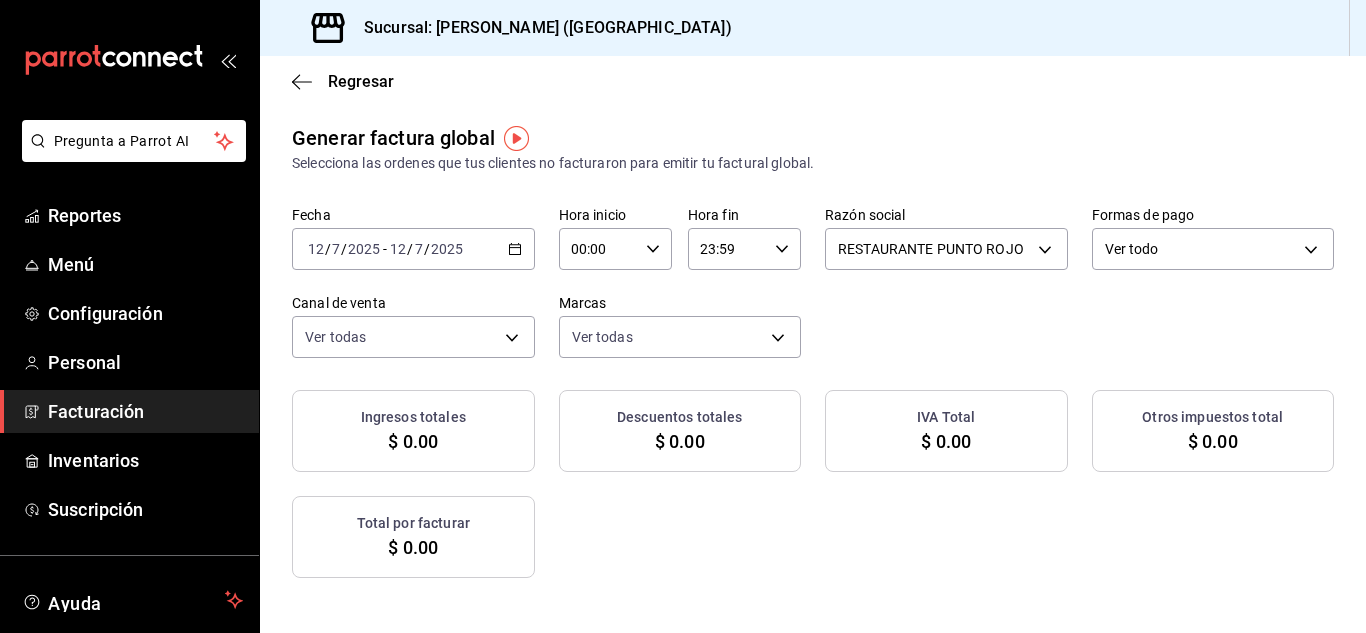 click on "Fecha [DATE] [DATE] - [DATE] [DATE] Hora inicio 00:00 Hora inicio Hora fin 23:59 Hora fin Razón social RESTAURANTE PUNTO ROJO 5749a84e-6d60-4c90-92c5-fe83de78c063 Formas de pago Ver todo ALL Canal de venta Ver todas PARROT,UBER_EATS,RAPPI,DIDI_FOOD,ONLINE Marcas Ver todas 985a5b61-14d9-43ab-b2aa-55677bfd4284" at bounding box center (813, 282) 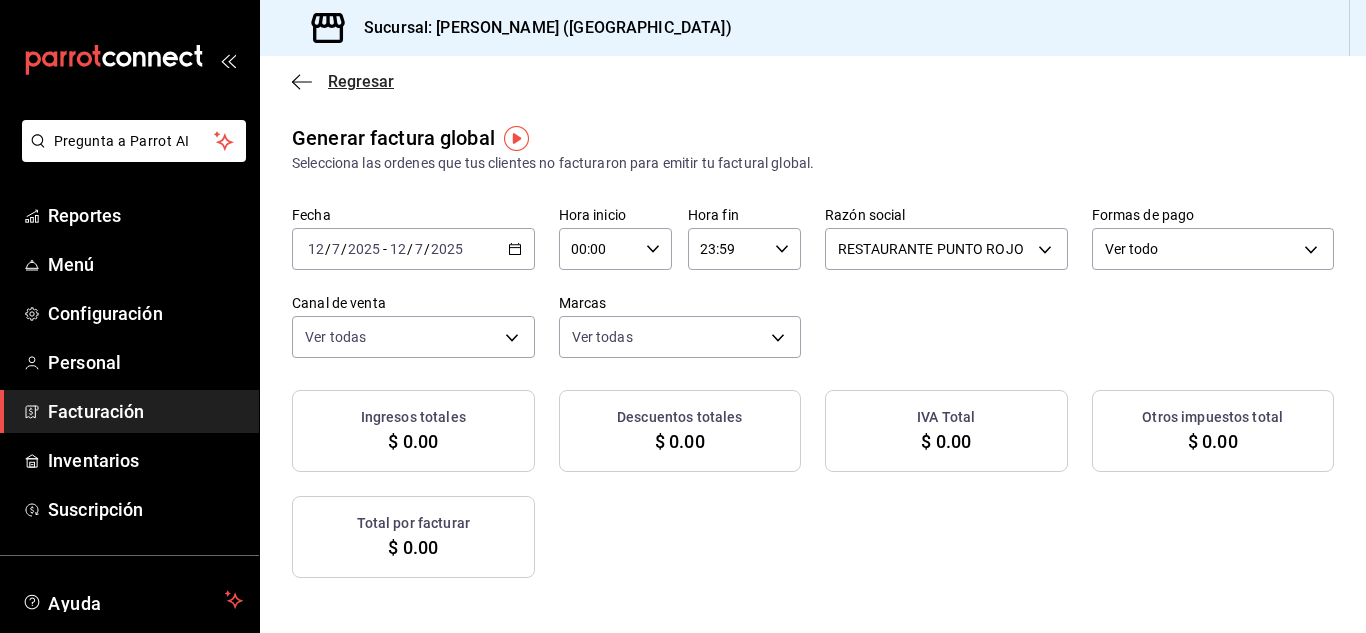 click on "Regresar" at bounding box center [361, 81] 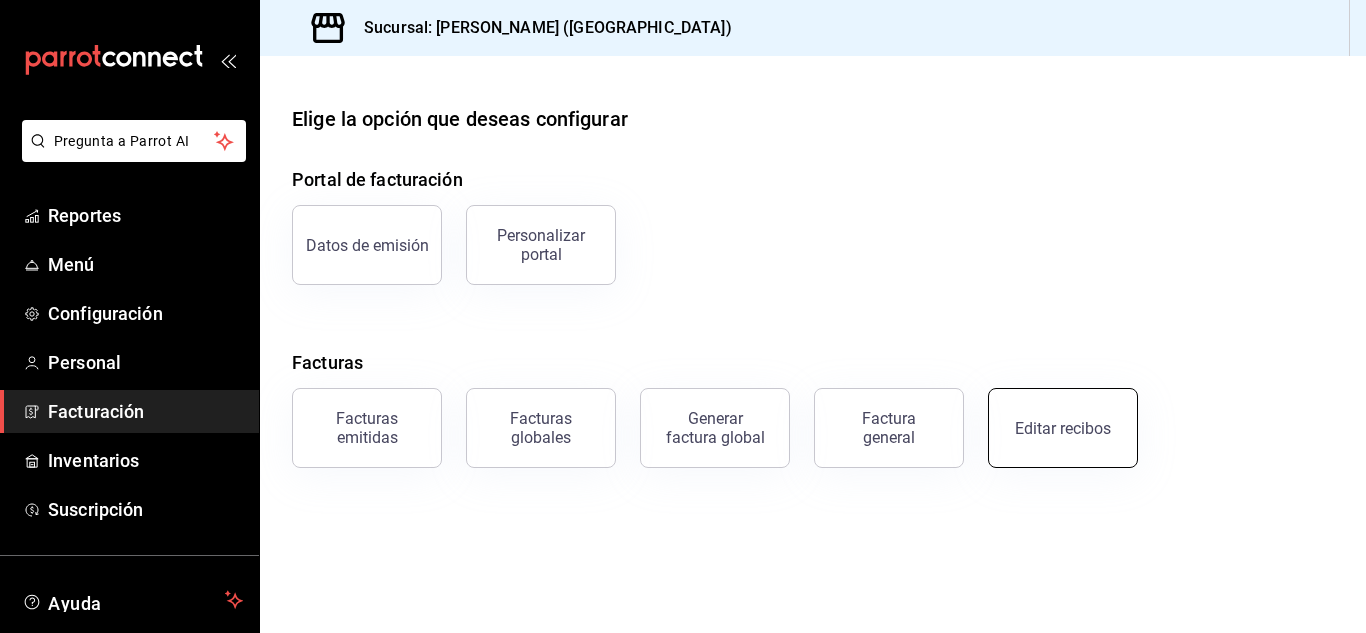 click on "Editar recibos" at bounding box center [1063, 428] 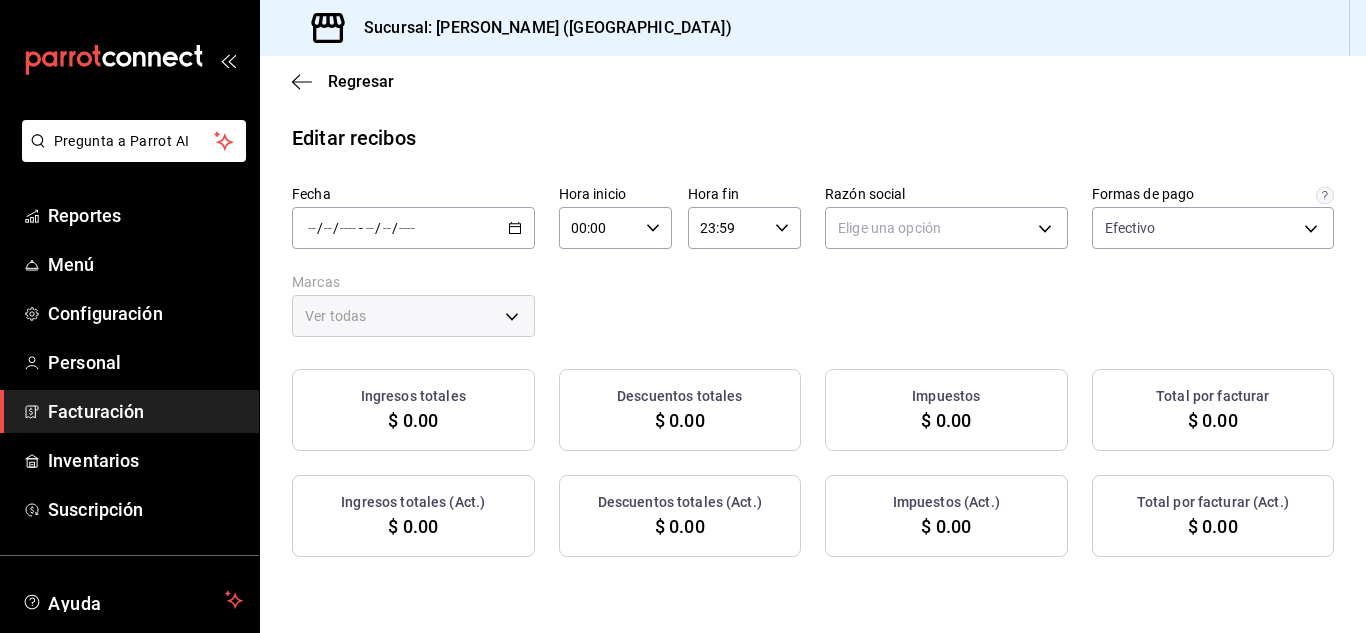 type on "84de3d0d-b7e2-47cb-b4be-10b11e0b5394" 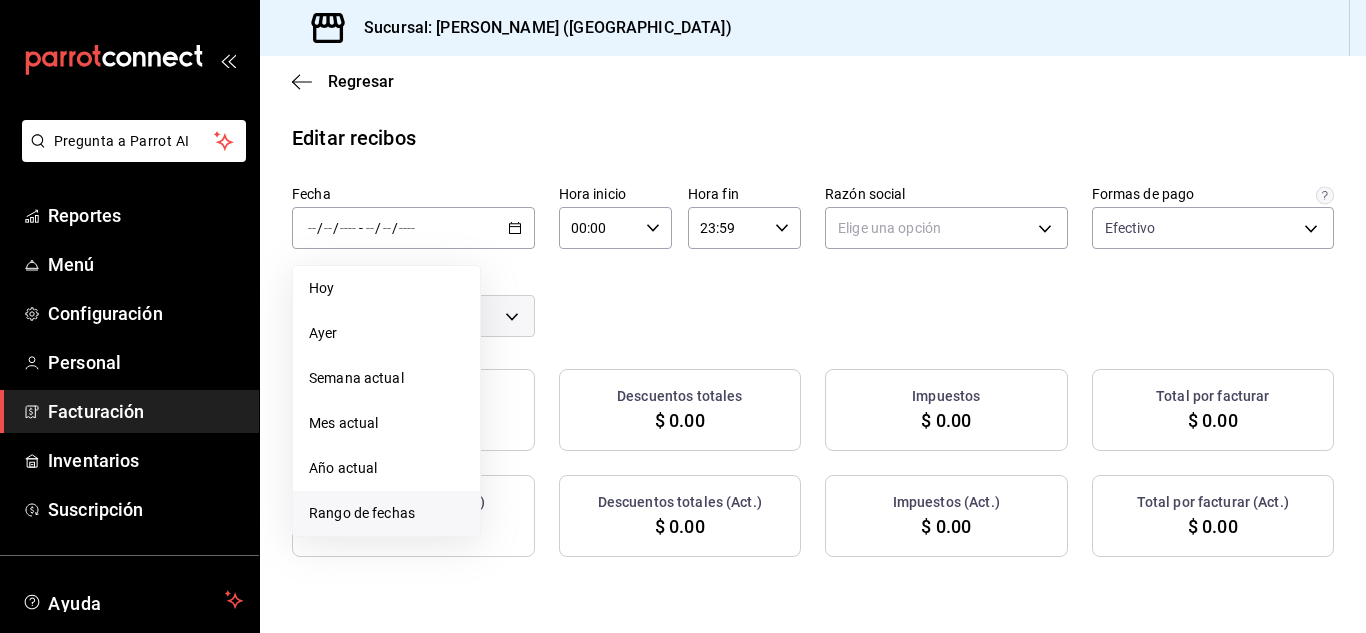 click on "Rango de fechas" at bounding box center [386, 513] 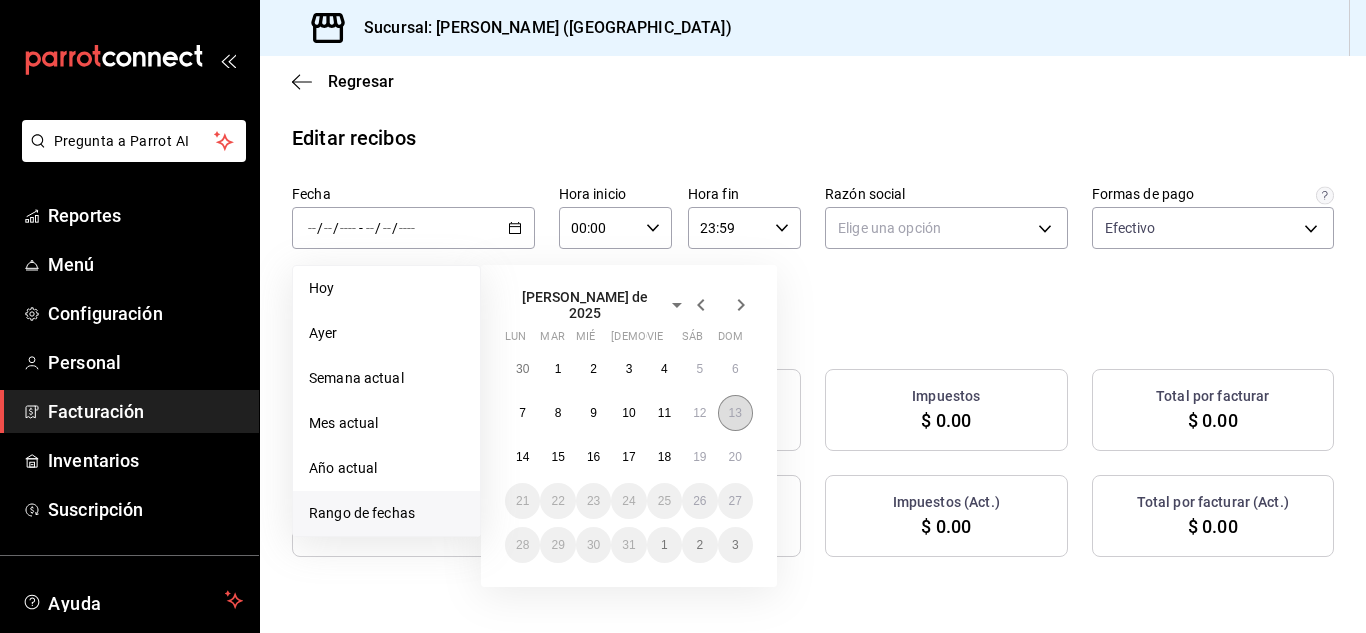 click on "13" at bounding box center [735, 413] 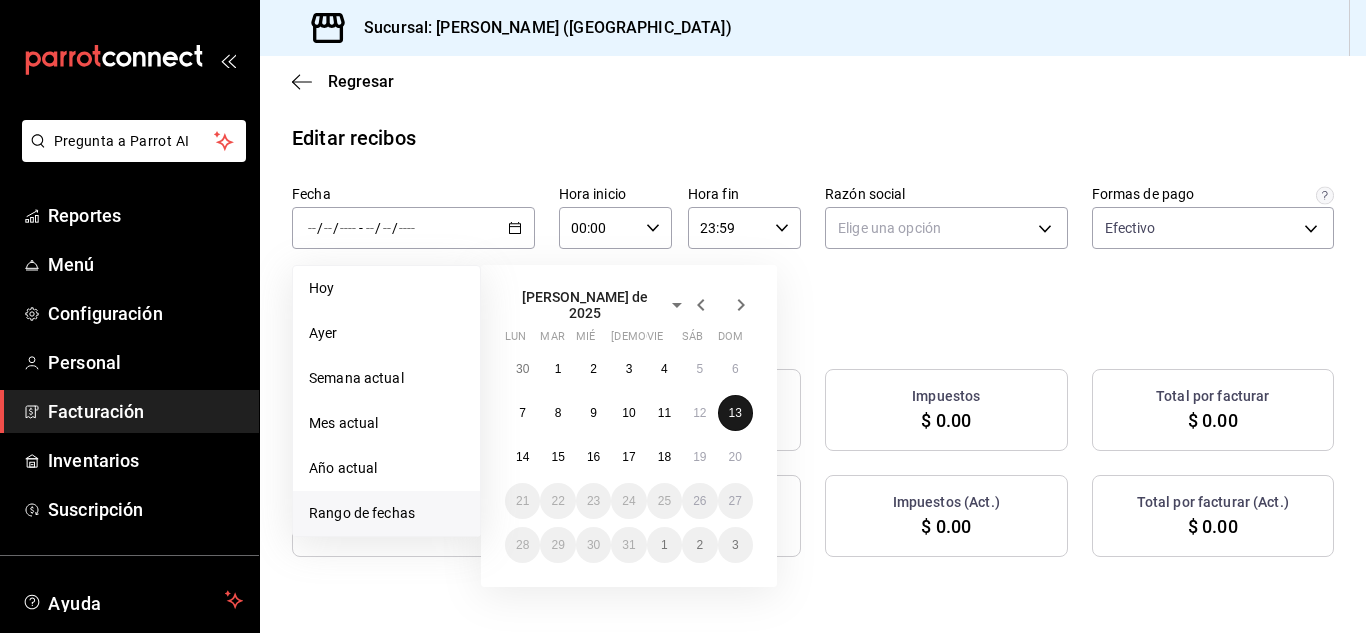 click on "13" at bounding box center [735, 413] 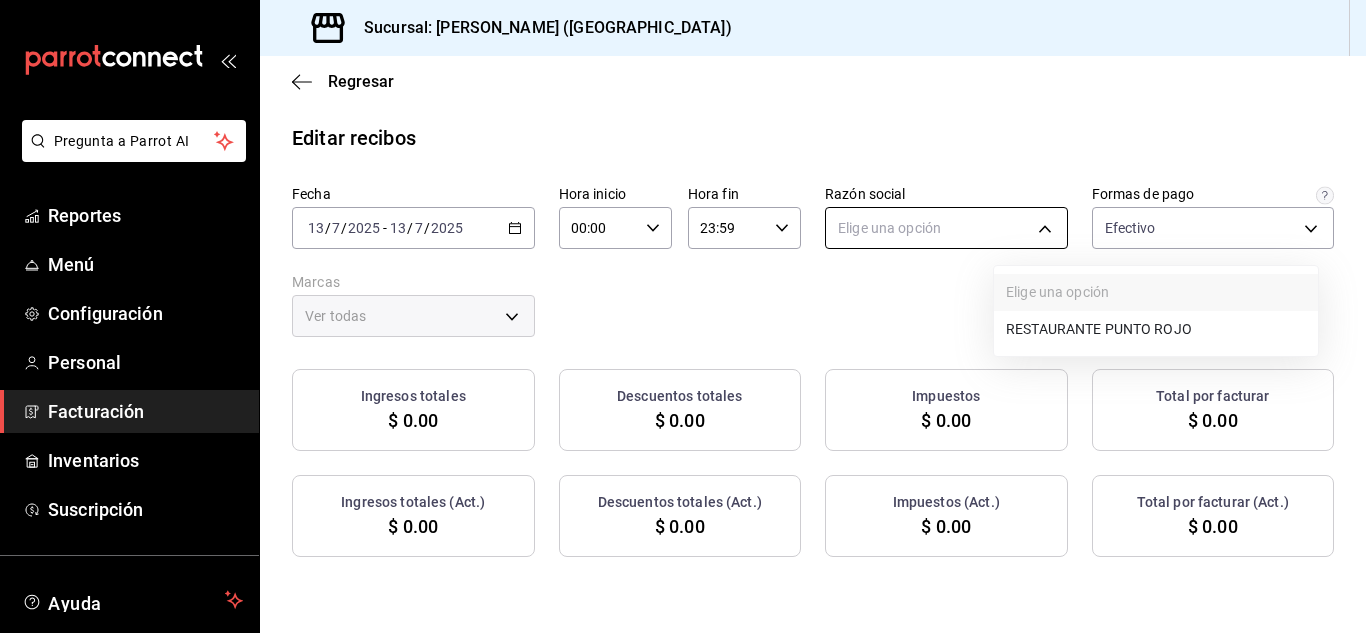 click on "Pregunta a Parrot AI Reportes   Menú   Configuración   Personal   Facturación   Inventarios   Suscripción   Ayuda Recomienda Parrot   [PERSON_NAME]   Sugerir nueva función   Sucursal: Nikkori ([GEOGRAPHIC_DATA]) Regresar Editar recibos Fecha [DATE] [DATE] - [DATE] [DATE] Hora inicio 00:00 Hora inicio Hora fin 23:59 Hora fin Razón social Elige una opción Formas de pago   Efectivo 84de3d0d-b7e2-47cb-b4be-10b11e0b5394 Marcas Ver todas Ingresos totales $ 0.00 Descuentos totales $ 0.00 Impuestos $ 0.00 Total por facturar $ 0.00 Ingresos totales (Act.) $ 0.00 Descuentos totales (Act.) $ 0.00 Impuestos  (Act.) $ 0.00 Total por facturar (Act.) $ 0.00 No hay información que mostrar GANA 1 MES GRATIS EN TU SUSCRIPCIÓN AQUÍ ¿Recuerdas cómo empezó tu restaurante?
[PERSON_NAME] puedes ayudar a un colega a tener el mismo cambio que tú viviste.
Recomienda Parrot directamente desde tu Portal Administrador.
Es fácil y rápido.
🎁 Por cada restaurante que se una, ganas 1 mes gratis. Reportes   Menú" at bounding box center [683, 316] 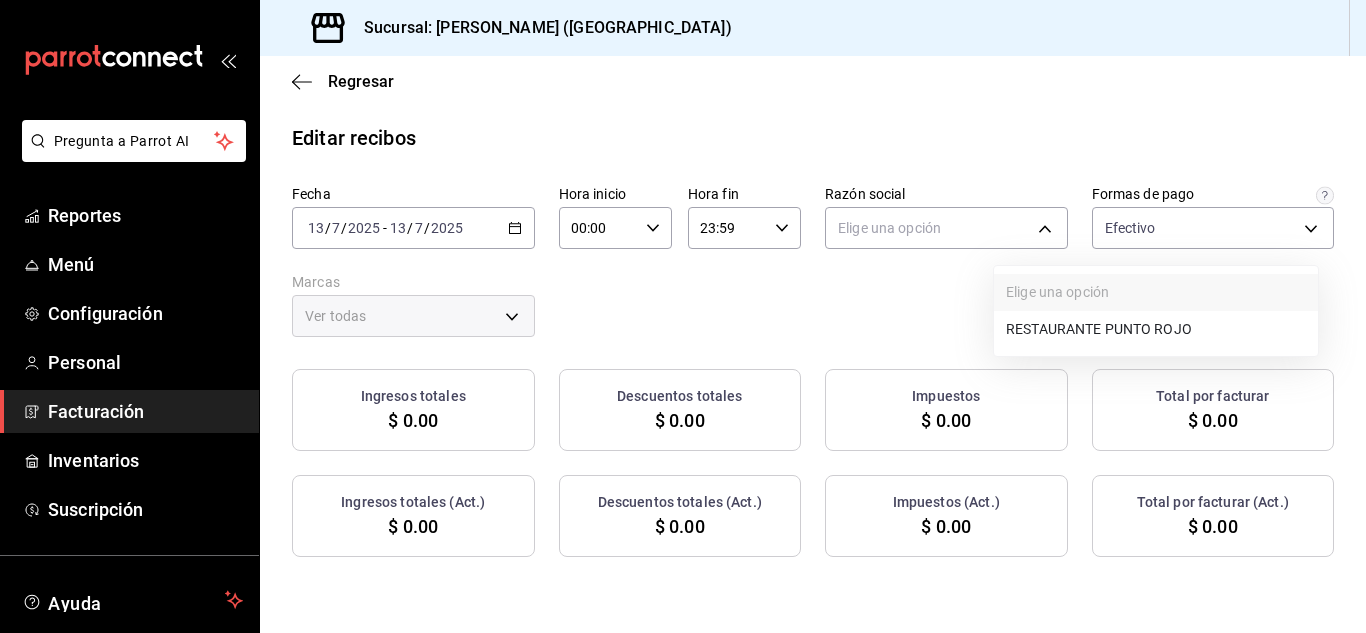 click on "RESTAURANTE PUNTO ROJO" at bounding box center [1156, 329] 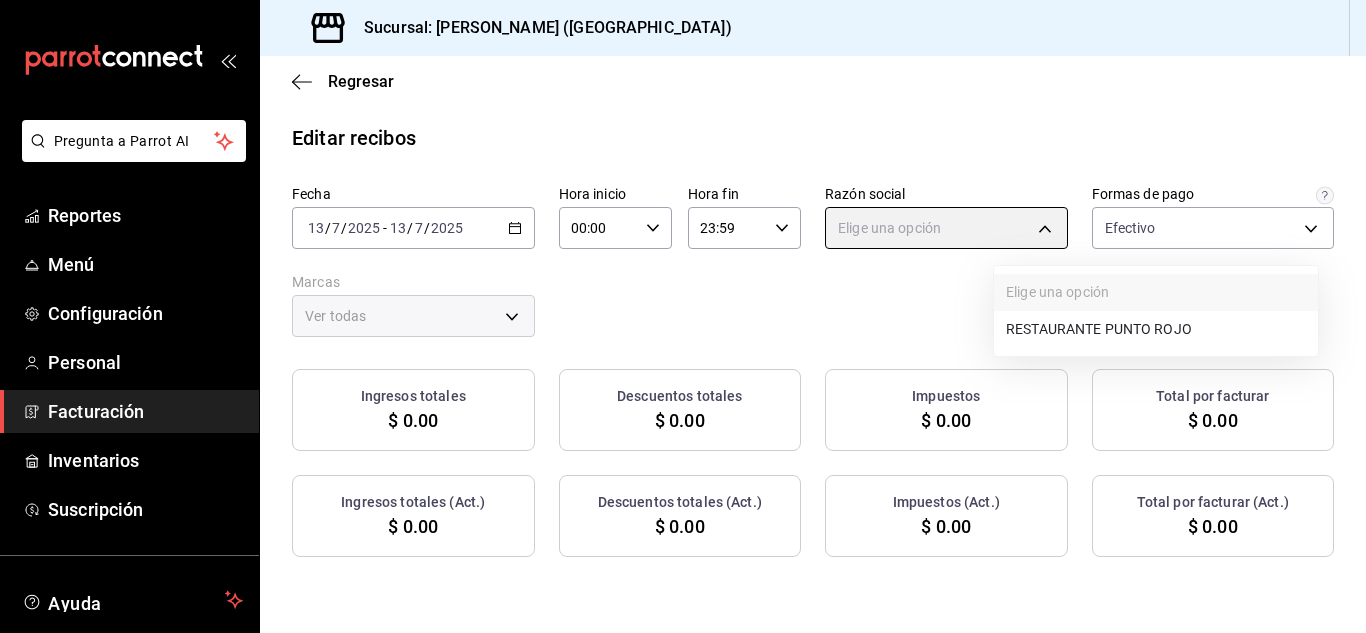 type on "5749a84e-6d60-4c90-92c5-fe83de78c063" 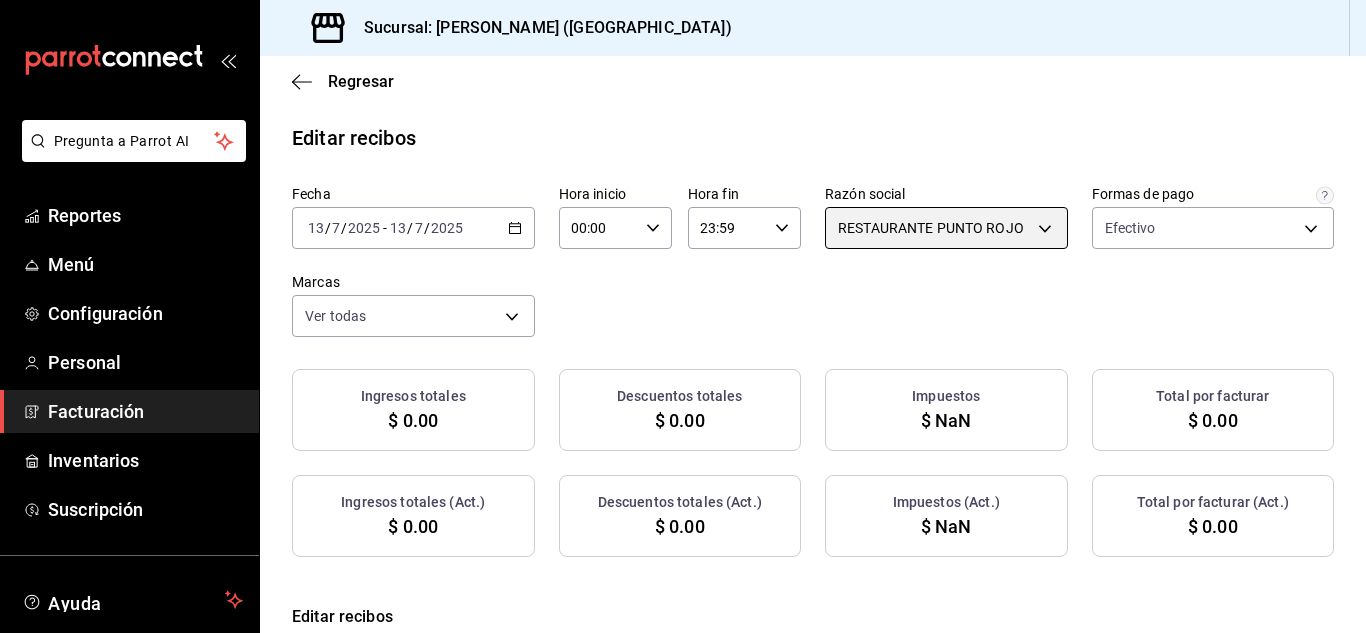 checkbox on "true" 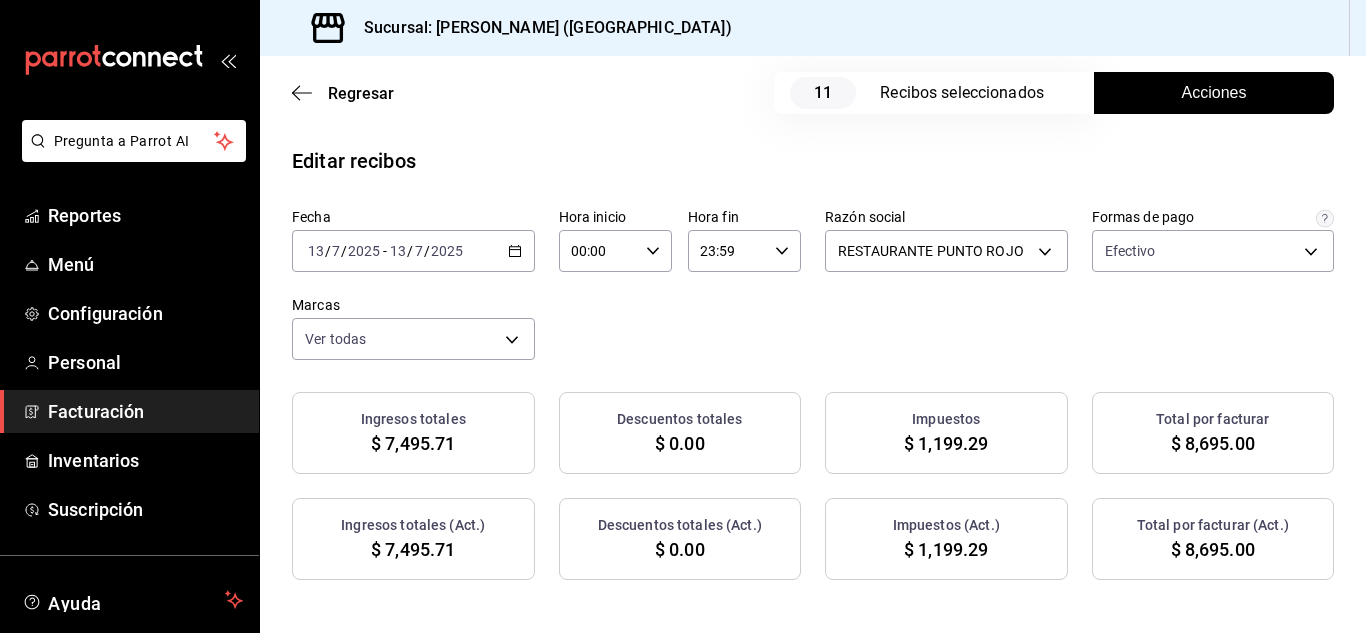 click on "Acciones" at bounding box center (1214, 93) 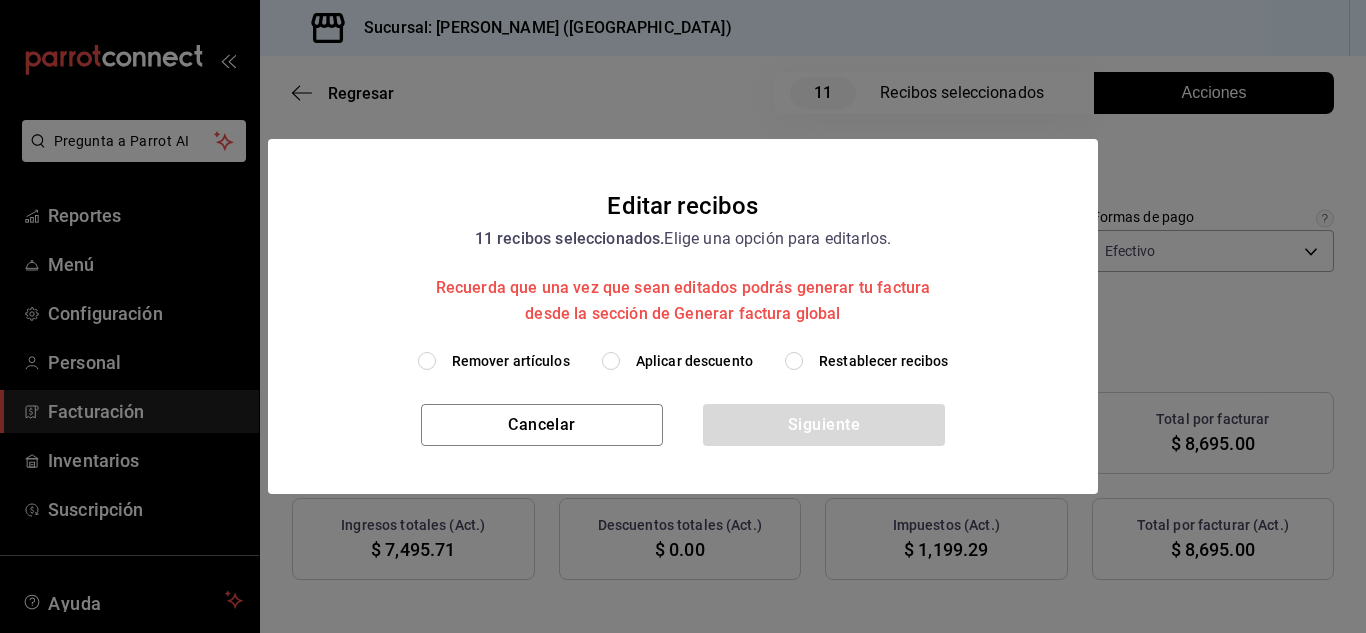 click on "Remover artículos" at bounding box center [427, 361] 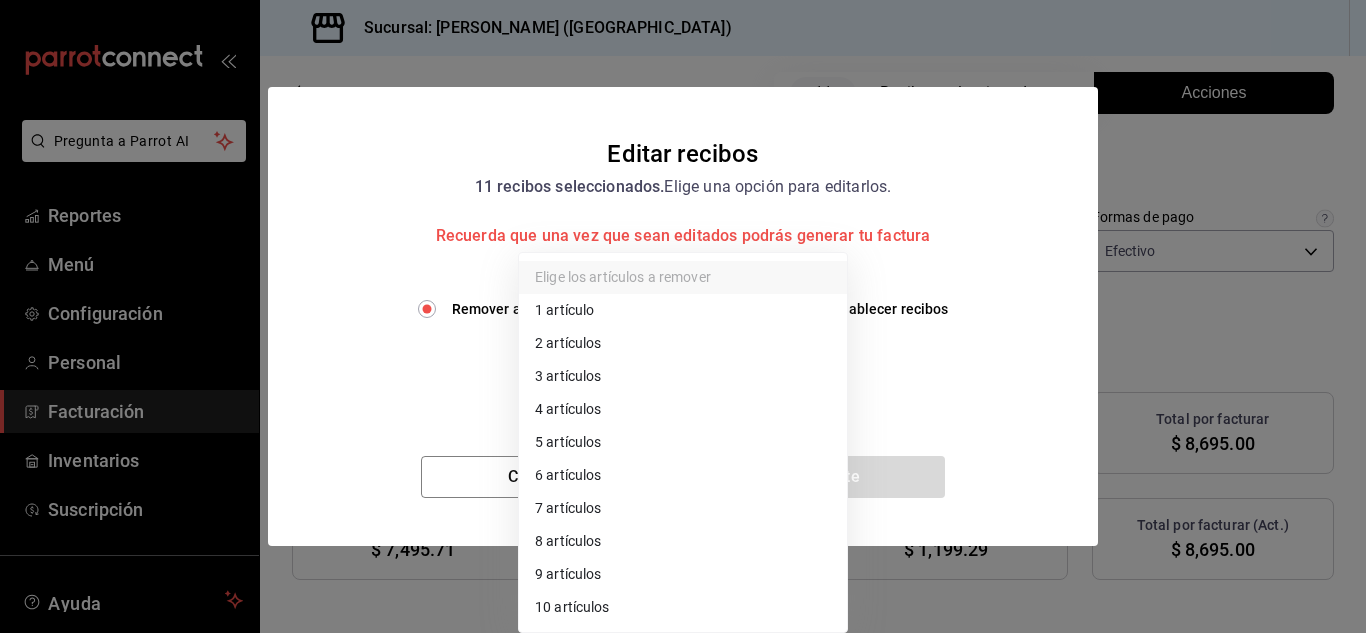 click on "Pregunta a Parrot AI Reportes   Menú   Configuración   Personal   Facturación   Inventarios   Suscripción   Ayuda Recomienda Parrot   [PERSON_NAME]   Sugerir nueva función   Sucursal: Nikkori ([GEOGRAPHIC_DATA]) Regresar 11 Recibos seleccionados Acciones Editar recibos Fecha [DATE] [DATE] - [DATE] [DATE] Hora inicio 00:00 Hora inicio Hora fin 23:59 Hora fin Razón social RESTAURANTE PUNTO ROJO 5749a84e-6d60-4c90-92c5-fe83de78c063 Formas de pago   Efectivo 84de3d0d-b7e2-47cb-b4be-10b11e0b5394 Marcas Ver todas 985a5b61-14d9-43ab-b2aa-55677bfd4284 Ingresos totales $ 7,495.71 Descuentos totales $ 0.00 Impuestos $ 1,199.29 Total por facturar $ 8,695.00 Ingresos totales (Act.) $ 7,495.71 Descuentos totales (Act.) $ 0.00 Impuestos  (Act.) $ 1,199.29 Total por facturar (Act.) $ 8,695.00 Editar recibos Quita la selección a los recibos que no quieras editar. Act. # de recibo Artículos (Orig.) Artículos (Act.) Subtotal (Orig.) Subtotal (Act.) Descuento total (Orig.) Descuento total (Act.) No 2 2 2" at bounding box center [683, 316] 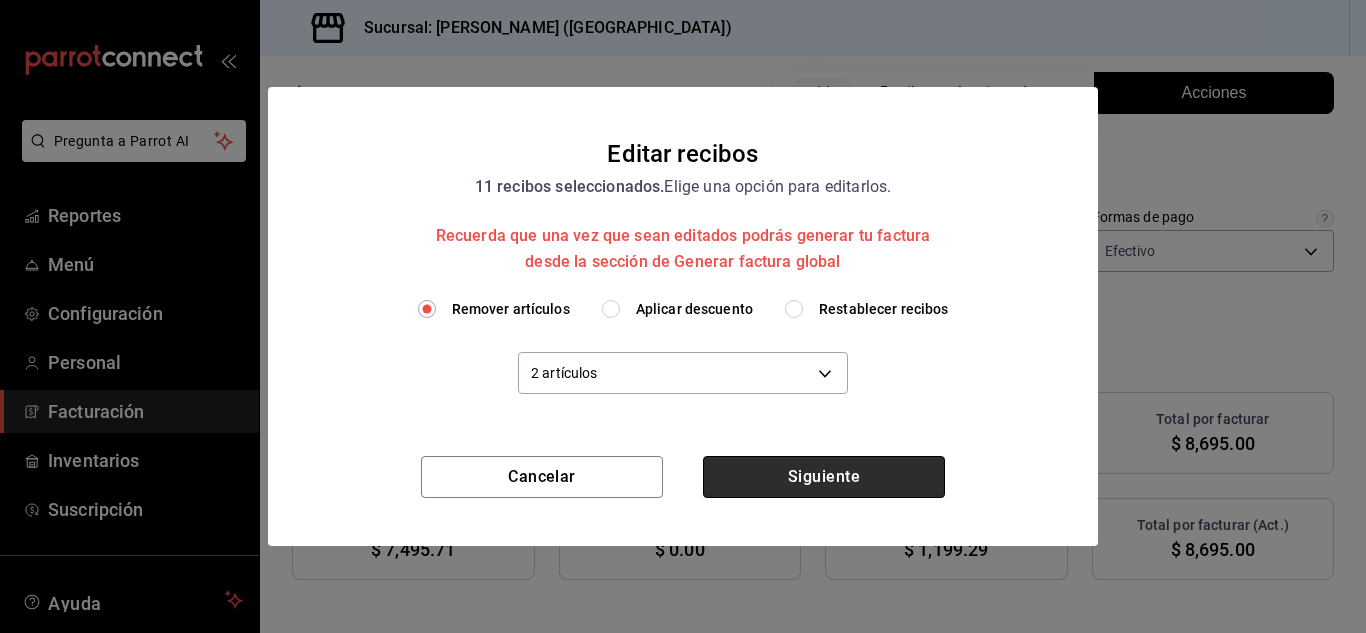 click on "Siguiente" at bounding box center [824, 477] 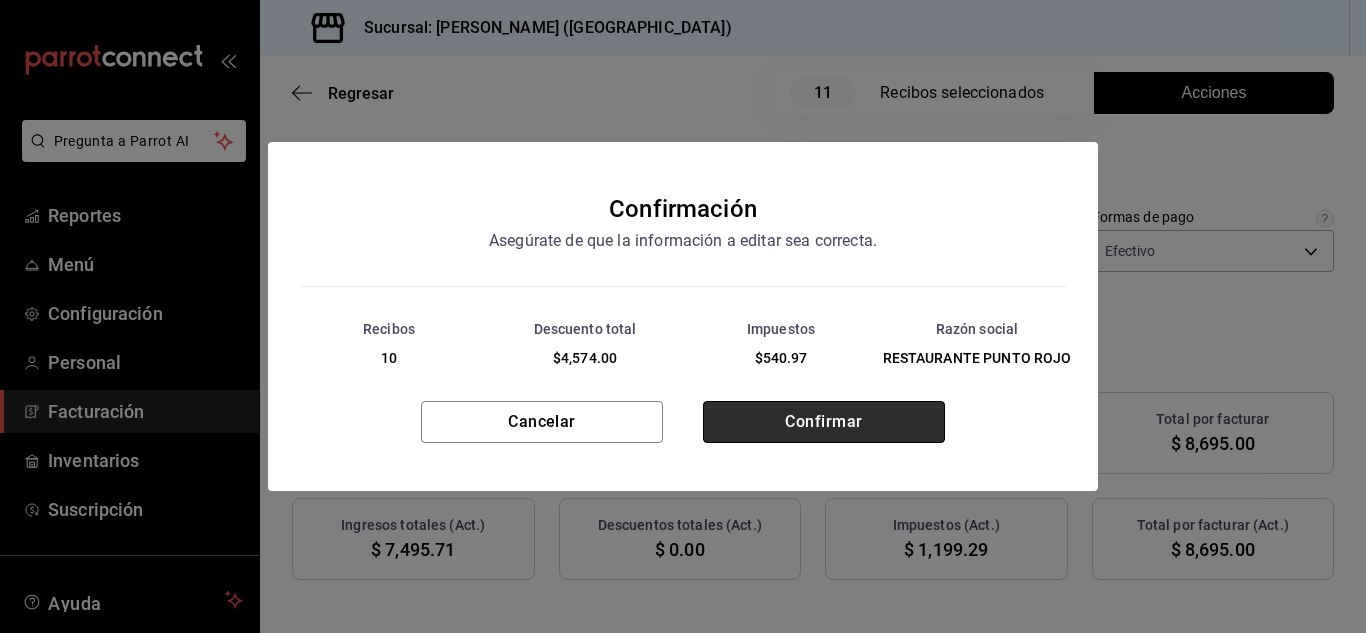 click on "Confirmar" at bounding box center [824, 422] 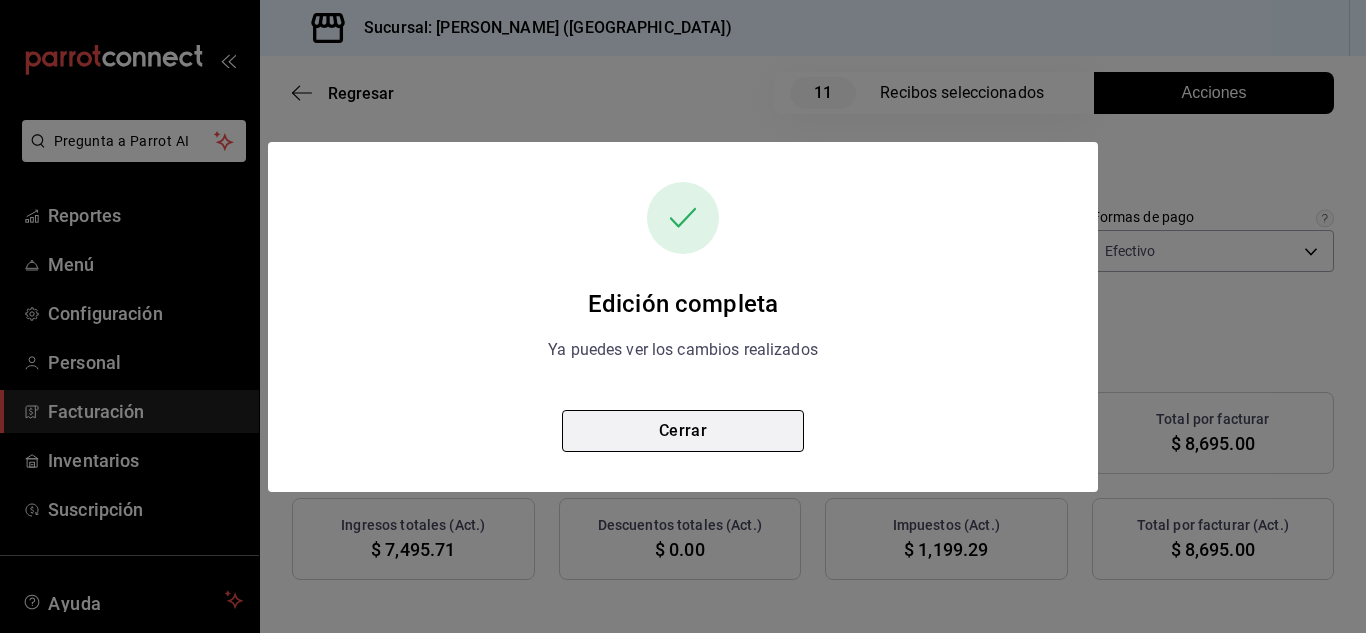 click on "Cerrar" at bounding box center (683, 431) 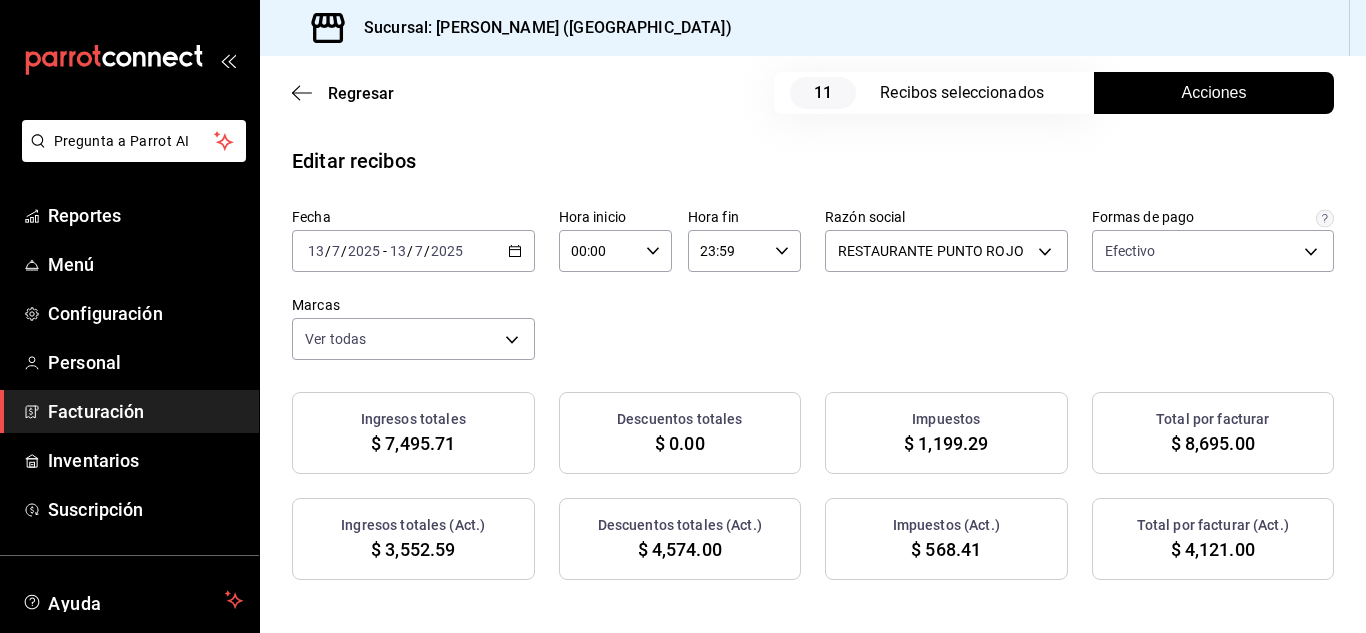 click 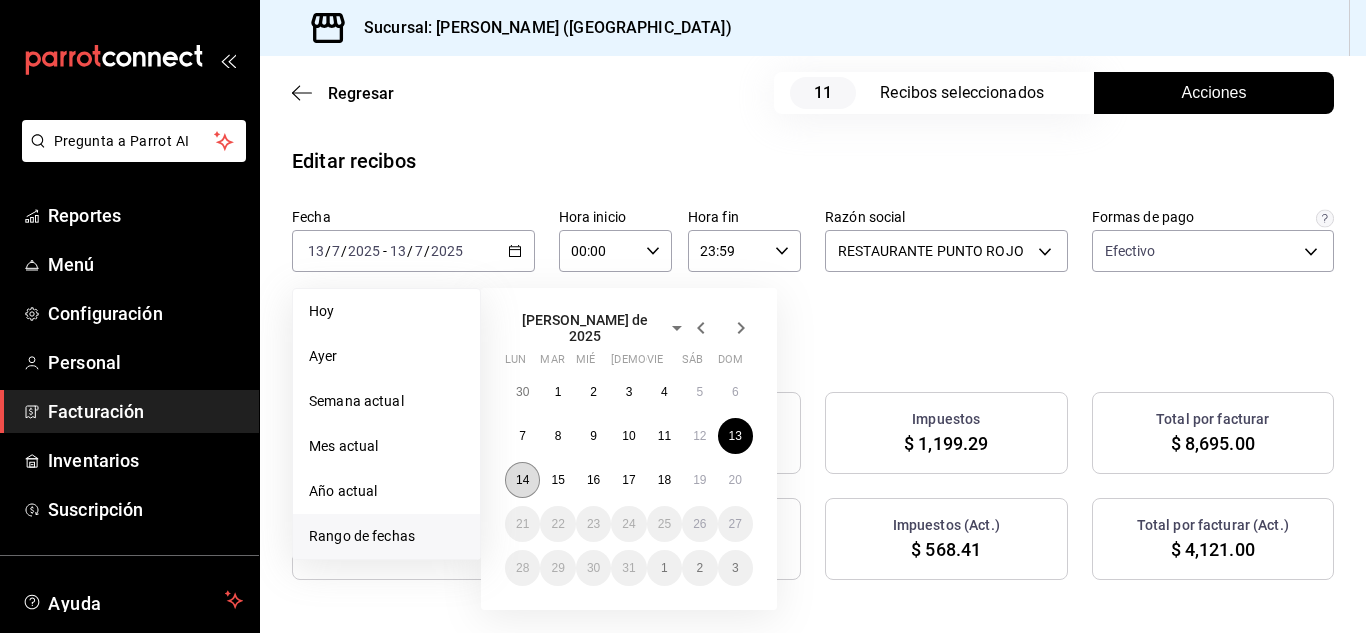 click on "14" at bounding box center [522, 480] 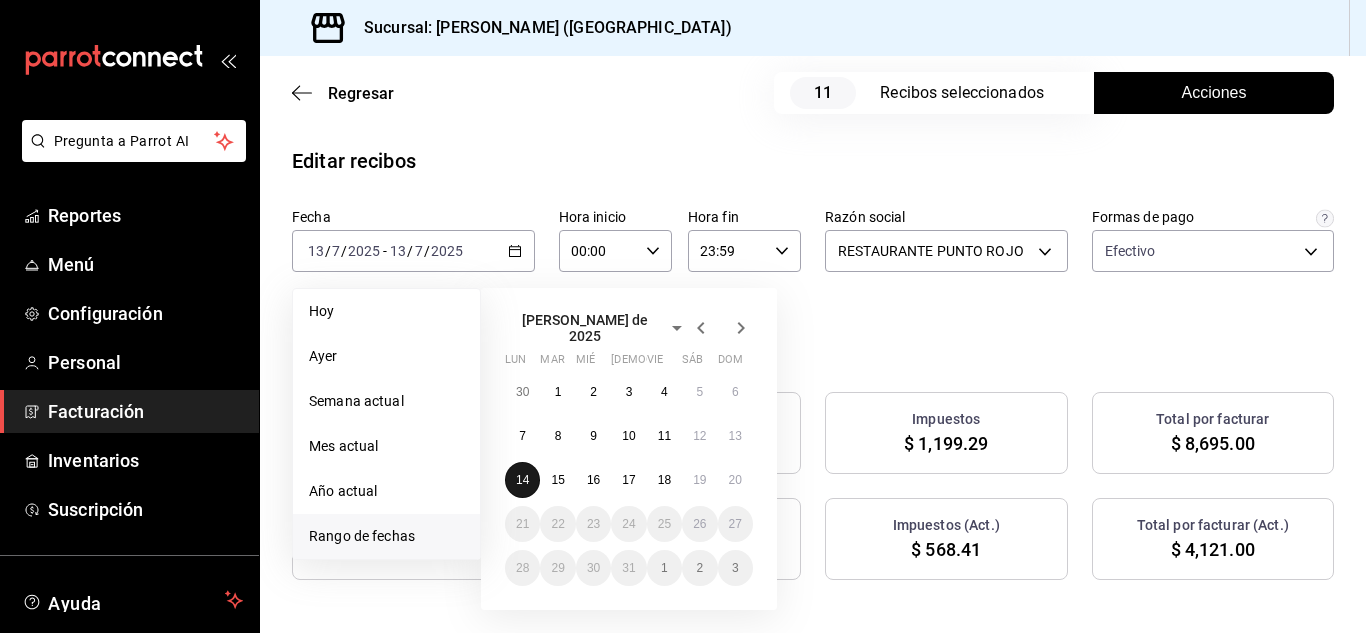 click on "14" at bounding box center [522, 480] 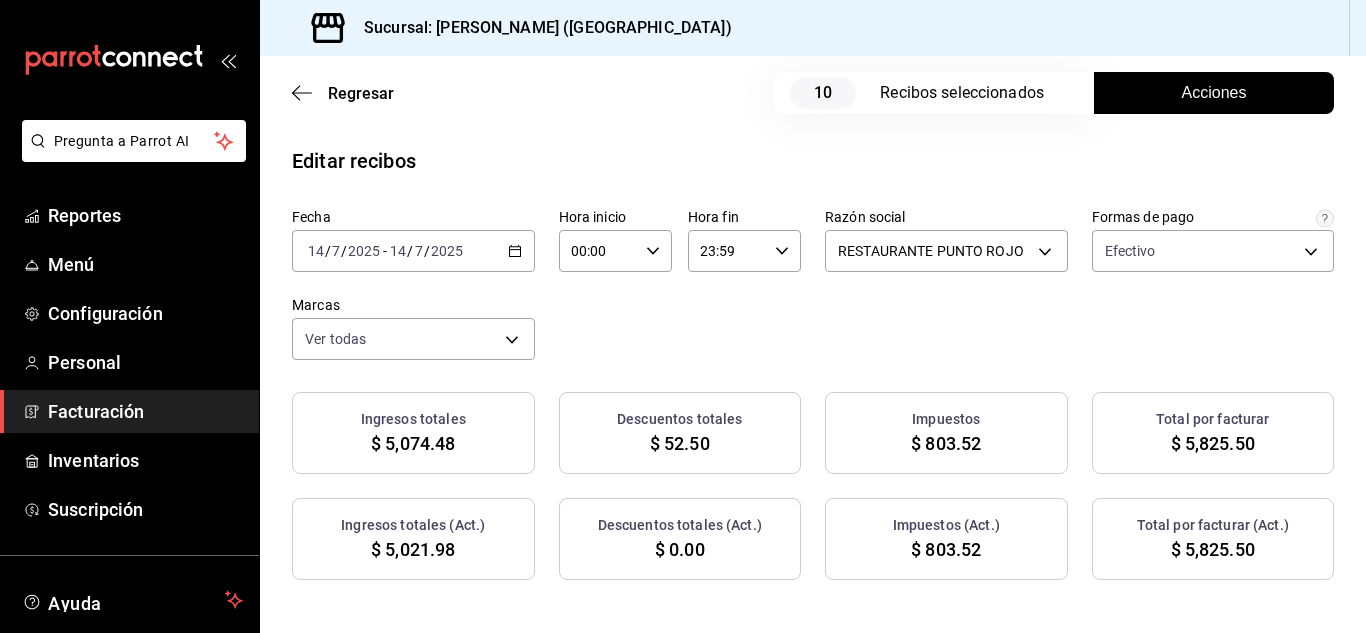 click on "Acciones" at bounding box center [1214, 93] 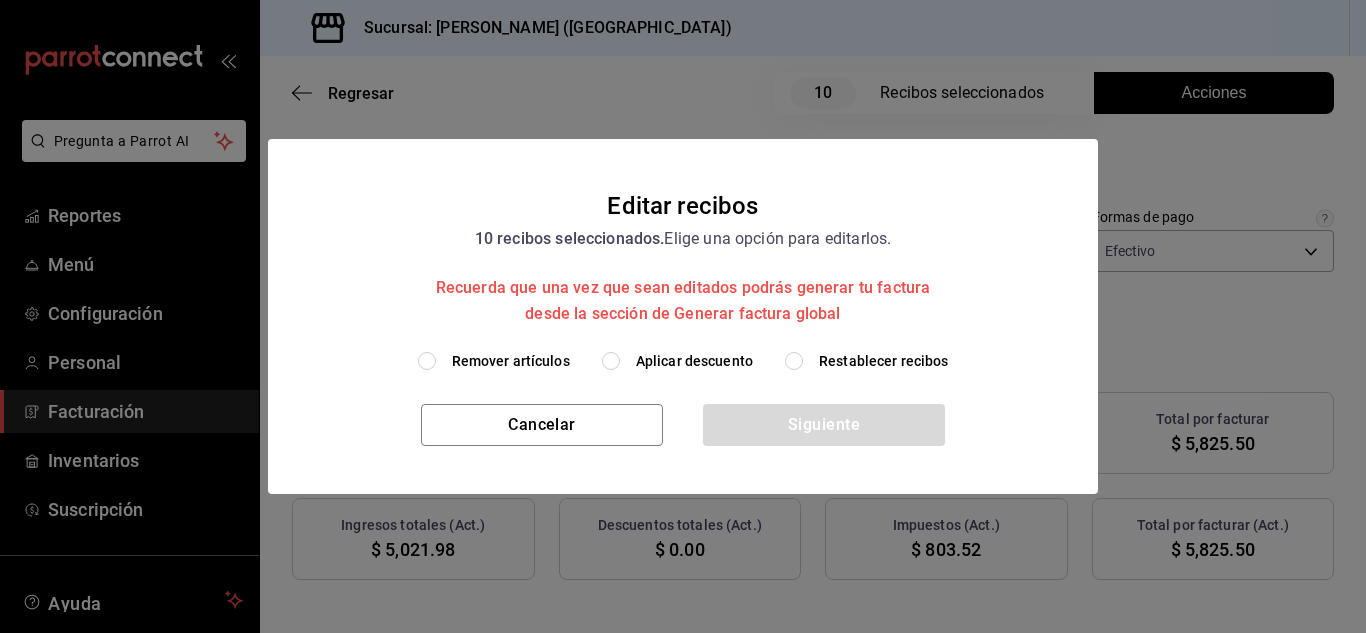 click on "Remover artículos" at bounding box center [427, 361] 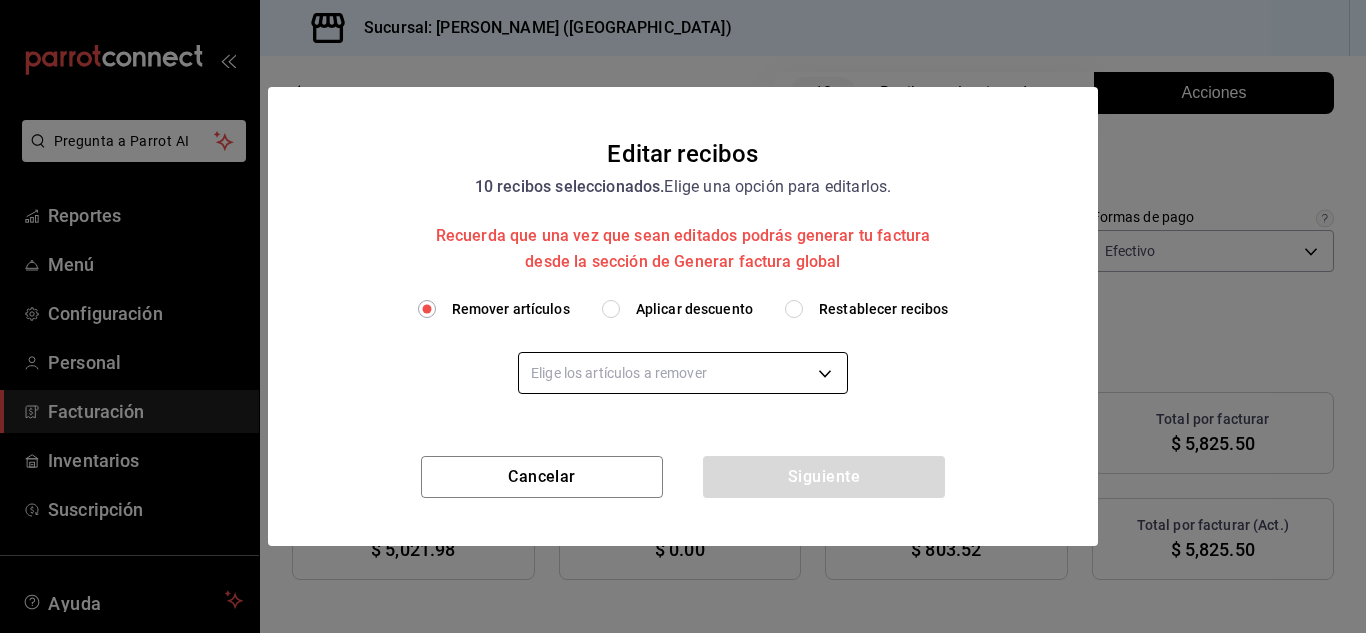click on "Pregunta a Parrot AI Reportes   Menú   Configuración   Personal   Facturación   Inventarios   Suscripción   Ayuda Recomienda Parrot   [PERSON_NAME]   Sugerir nueva función   Sucursal: Nikkori ([GEOGRAPHIC_DATA]) Regresar 10 Recibos seleccionados Acciones Editar recibos Fecha [DATE] [DATE] - [DATE] [DATE] Hora inicio 00:00 Hora inicio Hora fin 23:59 Hora fin Razón social RESTAURANTE PUNTO ROJO 5749a84e-6d60-4c90-92c5-fe83de78c063 Formas de pago   Efectivo 84de3d0d-b7e2-47cb-b4be-10b11e0b5394 Marcas Ver todas 985a5b61-14d9-43ab-b2aa-55677bfd4284 Ingresos totales $ 5,074.48 Descuentos totales $ 52.50 Impuestos $ 803.52 Total por facturar $ 5,825.50 Ingresos totales (Act.) $ 5,021.98 Descuentos totales (Act.) $ 0.00 Impuestos  (Act.) $ 803.52 Total por facturar (Act.) $ 5,825.50 Editar recibos Quita la selección a los recibos que no quieras editar. Act. # de recibo Artículos (Orig.) Artículos (Act.) Subtotal (Orig.) Subtotal (Act.) Descuento total (Orig.) Descuento total (Act.) No 5 5 No 5" at bounding box center (683, 316) 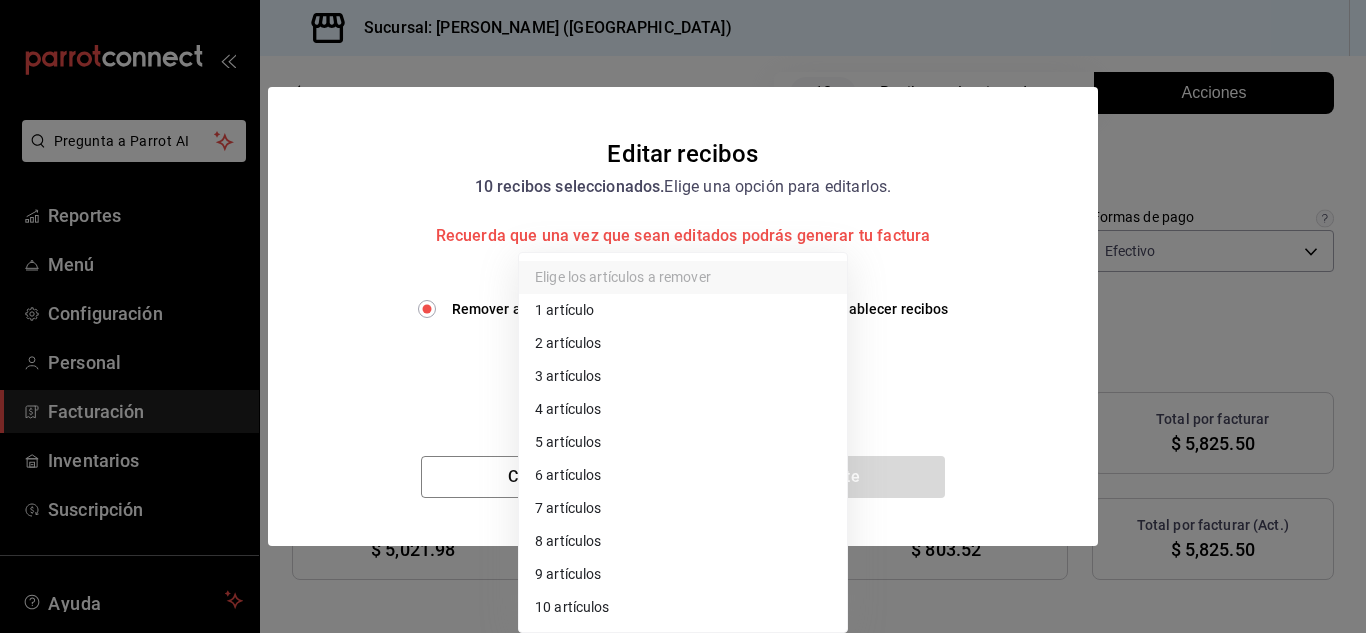 click on "1 artículo" at bounding box center [683, 310] 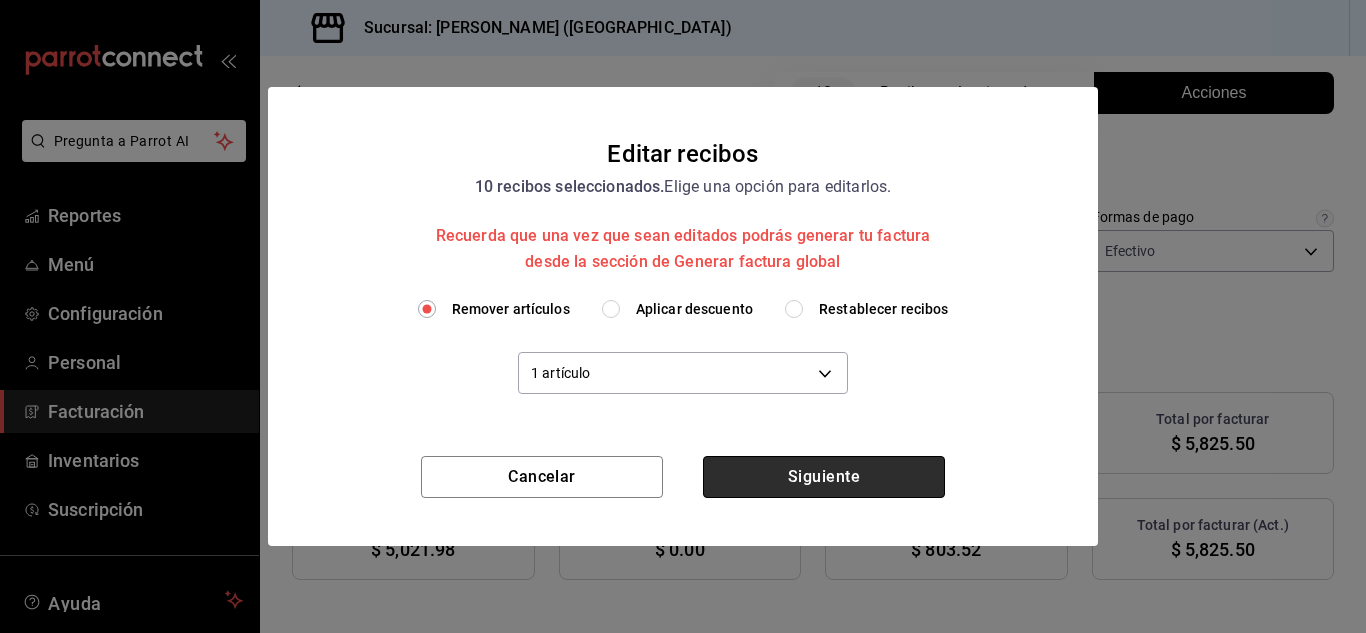 click on "Siguiente" at bounding box center [824, 477] 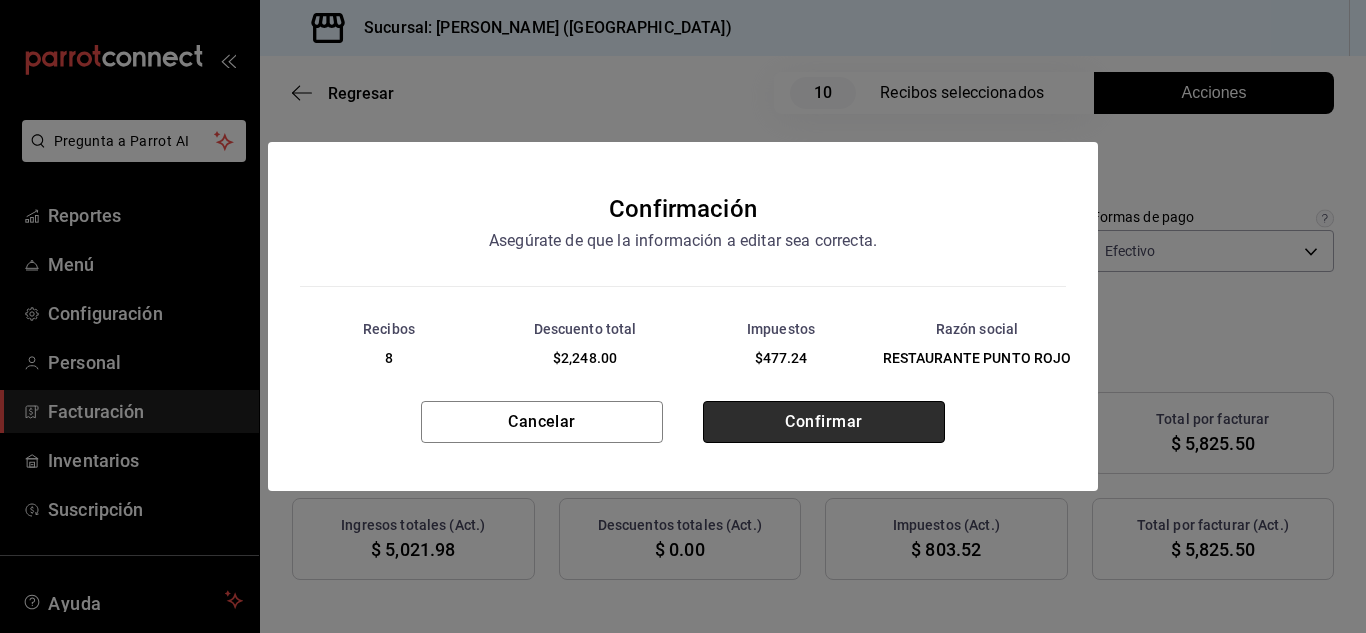 click on "Confirmar" at bounding box center (824, 422) 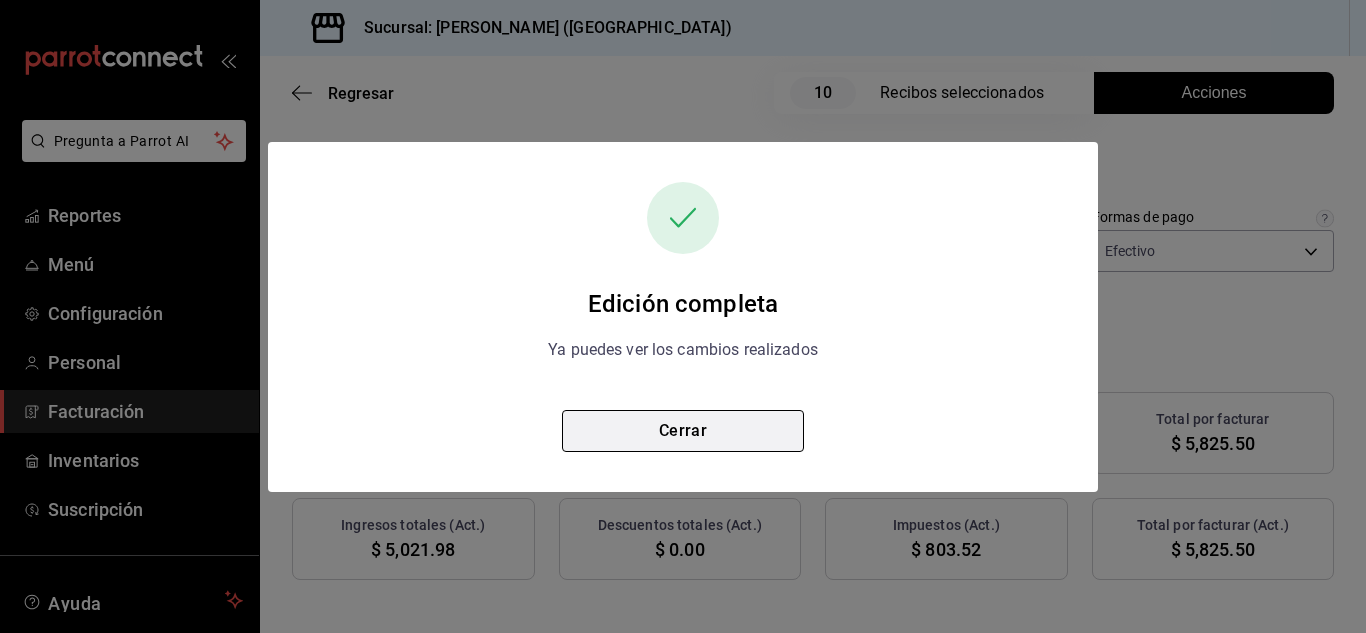 click on "Cerrar" at bounding box center [683, 431] 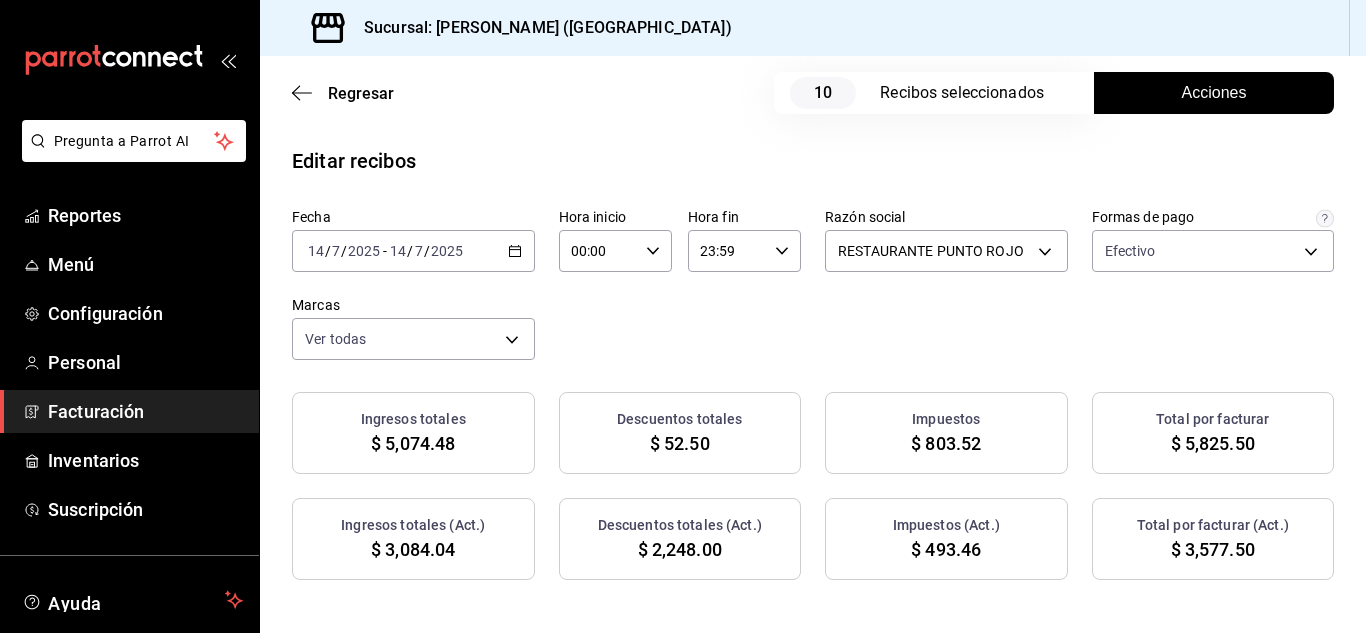 click on "Acciones" at bounding box center (1214, 93) 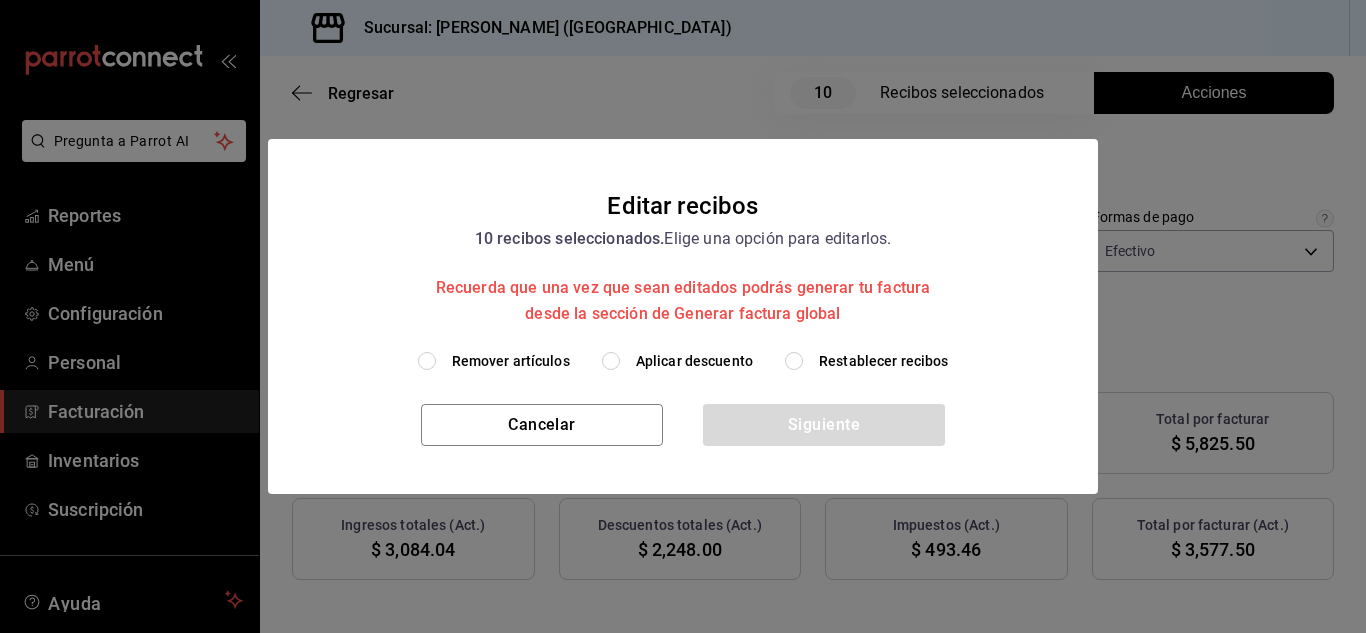 click on "Remover artículos" at bounding box center (427, 361) 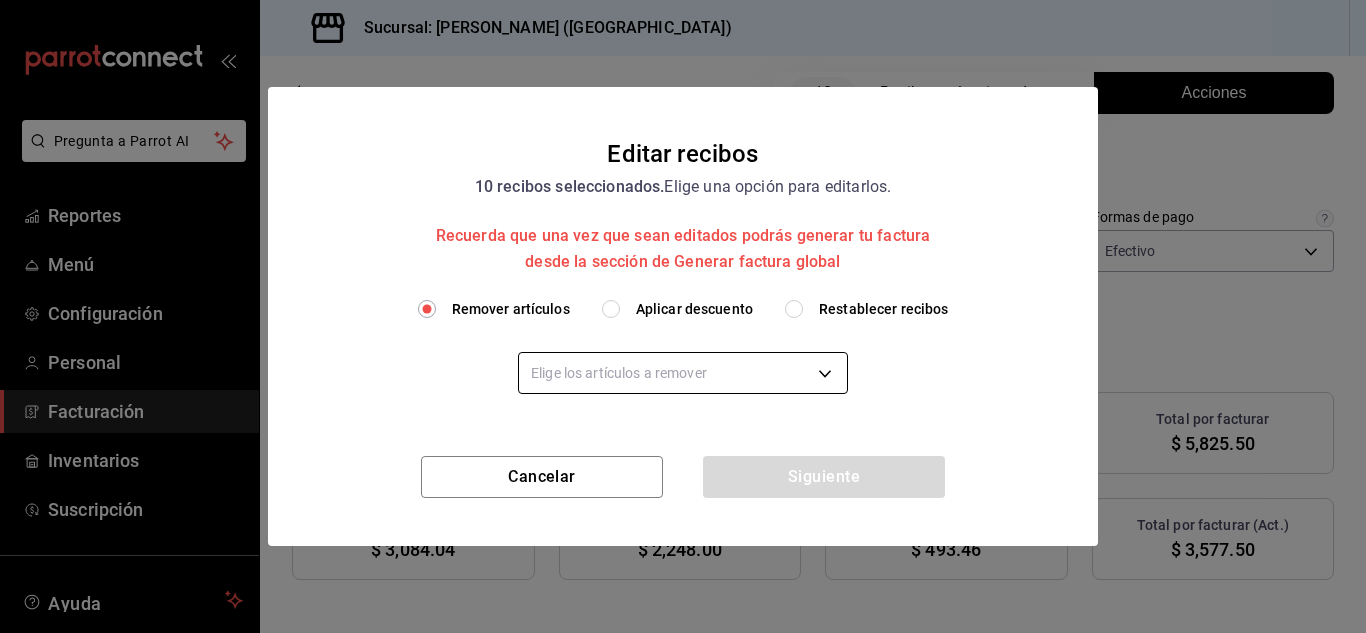click on "Pregunta a Parrot AI Reportes   Menú   Configuración   Personal   Facturación   Inventarios   Suscripción   Ayuda Recomienda Parrot   [PERSON_NAME]   Sugerir nueva función   Sucursal: Nikkori ([GEOGRAPHIC_DATA]) Regresar 10 Recibos seleccionados Acciones Editar recibos Fecha [DATE] [DATE] - [DATE] [DATE] Hora inicio 00:00 Hora inicio Hora fin 23:59 Hora fin Razón social RESTAURANTE PUNTO ROJO 5749a84e-6d60-4c90-92c5-fe83de78c063 Formas de pago   Efectivo 84de3d0d-b7e2-47cb-b4be-10b11e0b5394 Marcas Ver todas 985a5b61-14d9-43ab-b2aa-55677bfd4284 Ingresos totales $ 5,074.48 Descuentos totales $ 52.50 Impuestos $ 803.52 Total por facturar $ 5,825.50 Ingresos totales (Act.) $ 3,084.04 Descuentos totales (Act.) $ 2,248.00 Impuestos  (Act.) $ 493.46 Total por facturar (Act.) $ 3,577.50 Editar recibos Quita la selección a los recibos que no quieras editar. Act. # de recibo Artículos (Orig.) Artículos (Act.) Subtotal (Orig.) Subtotal (Act.) Descuento total (Orig.) Descuento total (Act.) Sí 5 4" at bounding box center (683, 316) 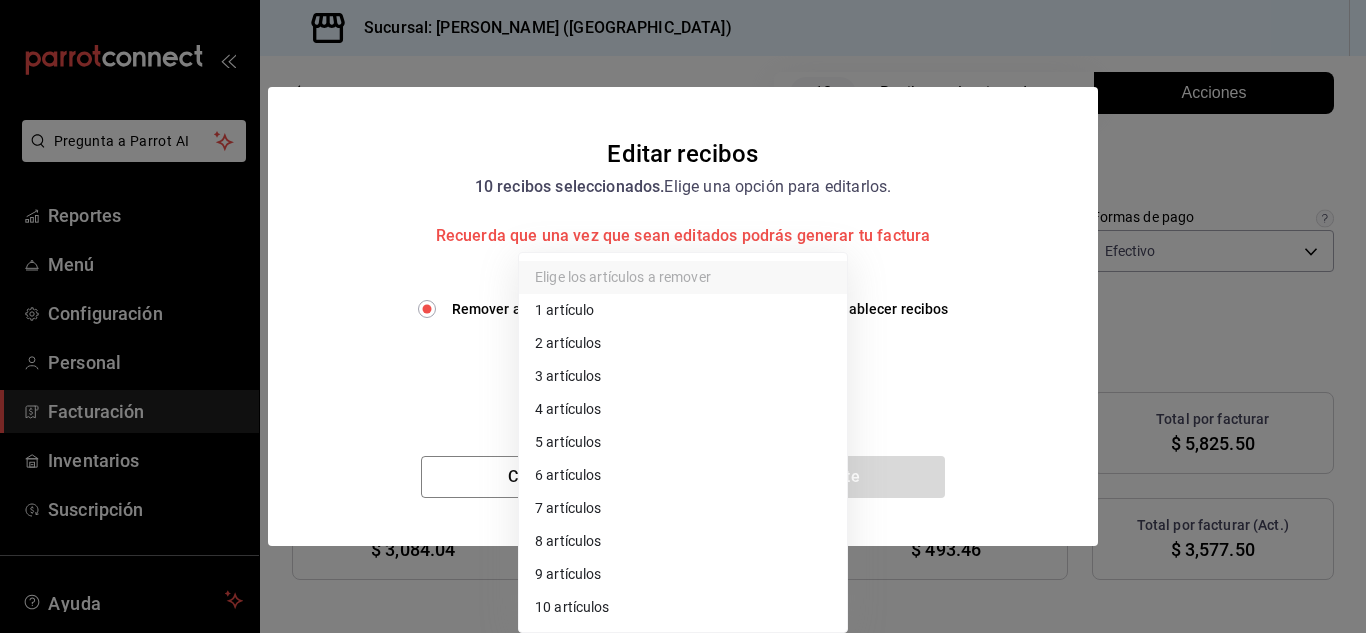 click on "2 artículos" at bounding box center (683, 343) 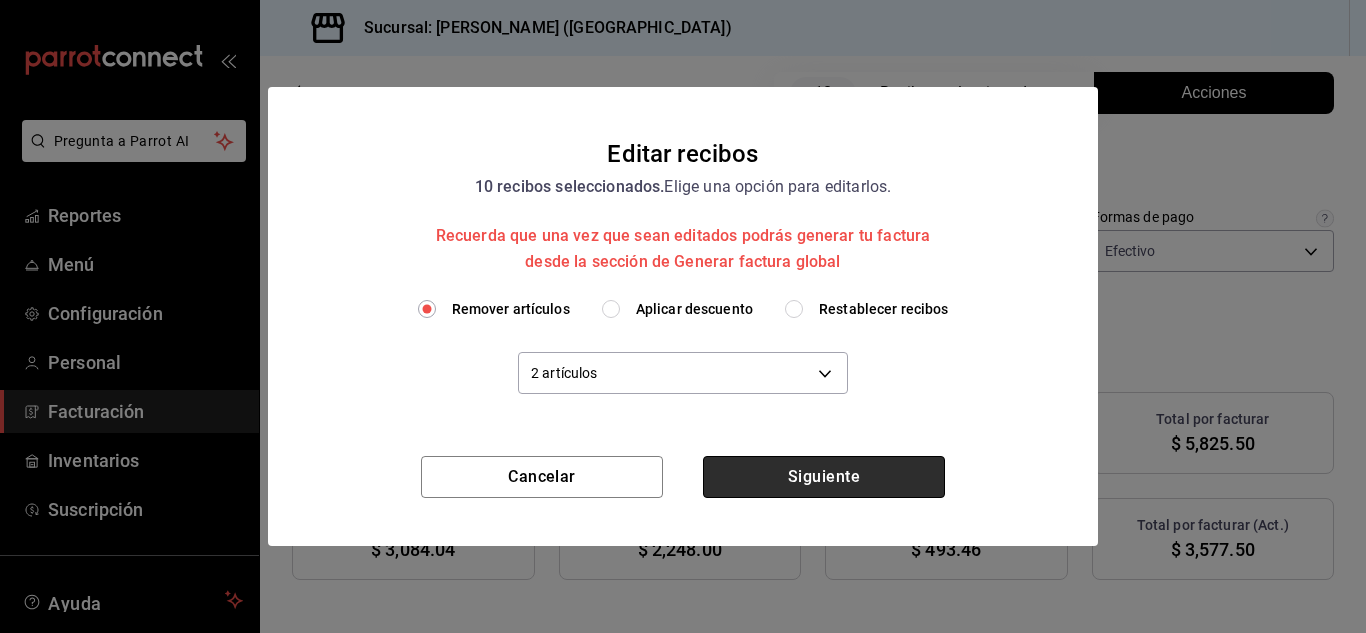 click on "Siguiente" at bounding box center (824, 477) 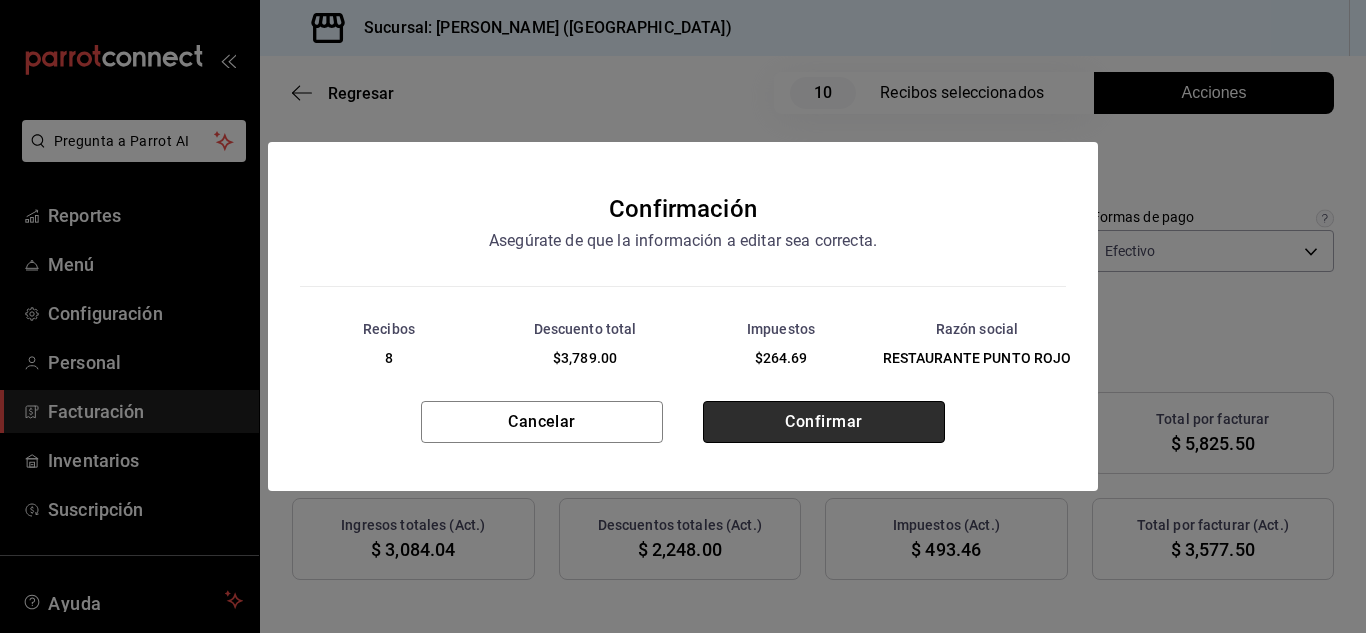 click on "Confirmar" at bounding box center (824, 422) 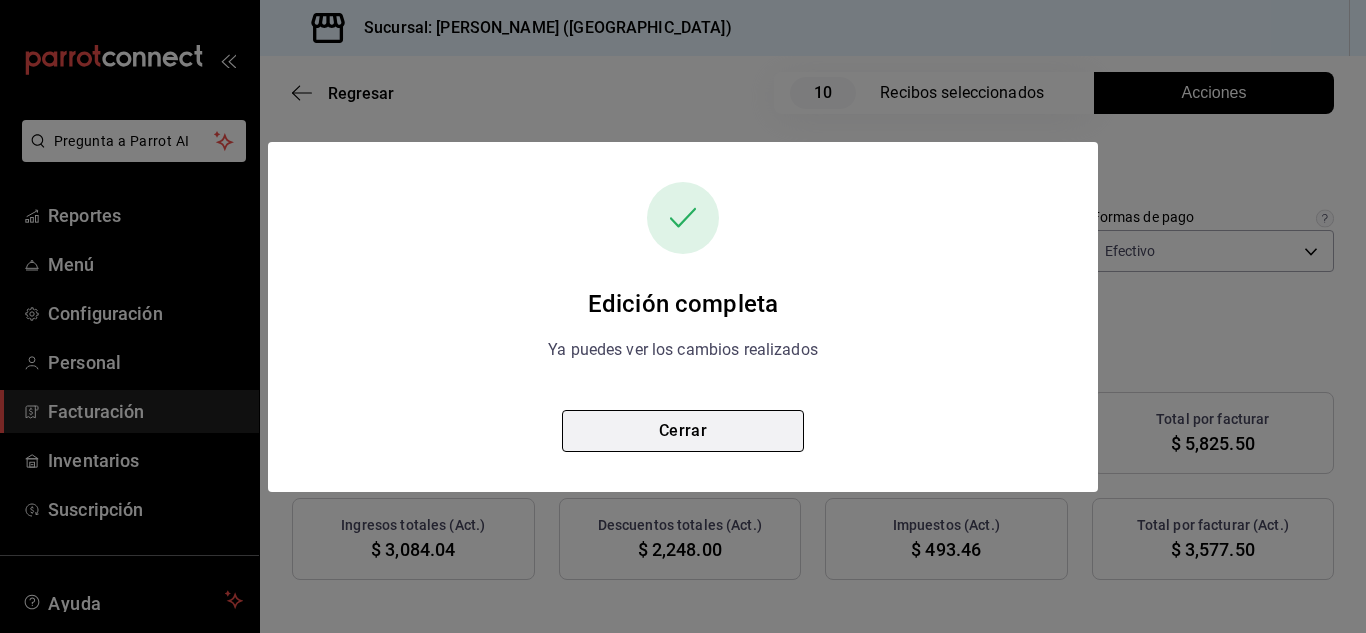 click on "Cerrar" at bounding box center (683, 431) 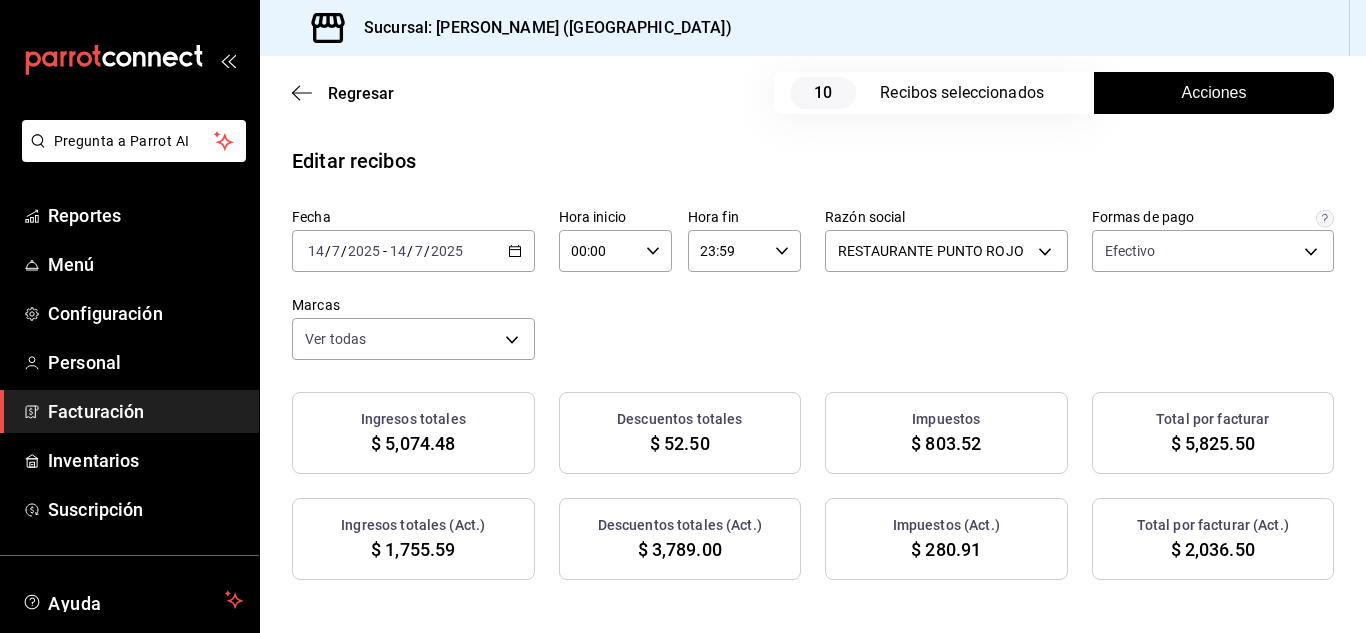 click 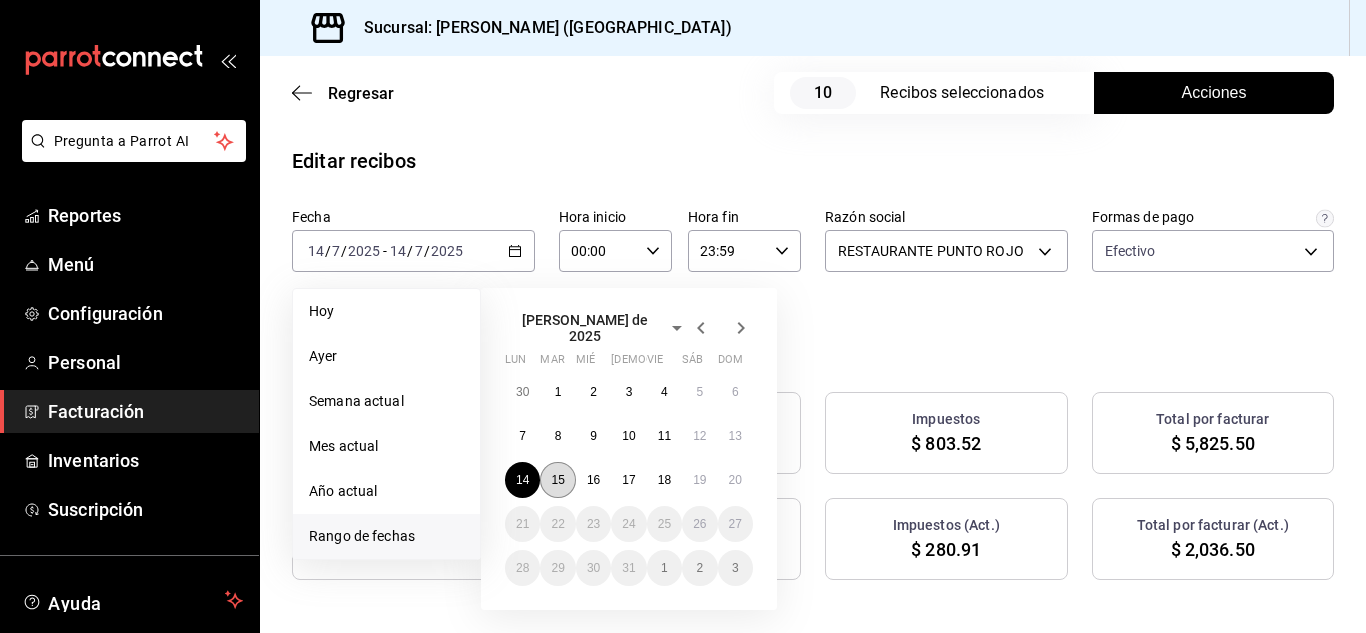 click on "15" at bounding box center (557, 480) 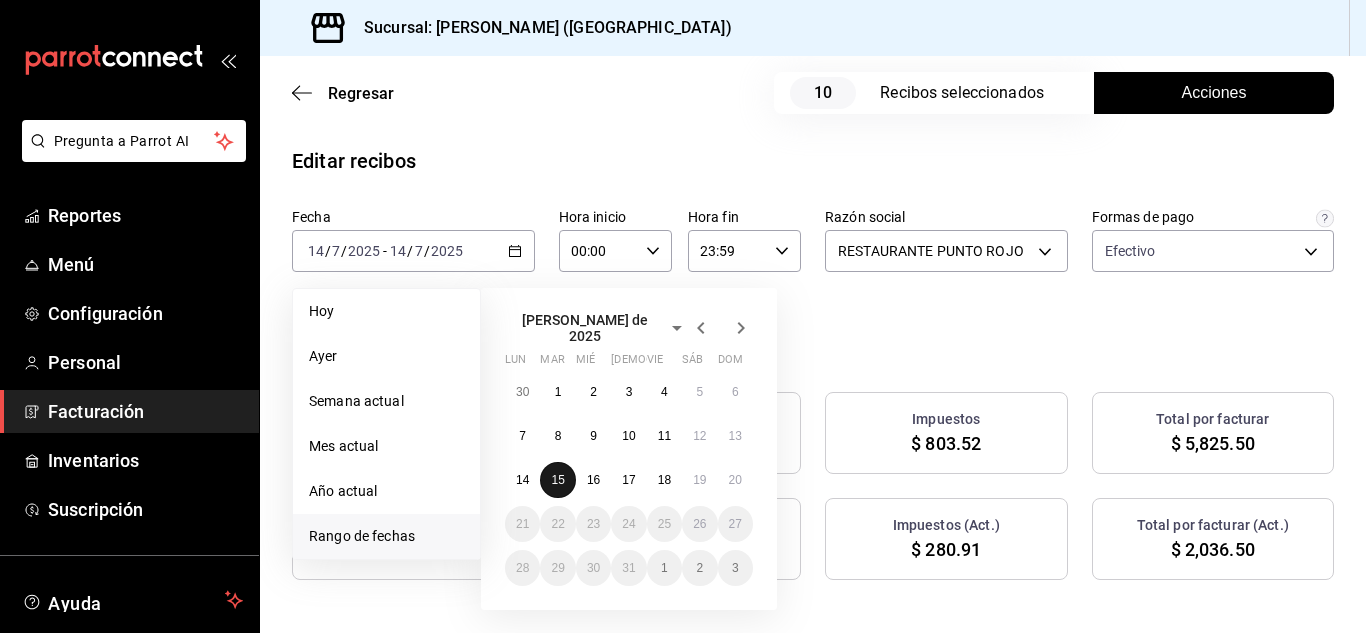 click on "15" at bounding box center (557, 480) 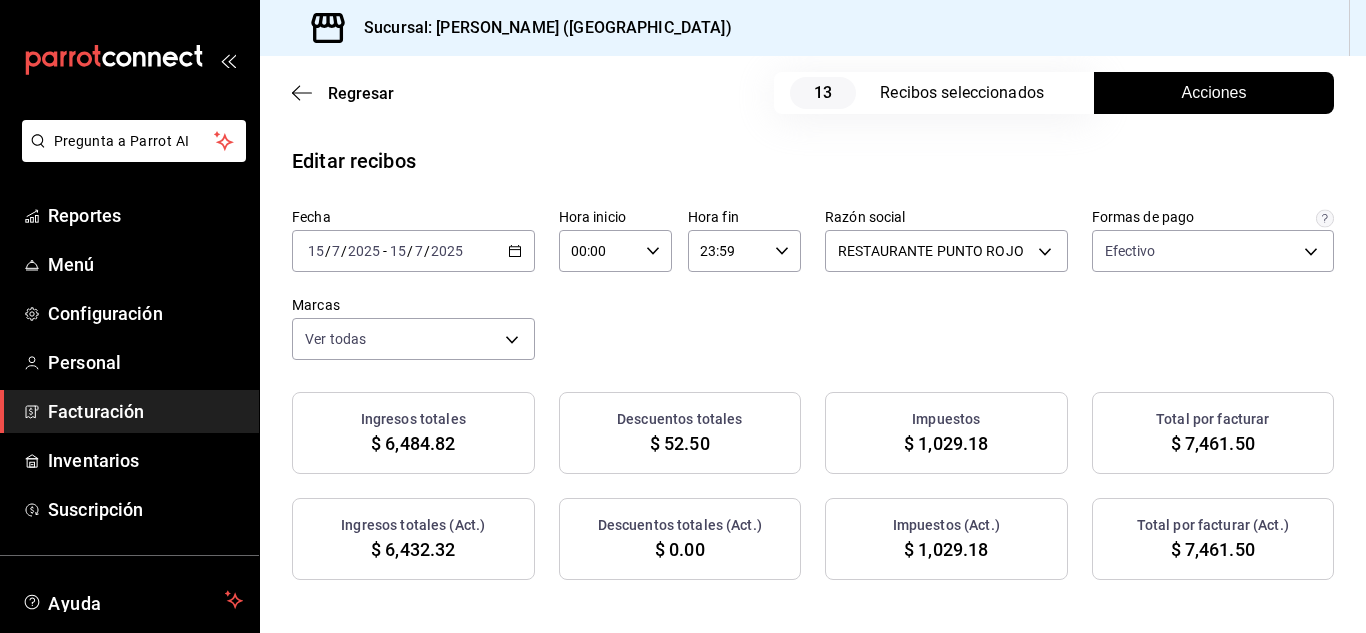 click on "Ingresos totales $ 6,484.82" at bounding box center [413, 433] 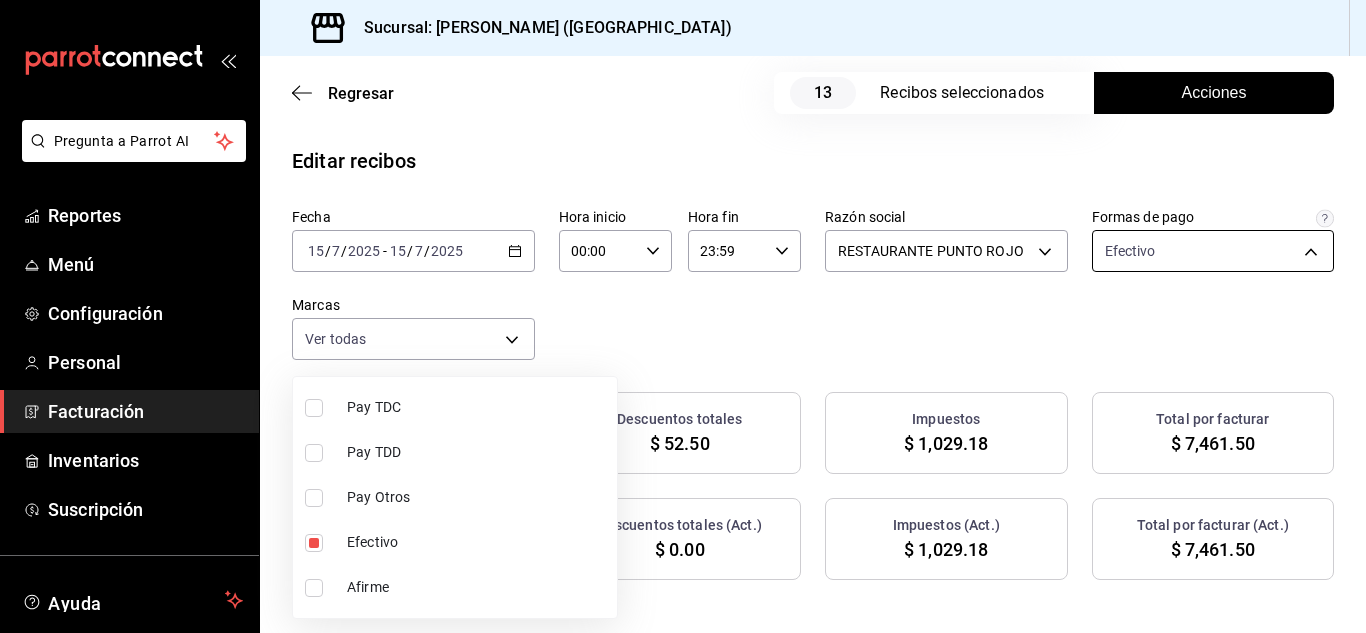 click on "Pregunta a Parrot AI Reportes   Menú   Configuración   Personal   Facturación   Inventarios   Suscripción   Ayuda Recomienda Parrot   [PERSON_NAME]   Sugerir nueva función   Sucursal: Nikkori ([GEOGRAPHIC_DATA]) Regresar 13 Recibos seleccionados Acciones Editar recibos Fecha [DATE] [DATE] - [DATE] [DATE] Hora inicio 00:00 Hora inicio Hora fin 23:59 Hora fin Razón social RESTAURANTE PUNTO ROJO 5749a84e-6d60-4c90-92c5-fe83de78c063 Formas de pago   Efectivo 84de3d0d-b7e2-47cb-b4be-10b11e0b5394 Marcas Ver todas 985a5b61-14d9-43ab-b2aa-55677bfd4284 Ingresos totales $ 6,484.82 Descuentos totales $ 52.50 Impuestos $ 1,029.18 Total por facturar $ 7,461.50 Ingresos totales (Act.) $ 6,432.32 Descuentos totales (Act.) $ 0.00 Impuestos  (Act.) $ 1,029.18 Total por facturar (Act.) $ 7,461.50 Editar recibos Quita la selección a los recibos que no quieras editar. Act. # de recibo Artículos (Orig.) Artículos (Act.) Subtotal (Orig.) Subtotal (Act.) Descuento total (Orig.) Descuento total (Act.) No 6 6" at bounding box center [683, 316] 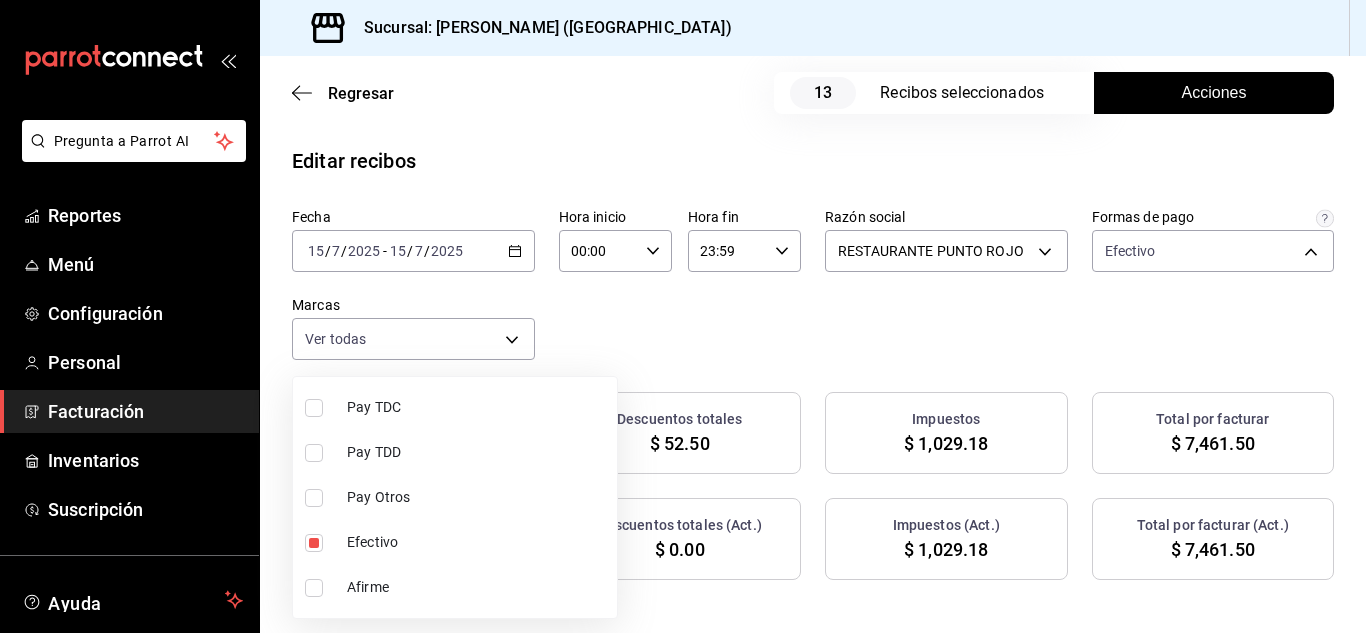 drag, startPoint x: 596, startPoint y: 329, endPoint x: 672, endPoint y: 349, distance: 78.58753 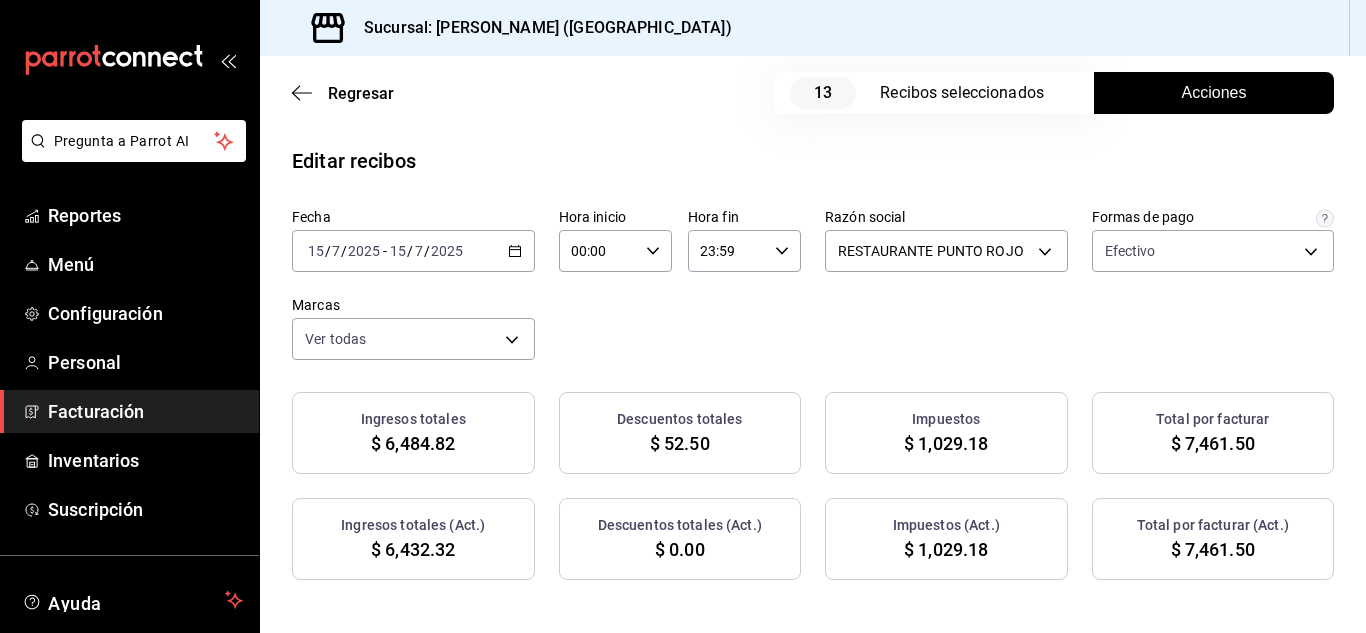 click on "Acciones" at bounding box center (1214, 93) 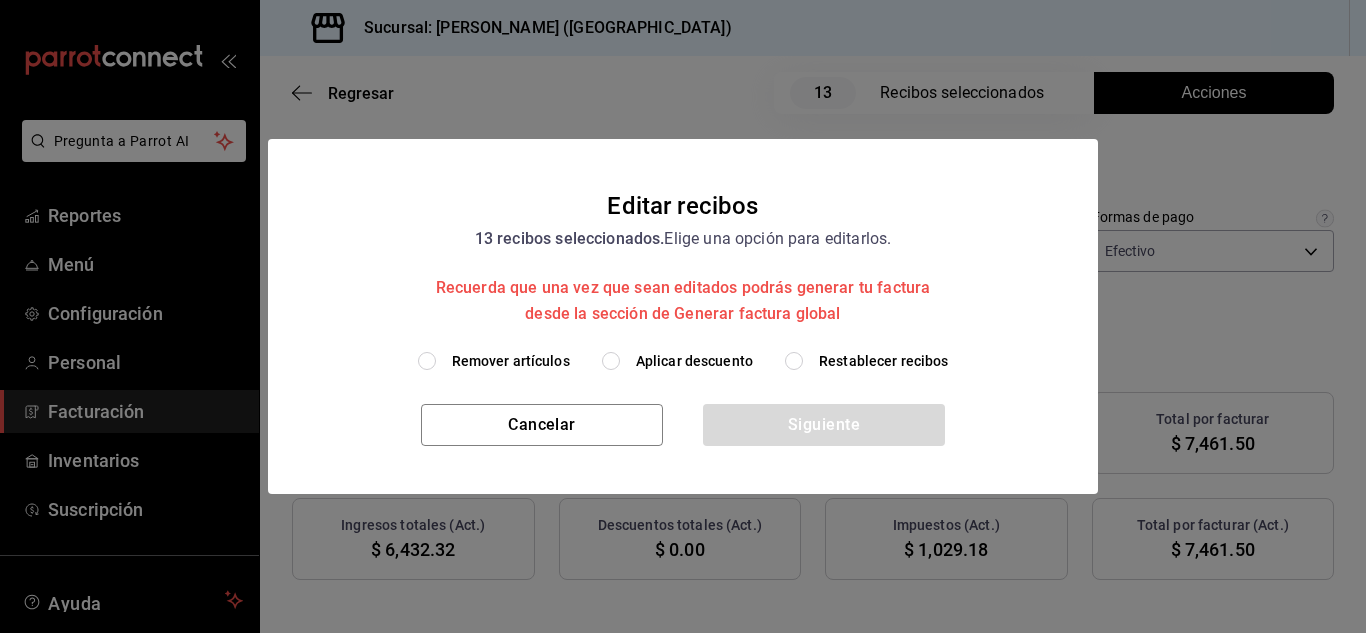 click on "Remover artículos" at bounding box center [494, 361] 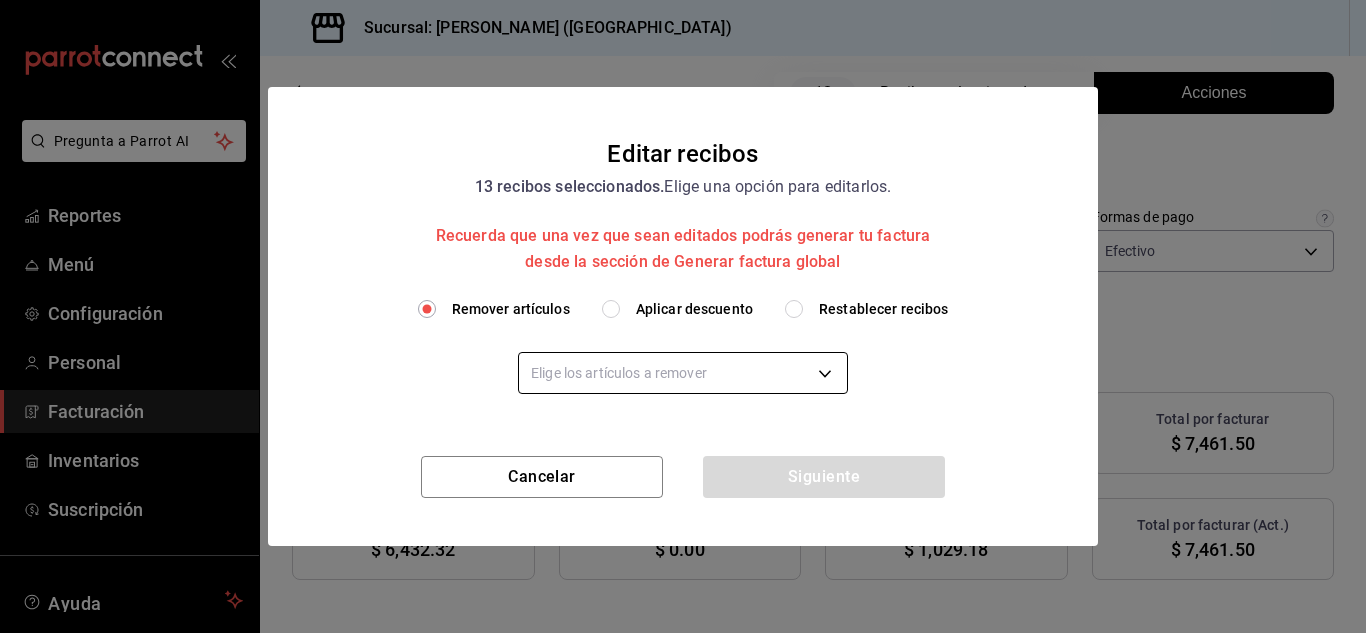 click on "Pregunta a Parrot AI Reportes   Menú   Configuración   Personal   Facturación   Inventarios   Suscripción   Ayuda Recomienda Parrot   [PERSON_NAME]   Sugerir nueva función   Sucursal: Nikkori ([GEOGRAPHIC_DATA]) Regresar 13 Recibos seleccionados Acciones Editar recibos Fecha [DATE] [DATE] - [DATE] [DATE] Hora inicio 00:00 Hora inicio Hora fin 23:59 Hora fin Razón social RESTAURANTE PUNTO ROJO 5749a84e-6d60-4c90-92c5-fe83de78c063 Formas de pago   Efectivo 84de3d0d-b7e2-47cb-b4be-10b11e0b5394 Marcas Ver todas 985a5b61-14d9-43ab-b2aa-55677bfd4284 Ingresos totales $ 6,484.82 Descuentos totales $ 52.50 Impuestos $ 1,029.18 Total por facturar $ 7,461.50 Ingresos totales (Act.) $ 6,432.32 Descuentos totales (Act.) $ 0.00 Impuestos  (Act.) $ 1,029.18 Total por facturar (Act.) $ 7,461.50 Editar recibos Quita la selección a los recibos que no quieras editar. Act. # de recibo Artículos (Orig.) Artículos (Act.) Subtotal (Orig.) Subtotal (Act.) Descuento total (Orig.) Descuento total (Act.) No 6 6" at bounding box center (683, 316) 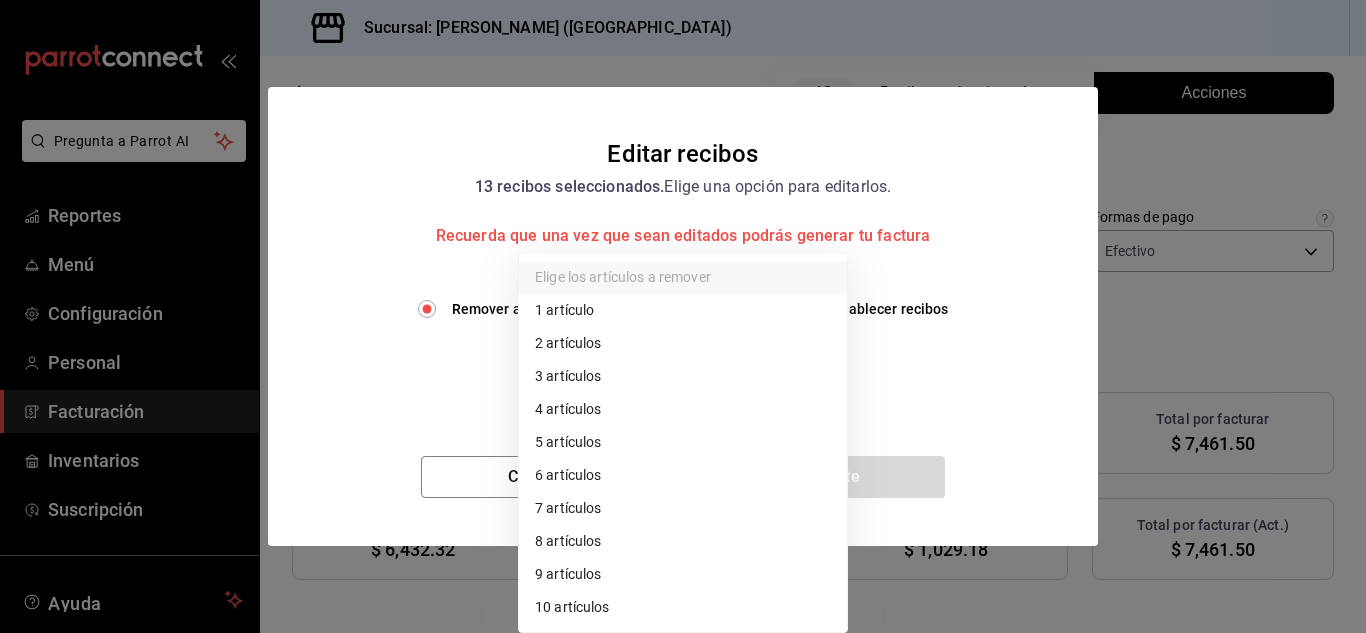 click on "2 artículos" at bounding box center [683, 343] 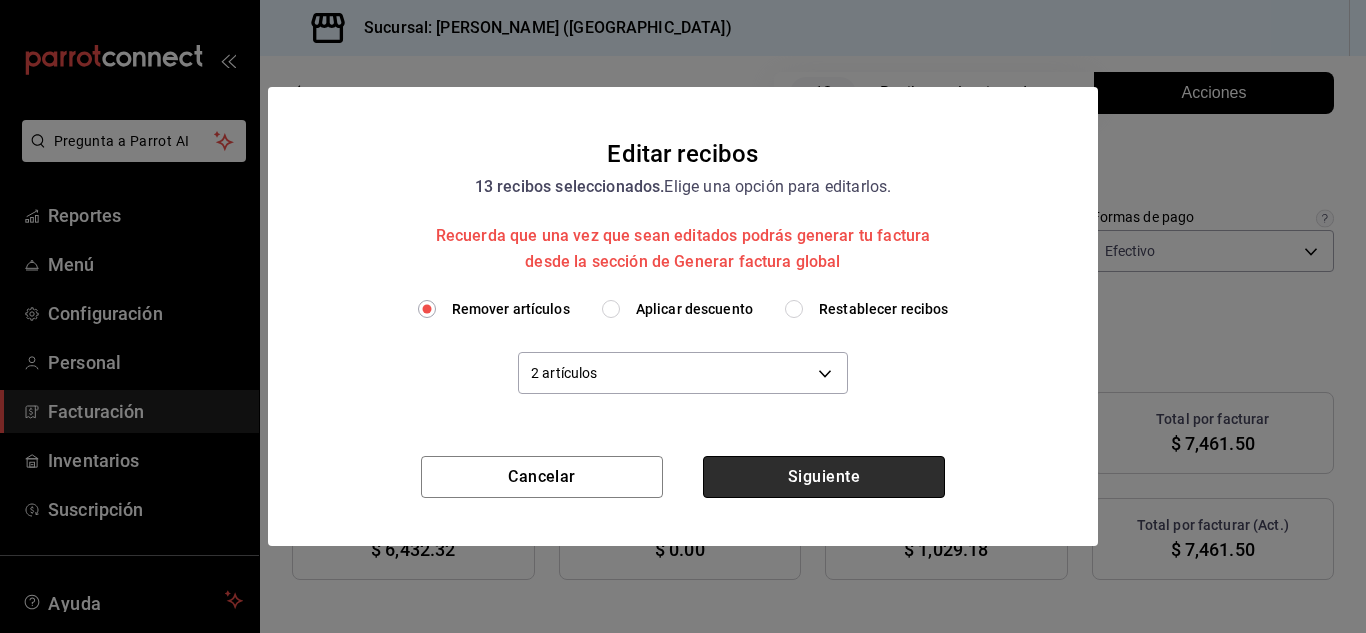 click on "Siguiente" at bounding box center (824, 477) 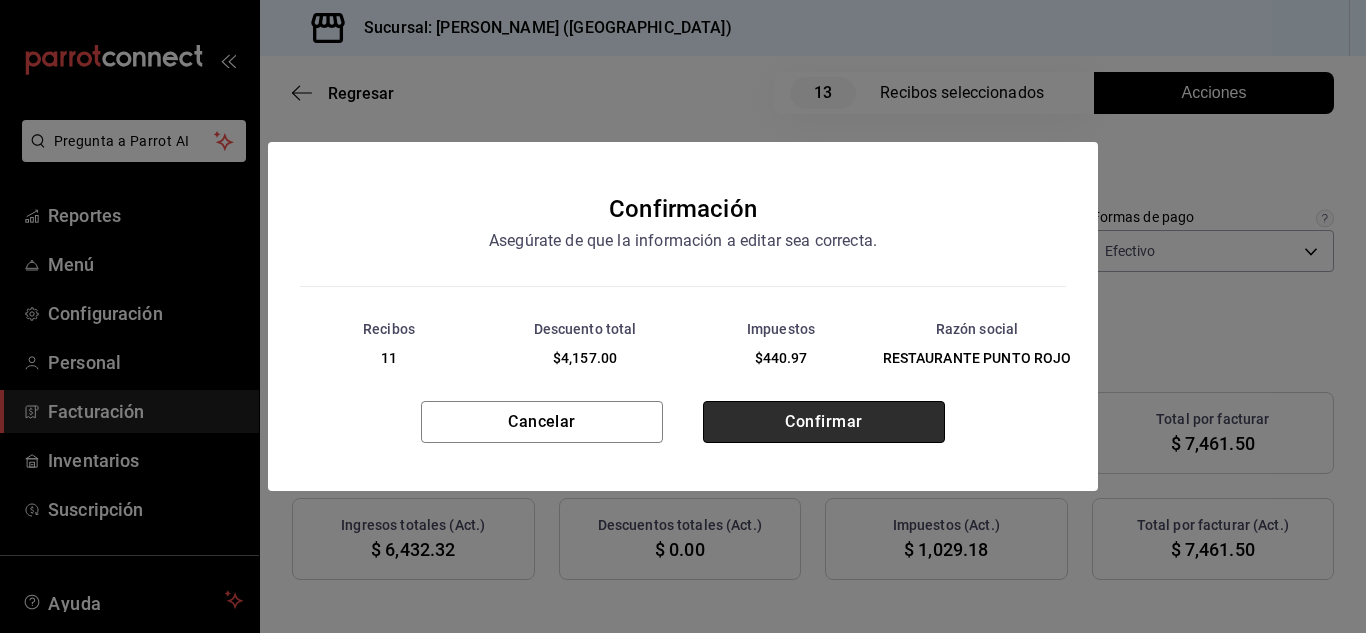 click on "Confirmar" at bounding box center [824, 422] 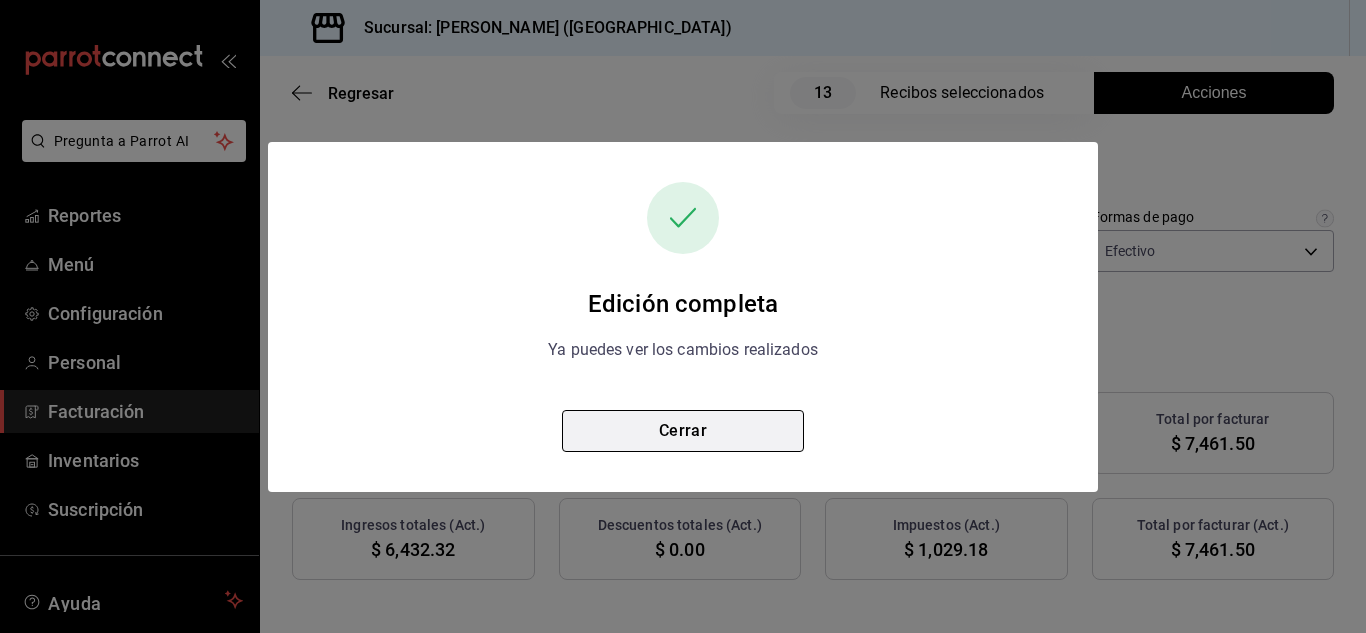 click on "Cerrar" at bounding box center [683, 431] 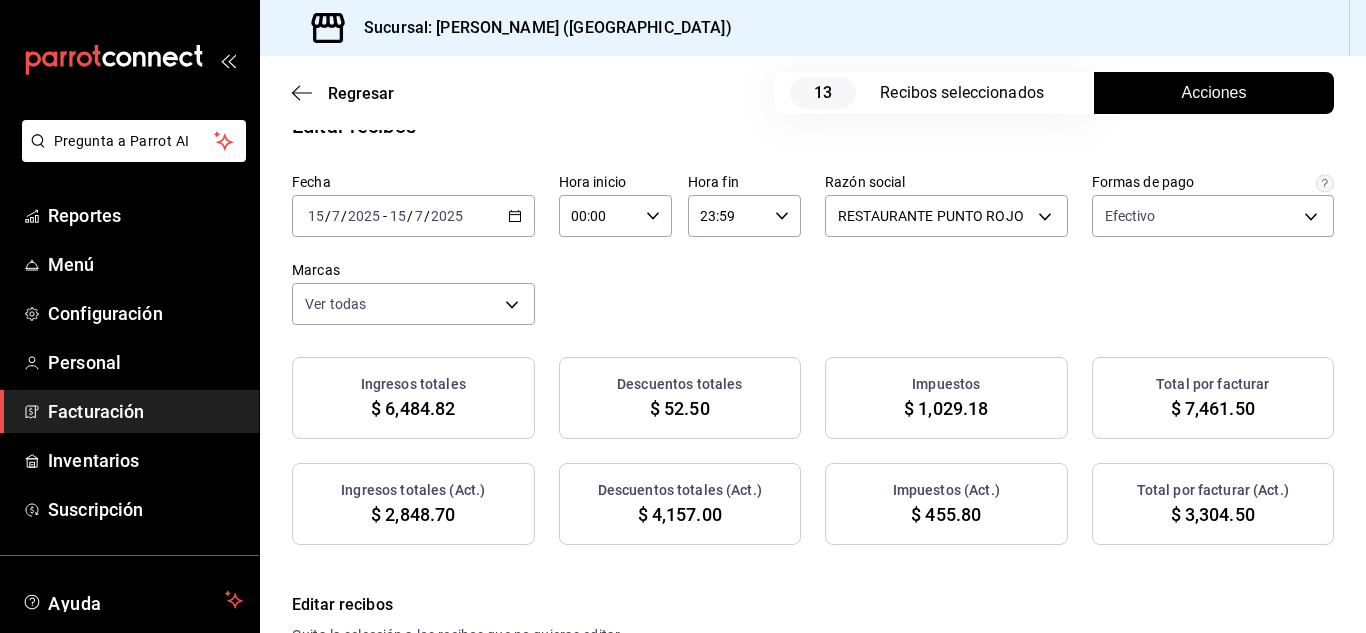 scroll, scrollTop: 19, scrollLeft: 0, axis: vertical 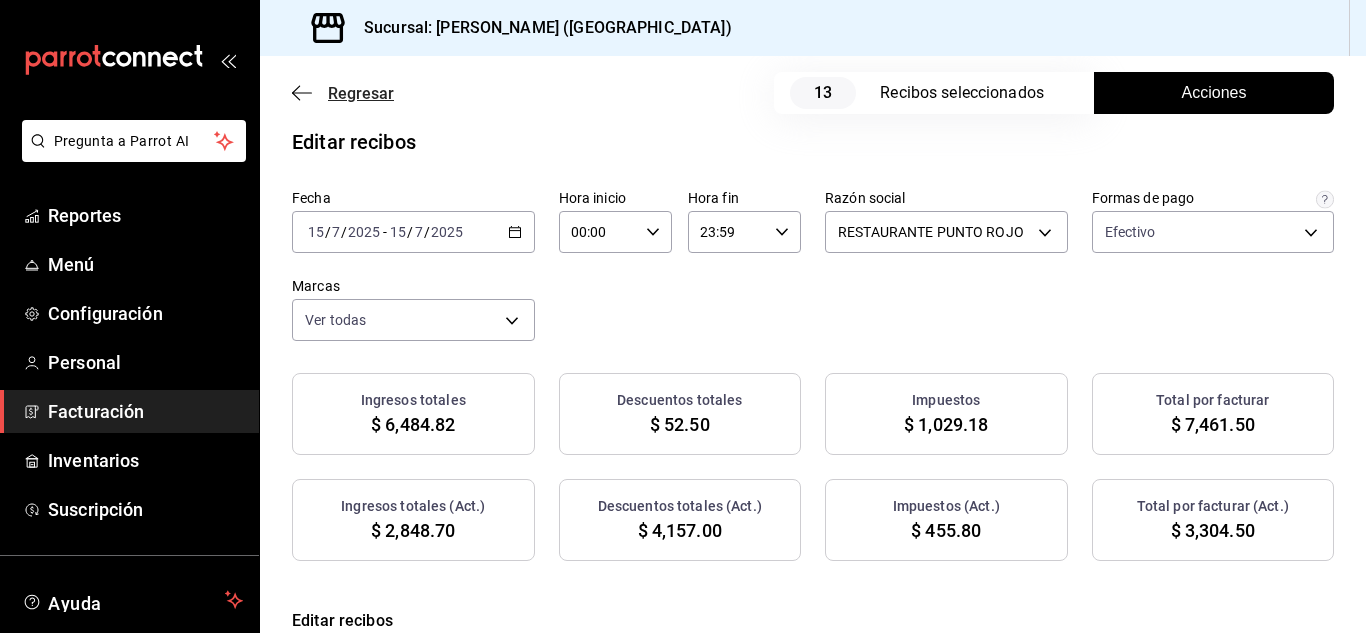 click on "Regresar" at bounding box center [361, 93] 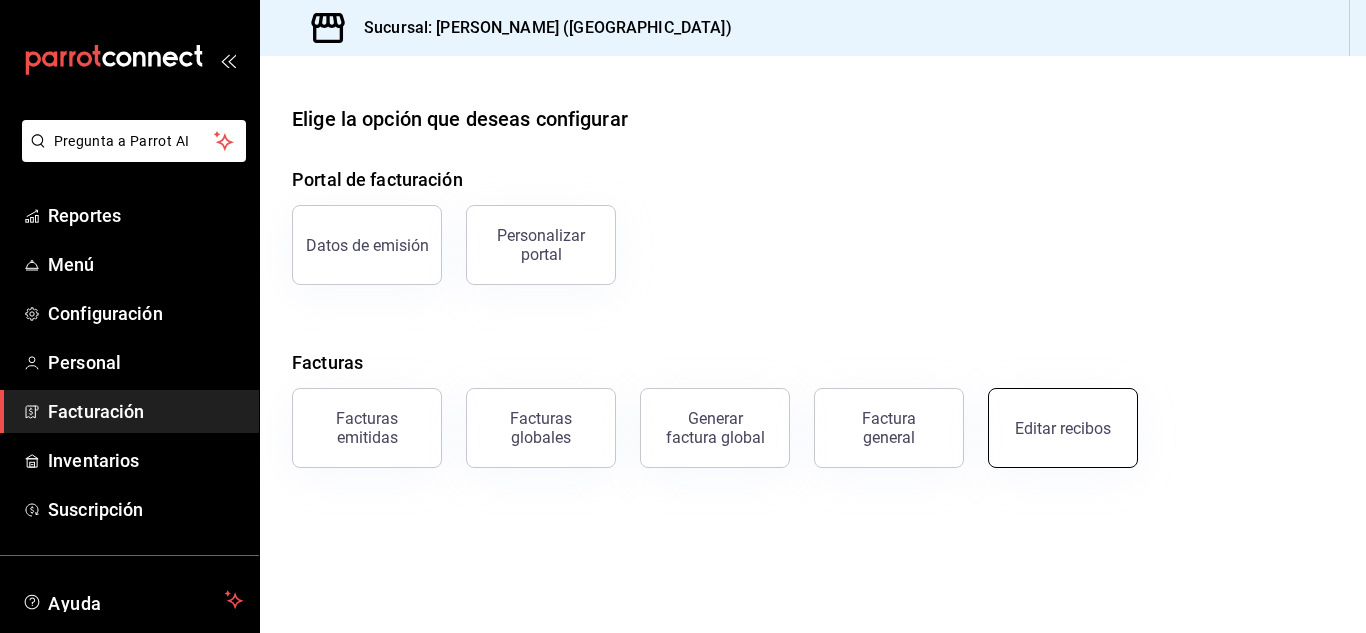 click on "Editar recibos" at bounding box center (1063, 428) 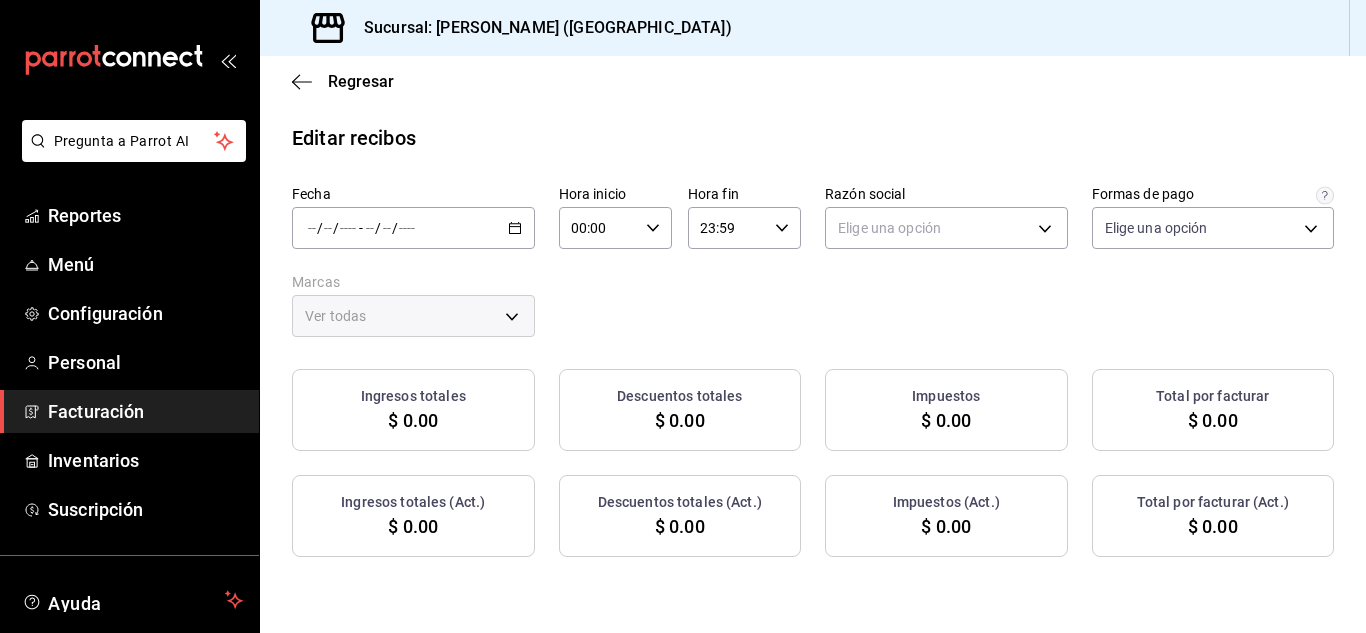 type on "84de3d0d-b7e2-47cb-b4be-10b11e0b5394" 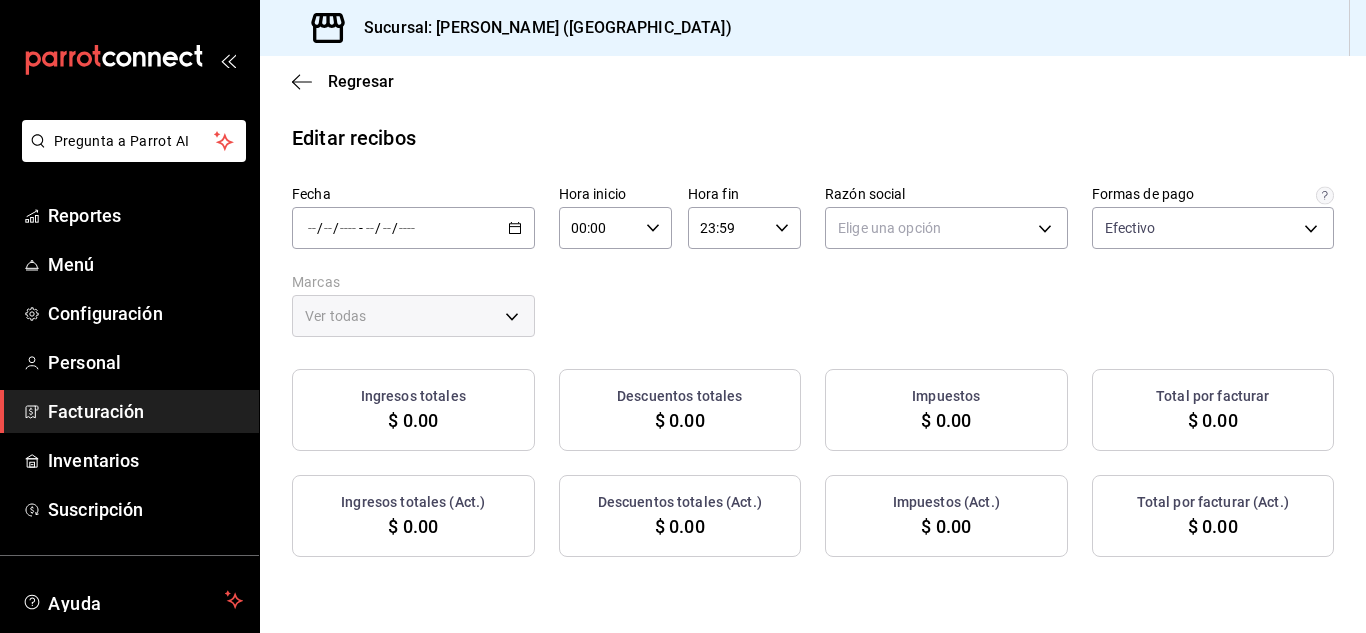 click 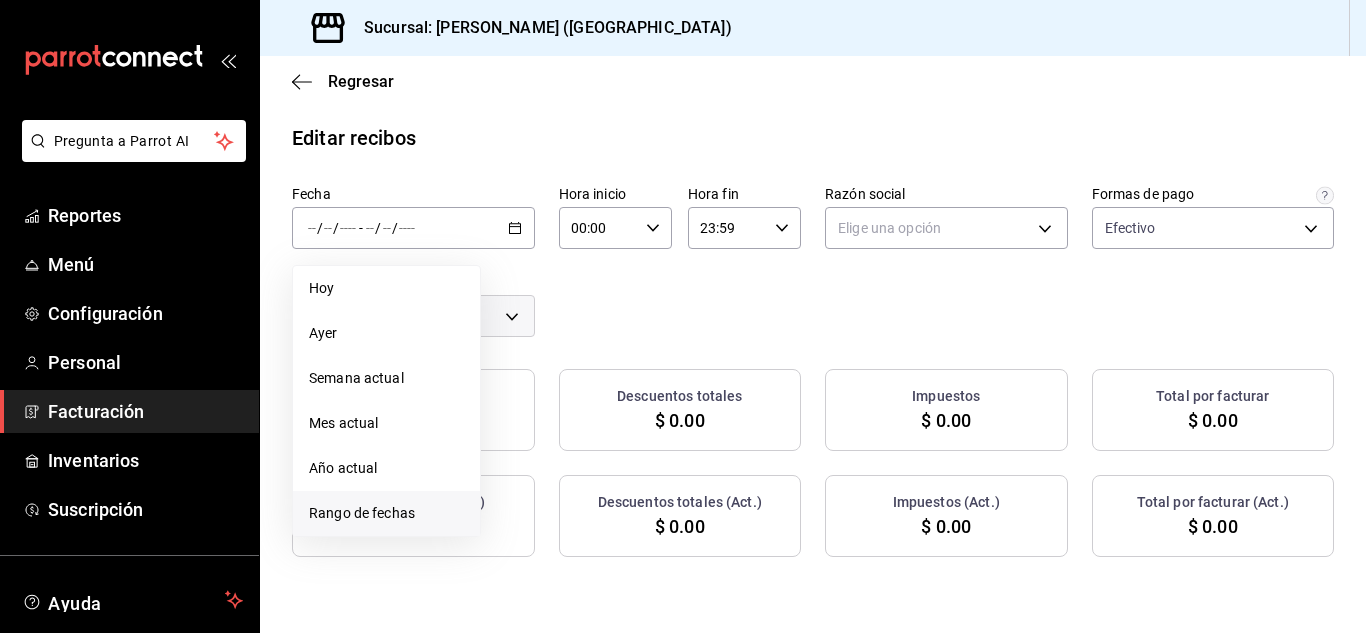 click on "Rango de fechas" at bounding box center (386, 513) 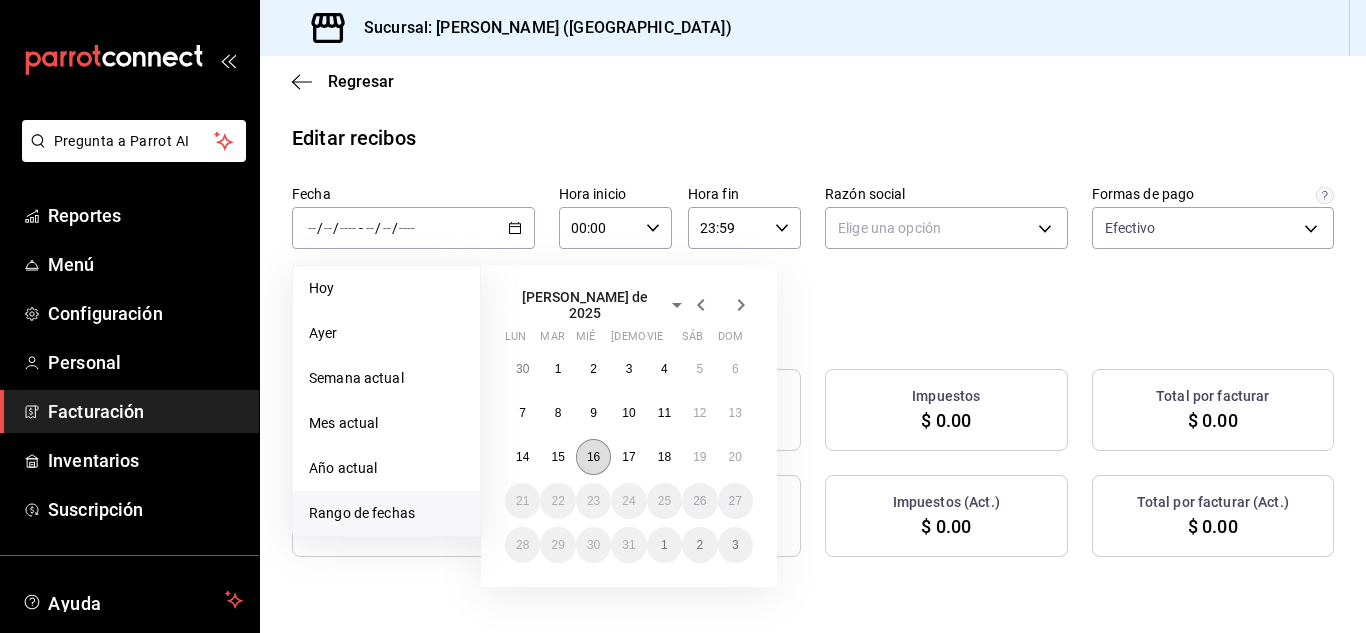 click on "16" at bounding box center (593, 457) 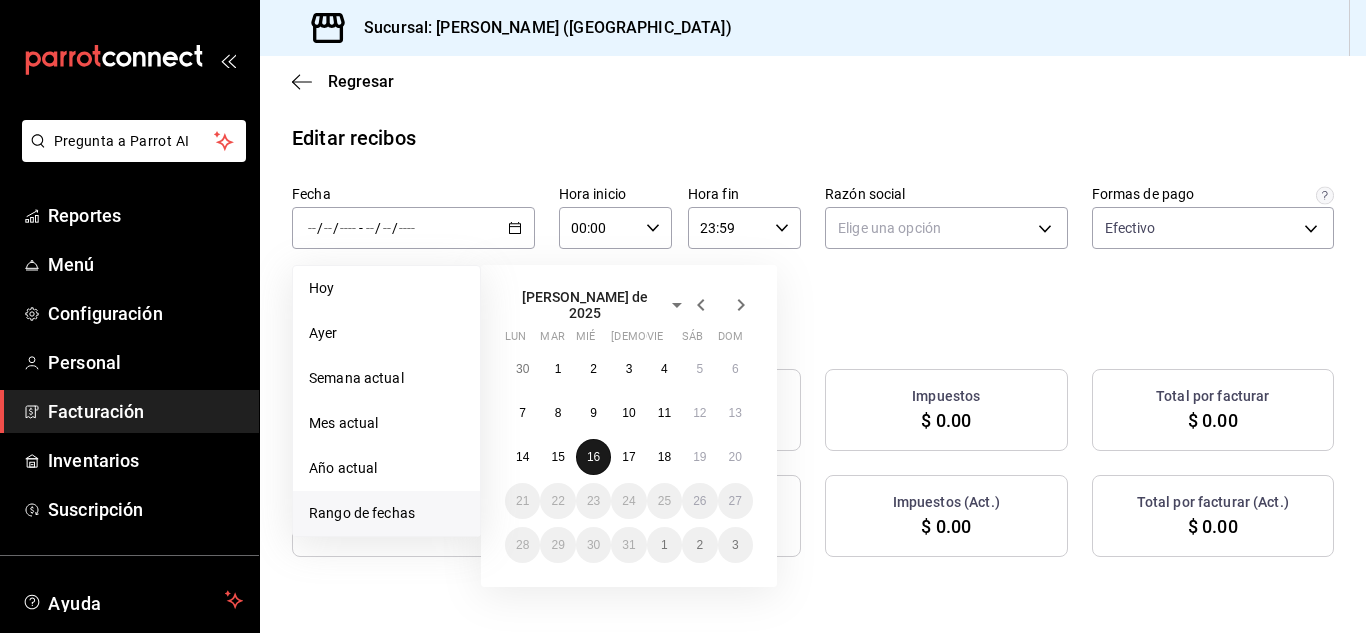 click on "16" at bounding box center (593, 457) 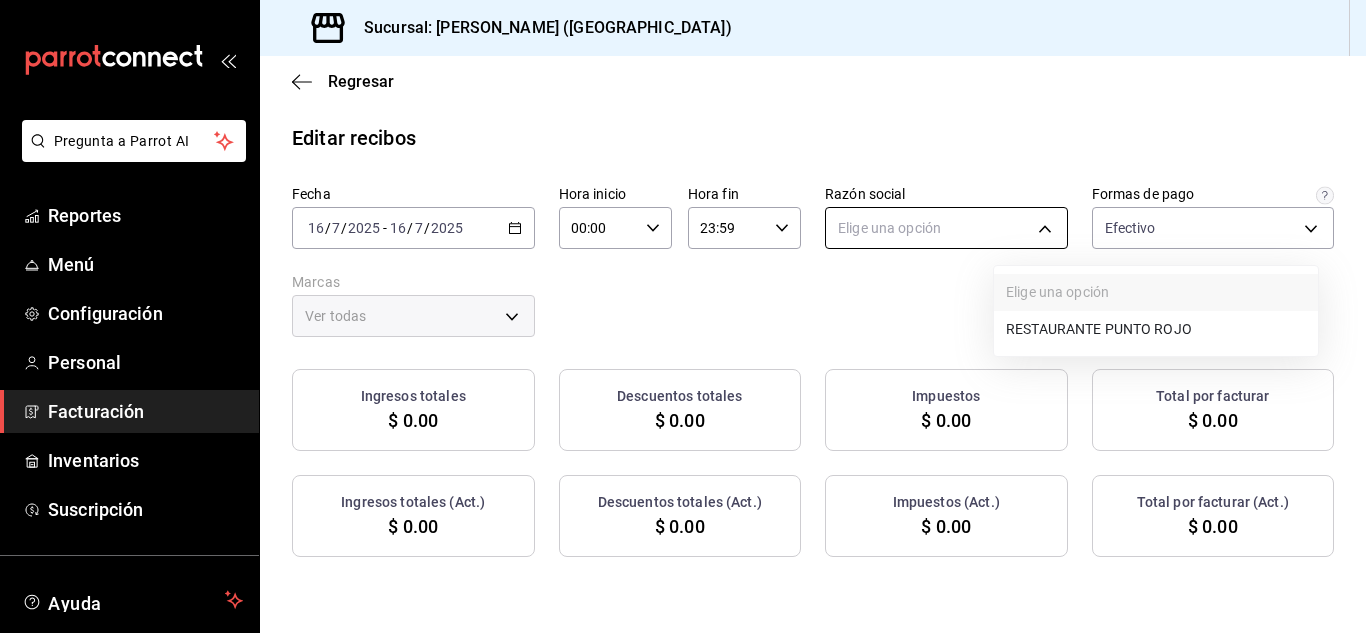 click on "Pregunta a Parrot AI Reportes   Menú   Configuración   Personal   Facturación   Inventarios   Suscripción   Ayuda Recomienda Parrot   [PERSON_NAME]   Sugerir nueva función   Sucursal: Nikkori ([GEOGRAPHIC_DATA]) Regresar Editar recibos Fecha [DATE] [DATE] - [DATE] [DATE] Hora inicio 00:00 Hora inicio Hora fin 23:59 Hora fin Razón social Elige una opción Formas de pago   Efectivo 84de3d0d-b7e2-47cb-b4be-10b11e0b5394 Marcas Ver todas Ingresos totales $ 0.00 Descuentos totales $ 0.00 Impuestos $ 0.00 Total por facturar $ 0.00 Ingresos totales (Act.) $ 0.00 Descuentos totales (Act.) $ 0.00 Impuestos  (Act.) $ 0.00 Total por facturar (Act.) $ 0.00 No hay información que mostrar GANA 1 MES GRATIS EN TU SUSCRIPCIÓN AQUÍ ¿Recuerdas cómo empezó tu restaurante?
[PERSON_NAME] puedes ayudar a un colega a tener el mismo cambio que tú viviste.
Recomienda Parrot directamente desde tu Portal Administrador.
Es fácil y rápido.
🎁 Por cada restaurante que se una, ganas 1 mes gratis. Reportes   Menú" at bounding box center [683, 316] 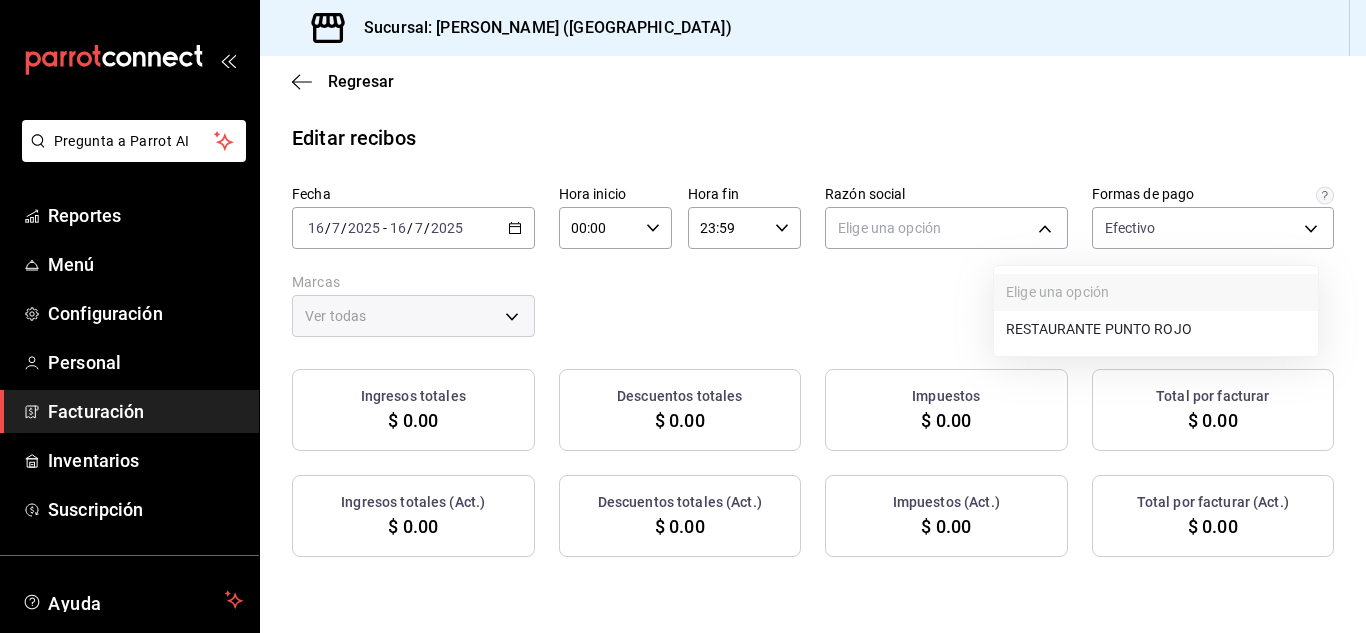 click on "RESTAURANTE PUNTO ROJO" at bounding box center (1156, 329) 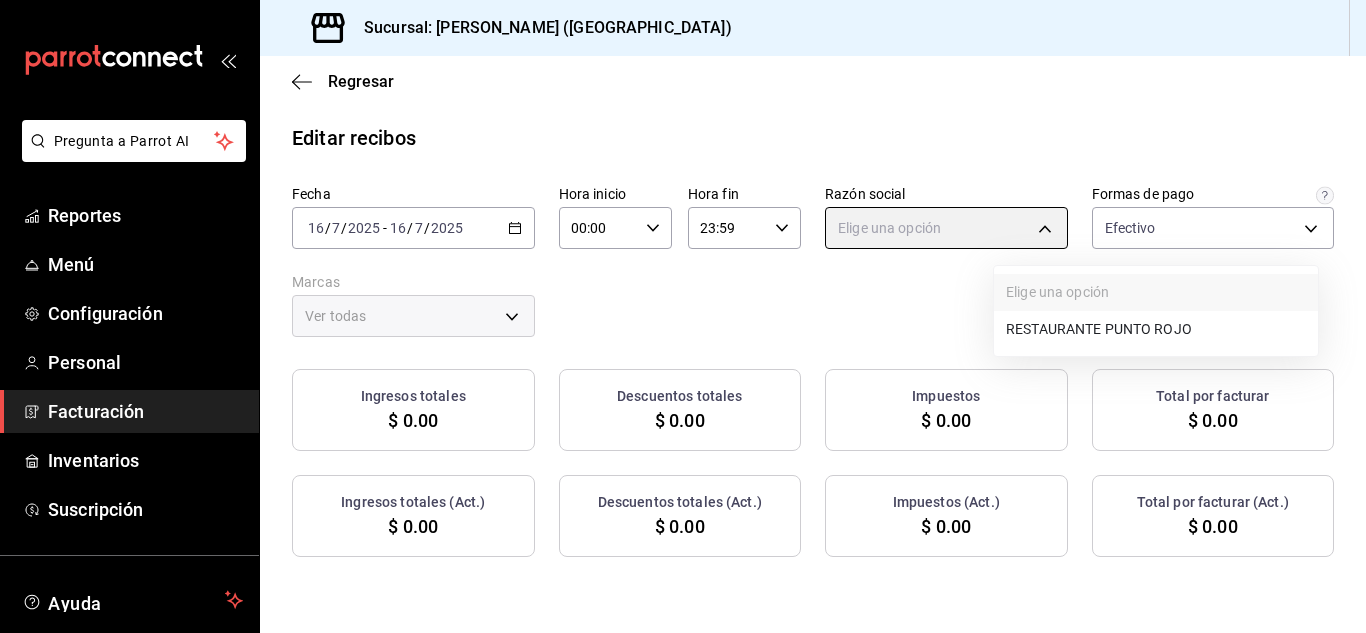 type on "5749a84e-6d60-4c90-92c5-fe83de78c063" 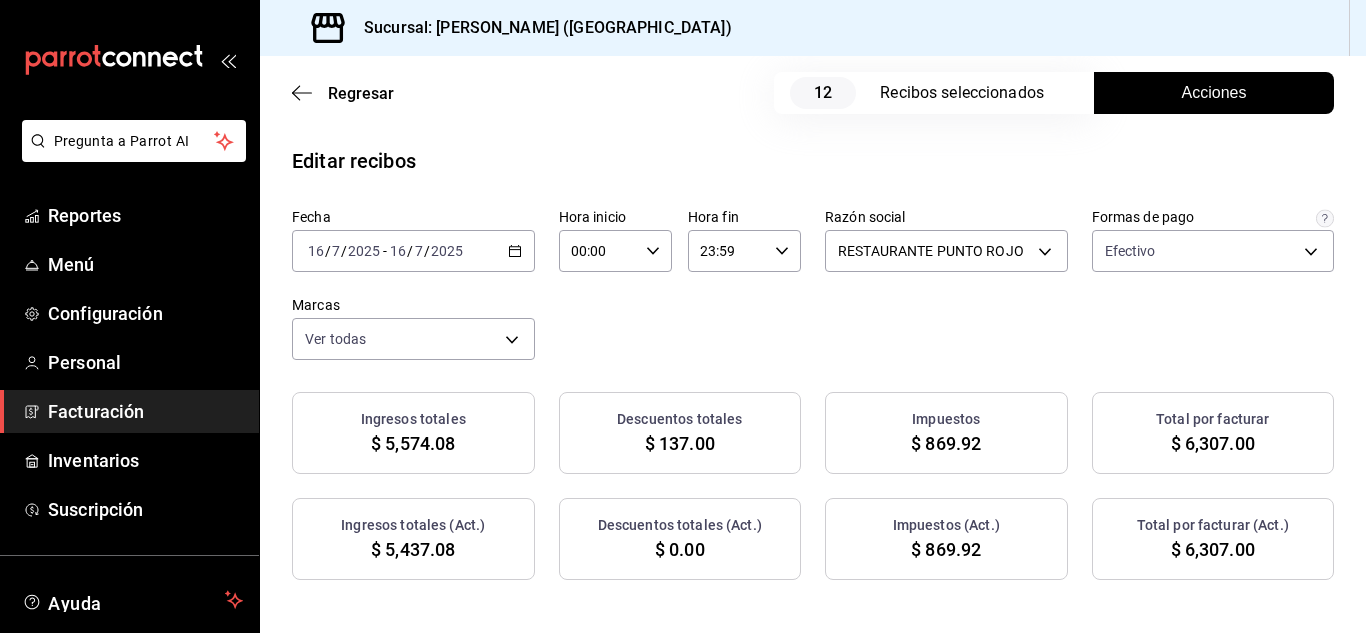 click on "Acciones" at bounding box center [1214, 93] 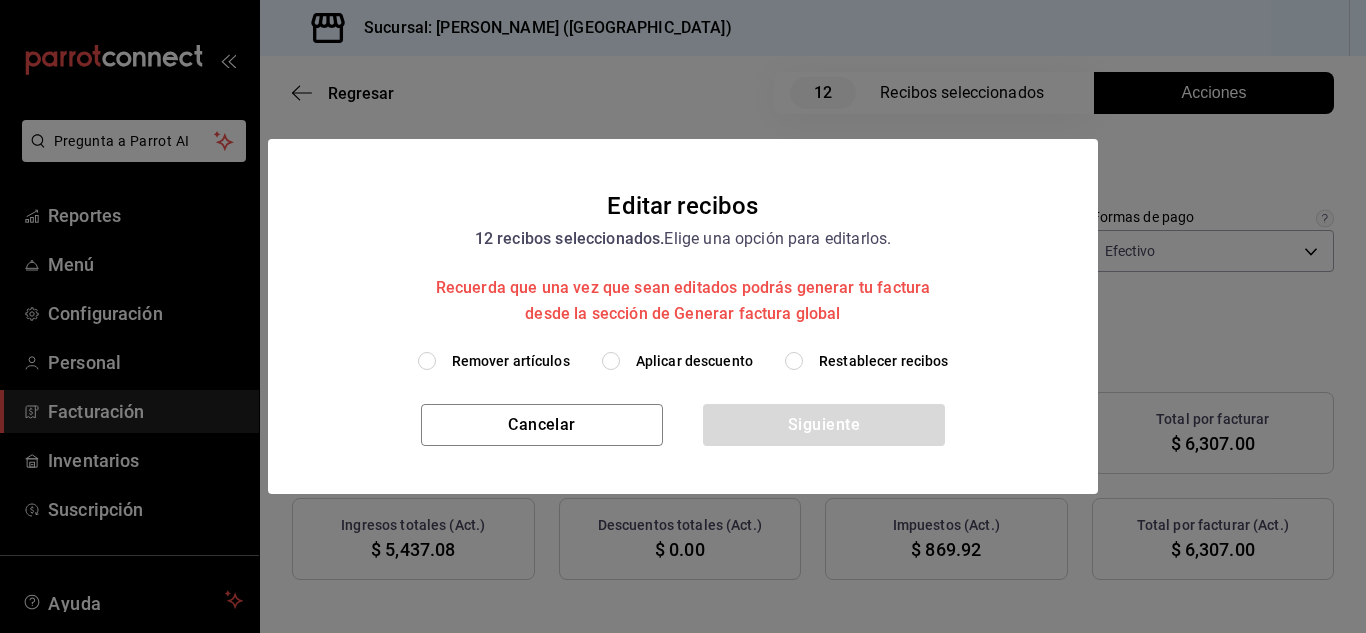 click on "Remover artículos" at bounding box center [494, 361] 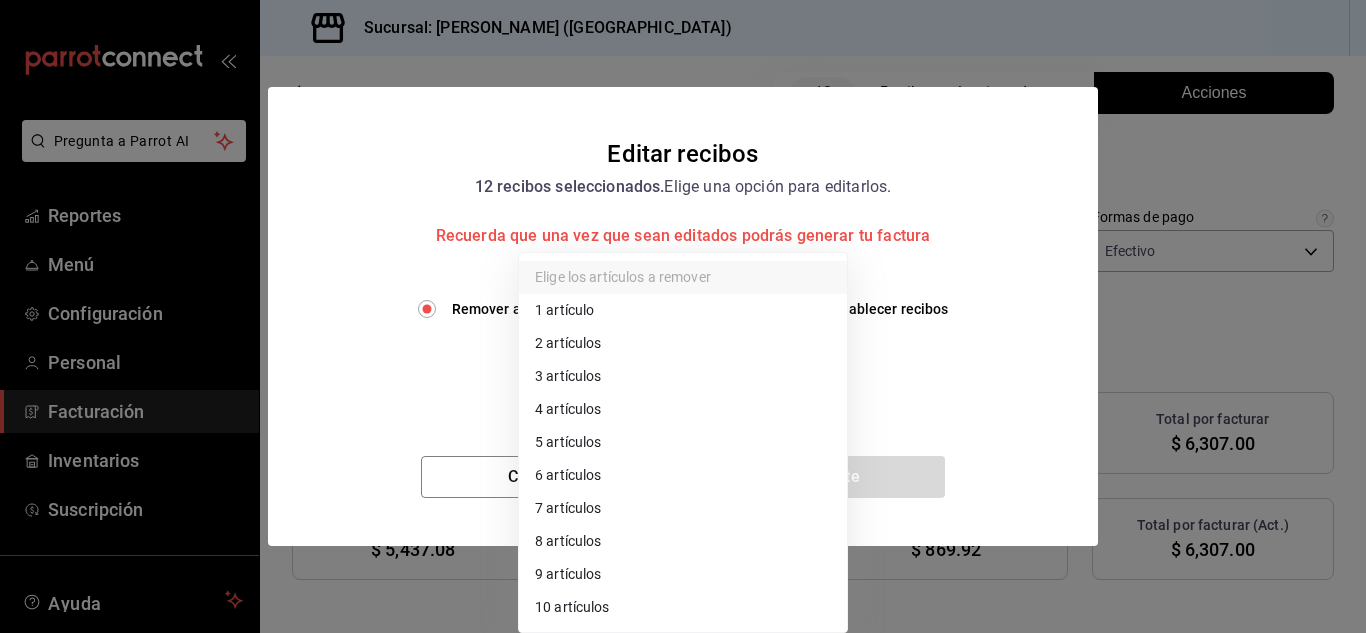 click on "Pregunta a Parrot AI Reportes   Menú   Configuración   Personal   Facturación   Inventarios   Suscripción   Ayuda Recomienda Parrot   [PERSON_NAME]   Sugerir nueva función   Sucursal: Nikkori ([GEOGRAPHIC_DATA]) Regresar 12 Recibos seleccionados Acciones Editar recibos Fecha [DATE] [DATE] - [DATE] [DATE] Hora inicio 00:00 Hora inicio Hora fin 23:59 Hora fin Razón social RESTAURANTE PUNTO ROJO 5749a84e-6d60-4c90-92c5-fe83de78c063 Formas de pago   Efectivo 84de3d0d-b7e2-47cb-b4be-10b11e0b5394 Marcas Ver todas 985a5b61-14d9-43ab-b2aa-55677bfd4284 Ingresos totales $ 5,574.08 Descuentos totales $ 137.00 Impuestos $ 869.92 Total por facturar $ 6,307.00 Ingresos totales (Act.) $ 5,437.08 Descuentos totales (Act.) $ 0.00 Impuestos  (Act.) $ 869.92 Total por facturar (Act.) $ 6,307.00 Editar recibos Quita la selección a los recibos que no quieras editar. Act. # de recibo Artículos (Orig.) Artículos (Act.) Subtotal (Orig.) Subtotal (Act.) Descuento total (Orig.) Descuento total (Act.) No 2 2 No" at bounding box center (683, 316) 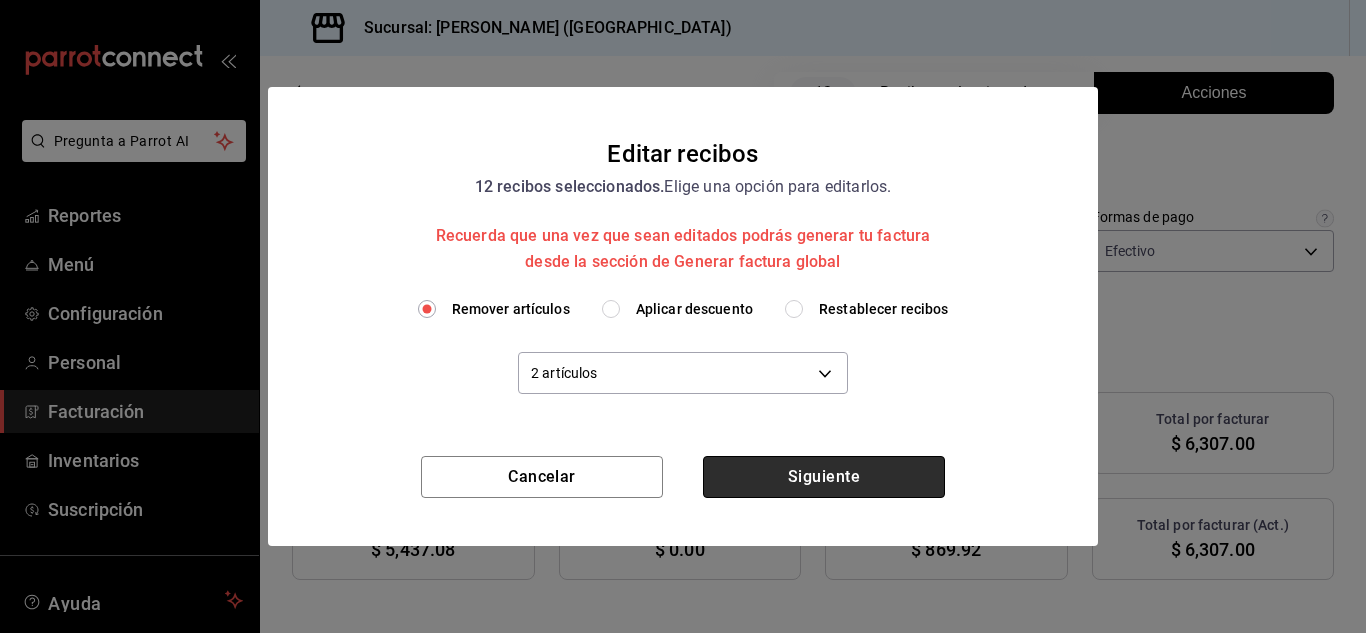 click on "Siguiente" at bounding box center (824, 477) 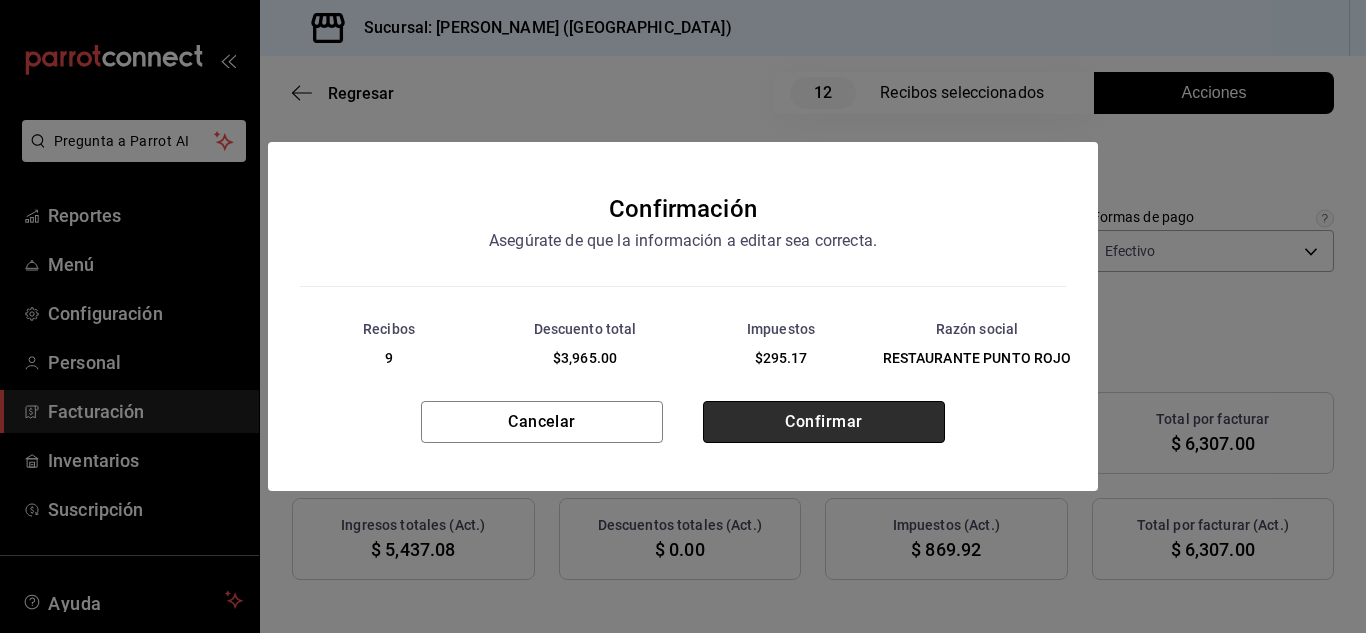 click on "Confirmar" at bounding box center [824, 422] 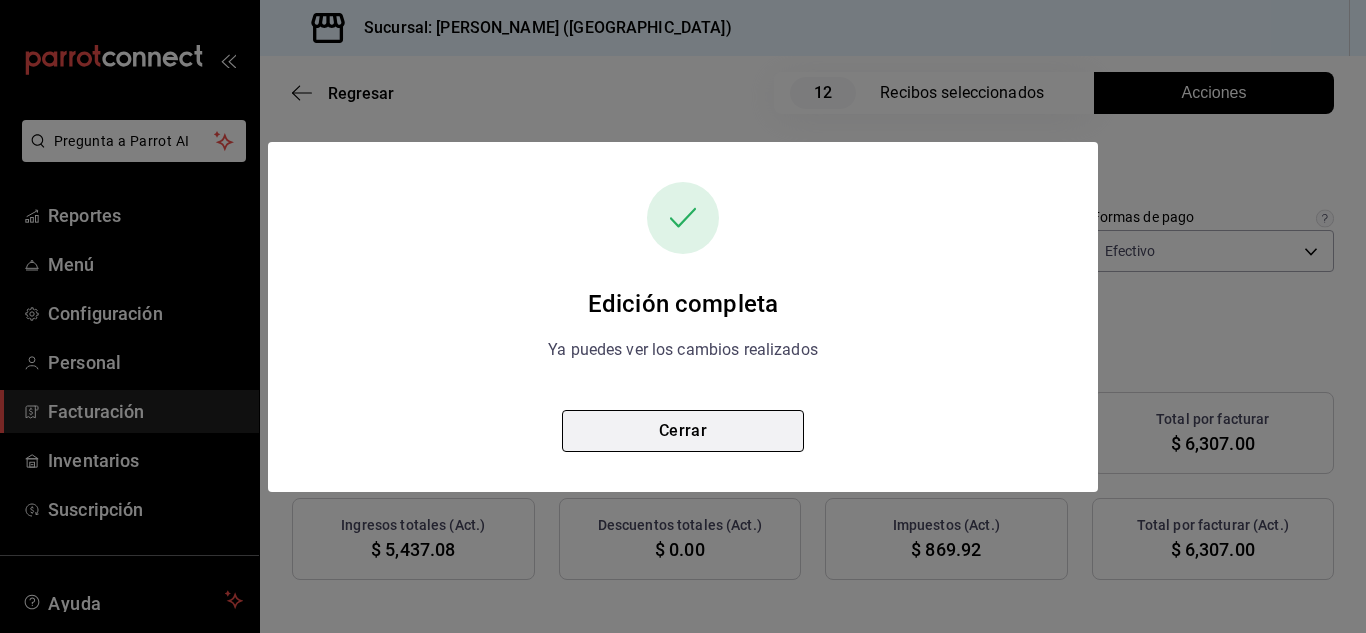 click on "Cerrar" at bounding box center (683, 431) 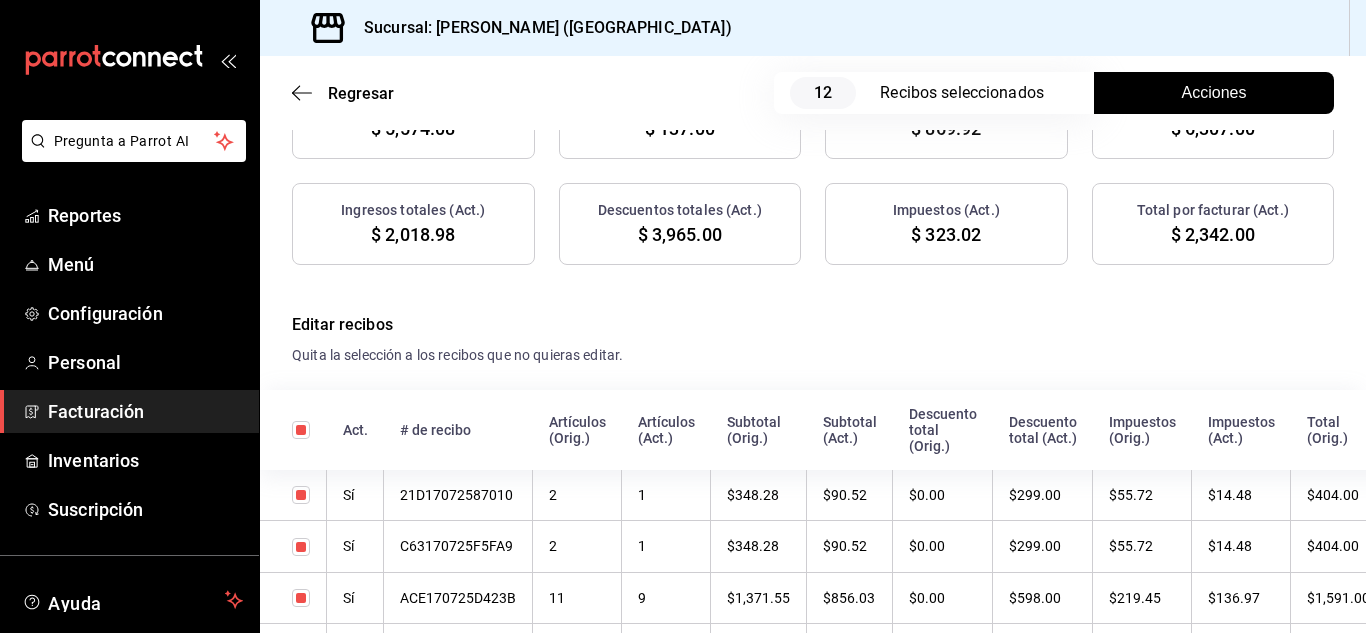 scroll, scrollTop: 0, scrollLeft: 0, axis: both 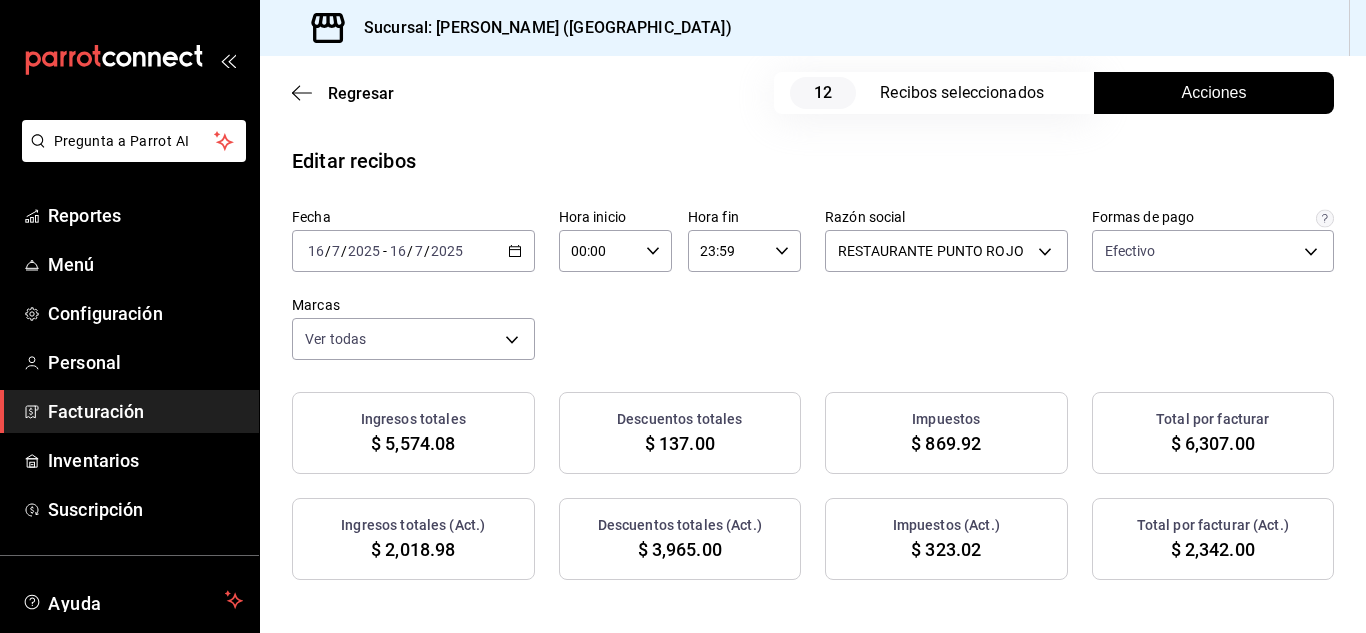 click on "[DATE] [DATE] - [DATE] [DATE]" at bounding box center [413, 251] 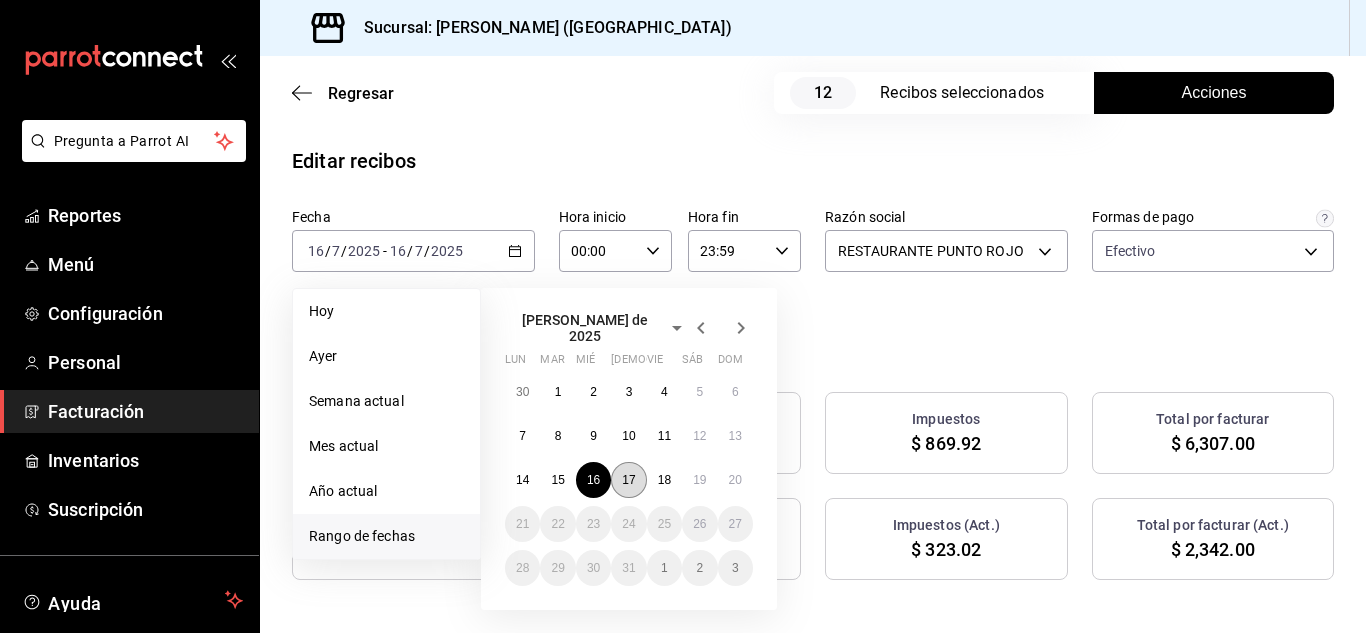 click on "17" at bounding box center (628, 480) 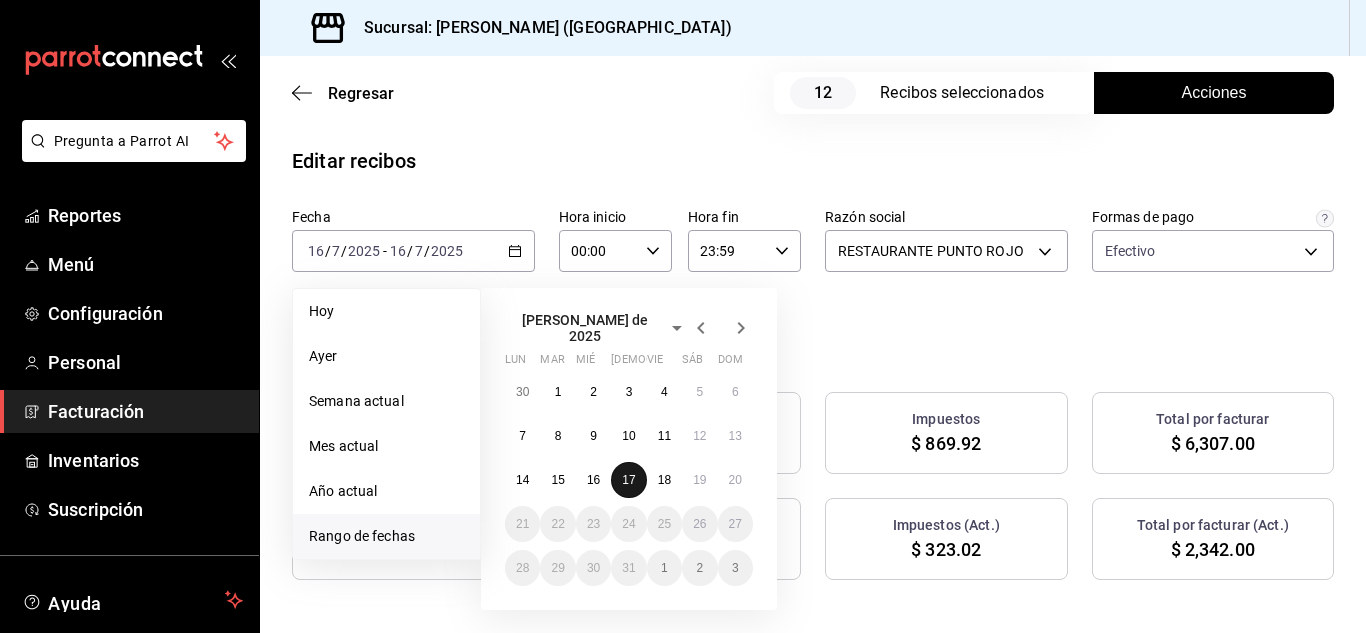 click on "17" at bounding box center (628, 480) 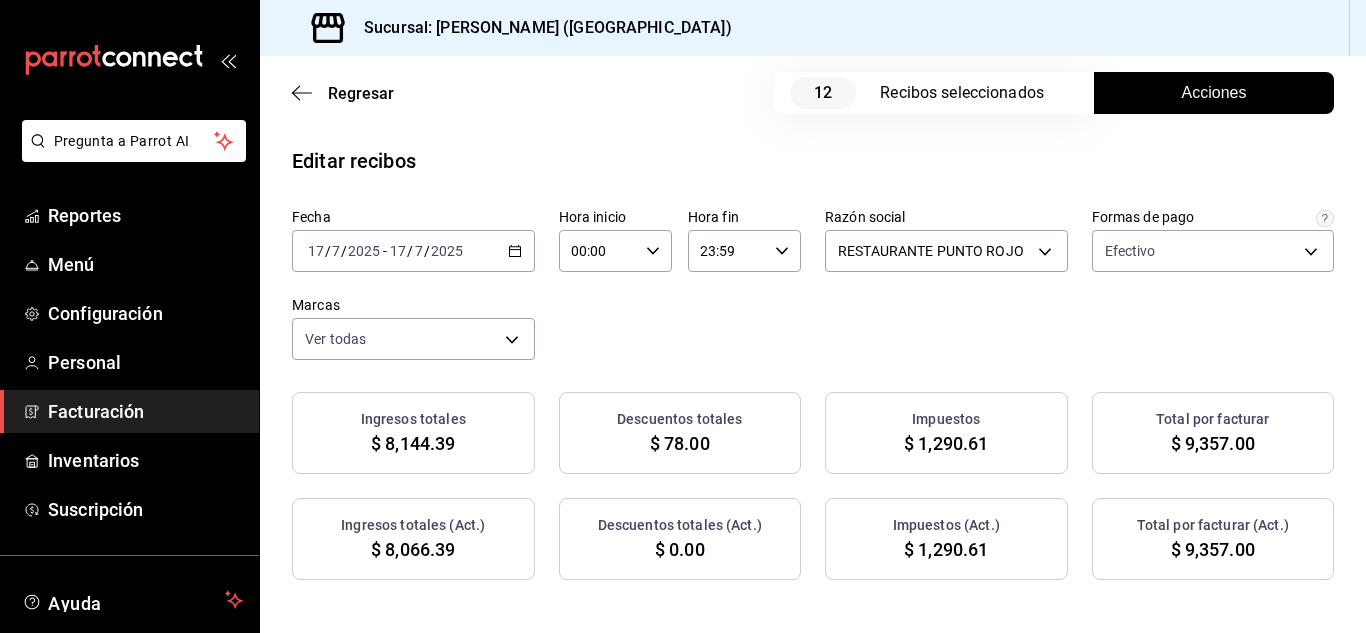 click on "Ingresos totales $ 8,144.39 Descuentos totales $ 78.00 Impuestos $ 1,290.61 Total por facturar $ 9,357.00" at bounding box center (813, 433) 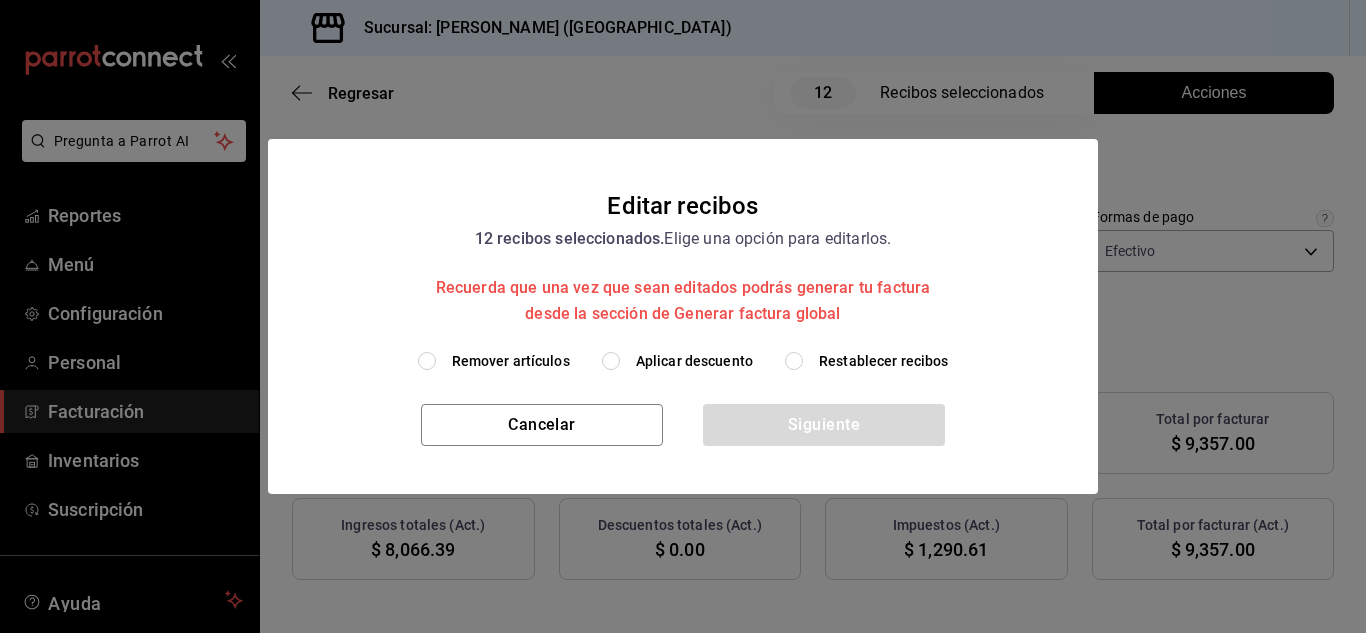 click on "Remover artículos" at bounding box center (427, 361) 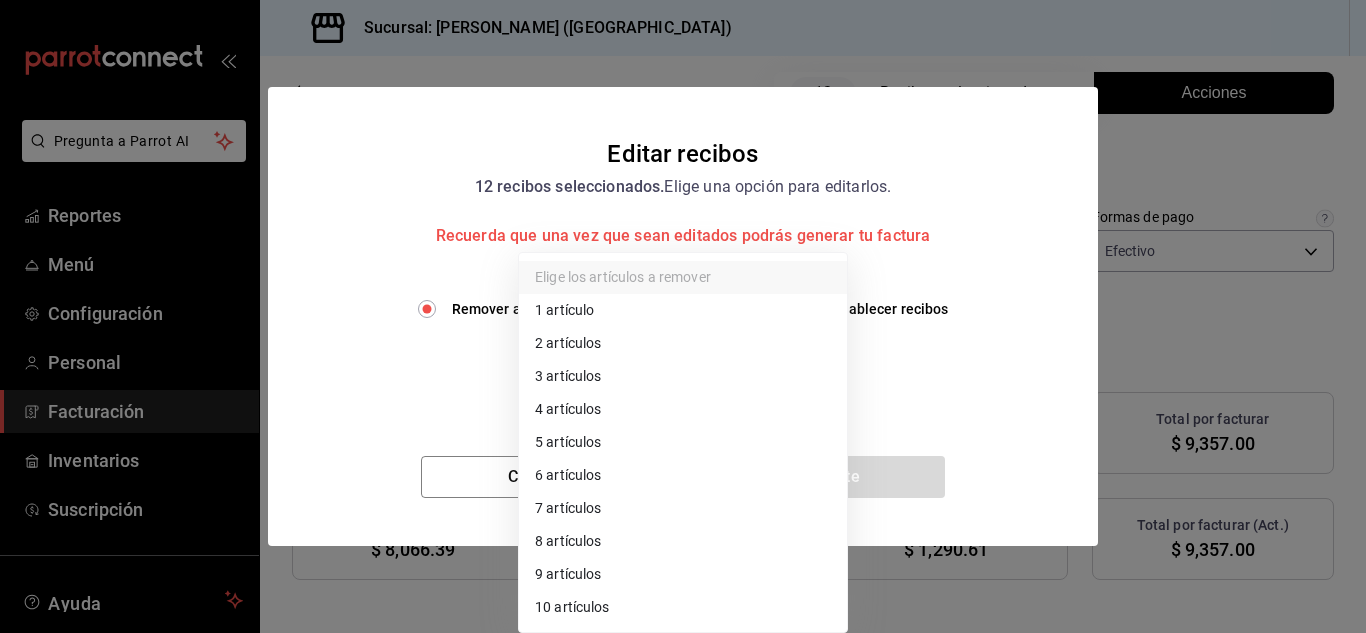 click on "Pregunta a Parrot AI Reportes   Menú   Configuración   Personal   Facturación   Inventarios   Suscripción   Ayuda Recomienda Parrot   [PERSON_NAME]   Sugerir nueva función   Sucursal: Nikkori ([GEOGRAPHIC_DATA]) Regresar 12 Recibos seleccionados Acciones Editar recibos Fecha [DATE] [DATE] - [DATE] [DATE] Hora inicio 00:00 Hora inicio Hora fin 23:59 Hora fin Razón social RESTAURANTE PUNTO ROJO 5749a84e-6d60-4c90-92c5-fe83de78c063 Formas de pago   Efectivo 84de3d0d-b7e2-47cb-b4be-10b11e0b5394 Marcas Ver todas 985a5b61-14d9-43ab-b2aa-55677bfd4284 Ingresos totales $ 8,144.39 Descuentos totales $ 78.00 Impuestos $ 1,290.61 Total por facturar $ 9,357.00 Ingresos totales (Act.) $ 8,066.39 Descuentos totales (Act.) $ 0.00 Impuestos  (Act.) $ 1,290.61 Total por facturar (Act.) $ 9,357.00 Editar recibos Quita la selección a los recibos que no quieras editar. Act. # de recibo Artículos (Orig.) Artículos (Act.) Subtotal (Orig.) Subtotal (Act.) Descuento total (Orig.) Descuento total (Act.) No 4 4" at bounding box center [683, 316] 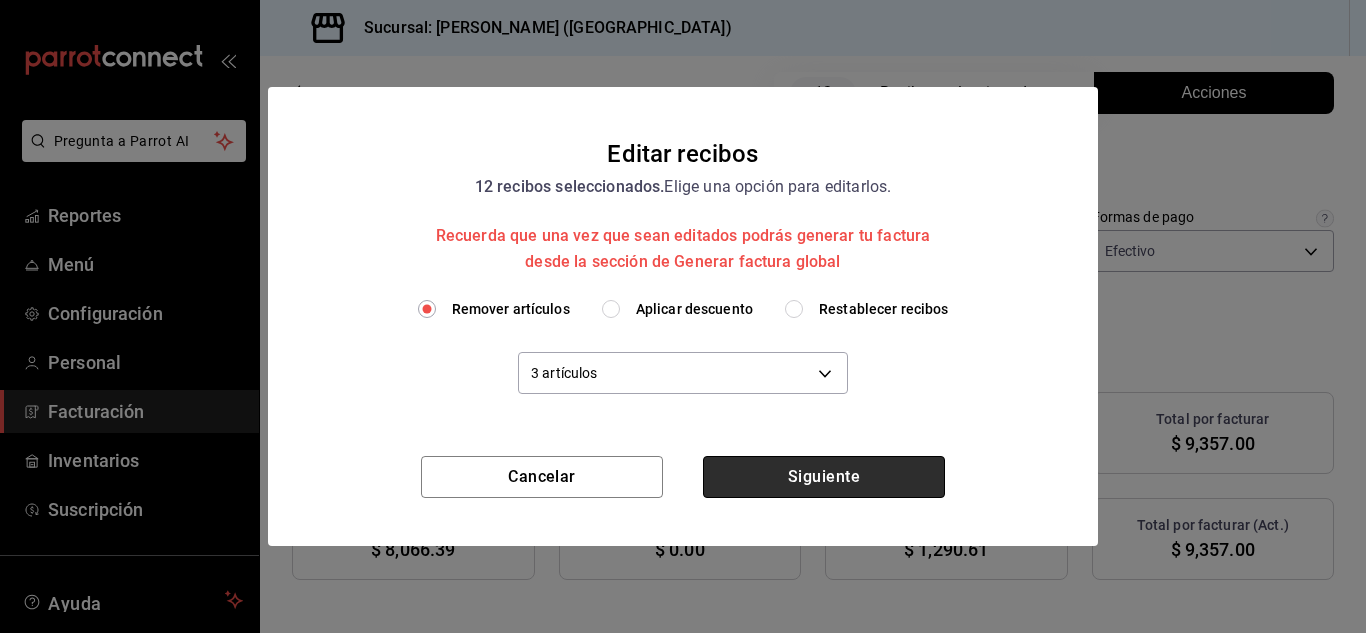 click on "Siguiente" at bounding box center (824, 477) 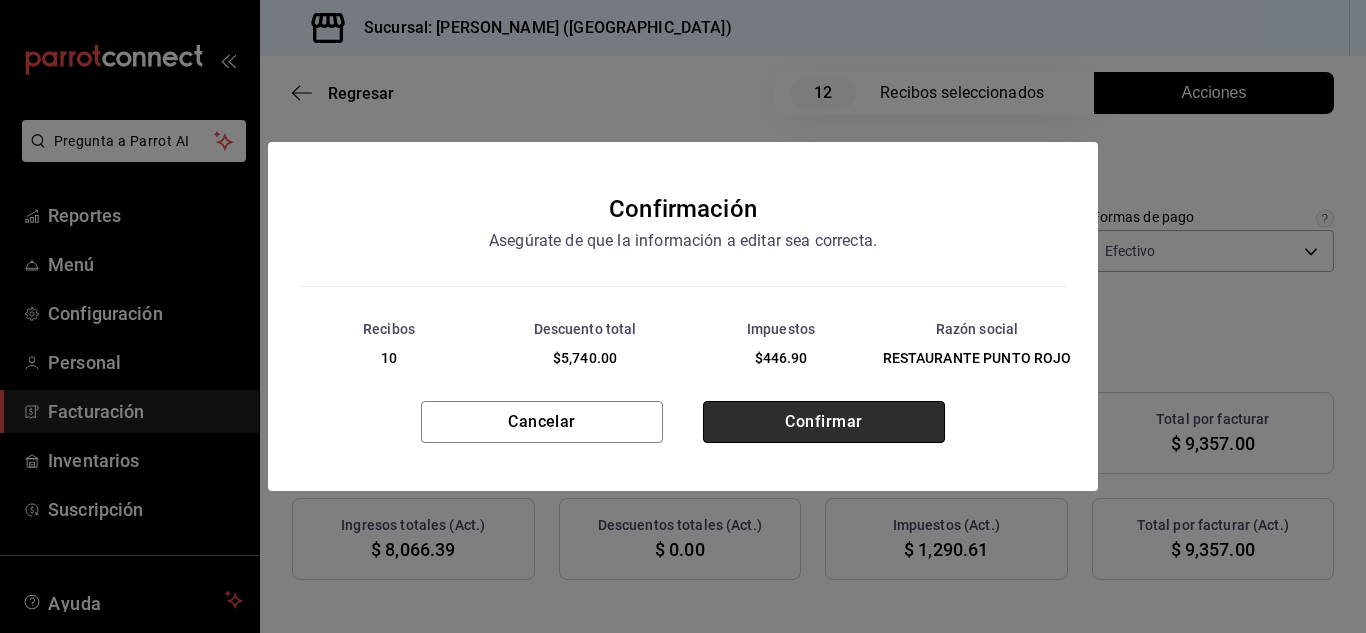 click on "Confirmar" at bounding box center (824, 422) 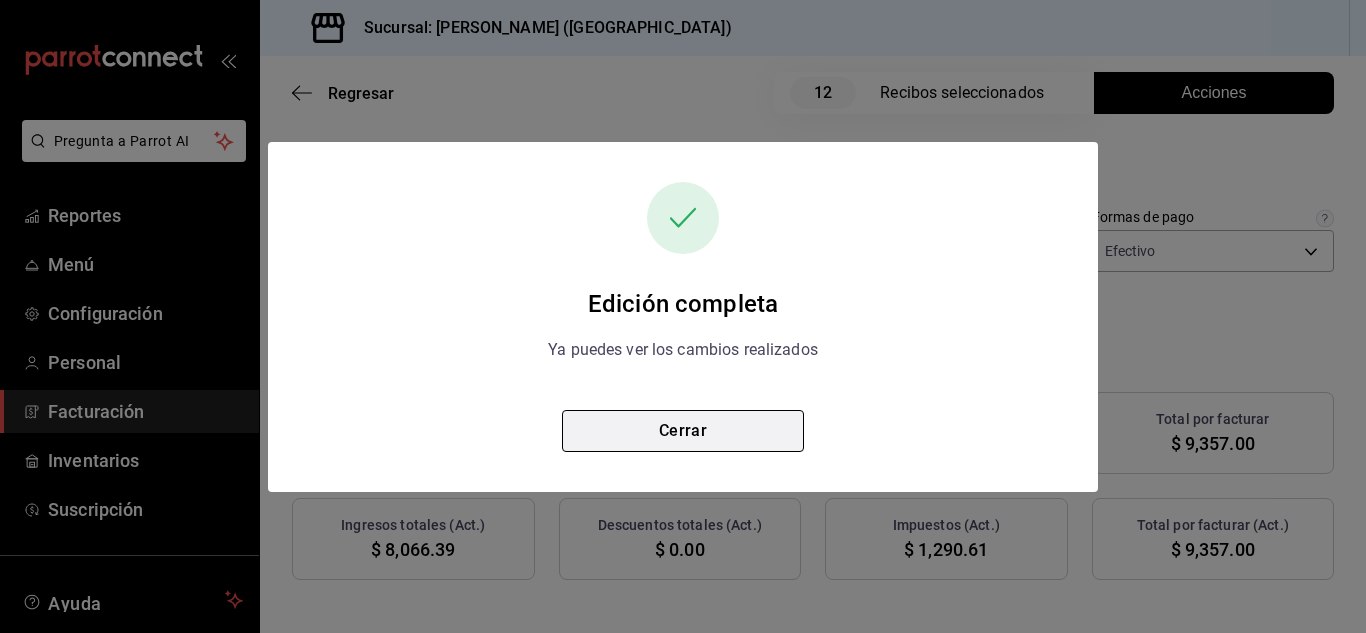 click on "Cerrar" at bounding box center [683, 431] 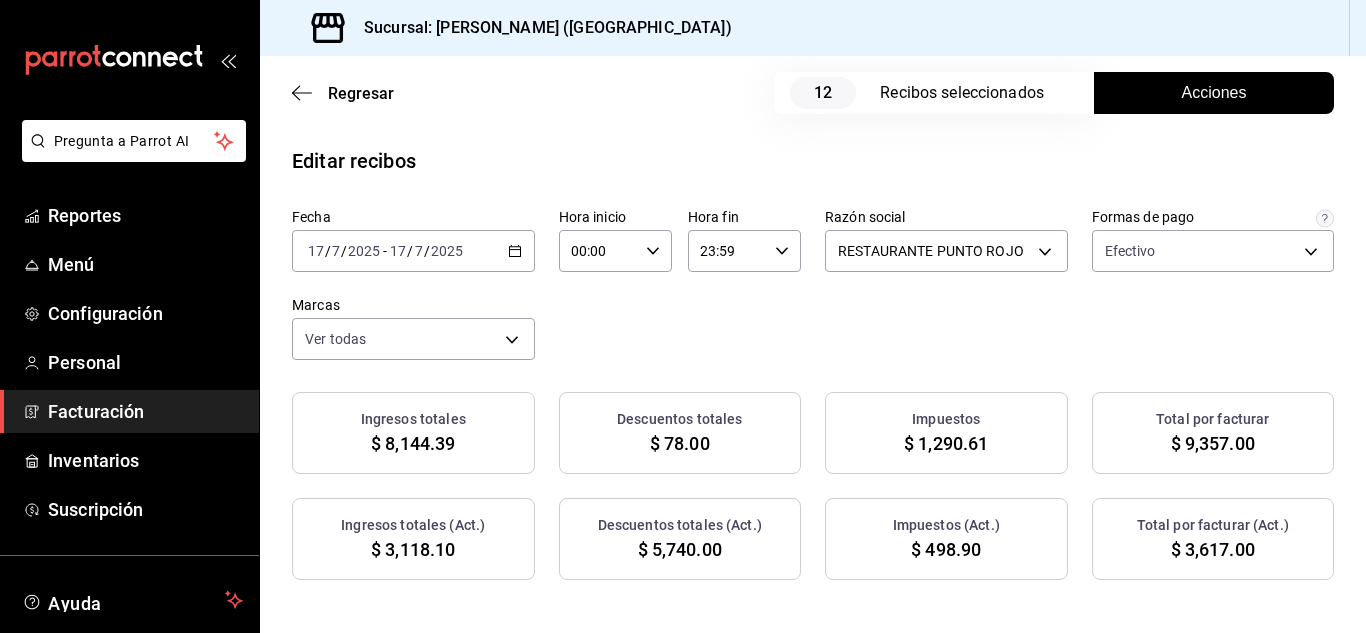 click 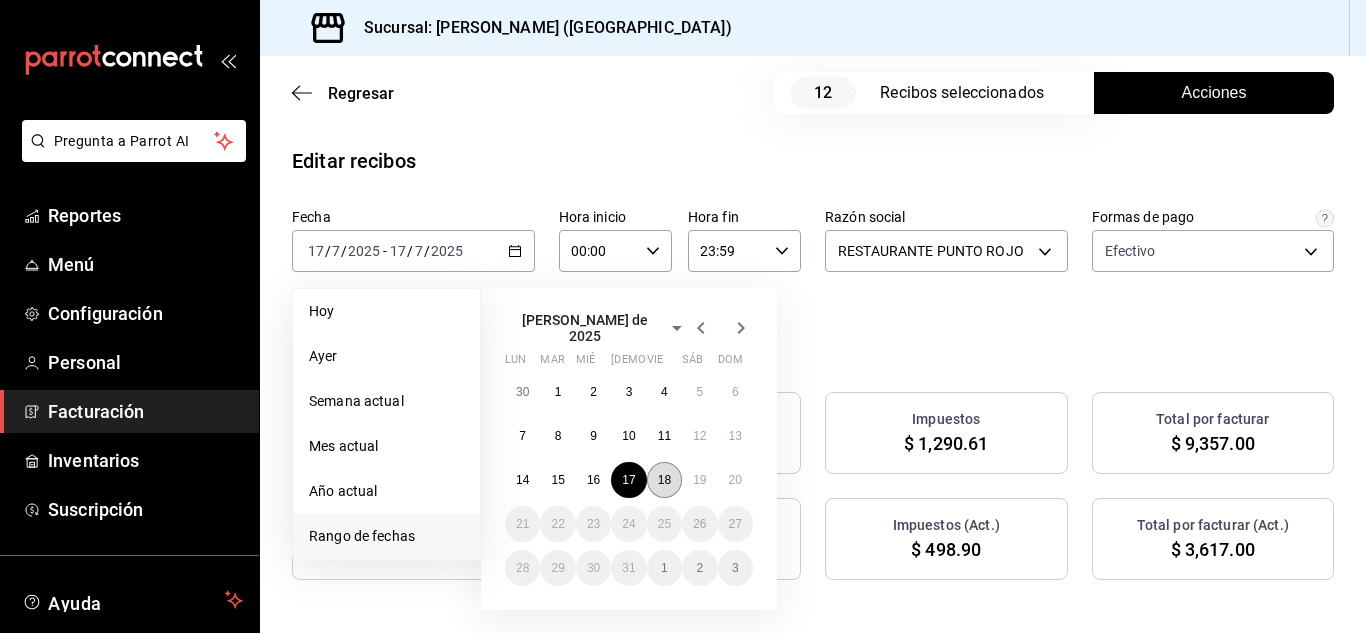 click on "18" at bounding box center (664, 480) 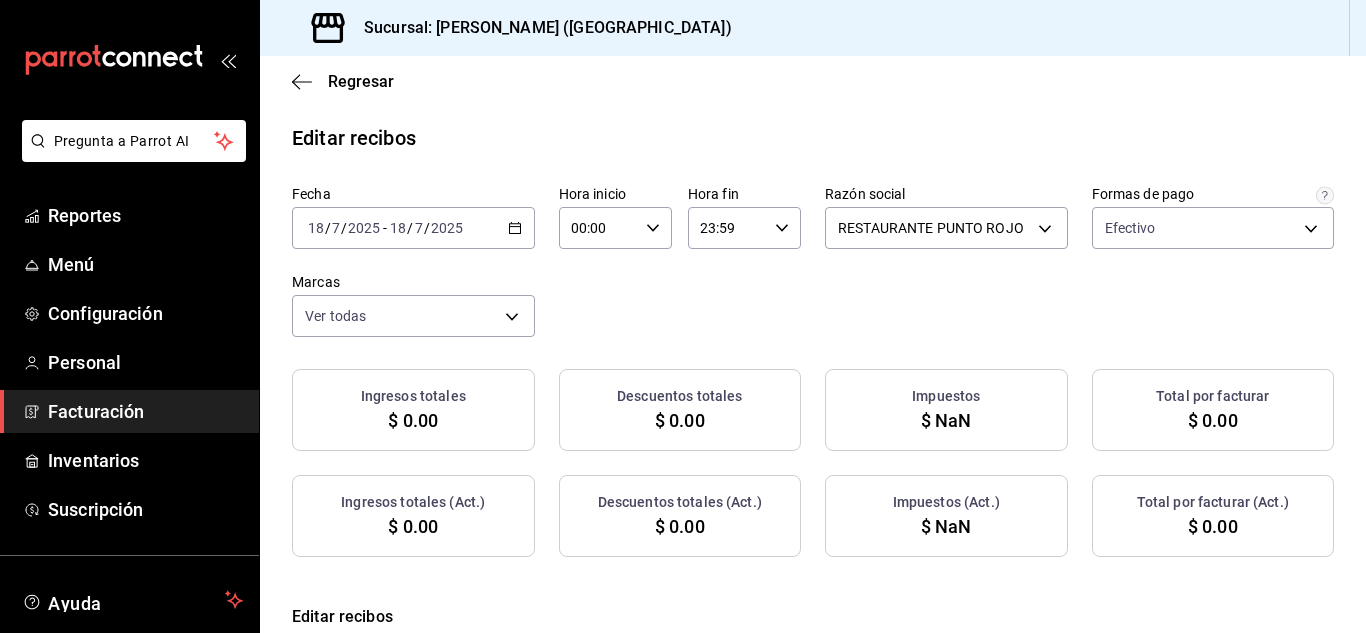 checkbox on "true" 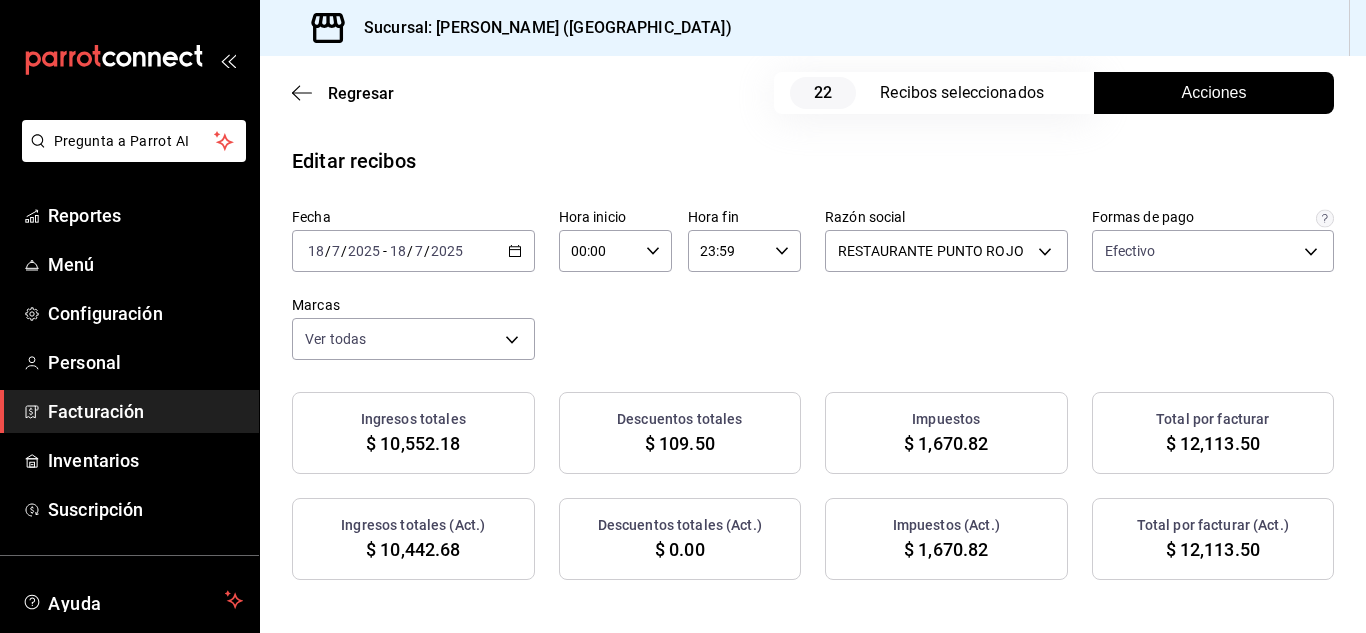 drag, startPoint x: 644, startPoint y: 349, endPoint x: 692, endPoint y: 385, distance: 60 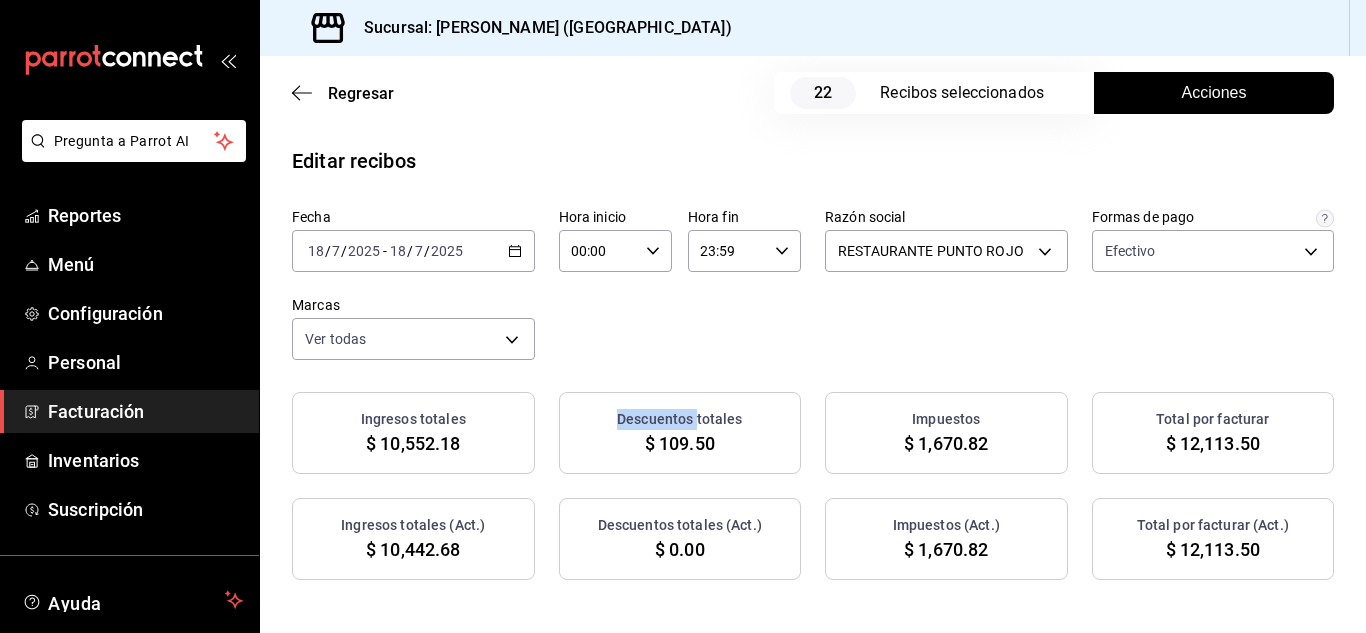click on "Fecha [DATE] [DATE] - [DATE] [DATE] Hora inicio 00:00 Hora inicio Hora fin 23:59 Hora fin Razón social RESTAURANTE PUNTO ROJO 5749a84e-6d60-4c90-92c5-fe83de78c063 Formas de pago   Efectivo 84de3d0d-b7e2-47cb-b4be-10b11e0b5394 Marcas Ver todas 985a5b61-14d9-43ab-b2aa-55677bfd4284 Ingresos totales $ 10,552.18 Descuentos totales $ 109.50 Impuestos $ 1,670.82 Total por facturar $ 12,113.50 Ingresos totales (Act.) $ 10,442.68 Descuentos totales (Act.) $ 0.00 Impuestos  (Act.) $ 1,670.82 Total por facturar (Act.) $ 12,113.50" at bounding box center [813, 394] 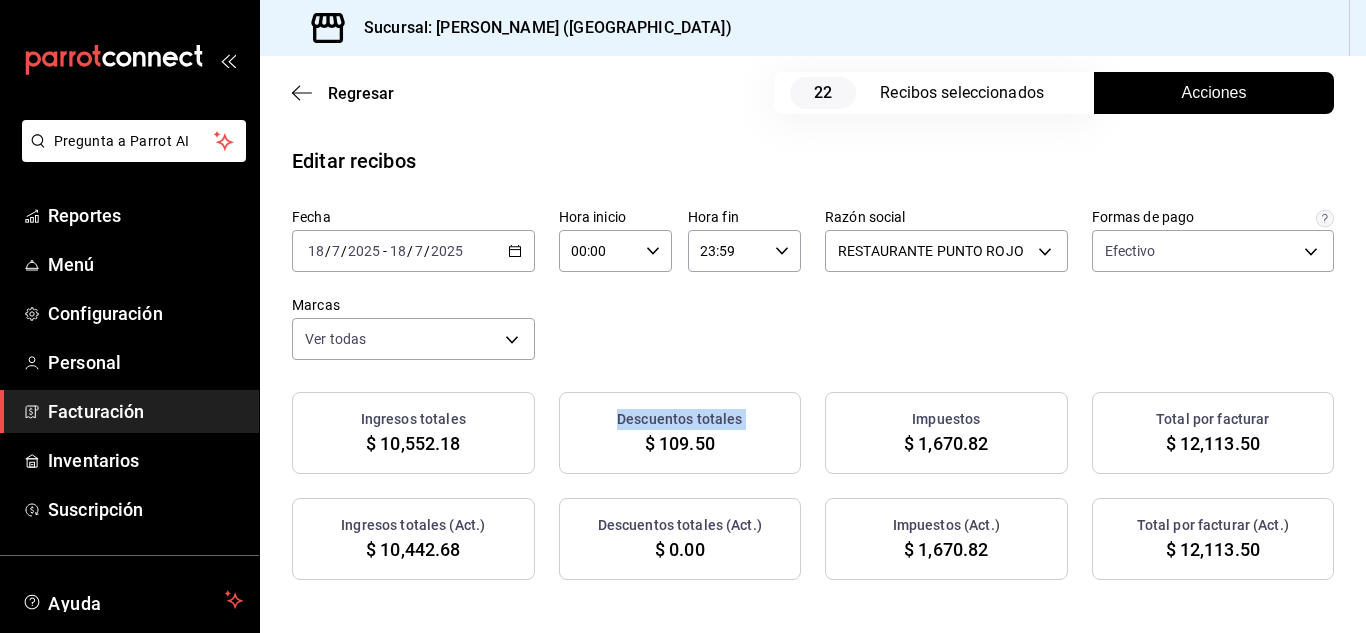 click on "Fecha [DATE] [DATE] - [DATE] [DATE] Hora inicio 00:00 Hora inicio Hora fin 23:59 Hora fin Razón social RESTAURANTE PUNTO ROJO 5749a84e-6d60-4c90-92c5-fe83de78c063 Formas de pago   Efectivo 84de3d0d-b7e2-47cb-b4be-10b11e0b5394 Marcas Ver todas 985a5b61-14d9-43ab-b2aa-55677bfd4284 Ingresos totales $ 10,552.18 Descuentos totales $ 109.50 Impuestos $ 1,670.82 Total por facturar $ 12,113.50 Ingresos totales (Act.) $ 10,442.68 Descuentos totales (Act.) $ 0.00 Impuestos  (Act.) $ 1,670.82 Total por facturar (Act.) $ 12,113.50" at bounding box center (813, 394) 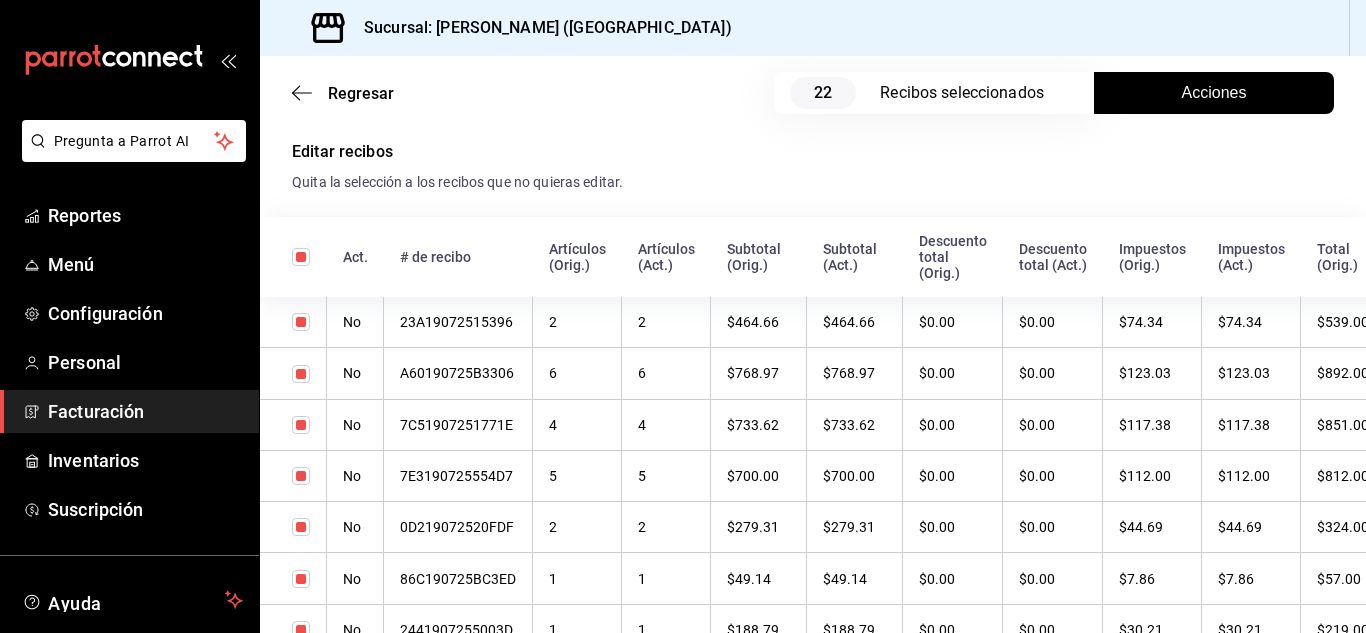 scroll, scrollTop: 390, scrollLeft: 0, axis: vertical 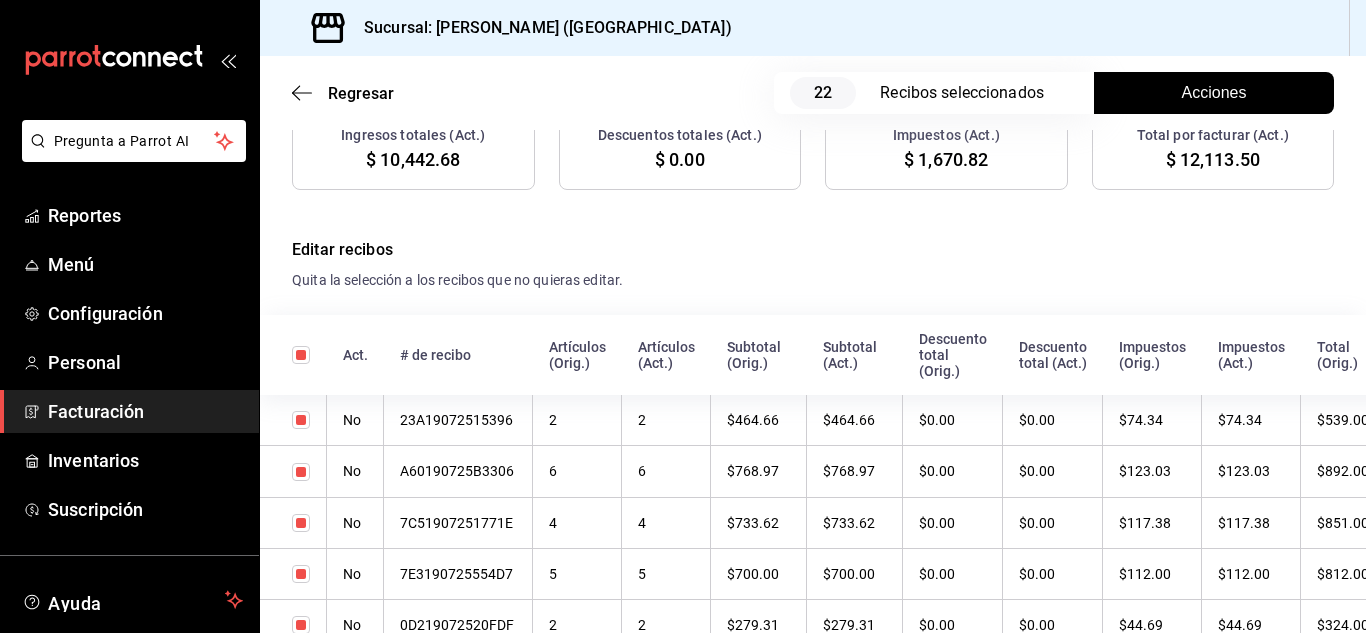 click on "Acciones" at bounding box center (1214, 93) 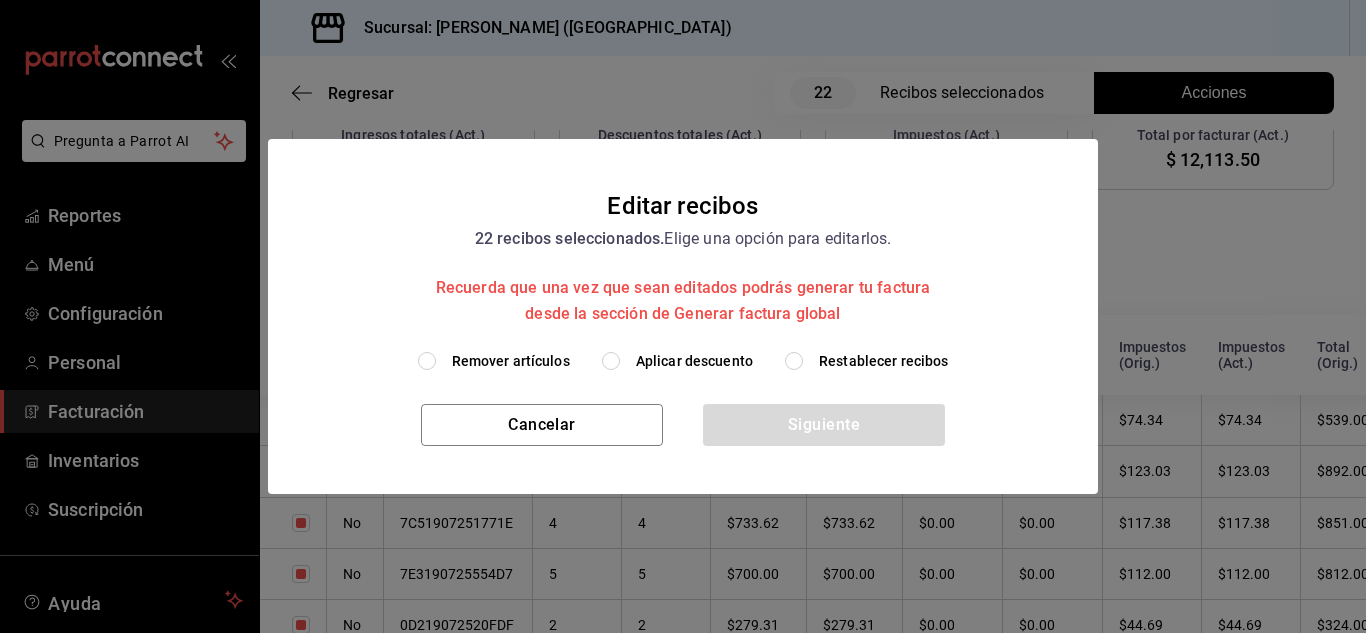 click on "Editar recibos 22 recibos seleccionados.  Elige una opción para editarlos. Recuerda que una vez que [PERSON_NAME] editados podrás generar tu factura desde la sección de Generar factura global Remover artículos Aplicar descuento Restablecer recibos Cancelar Siguiente" at bounding box center (683, 316) 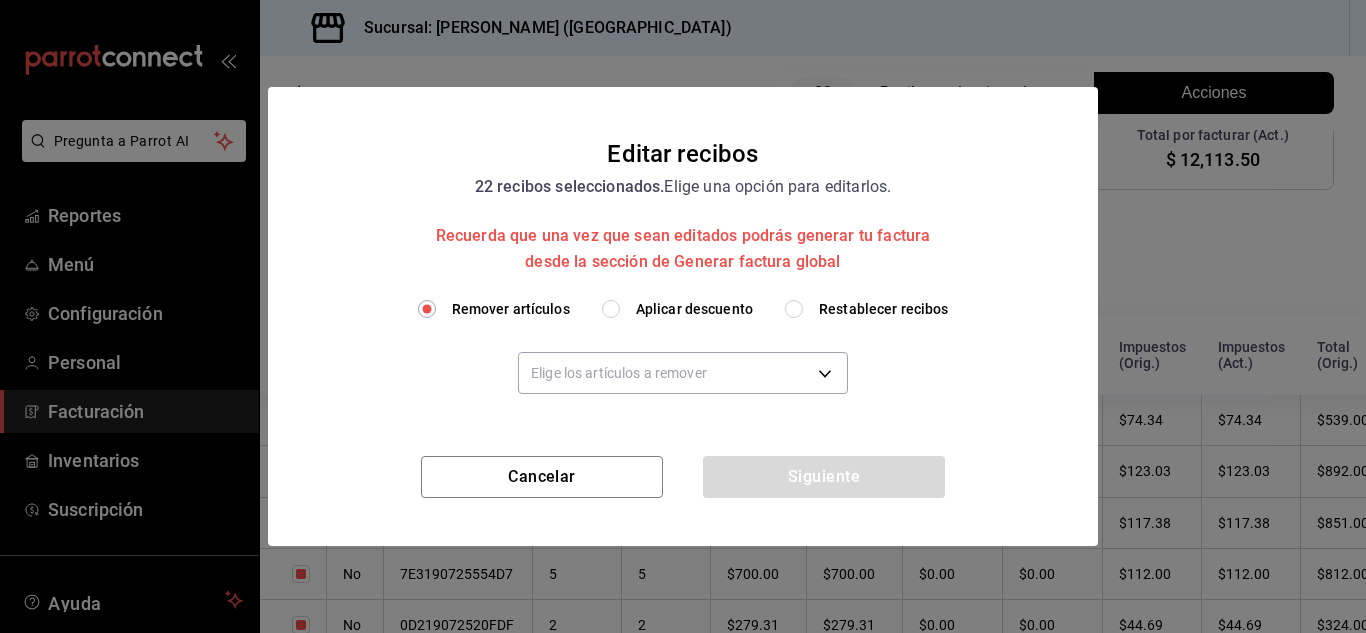 click on "Remover artículos Aplicar descuento Restablecer recibos Elige los artículos a remover" at bounding box center (683, 361) 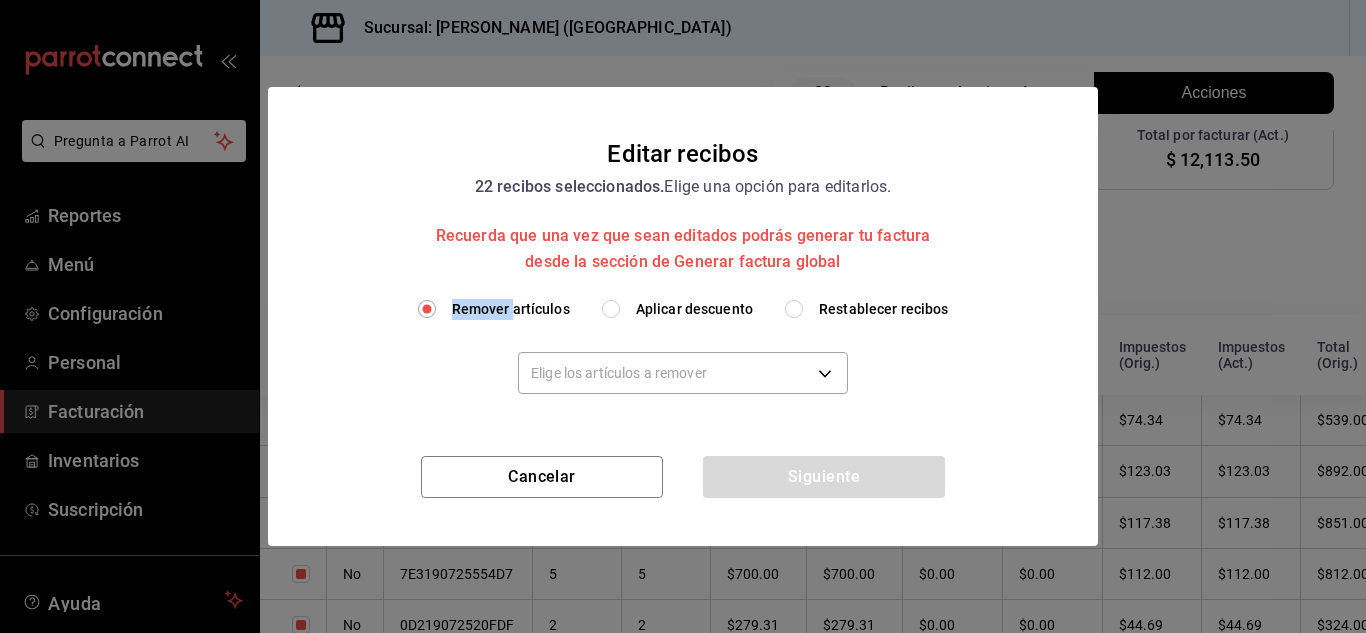 click on "Remover artículos Aplicar descuento Restablecer recibos Elige los artículos a remover" at bounding box center (683, 361) 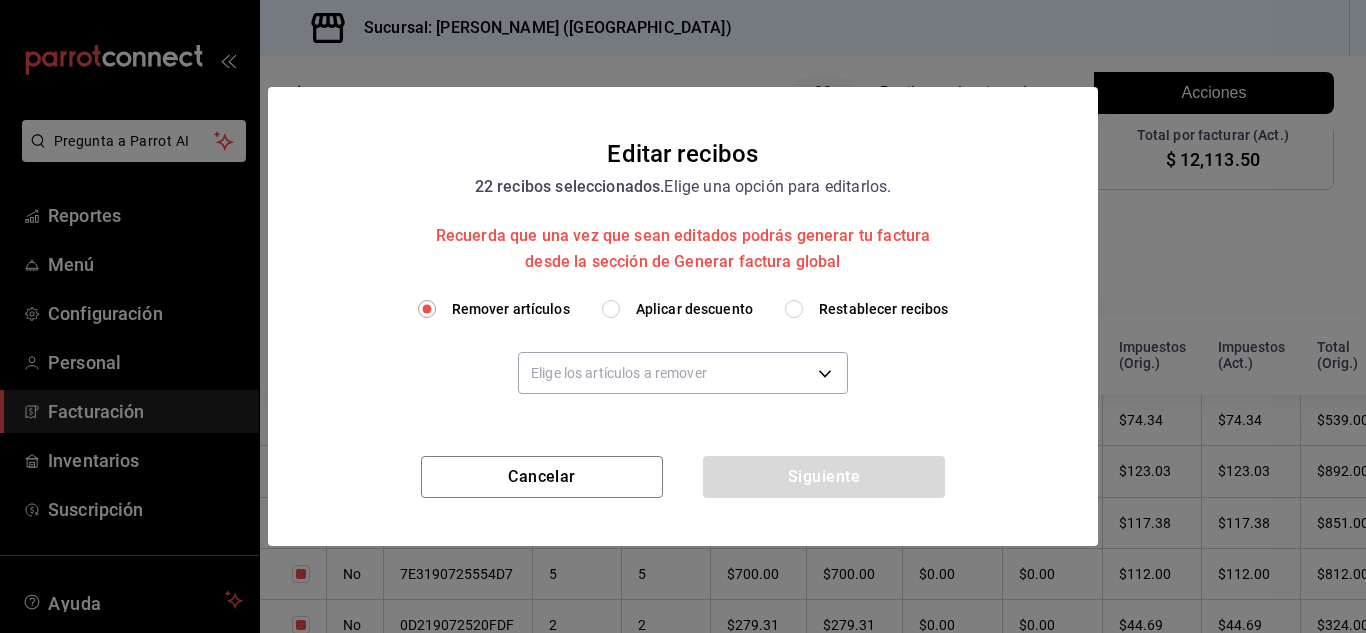 click on "Remover artículos Aplicar descuento Restablecer recibos Elige los artículos a remover" at bounding box center (683, 361) 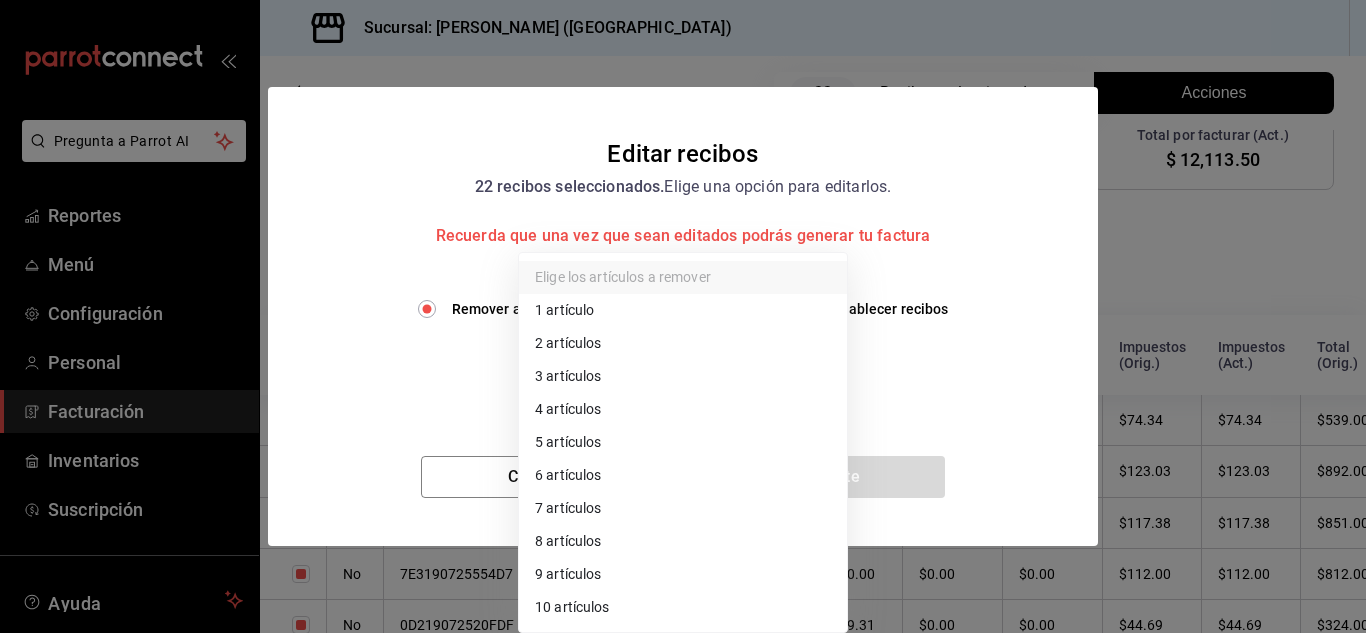 click on "Pregunta a Parrot AI Reportes   Menú   Configuración   Personal   Facturación   Inventarios   Suscripción   Ayuda Recomienda Parrot   [PERSON_NAME]   Sugerir nueva función   Sucursal: Nikkori ([GEOGRAPHIC_DATA]) Regresar 22 Recibos seleccionados Acciones Editar recibos Fecha [DATE] [DATE] - [DATE] [DATE] Hora inicio 00:00 Hora inicio Hora fin 23:59 Hora fin Razón social RESTAURANTE PUNTO ROJO 5749a84e-6d60-4c90-92c5-fe83de78c063 Formas de pago   Efectivo 84de3d0d-b7e2-47cb-b4be-10b11e0b5394 Marcas Ver todas 985a5b61-14d9-43ab-b2aa-55677bfd4284 Ingresos totales $ 10,552.18 Descuentos totales $ 109.50 Impuestos $ 1,670.82 Total por facturar $ 12,113.50 Ingresos totales (Act.) $ 10,442.68 Descuentos totales (Act.) $ 0.00 Impuestos  (Act.) $ 1,670.82 Total por facturar (Act.) $ 12,113.50 Editar recibos Quita la selección a los recibos que no quieras editar. Act. # de recibo Artículos (Orig.) Artículos (Act.) Subtotal (Orig.) Subtotal (Act.) Descuento total (Orig.) Descuento total (Act.) No" at bounding box center [683, 316] 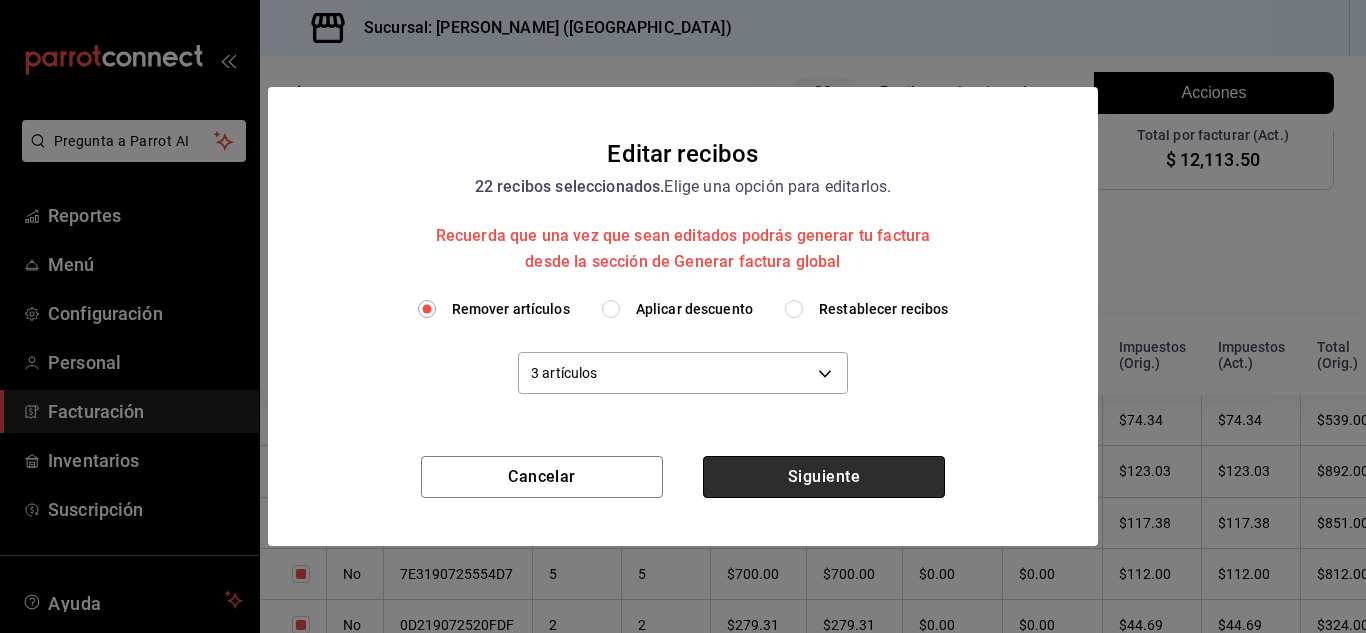click on "Siguiente" at bounding box center (824, 477) 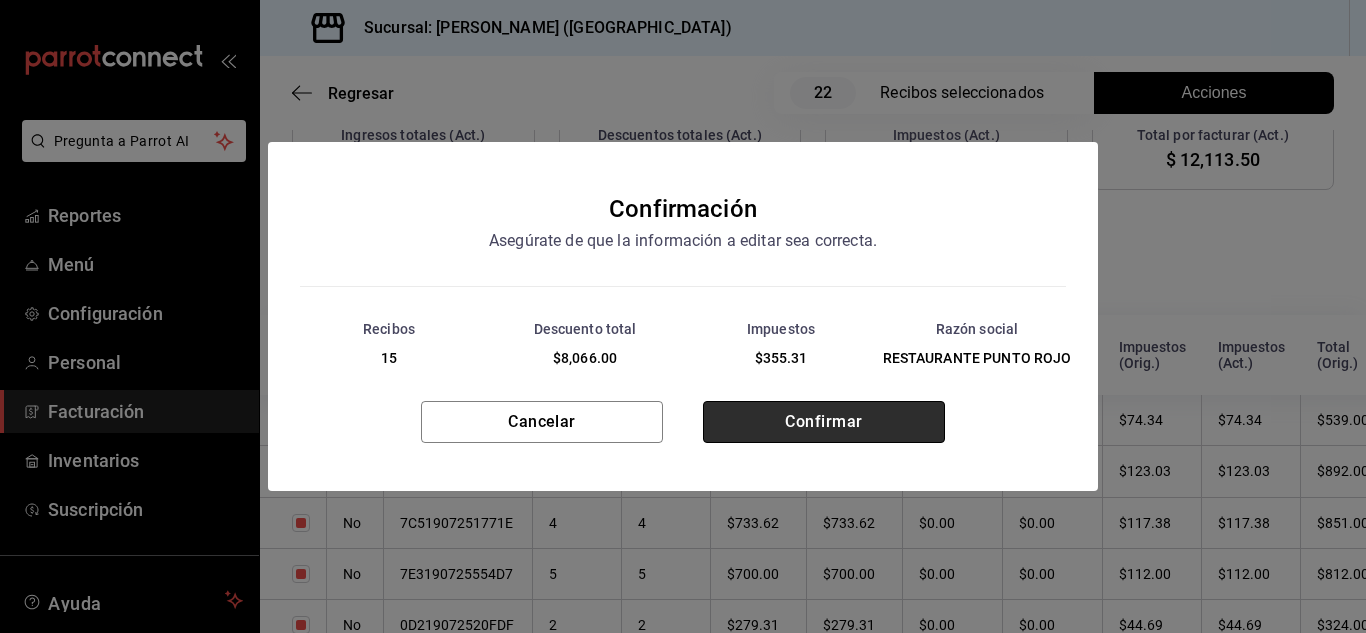 click on "Confirmar" at bounding box center [824, 422] 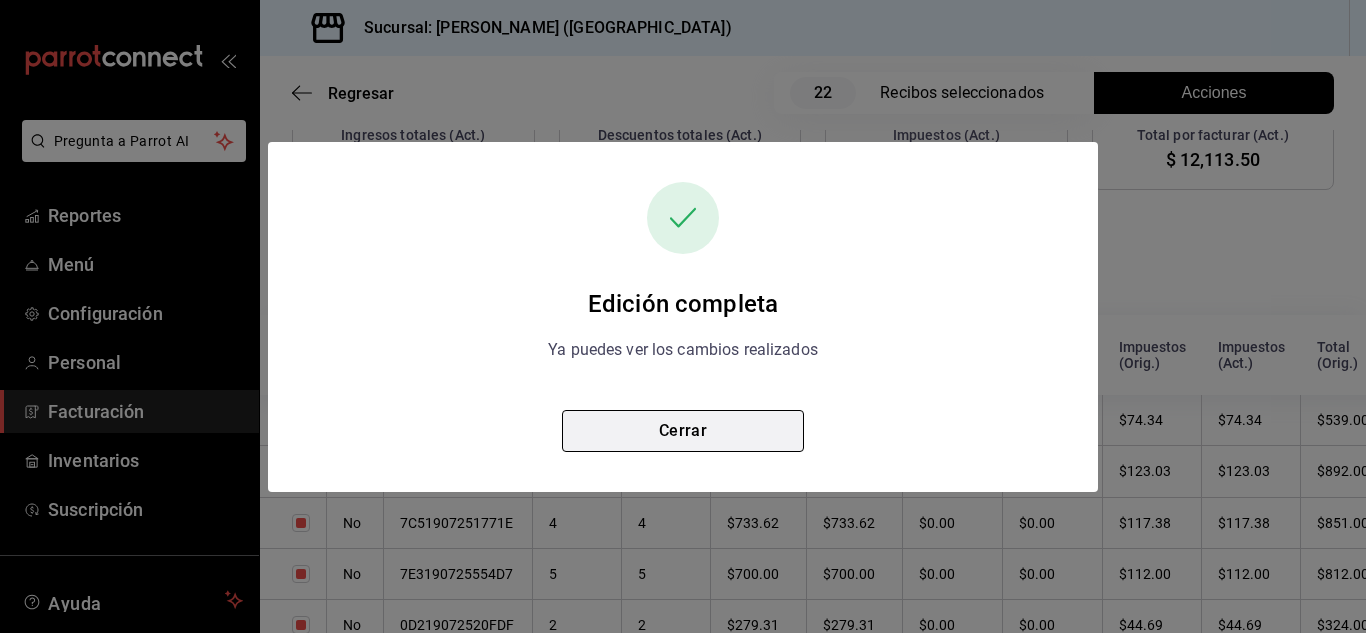 click on "Cerrar" at bounding box center [683, 431] 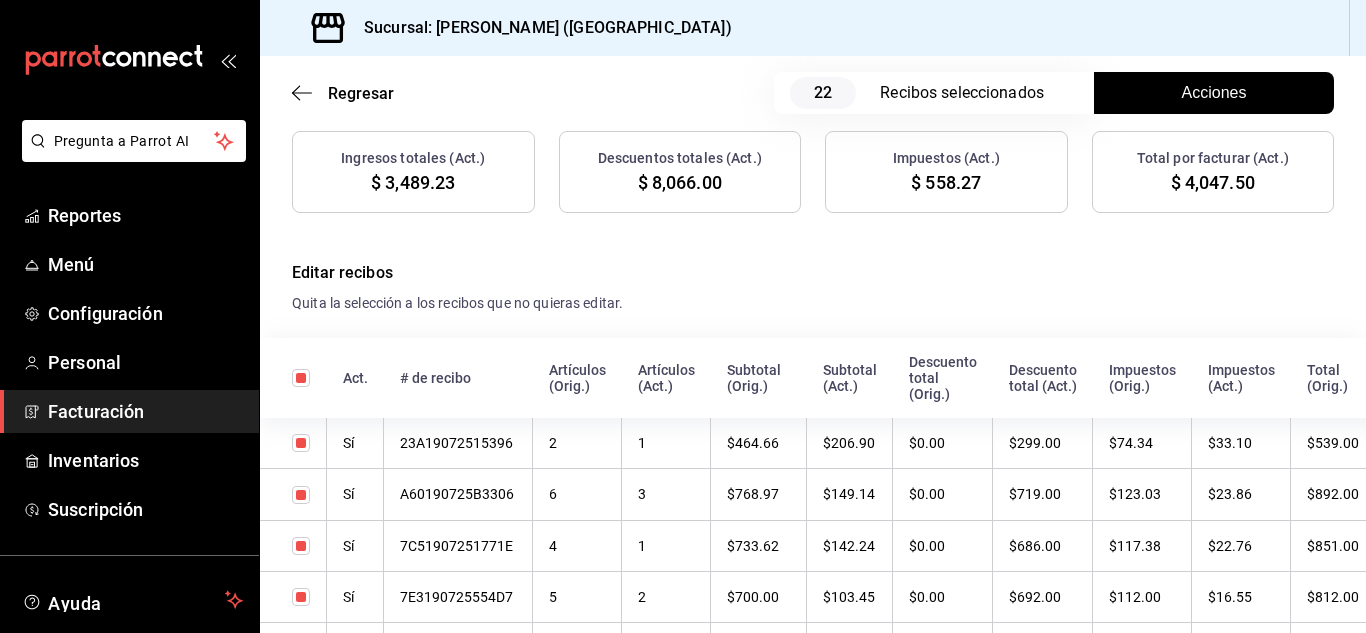 scroll, scrollTop: 390, scrollLeft: 0, axis: vertical 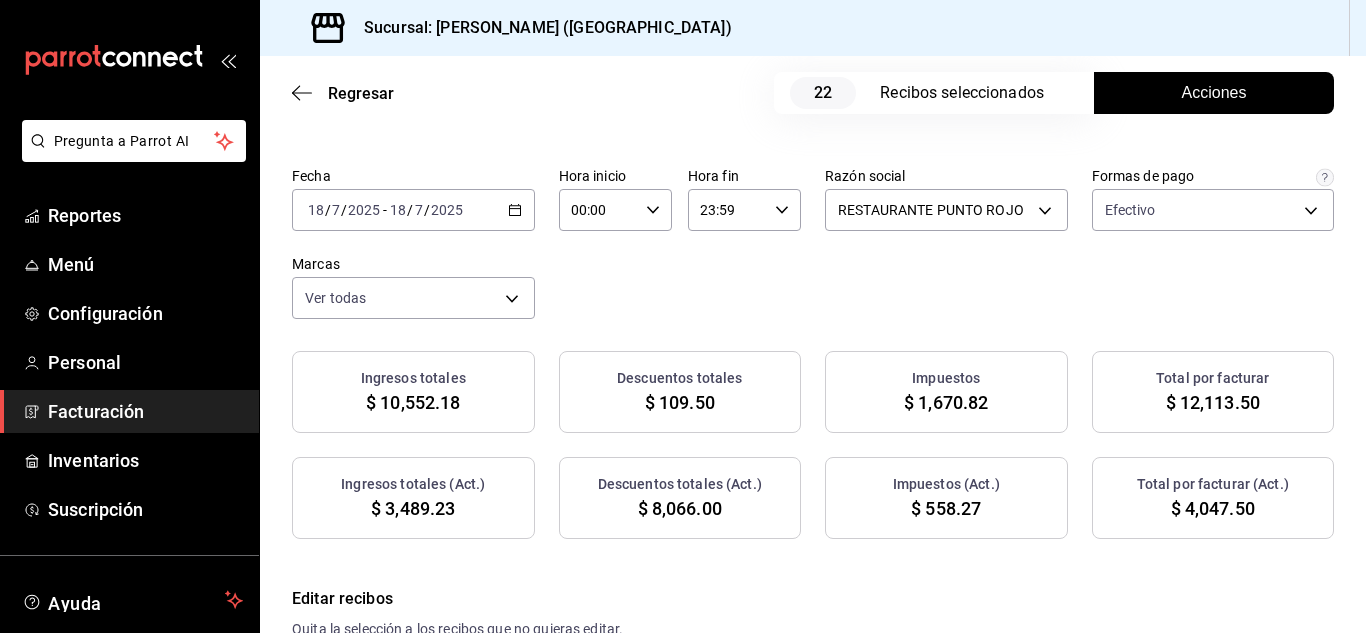 click 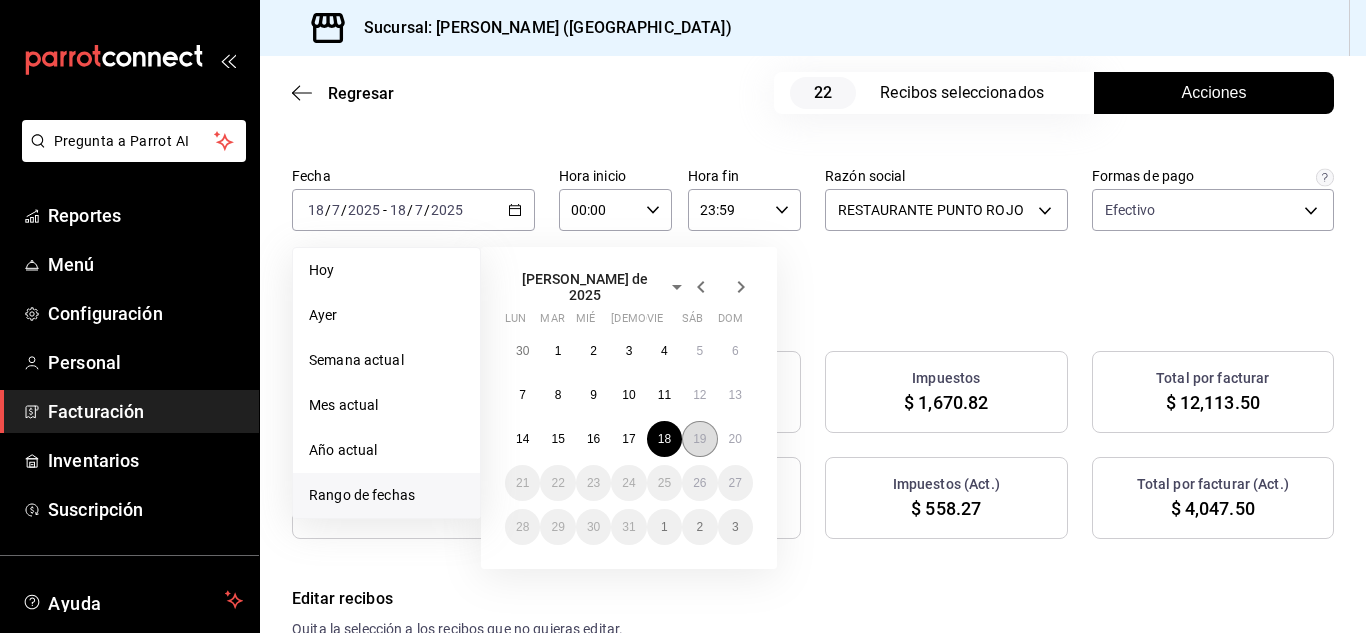click on "19" at bounding box center [699, 439] 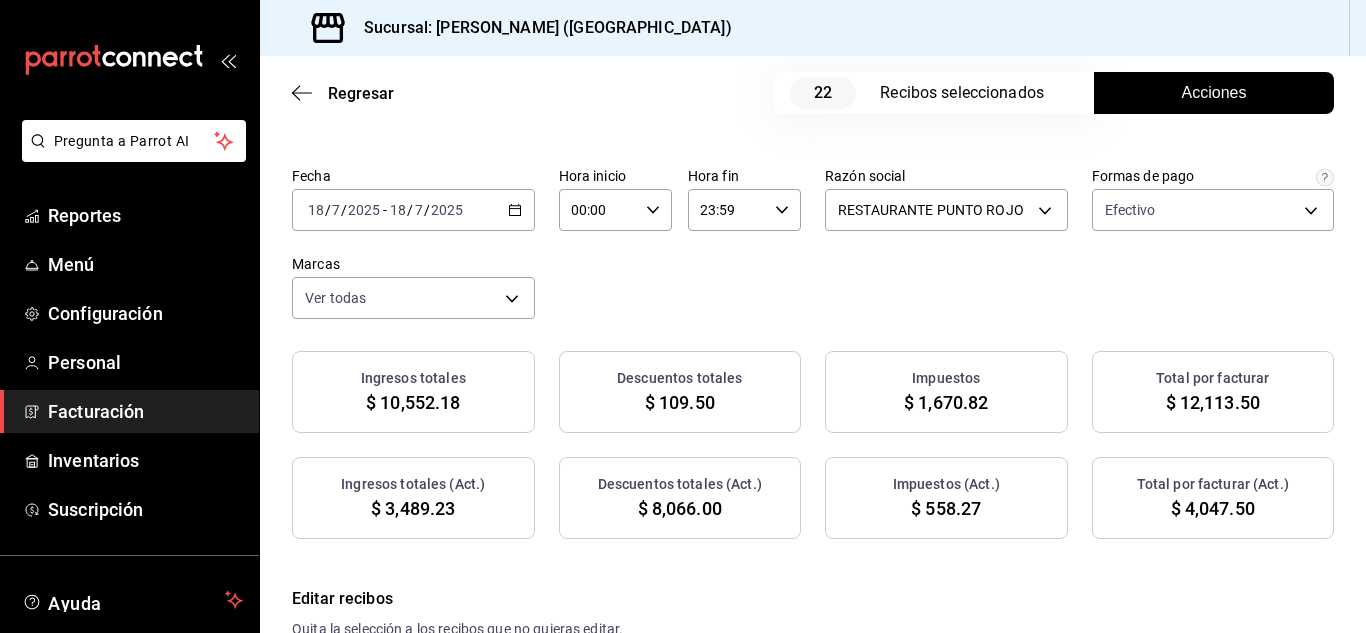 click on "Acciones" at bounding box center [1214, 93] 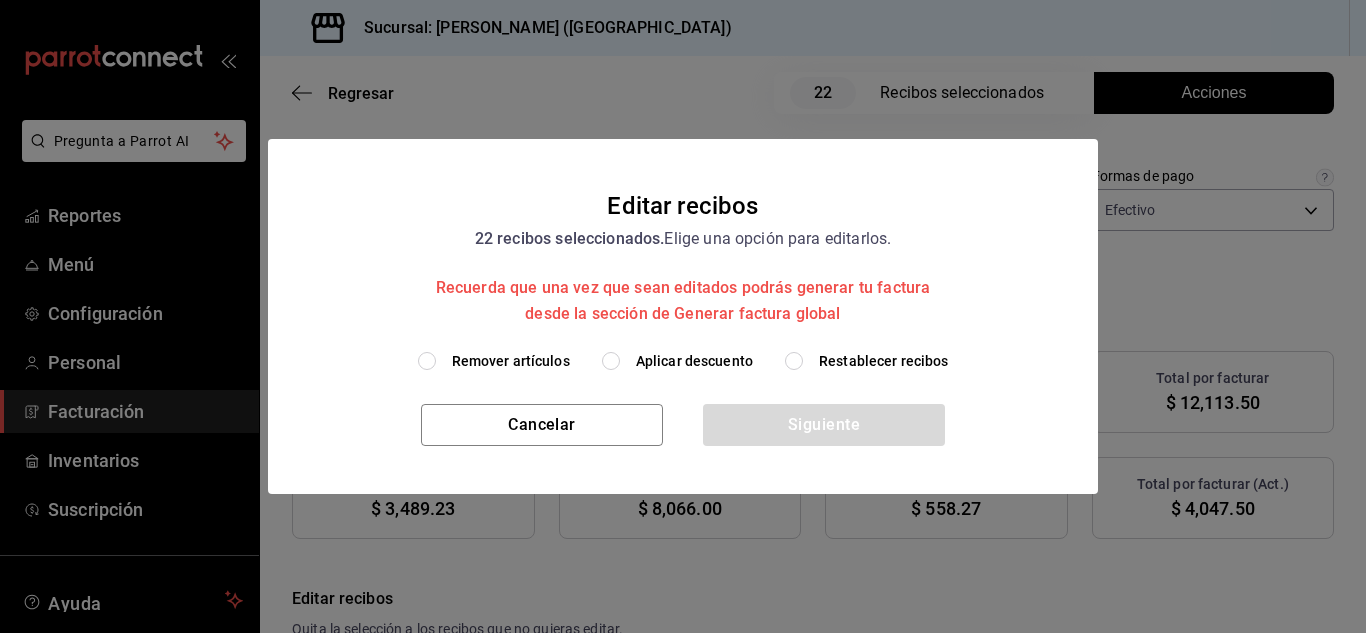 click on "Remover artículos" at bounding box center (427, 361) 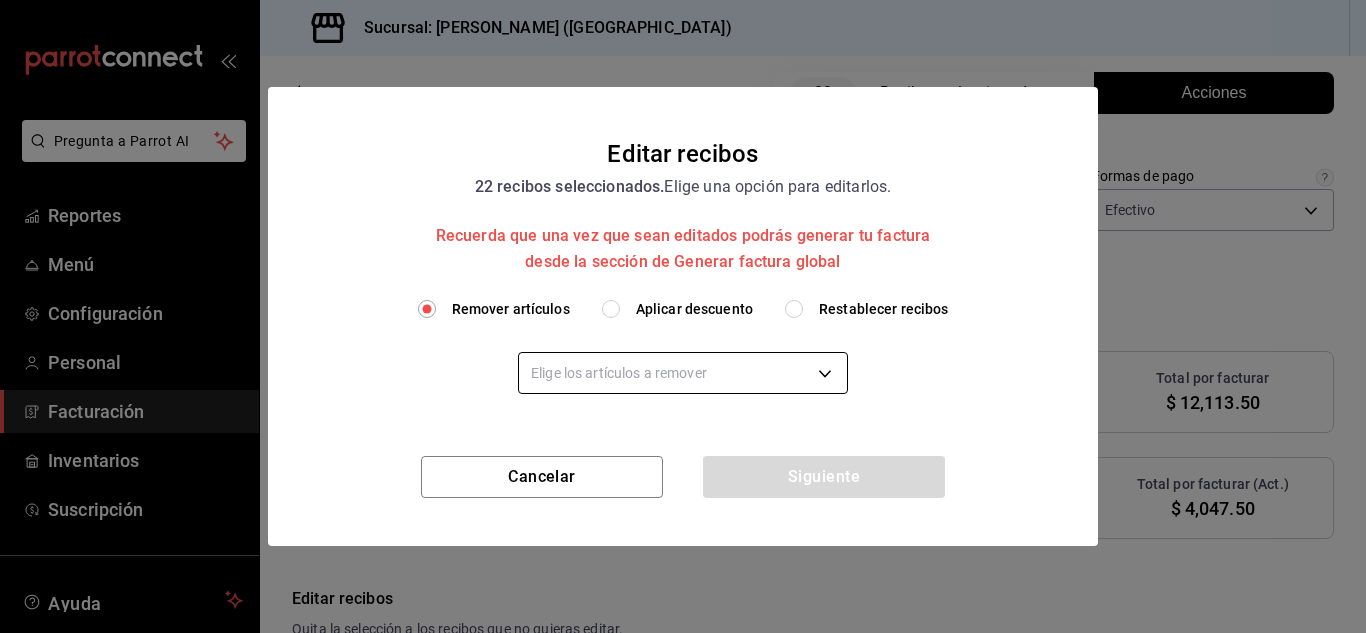 click on "Pregunta a Parrot AI Reportes   Menú   Configuración   Personal   Facturación   Inventarios   Suscripción   Ayuda Recomienda Parrot   [PERSON_NAME]   Sugerir nueva función   Sucursal: Nikkori ([GEOGRAPHIC_DATA]) Regresar 22 Recibos seleccionados Acciones Editar recibos Fecha [DATE] [DATE] - [DATE] [DATE] Hora inicio 00:00 Hora inicio Hora fin 23:59 Hora fin Razón social RESTAURANTE PUNTO ROJO 5749a84e-6d60-4c90-92c5-fe83de78c063 Formas de pago   Efectivo 84de3d0d-b7e2-47cb-b4be-10b11e0b5394 Marcas Ver todas 985a5b61-14d9-43ab-b2aa-55677bfd4284 Ingresos totales $ 10,552.18 Descuentos totales $ 109.50 Impuestos $ 1,670.82 Total por facturar $ 12,113.50 Ingresos totales (Act.) $ 3,489.23 Descuentos totales (Act.) $ 8,066.00 Impuestos  (Act.) $ 558.27 Total por facturar (Act.) $ 4,047.50 Editar recibos Quita la selección a los recibos que no quieras editar. Act. # de recibo Artículos (Orig.) Artículos (Act.) Subtotal (Orig.) Subtotal (Act.) Descuento total (Orig.) Descuento total (Act.) 2" at bounding box center (683, 316) 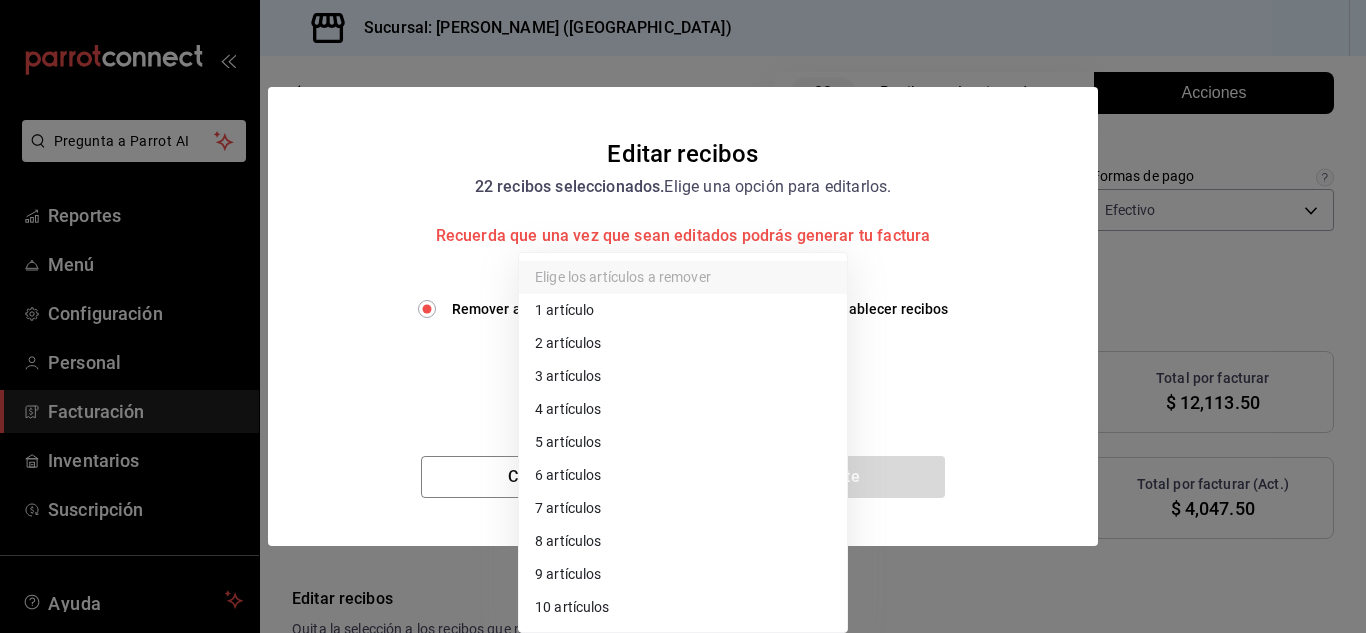 click on "2 artículos" at bounding box center [683, 343] 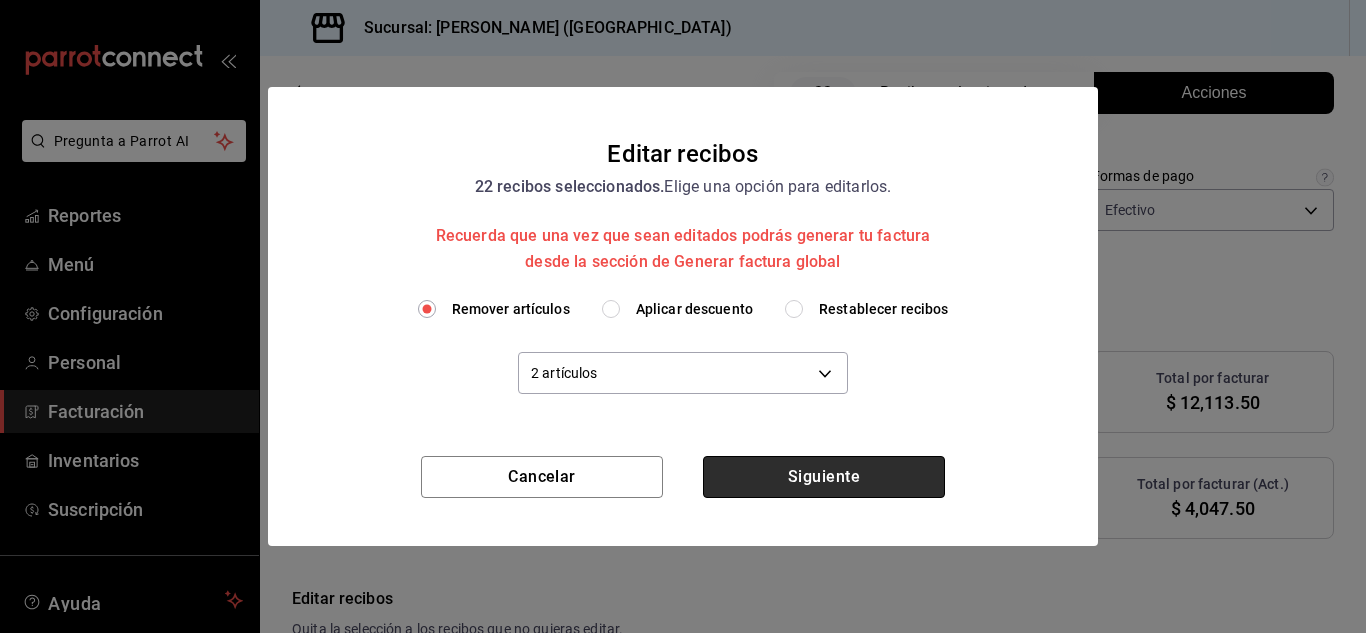 click on "Siguiente" at bounding box center [824, 477] 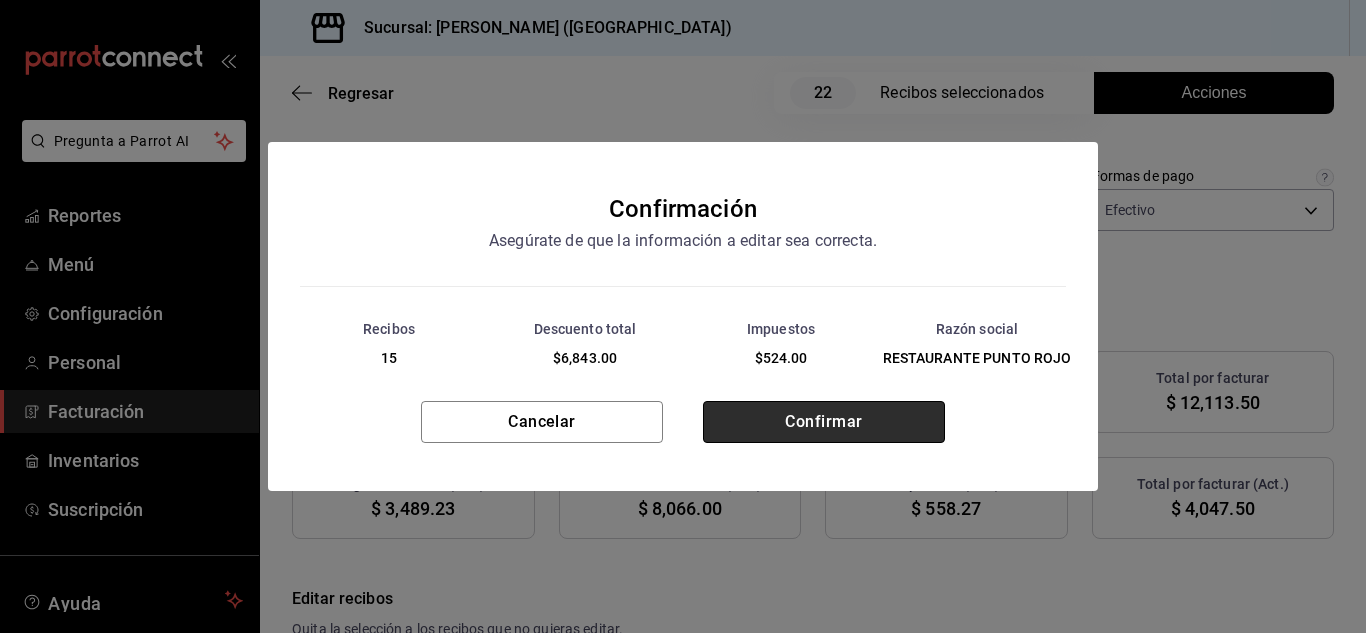 click on "Confirmar" at bounding box center [824, 422] 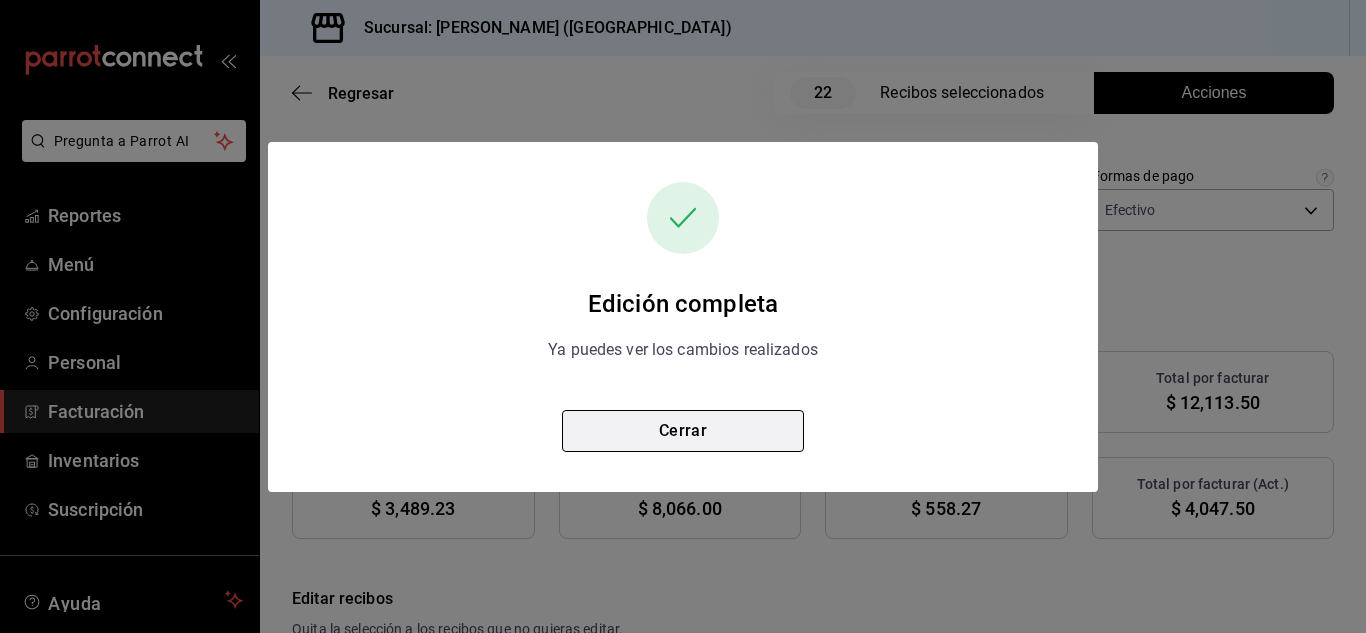 click on "Cerrar" at bounding box center (683, 431) 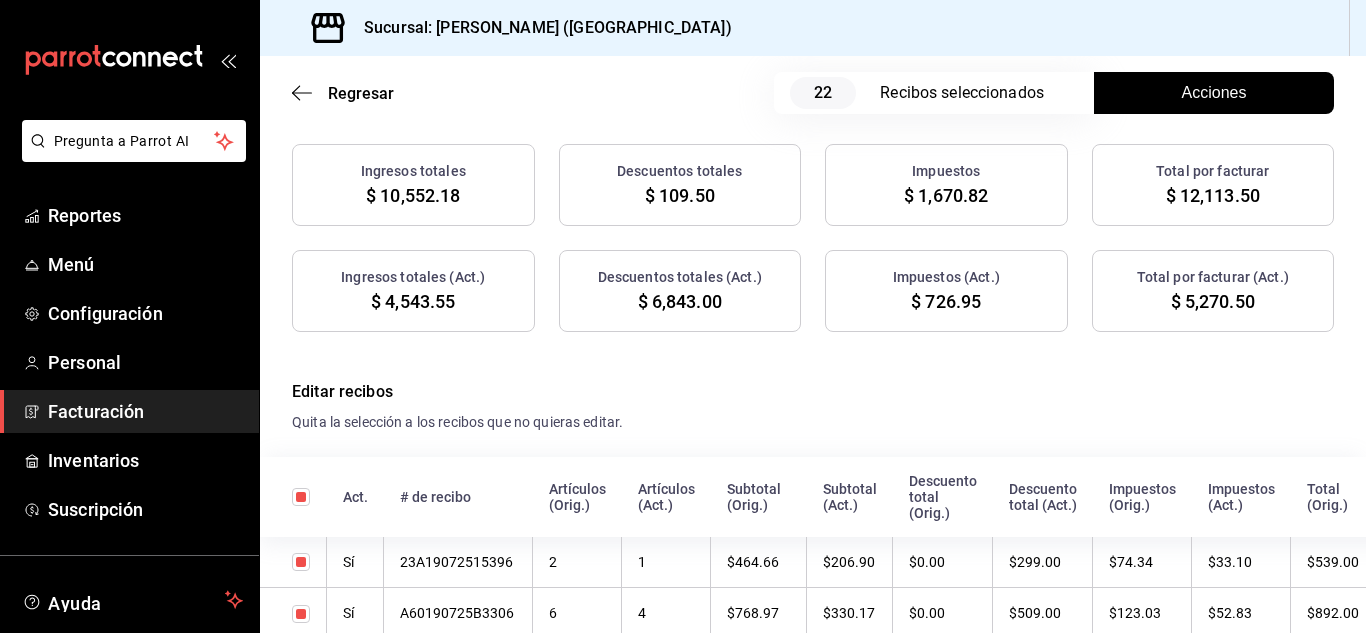 scroll, scrollTop: 0, scrollLeft: 0, axis: both 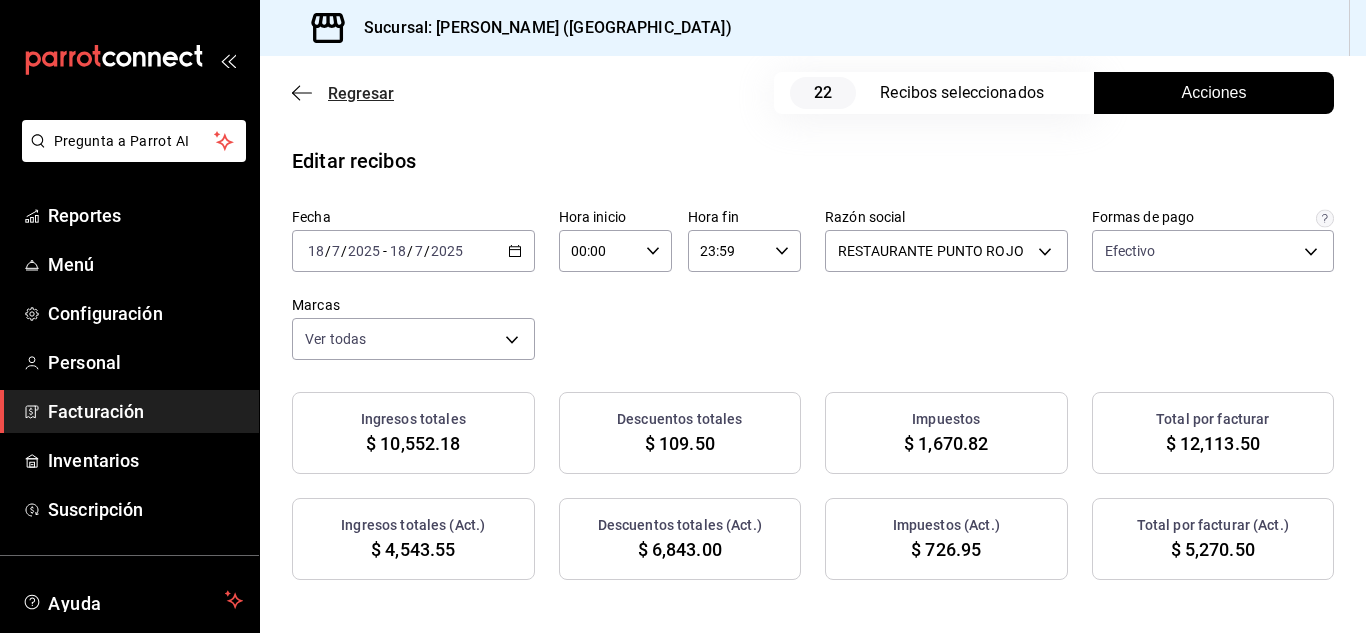 click on "Regresar" at bounding box center (361, 93) 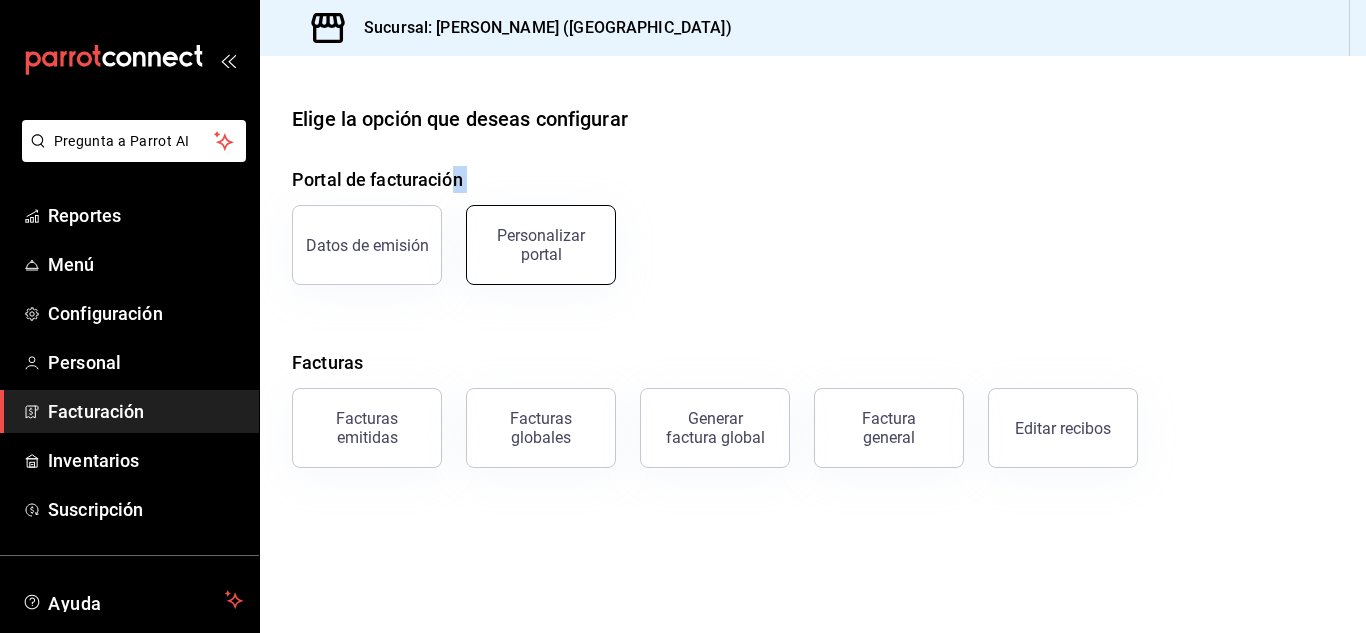 drag, startPoint x: 452, startPoint y: 158, endPoint x: 481, endPoint y: 232, distance: 79.47956 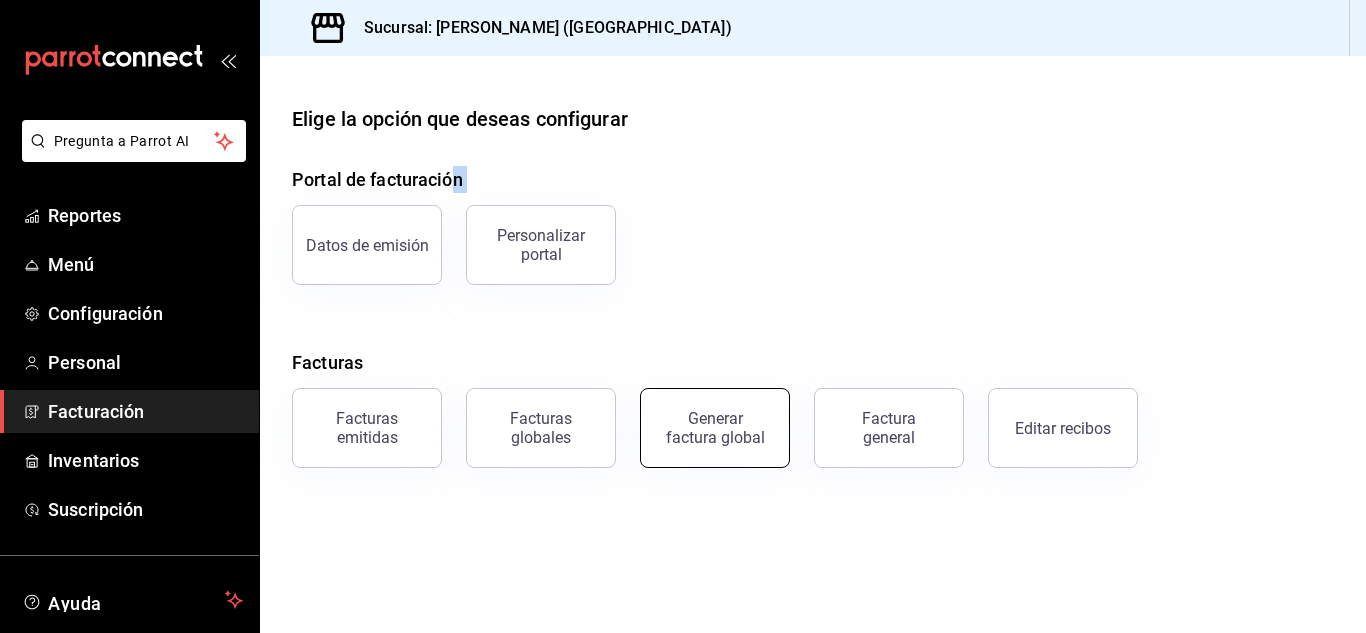 click on "Generar factura global" at bounding box center (715, 428) 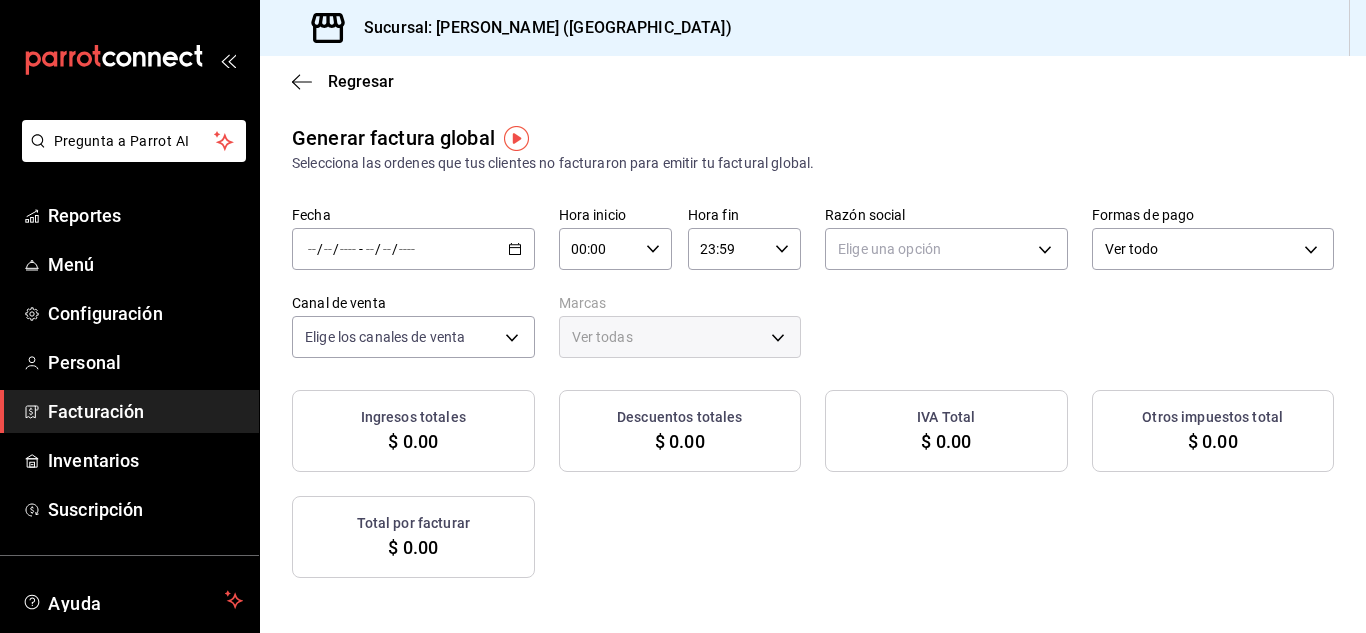 type on "PARROT,UBER_EATS,RAPPI,DIDI_FOOD,ONLINE" 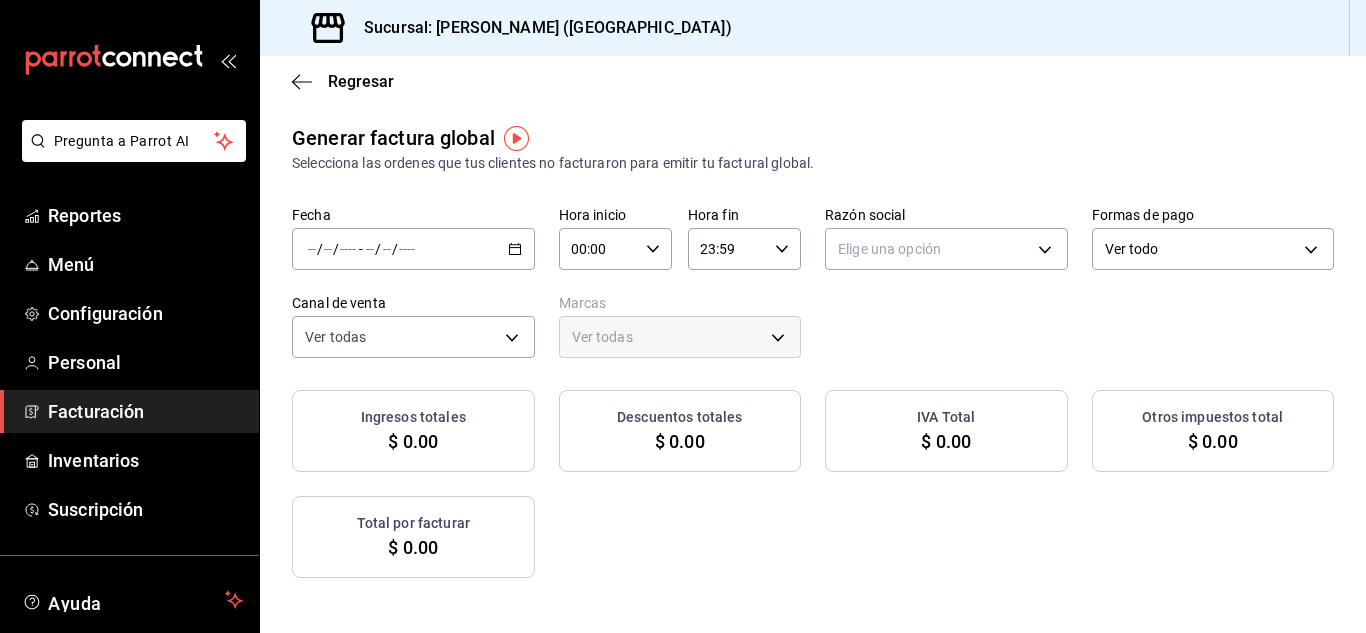 click 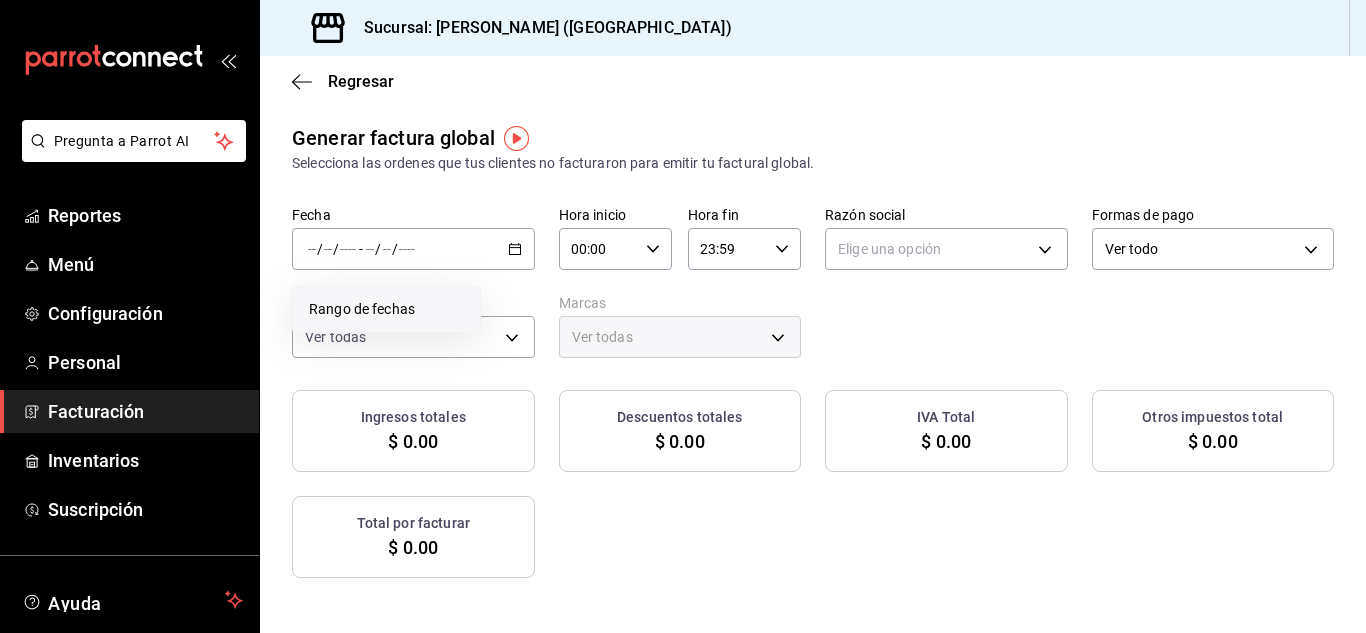 click on "Rango de fechas" at bounding box center (386, 309) 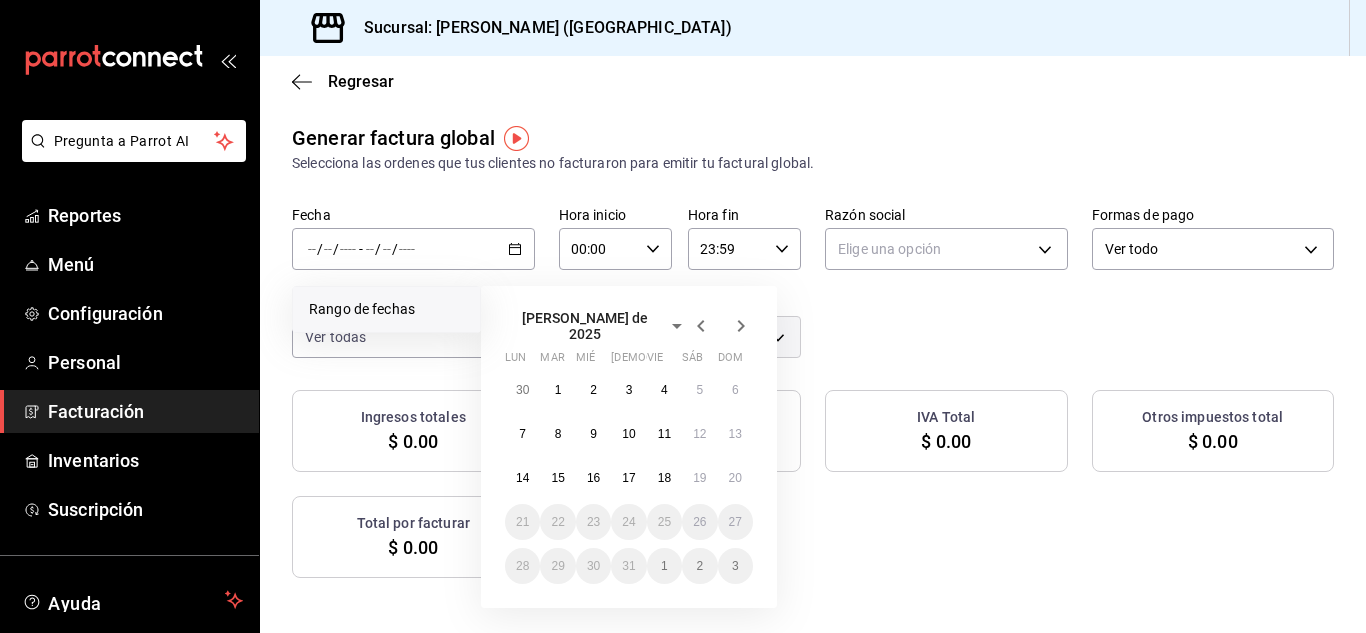click on "Rango de fechas" at bounding box center [386, 309] 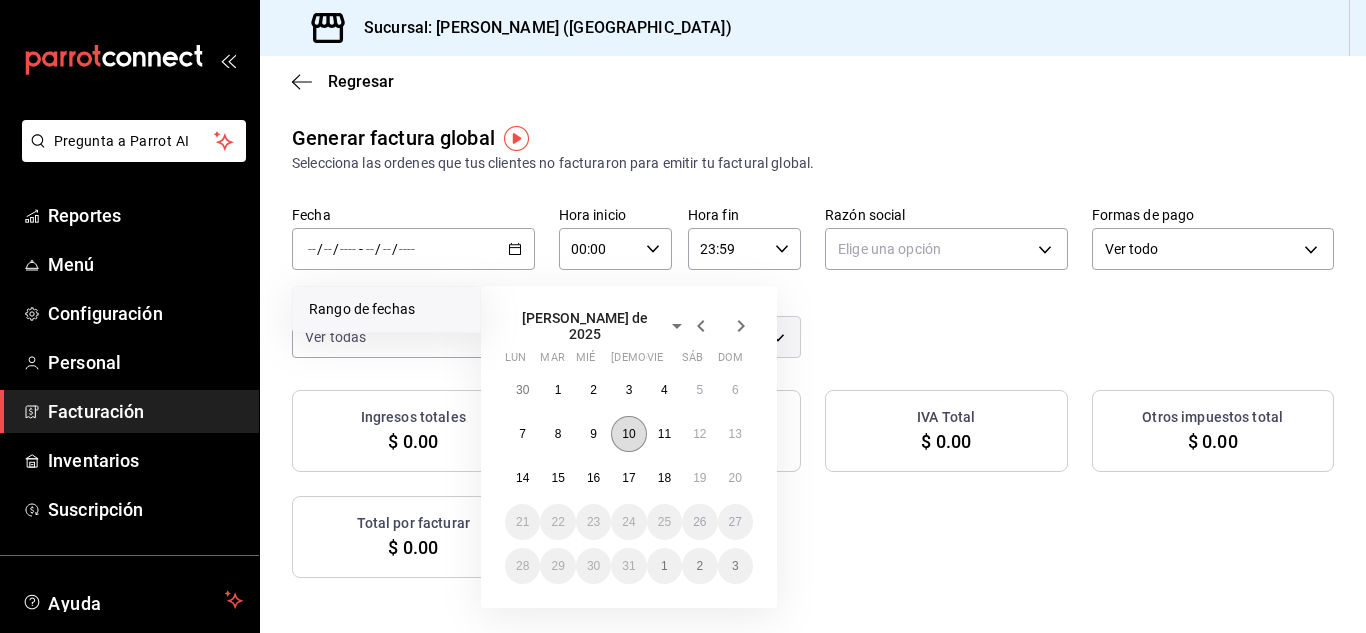 click on "10" at bounding box center [628, 434] 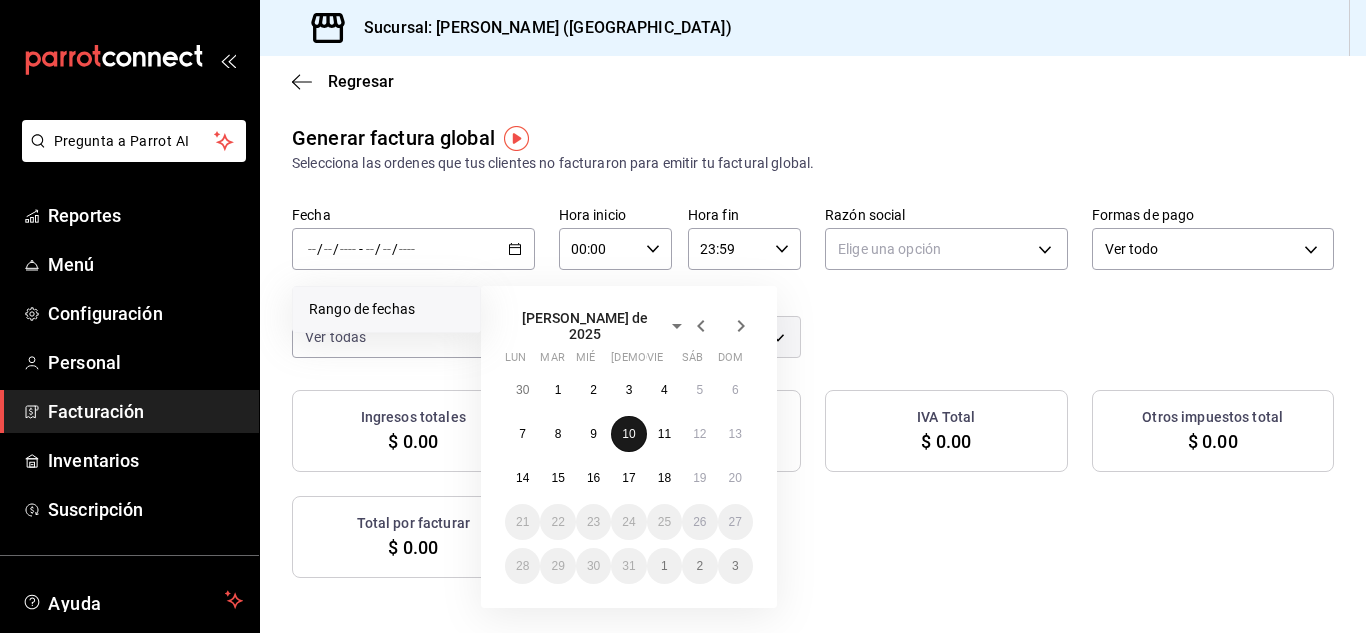 click on "10" at bounding box center [628, 434] 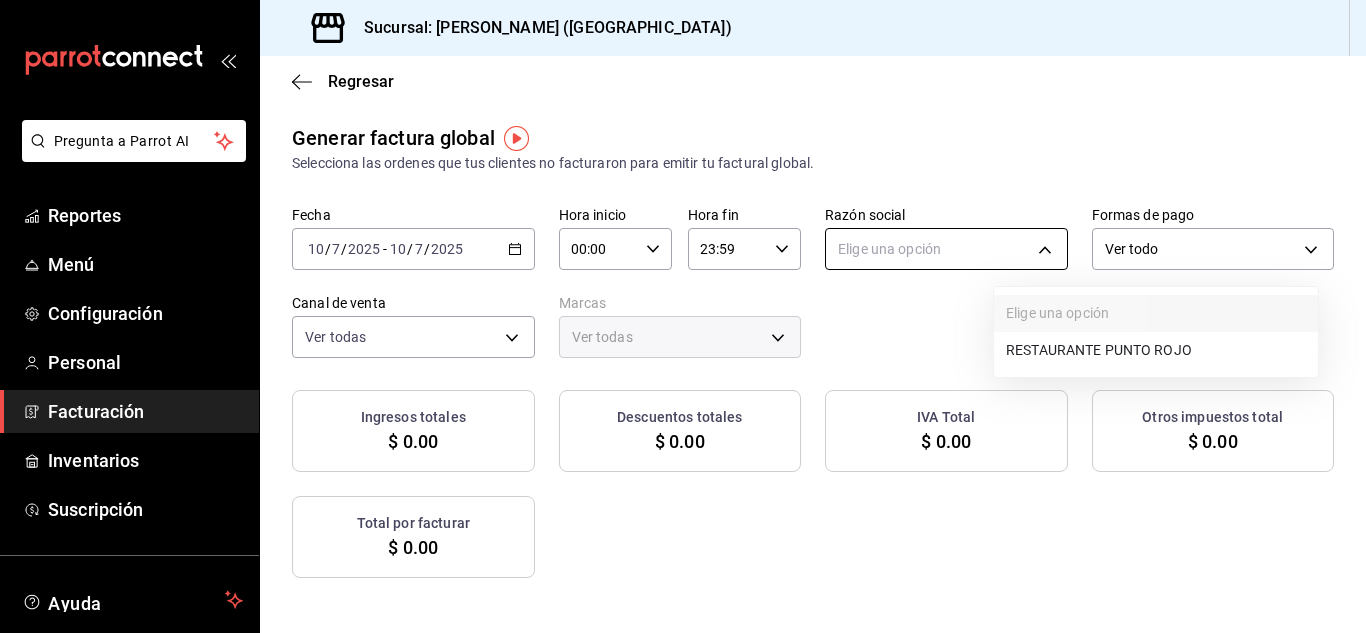 click on "Pregunta a Parrot AI Reportes   Menú   Configuración   Personal   Facturación   Inventarios   Suscripción   Ayuda Recomienda Parrot   [PERSON_NAME]   Sugerir nueva función   Sucursal: Nikkori ([GEOGRAPHIC_DATA]) Regresar Generar factura global Selecciona las ordenes que tus clientes no facturaron para emitir tu factural global. Fecha [DATE] [DATE] - [DATE] [DATE] Hora inicio 00:00 Hora inicio Hora fin 23:59 Hora fin Razón social Elige una opción Formas de pago Ver todo ALL Canal de venta Ver todas PARROT,UBER_EATS,RAPPI,DIDI_FOOD,ONLINE Marcas Ver todas Ingresos totales $ 0.00 Descuentos totales $ 0.00 IVA Total $ 0.00 Otros impuestos total $ 0.00 Total por facturar $ 0.00 No hay información que mostrar GANA 1 MES GRATIS EN TU SUSCRIPCIÓN AQUÍ Ver video tutorial Ir a video Pregunta a Parrot AI Reportes   Menú   Configuración   Personal   Facturación   Inventarios   Suscripción   Ayuda Recomienda Parrot   [PERSON_NAME]   Sugerir nueva función   Visitar centro de ayuda" at bounding box center (683, 316) 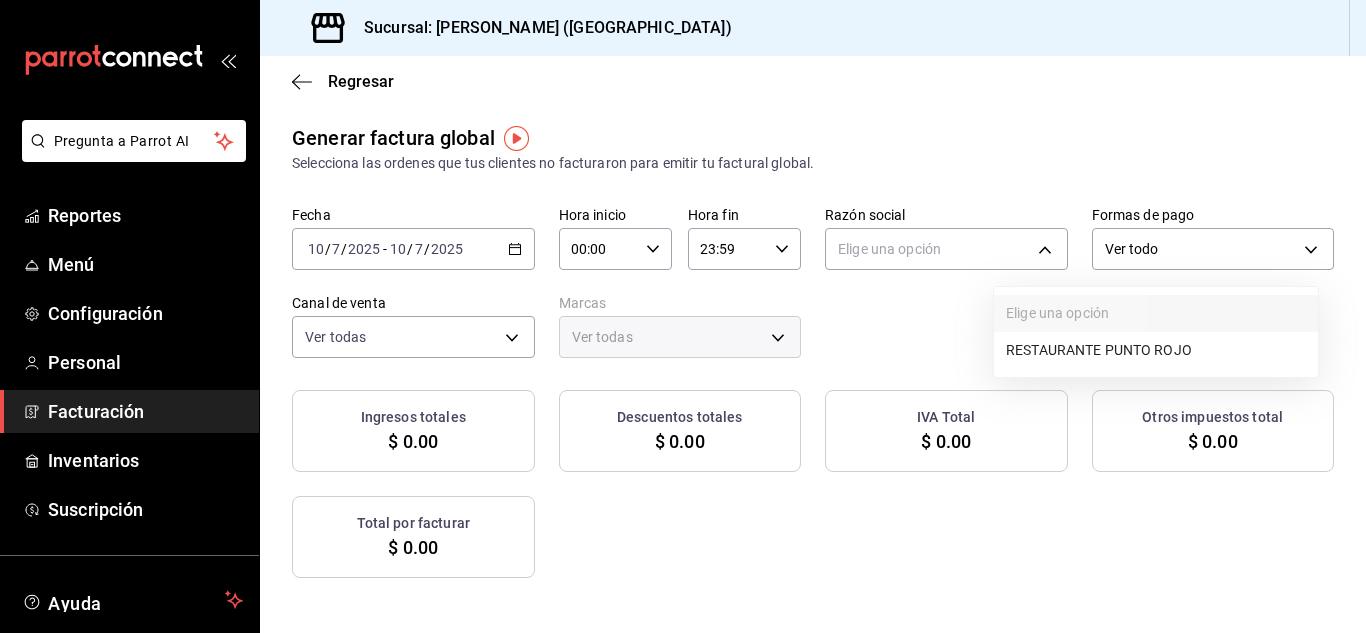 click on "RESTAURANTE PUNTO ROJO" at bounding box center [1156, 350] 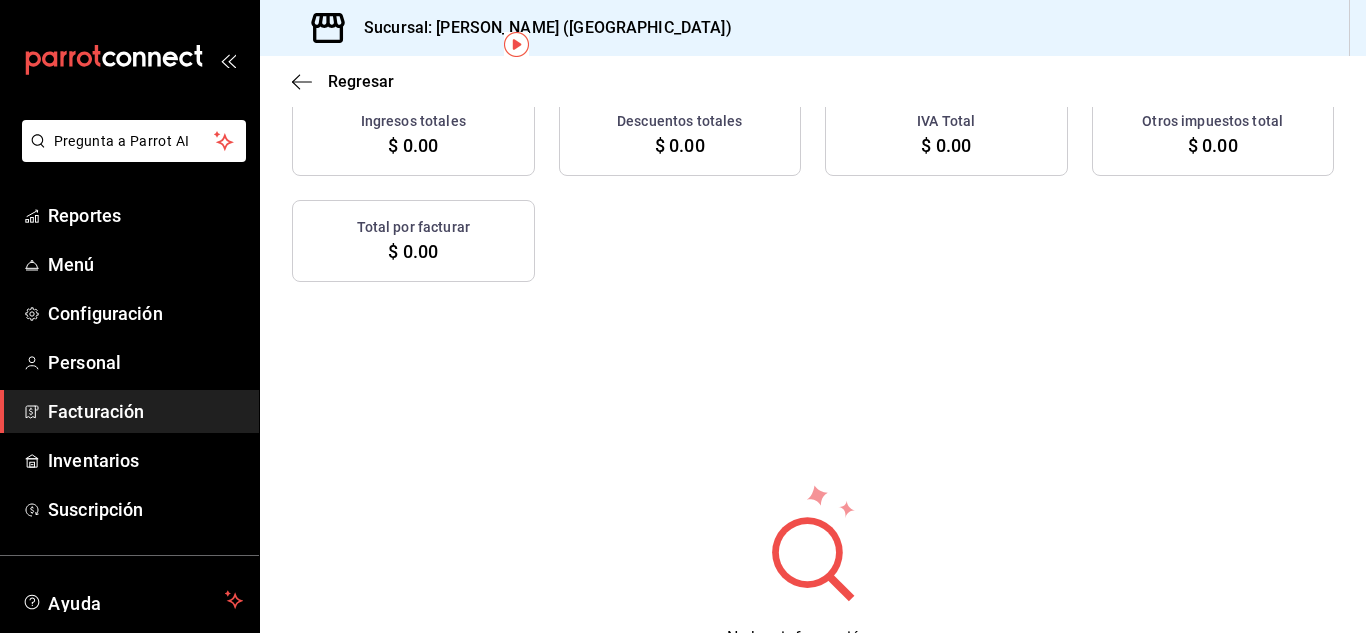 scroll, scrollTop: 24, scrollLeft: 0, axis: vertical 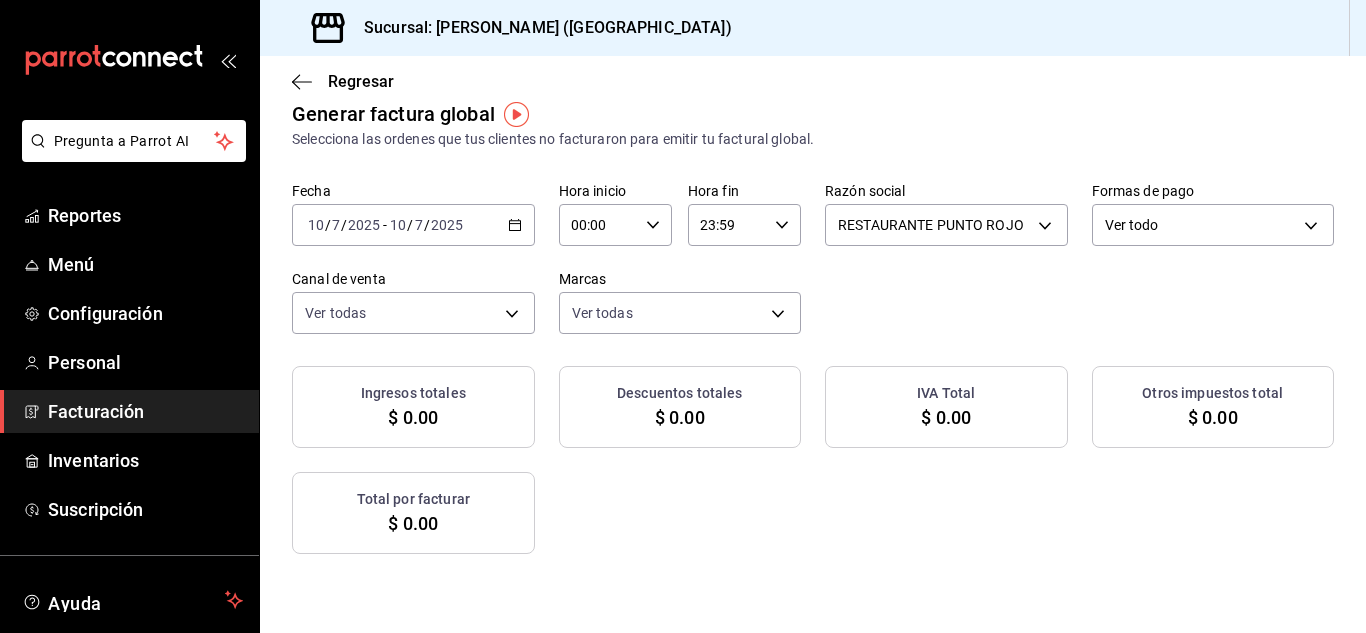 click 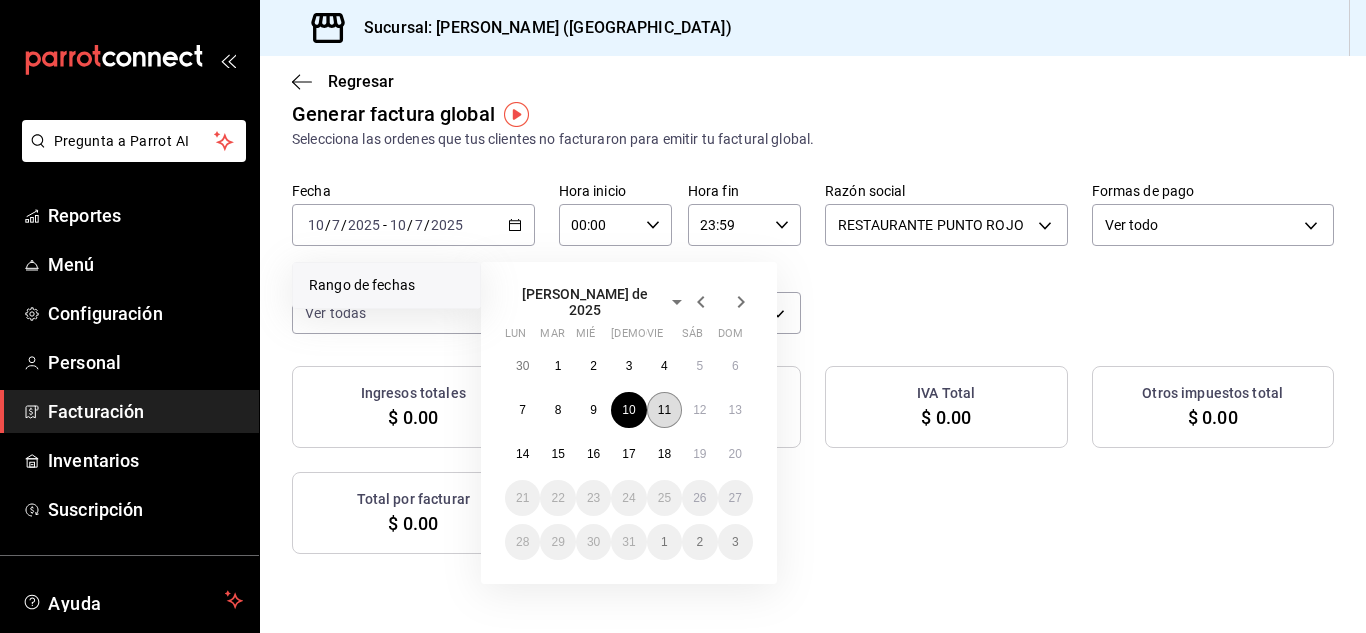 click on "11" at bounding box center [664, 410] 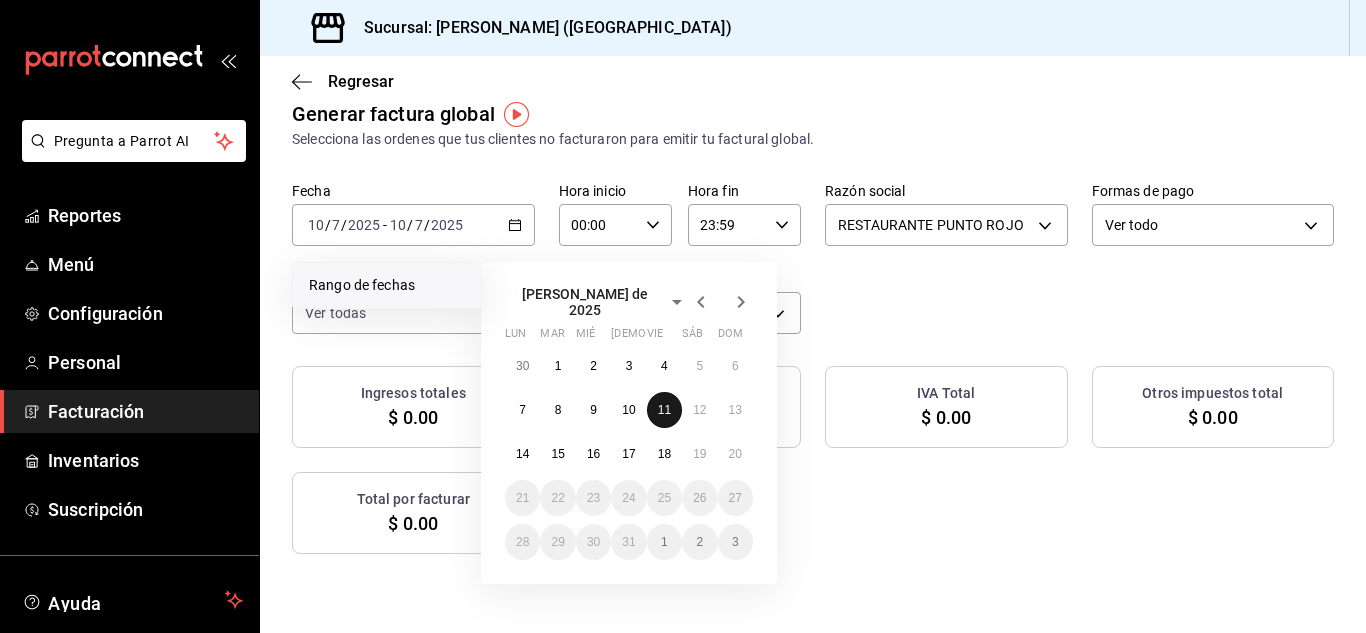 click on "11" at bounding box center [664, 410] 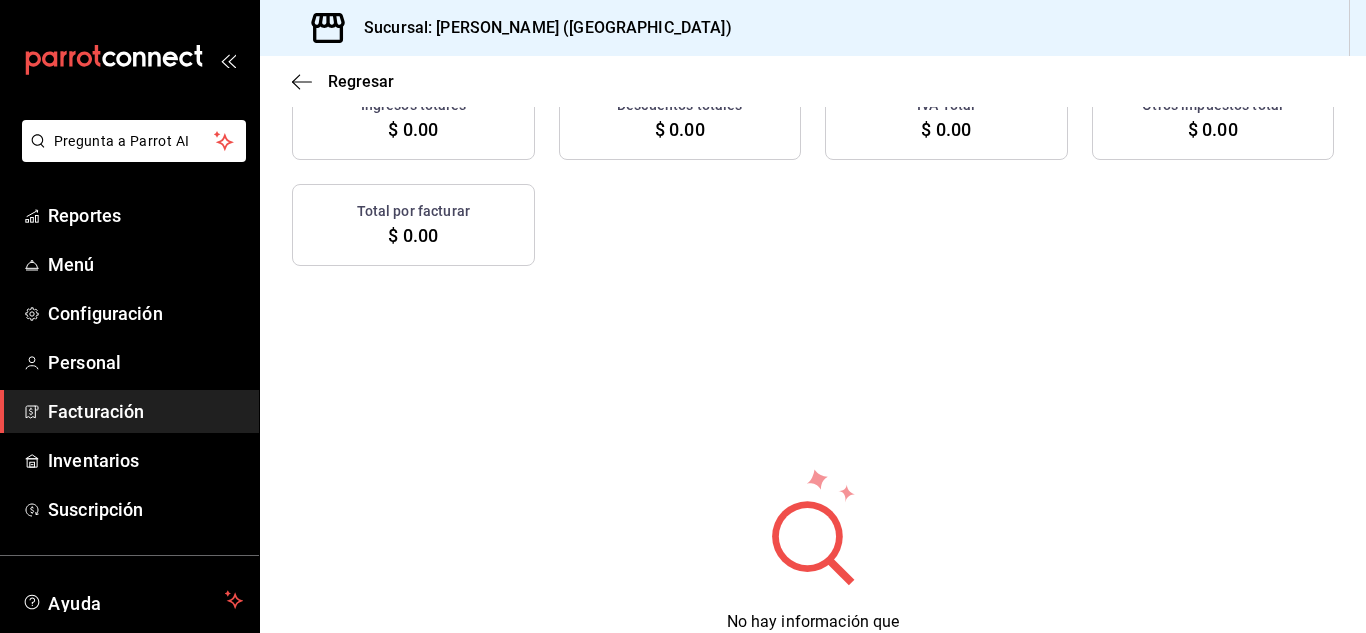 scroll, scrollTop: 56, scrollLeft: 0, axis: vertical 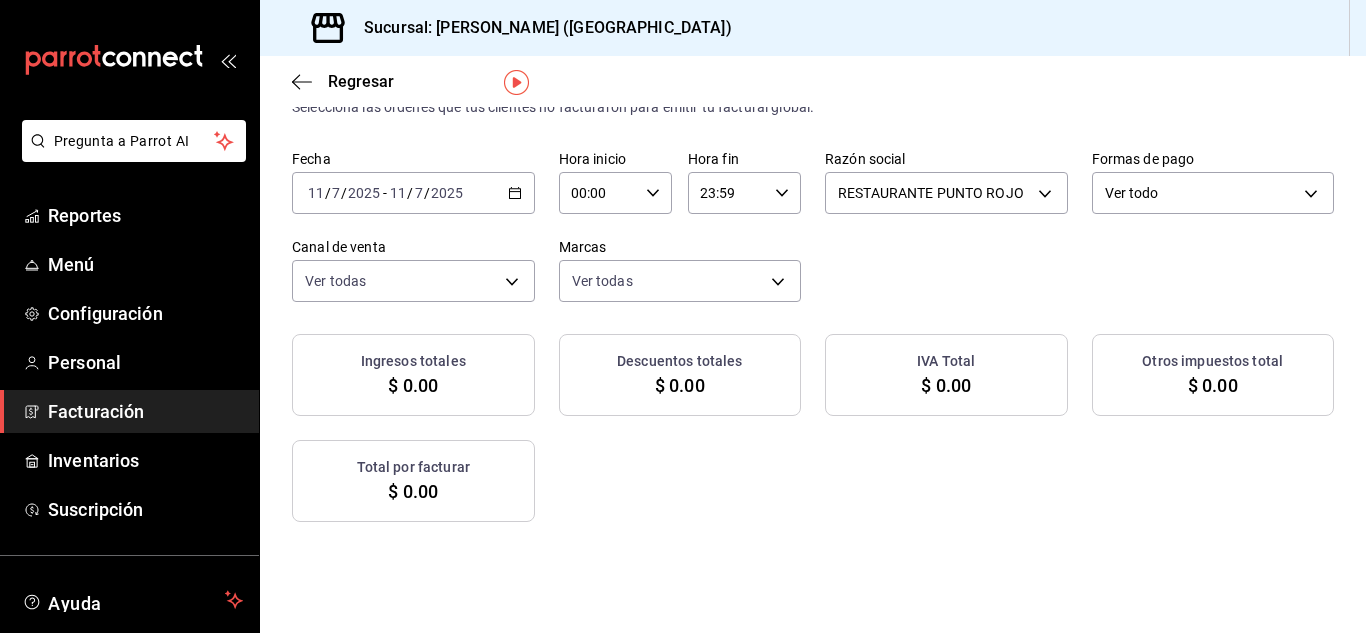click 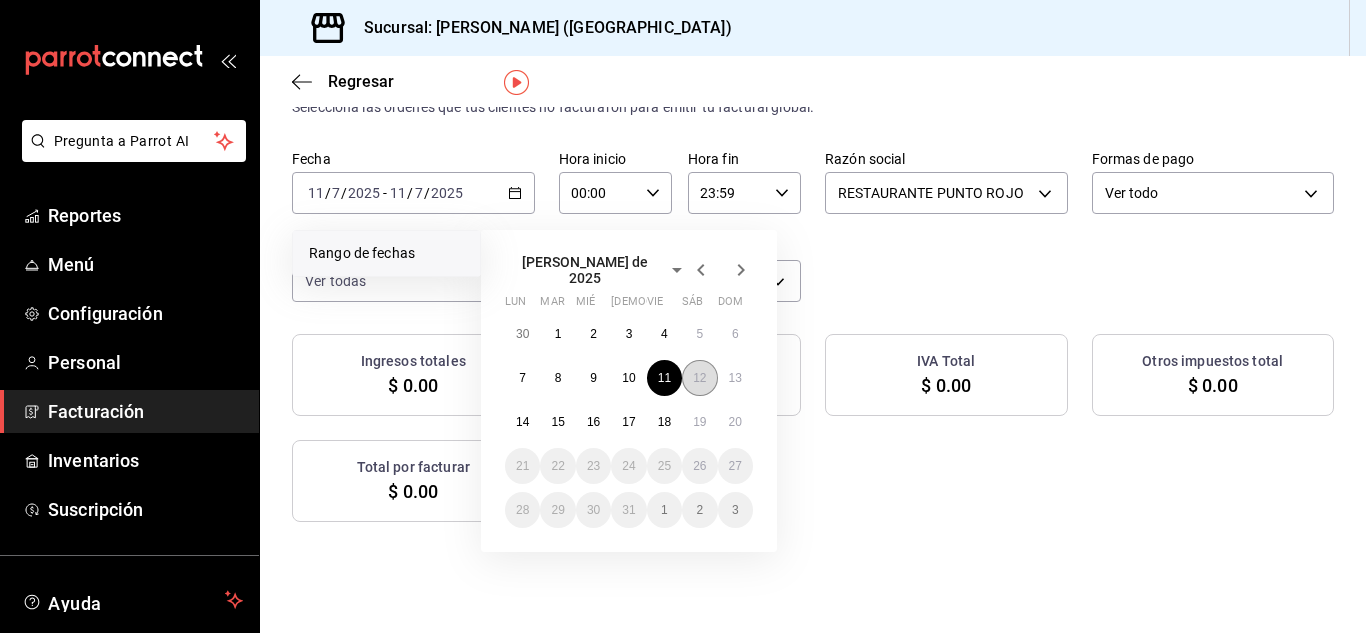 click on "12" at bounding box center [699, 378] 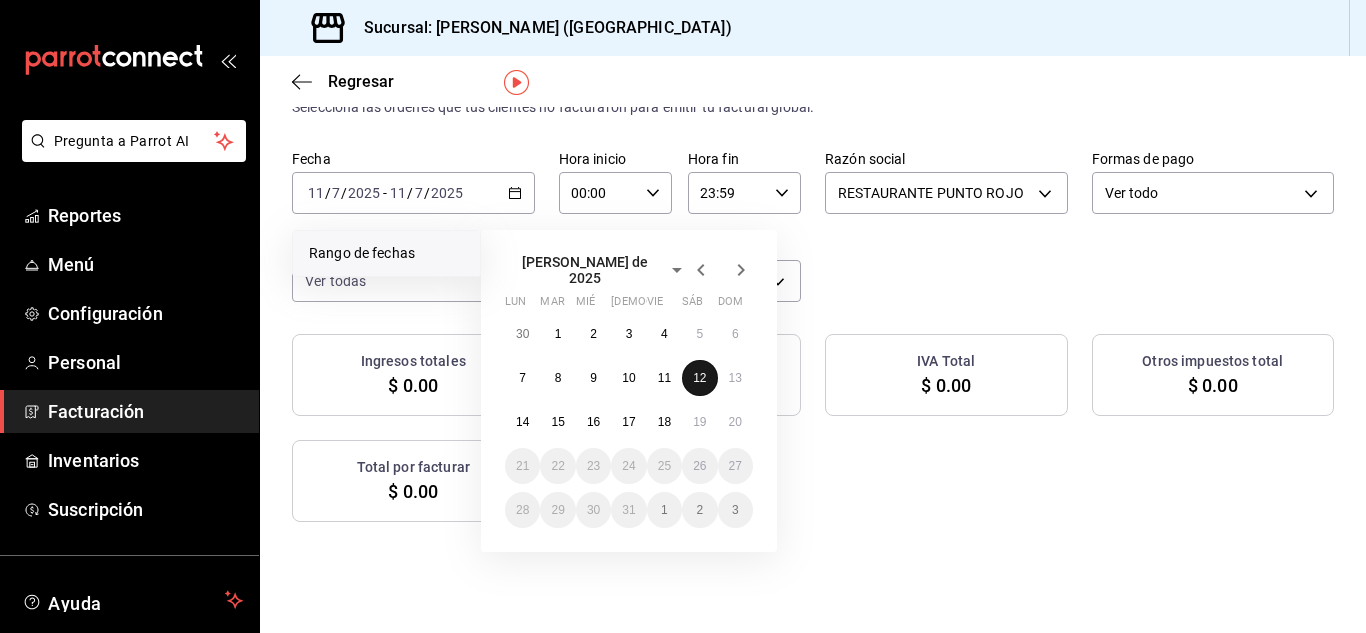click on "12" at bounding box center (699, 378) 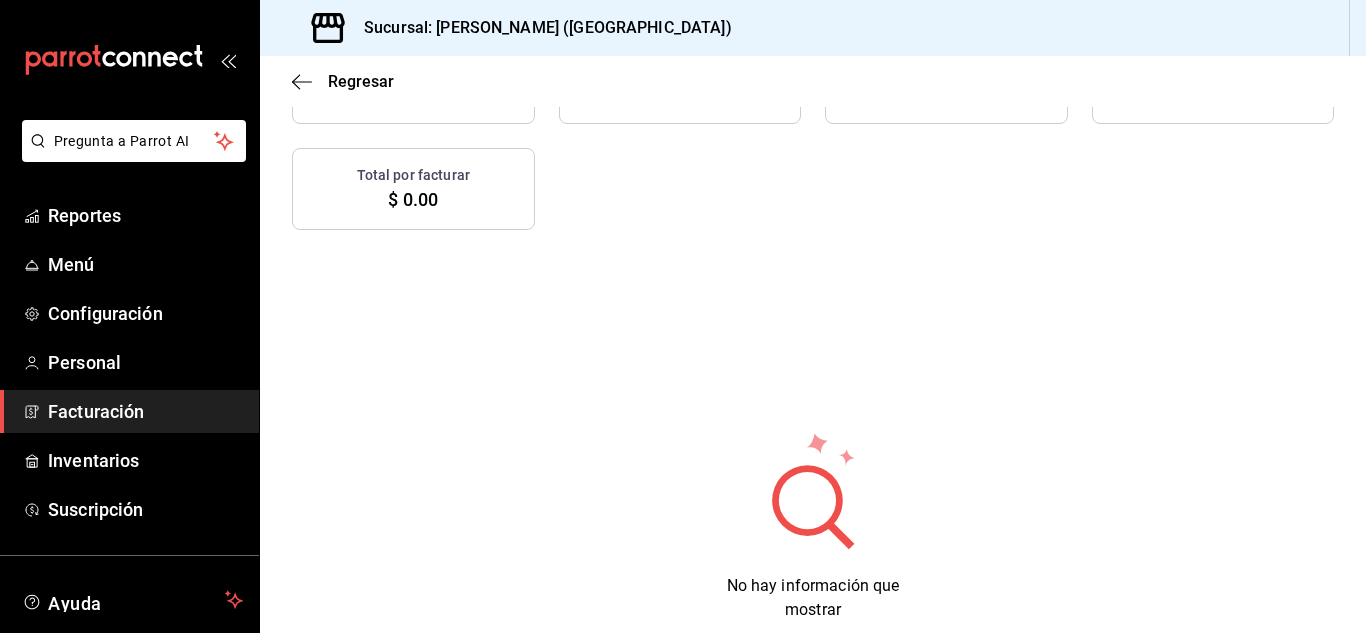 scroll, scrollTop: 85, scrollLeft: 0, axis: vertical 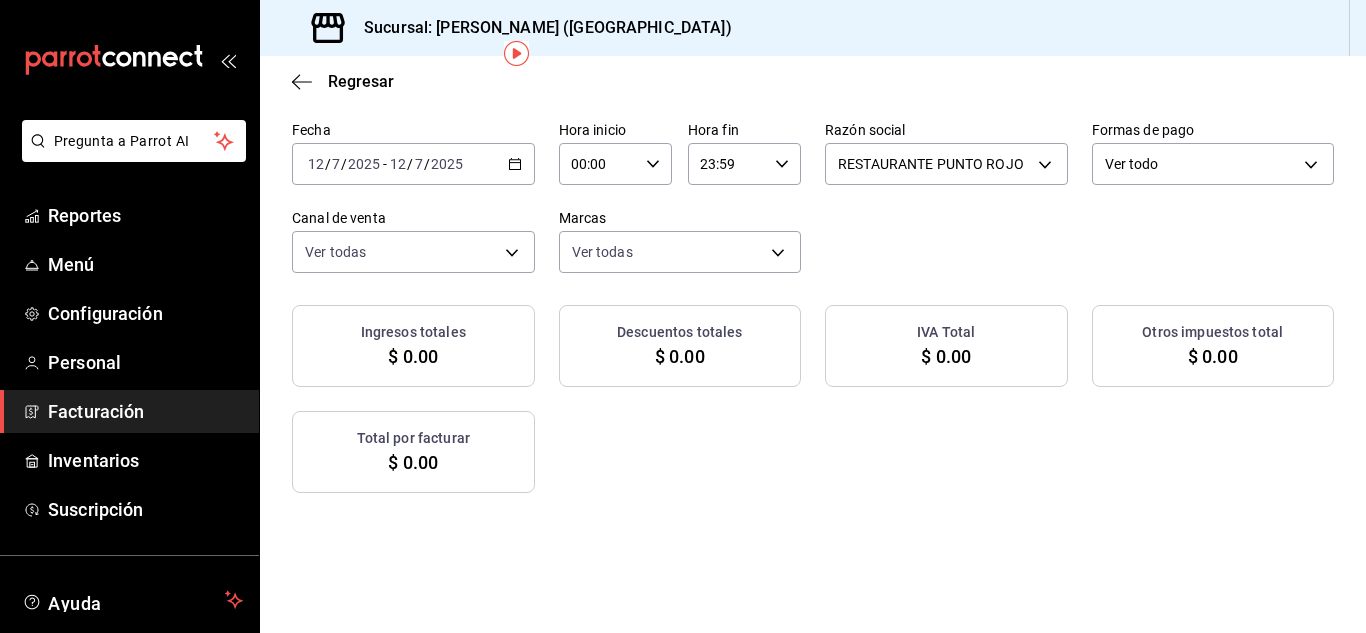click 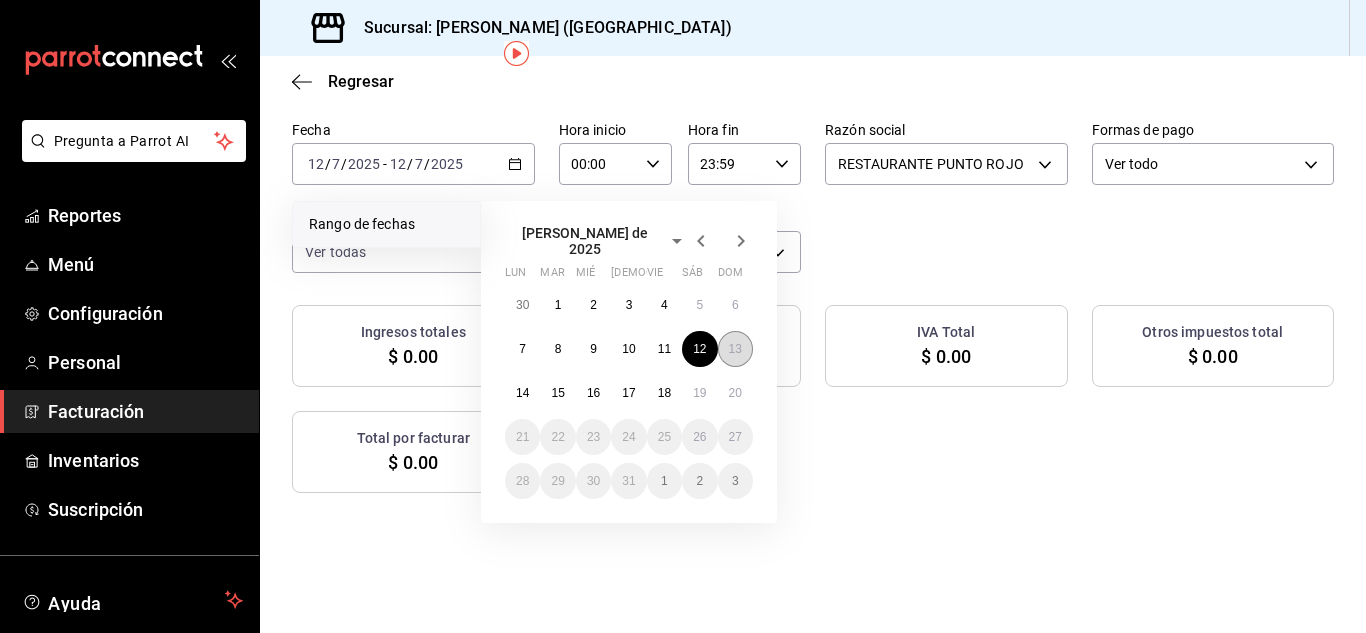 click on "13" at bounding box center [735, 349] 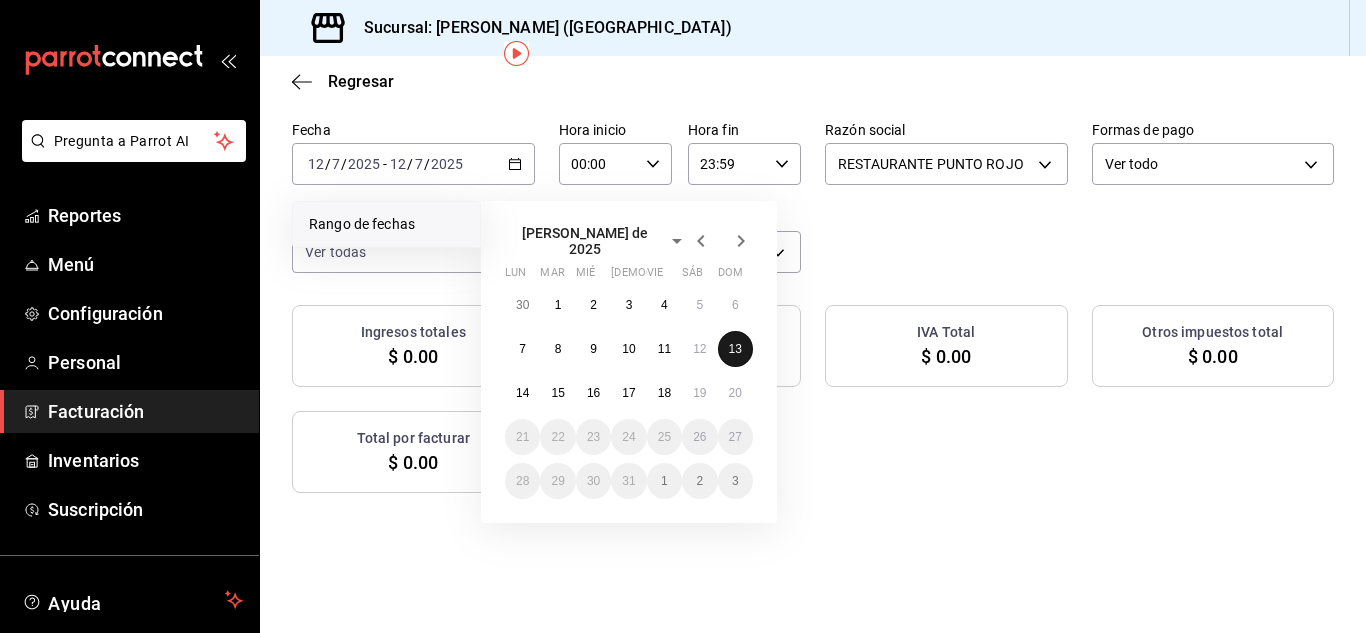 click on "13" at bounding box center [735, 349] 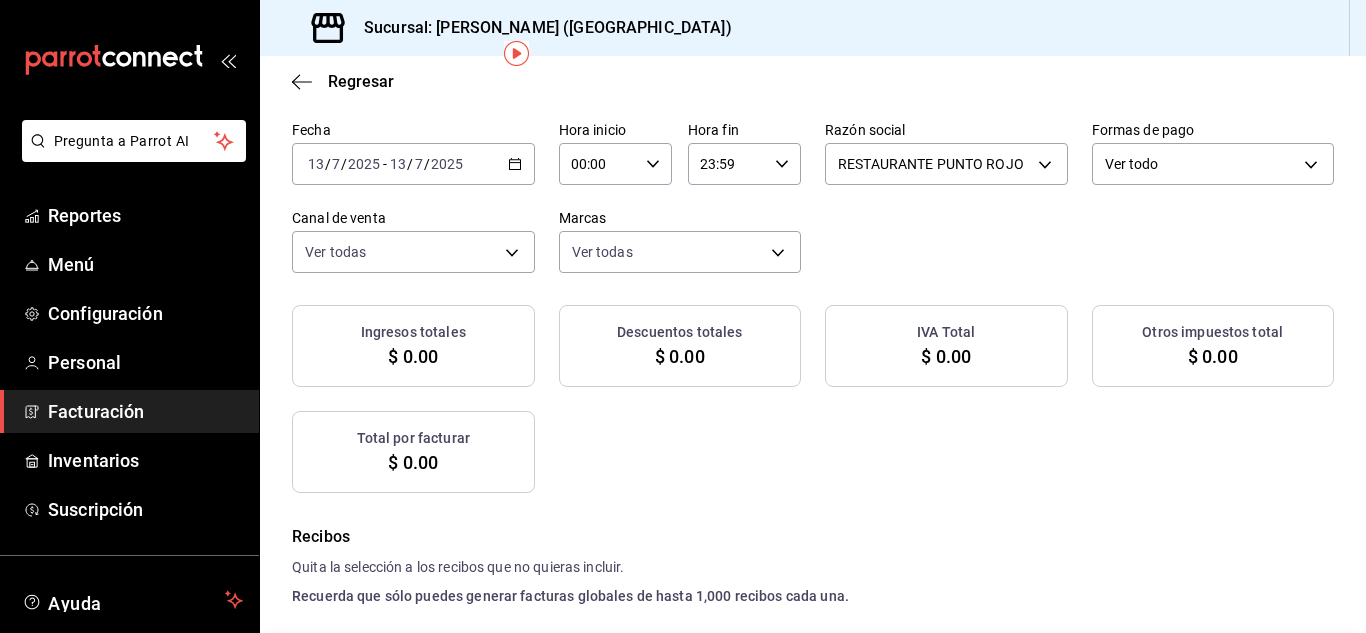 checkbox on "true" 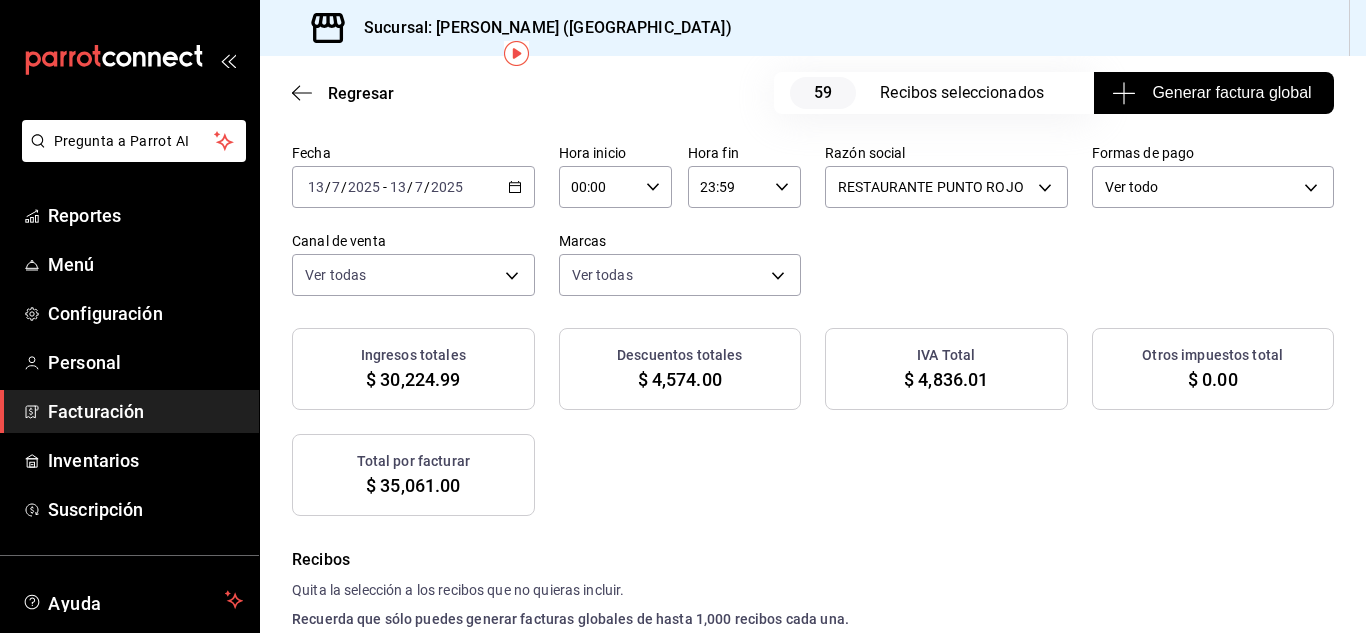 scroll, scrollTop: 108, scrollLeft: 0, axis: vertical 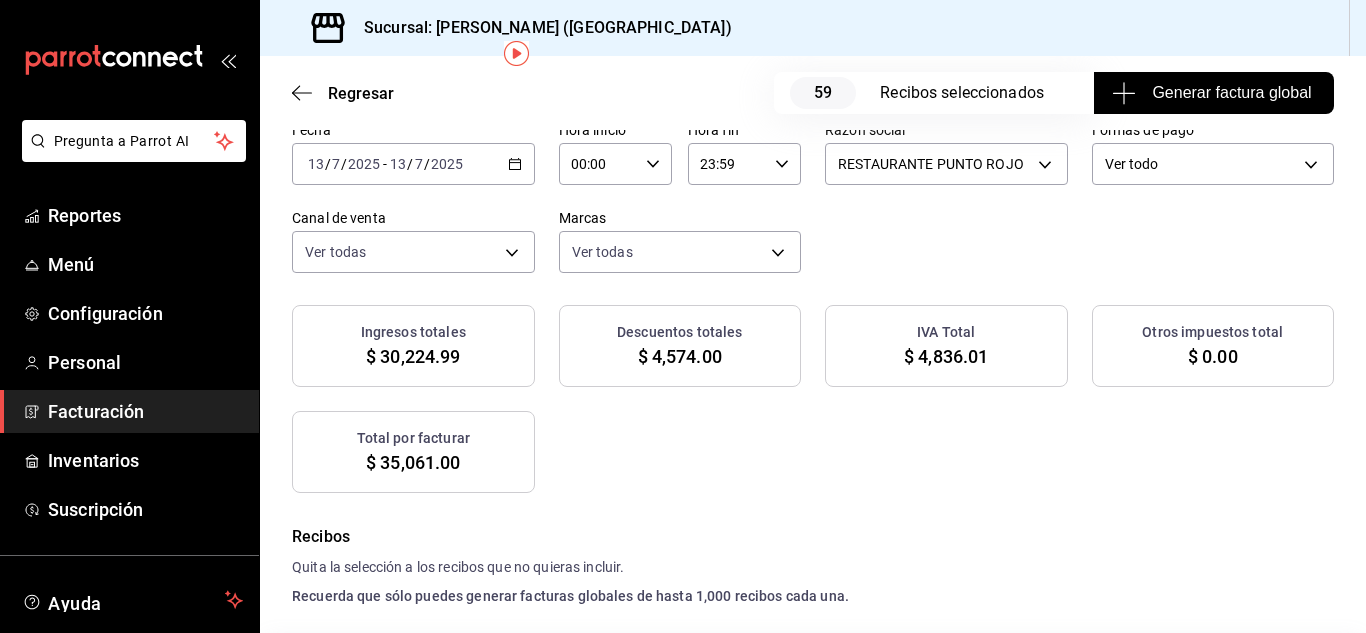 click on "Generar factura global" at bounding box center (1213, 93) 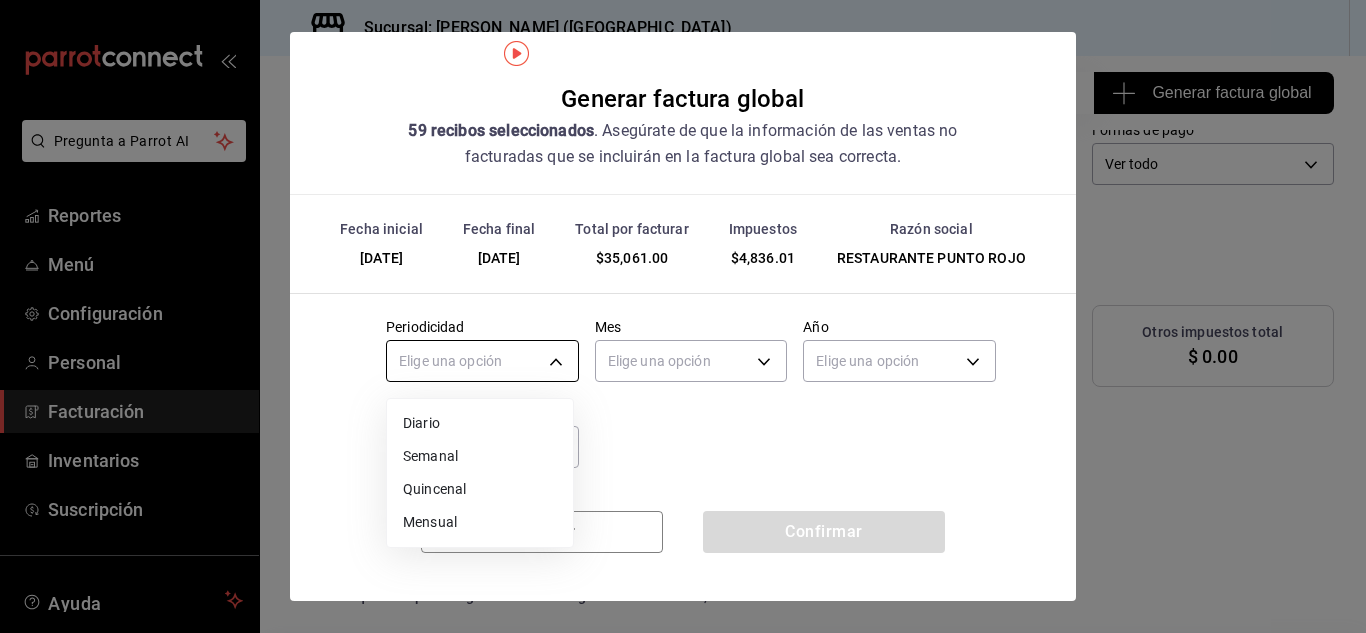 click on "Pregunta a Parrot AI Reportes   Menú   Configuración   Personal   Facturación   Inventarios   Suscripción   Ayuda Recomienda Parrot   [PERSON_NAME]   Sugerir nueva función   Sucursal: Nikkori ([GEOGRAPHIC_DATA]) Regresar 59 Recibos seleccionados Generar factura global Generar factura global Selecciona las ordenes que tus clientes no facturaron para emitir tu factural global. Fecha [DATE] [DATE] - [DATE] [DATE] Hora inicio 00:00 Hora inicio Hora fin 23:59 Hora fin Razón social RESTAURANTE PUNTO ROJO 5749a84e-6d60-4c90-92c5-fe83de78c063 Formas de pago Ver todo ALL Canal de venta Ver todas PARROT,UBER_EATS,RAPPI,DIDI_FOOD,ONLINE Marcas Ver todas 985a5b61-14d9-43ab-b2aa-55677bfd4284 Ingresos totales $ 30,224.99 Descuentos totales $ 4,574.00 IVA Total $ 4,836.01 Otros impuestos total $ 0.00 Total por facturar $ 35,061.00 Recibos Quita la selección a los recibos que no quieras incluir. Recuerda que sólo puedes generar facturas globales de hasta 1,000 recibos cada una. Fecha # de recibo IVA" at bounding box center (683, 316) 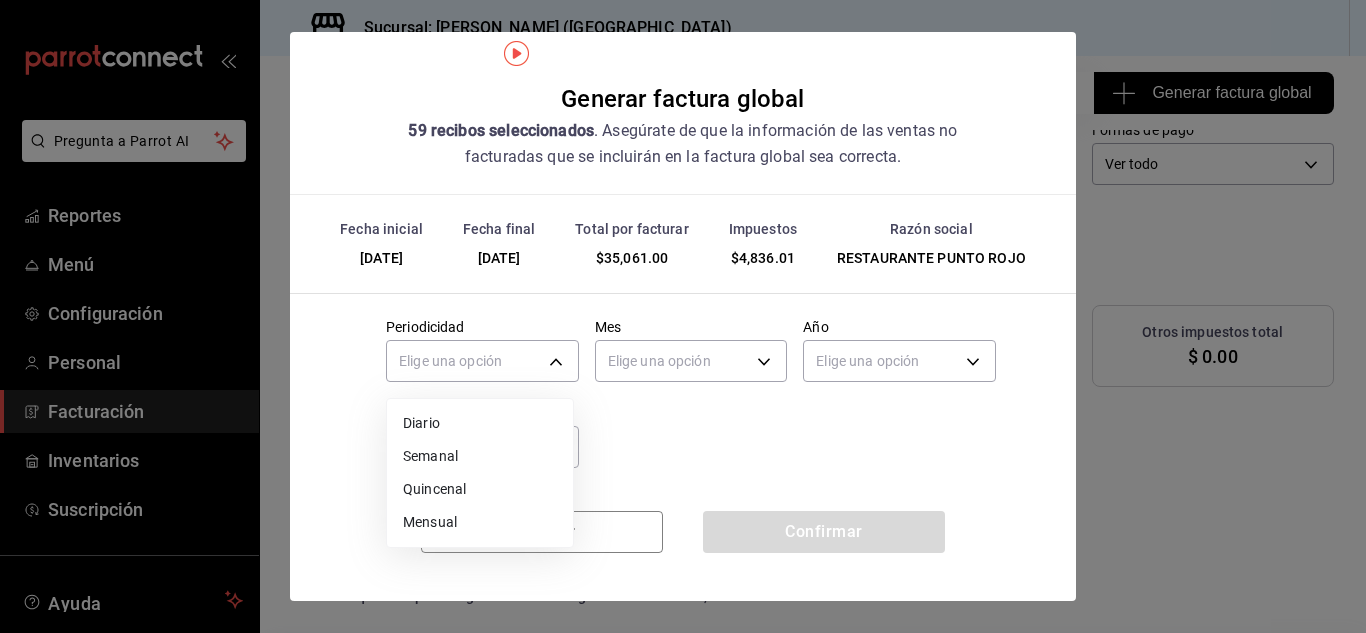 click on "Diario" at bounding box center (480, 423) 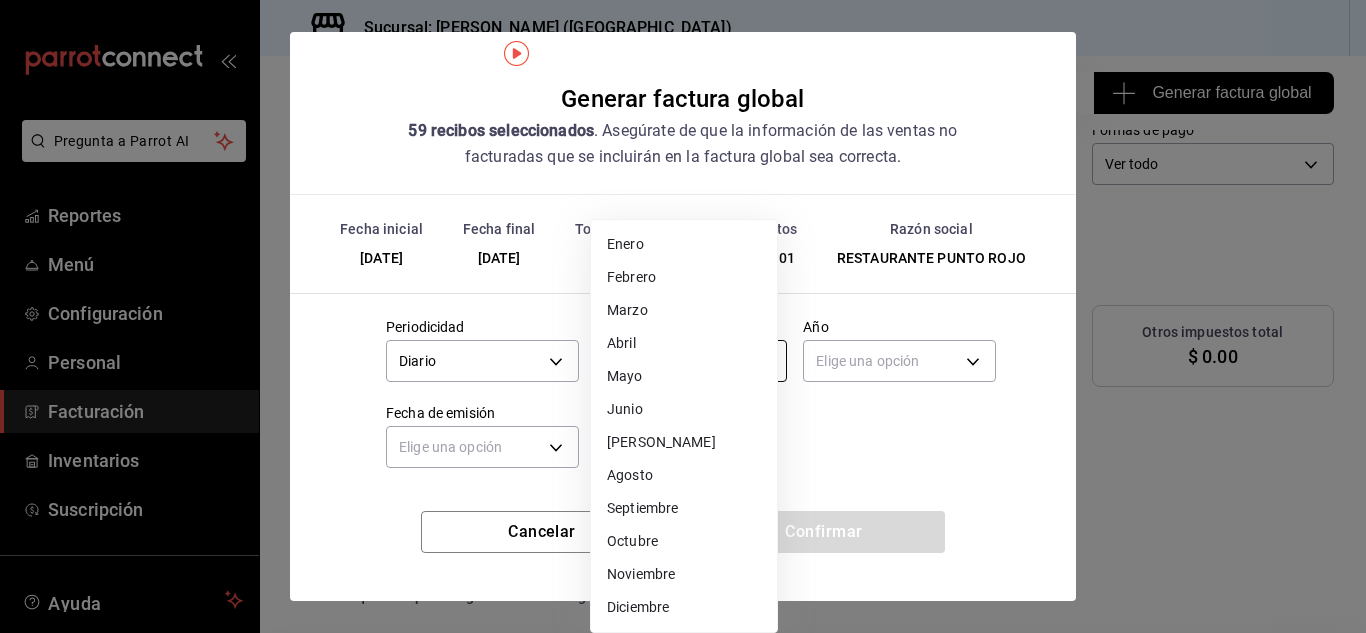 click on "Pregunta a Parrot AI Reportes   Menú   Configuración   Personal   Facturación   Inventarios   Suscripción   Ayuda Recomienda Parrot   [PERSON_NAME]   Sugerir nueva función   Sucursal: Nikkori ([GEOGRAPHIC_DATA]) Regresar 59 Recibos seleccionados Generar factura global Generar factura global Selecciona las ordenes que tus clientes no facturaron para emitir tu factural global. Fecha [DATE] [DATE] - [DATE] [DATE] Hora inicio 00:00 Hora inicio Hora fin 23:59 Hora fin Razón social RESTAURANTE PUNTO ROJO 5749a84e-6d60-4c90-92c5-fe83de78c063 Formas de pago Ver todo ALL Canal de venta Ver todas PARROT,UBER_EATS,RAPPI,DIDI_FOOD,ONLINE Marcas Ver todas 985a5b61-14d9-43ab-b2aa-55677bfd4284 Ingresos totales $ 30,224.99 Descuentos totales $ 4,574.00 IVA Total $ 4,836.01 Otros impuestos total $ 0.00 Total por facturar $ 35,061.00 Recibos Quita la selección a los recibos que no quieras incluir. Recuerda que sólo puedes generar facturas globales de hasta 1,000 recibos cada una. Fecha # de recibo IVA" at bounding box center [683, 316] 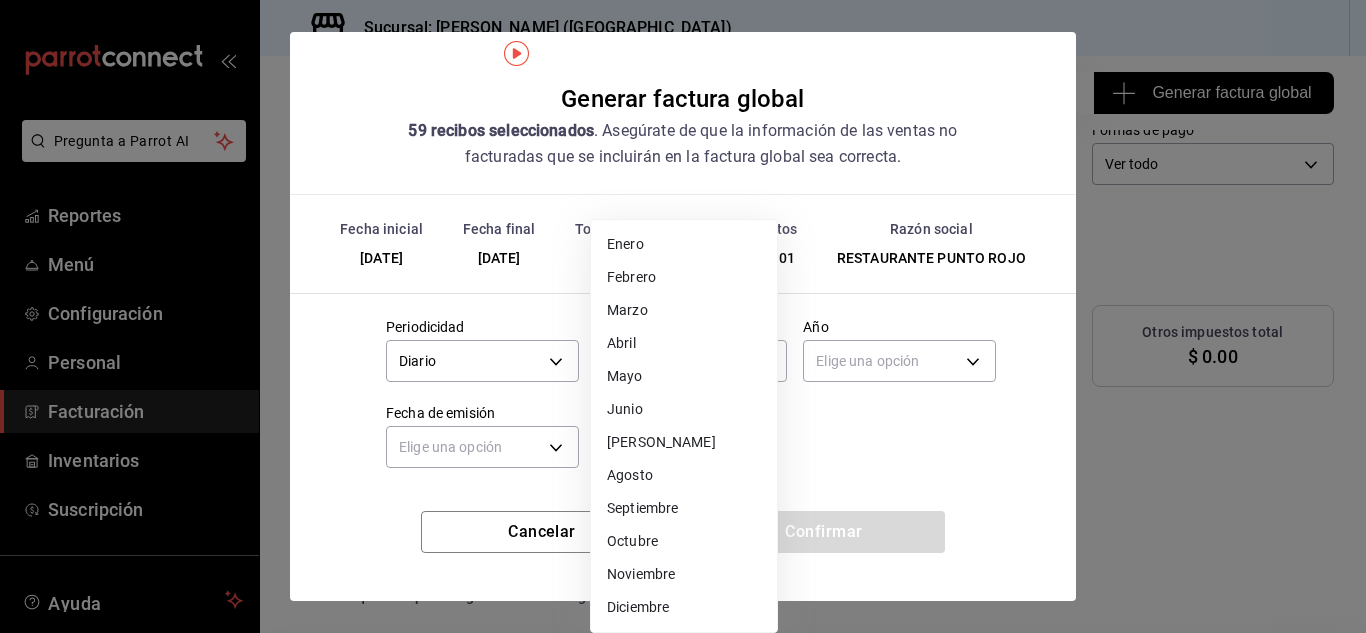 click on "[PERSON_NAME]" at bounding box center (684, 442) 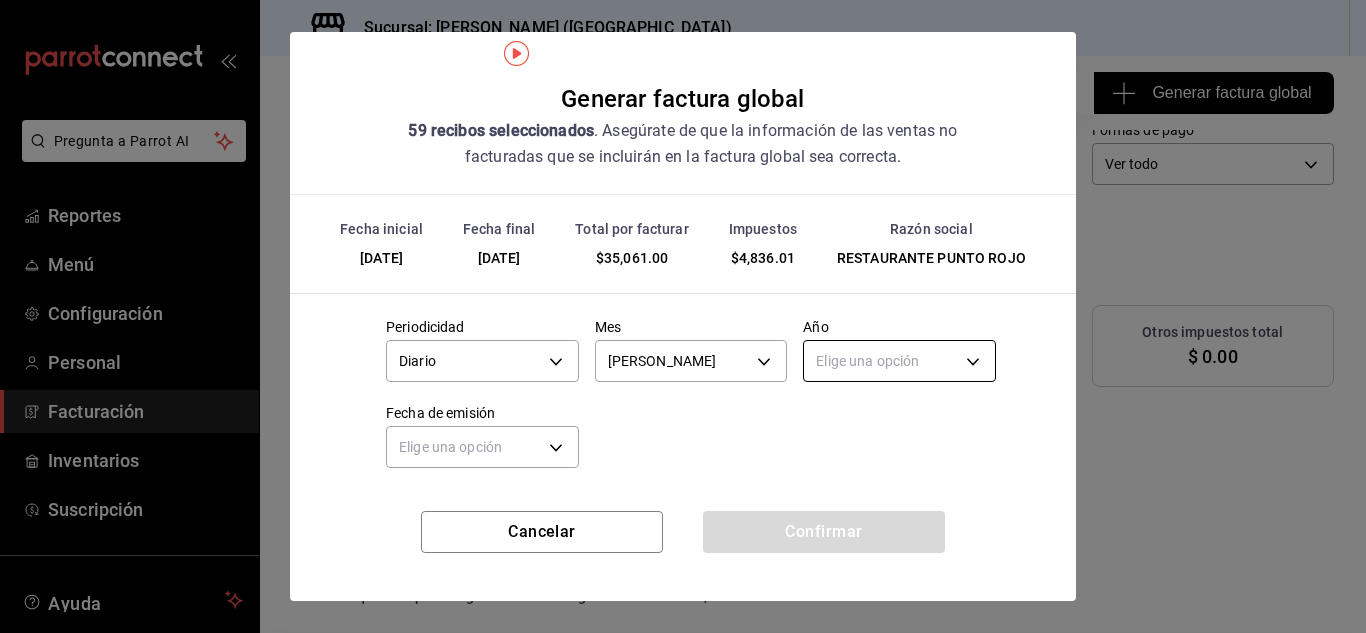 click on "Pregunta a Parrot AI Reportes   Menú   Configuración   Personal   Facturación   Inventarios   Suscripción   Ayuda Recomienda Parrot   [PERSON_NAME]   Sugerir nueva función   Sucursal: Nikkori ([GEOGRAPHIC_DATA]) Regresar 59 Recibos seleccionados Generar factura global Generar factura global Selecciona las ordenes que tus clientes no facturaron para emitir tu factural global. Fecha [DATE] [DATE] - [DATE] [DATE] Hora inicio 00:00 Hora inicio Hora fin 23:59 Hora fin Razón social RESTAURANTE PUNTO ROJO 5749a84e-6d60-4c90-92c5-fe83de78c063 Formas de pago Ver todo ALL Canal de venta Ver todas PARROT,UBER_EATS,RAPPI,DIDI_FOOD,ONLINE Marcas Ver todas 985a5b61-14d9-43ab-b2aa-55677bfd4284 Ingresos totales $ 30,224.99 Descuentos totales $ 4,574.00 IVA Total $ 4,836.01 Otros impuestos total $ 0.00 Total por facturar $ 35,061.00 Recibos Quita la selección a los recibos que no quieras incluir. Recuerda que sólo puedes generar facturas globales de hasta 1,000 recibos cada una. Fecha # de recibo IVA" at bounding box center [683, 316] 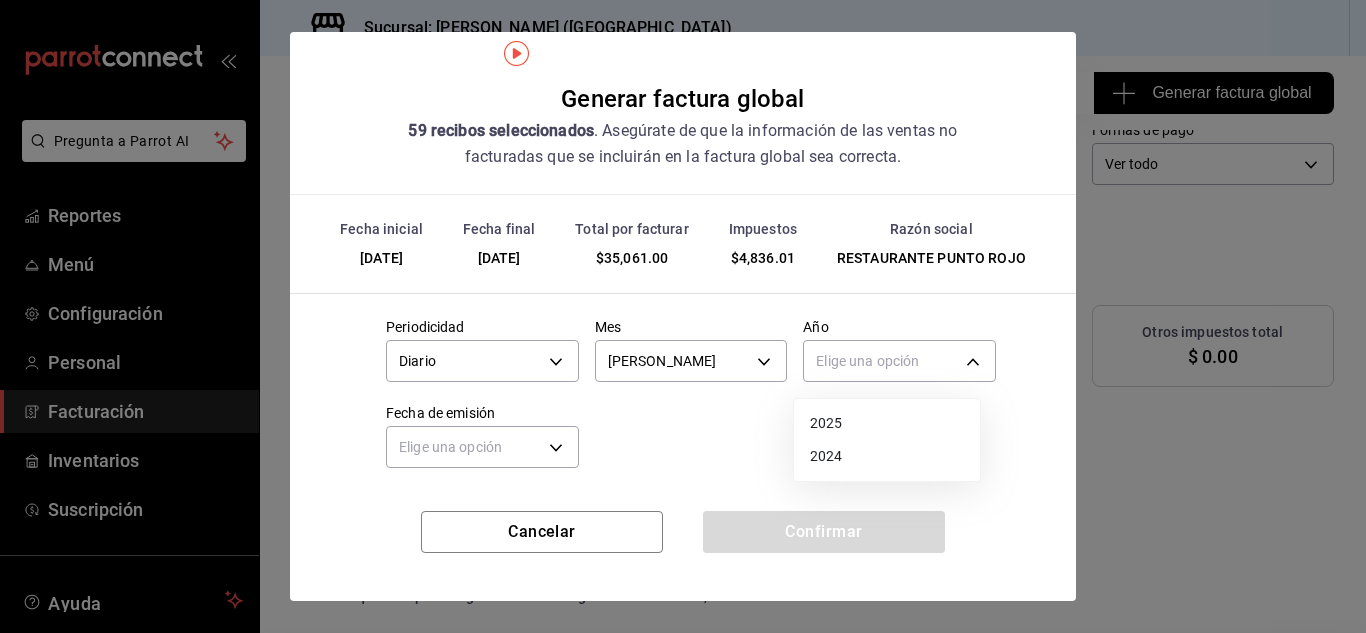 click on "2025" at bounding box center [887, 423] 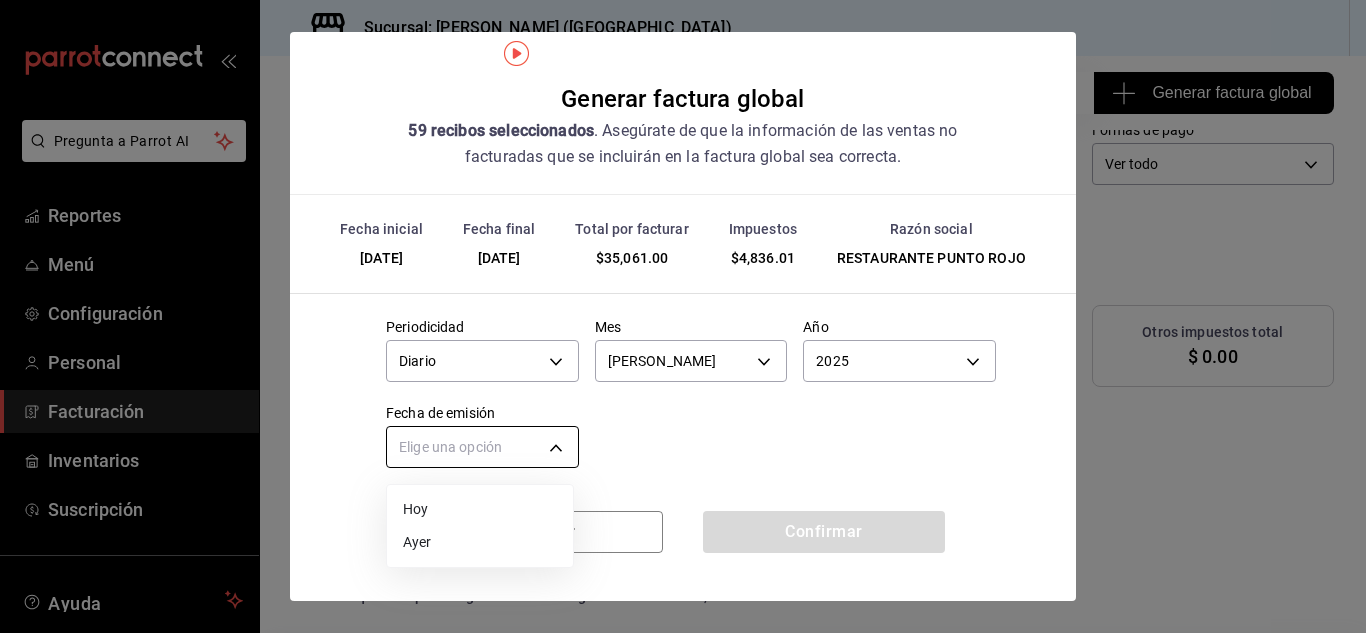 click on "Pregunta a Parrot AI Reportes   Menú   Configuración   Personal   Facturación   Inventarios   Suscripción   Ayuda Recomienda Parrot   [PERSON_NAME]   Sugerir nueva función   Sucursal: Nikkori ([GEOGRAPHIC_DATA]) Regresar 59 Recibos seleccionados Generar factura global Generar factura global Selecciona las ordenes que tus clientes no facturaron para emitir tu factural global. Fecha [DATE] [DATE] - [DATE] [DATE] Hora inicio 00:00 Hora inicio Hora fin 23:59 Hora fin Razón social RESTAURANTE PUNTO ROJO 5749a84e-6d60-4c90-92c5-fe83de78c063 Formas de pago Ver todo ALL Canal de venta Ver todas PARROT,UBER_EATS,RAPPI,DIDI_FOOD,ONLINE Marcas Ver todas 985a5b61-14d9-43ab-b2aa-55677bfd4284 Ingresos totales $ 30,224.99 Descuentos totales $ 4,574.00 IVA Total $ 4,836.01 Otros impuestos total $ 0.00 Total por facturar $ 35,061.00 Recibos Quita la selección a los recibos que no quieras incluir. Recuerda que sólo puedes generar facturas globales de hasta 1,000 recibos cada una. Fecha # de recibo IVA" at bounding box center (683, 316) 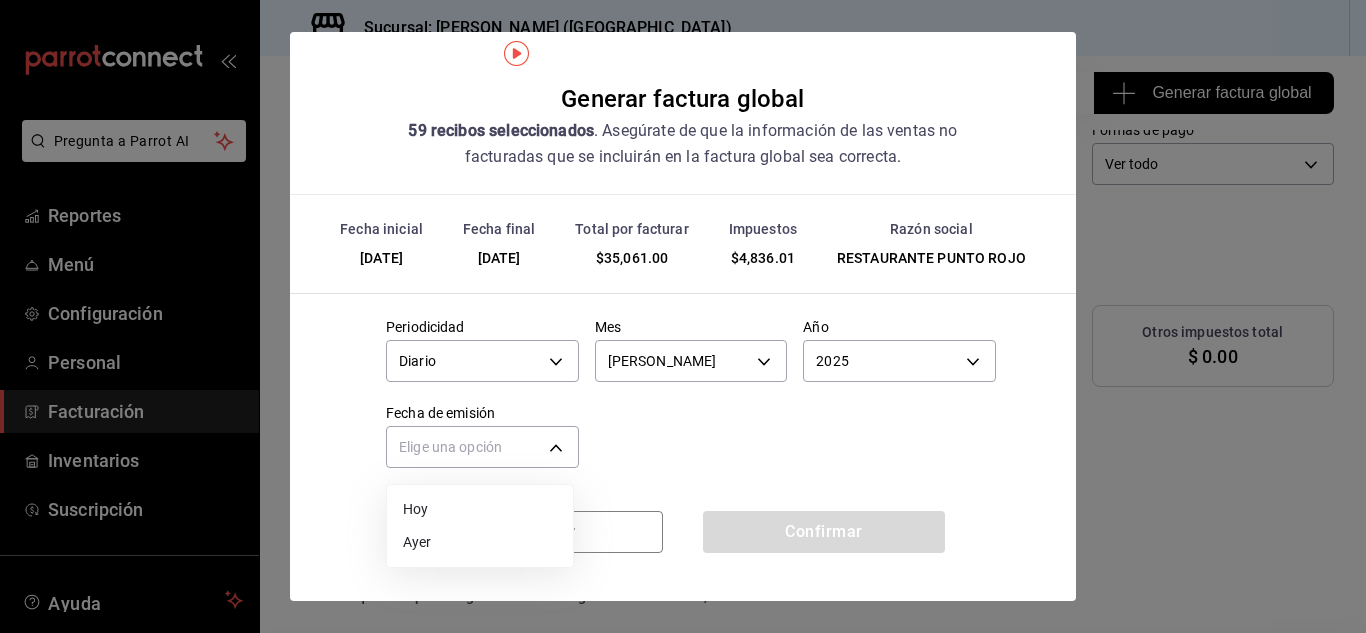 click at bounding box center [683, 316] 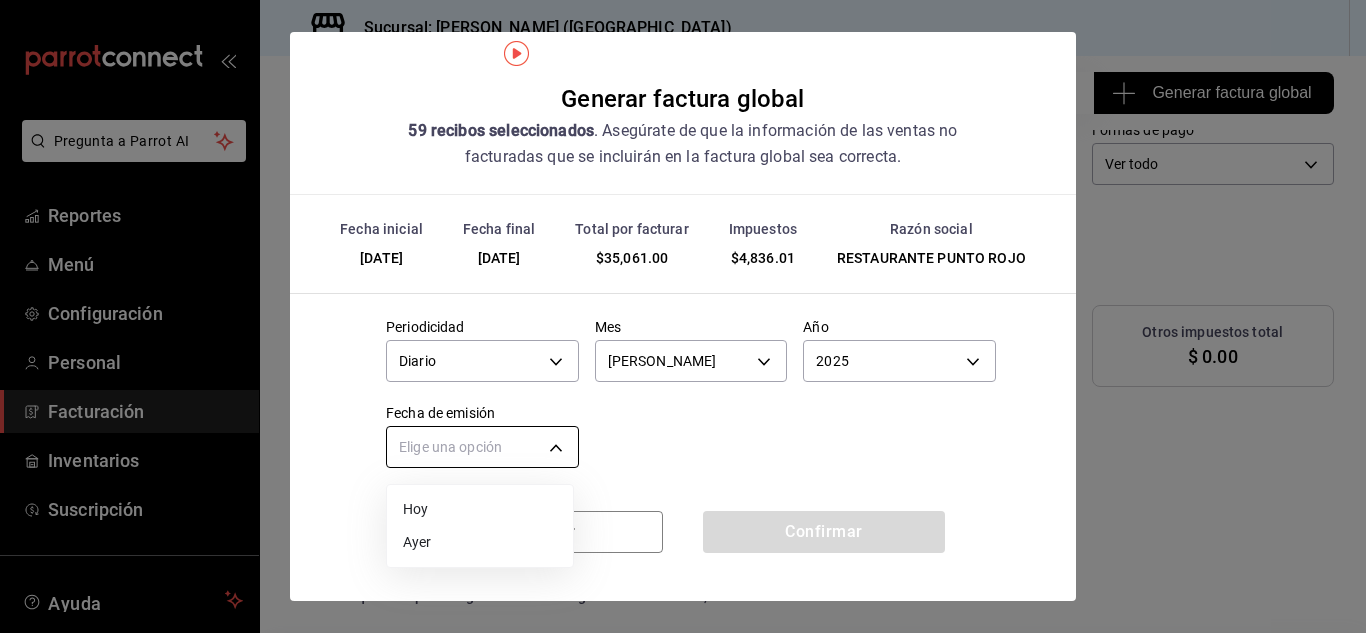 click on "Pregunta a Parrot AI Reportes   Menú   Configuración   Personal   Facturación   Inventarios   Suscripción   Ayuda Recomienda Parrot   [PERSON_NAME]   Sugerir nueva función   Sucursal: Nikkori ([GEOGRAPHIC_DATA]) Regresar 59 Recibos seleccionados Generar factura global Generar factura global Selecciona las ordenes que tus clientes no facturaron para emitir tu factural global. Fecha [DATE] [DATE] - [DATE] [DATE] Hora inicio 00:00 Hora inicio Hora fin 23:59 Hora fin Razón social RESTAURANTE PUNTO ROJO 5749a84e-6d60-4c90-92c5-fe83de78c063 Formas de pago Ver todo ALL Canal de venta Ver todas PARROT,UBER_EATS,RAPPI,DIDI_FOOD,ONLINE Marcas Ver todas 985a5b61-14d9-43ab-b2aa-55677bfd4284 Ingresos totales $ 30,224.99 Descuentos totales $ 4,574.00 IVA Total $ 4,836.01 Otros impuestos total $ 0.00 Total por facturar $ 35,061.00 Recibos Quita la selección a los recibos que no quieras incluir. Recuerda que sólo puedes generar facturas globales de hasta 1,000 recibos cada una. Fecha # de recibo IVA" at bounding box center [683, 316] 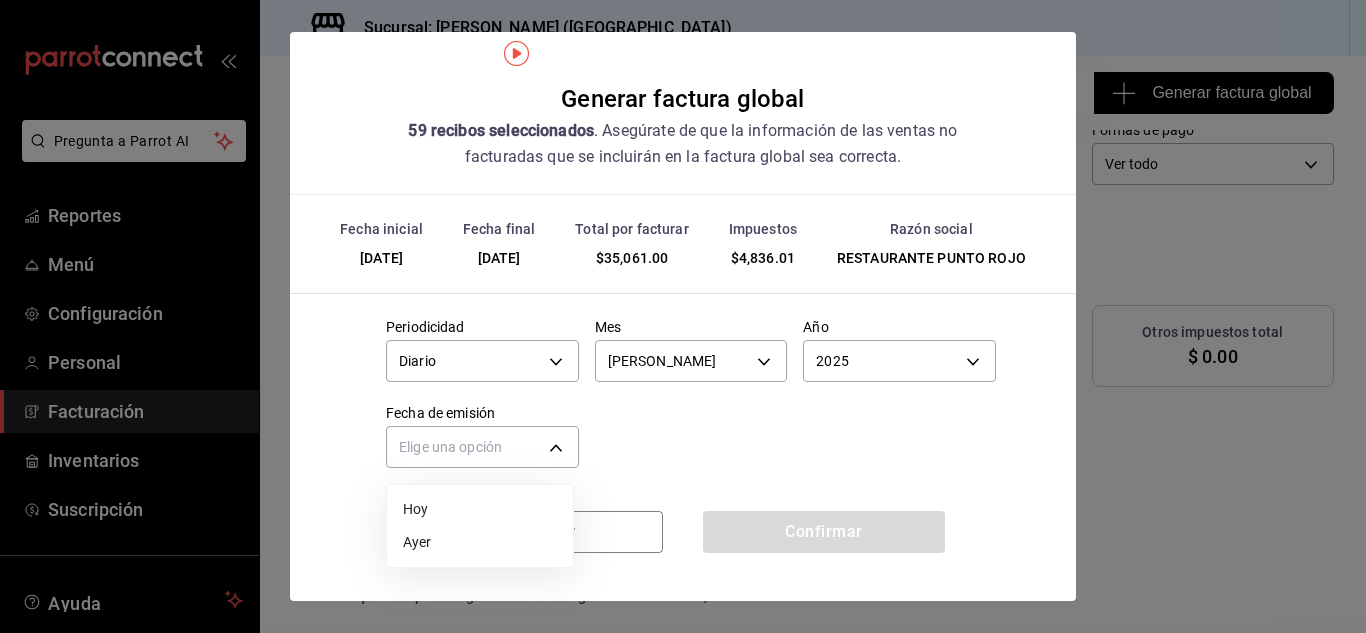 click on "Hoy" at bounding box center [480, 509] 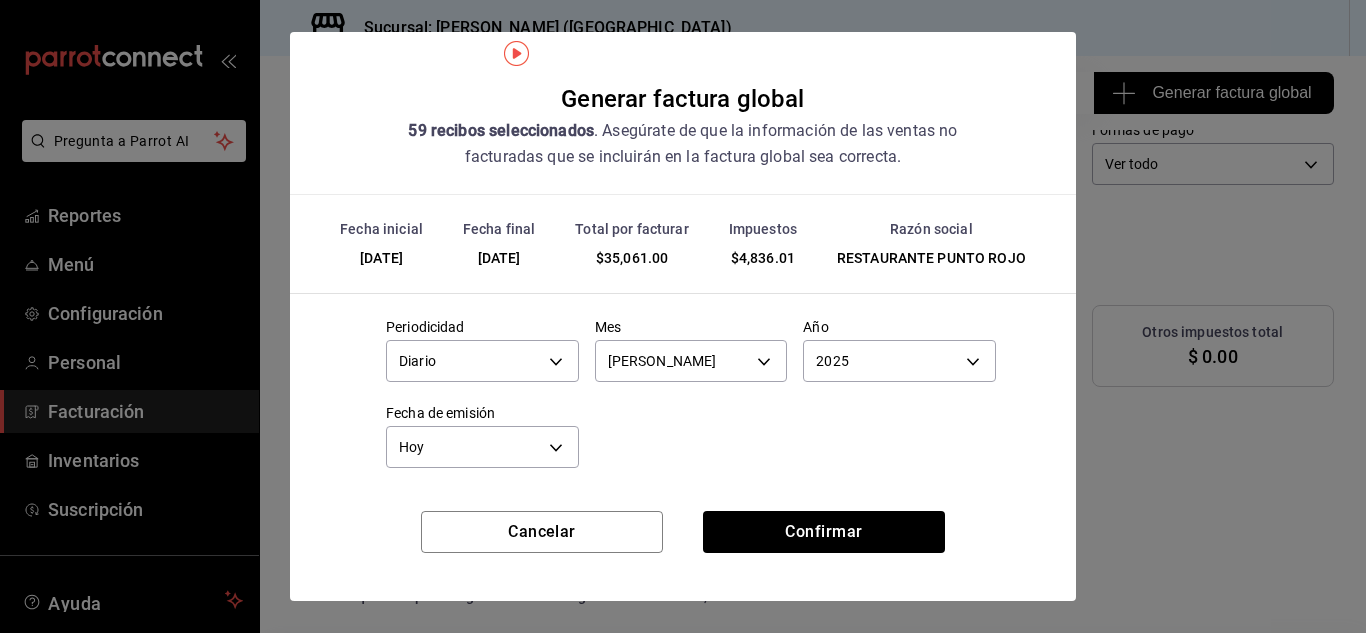 click on "Fecha inicial [DATE] Fecha final [DATE] Total por facturar $35,061.00 Impuestos $4,836.01 Razón social RESTAURANTE PUNTO ROJO Periodicidad Diario DAILY Mes [PERSON_NAME] 7 Año 2025 2025 Fecha de emisión Hoy [DATE]" at bounding box center (683, 353) 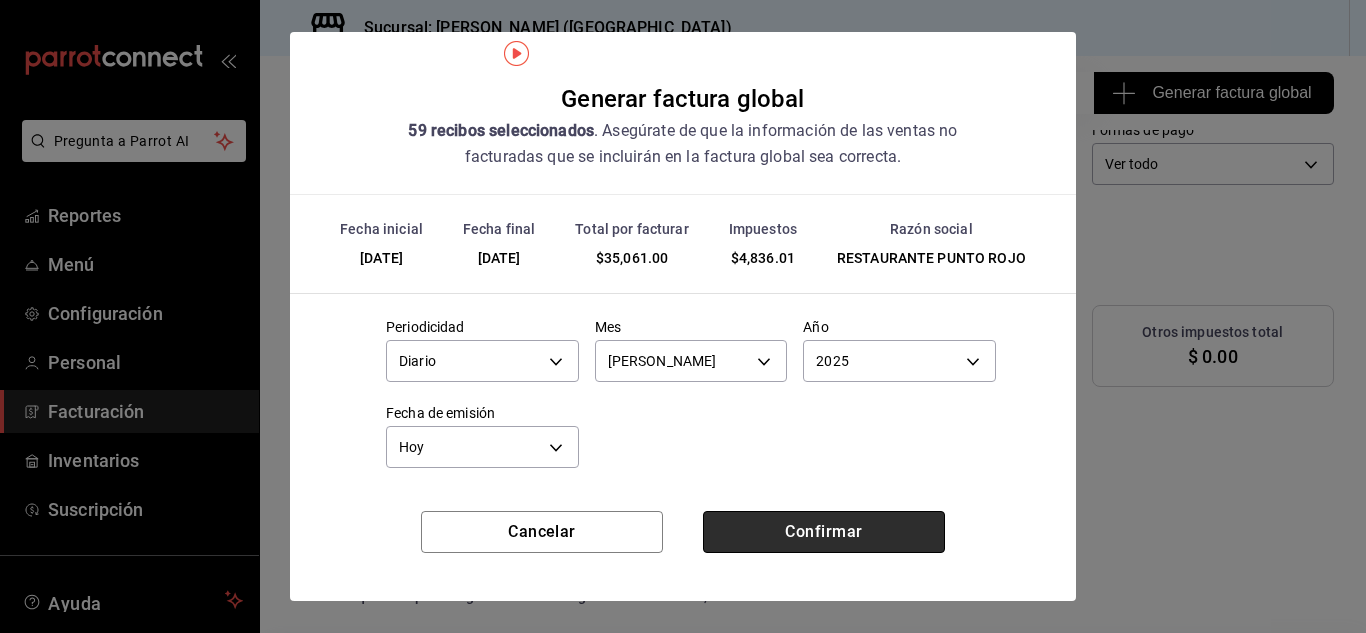 click on "Confirmar" at bounding box center [824, 532] 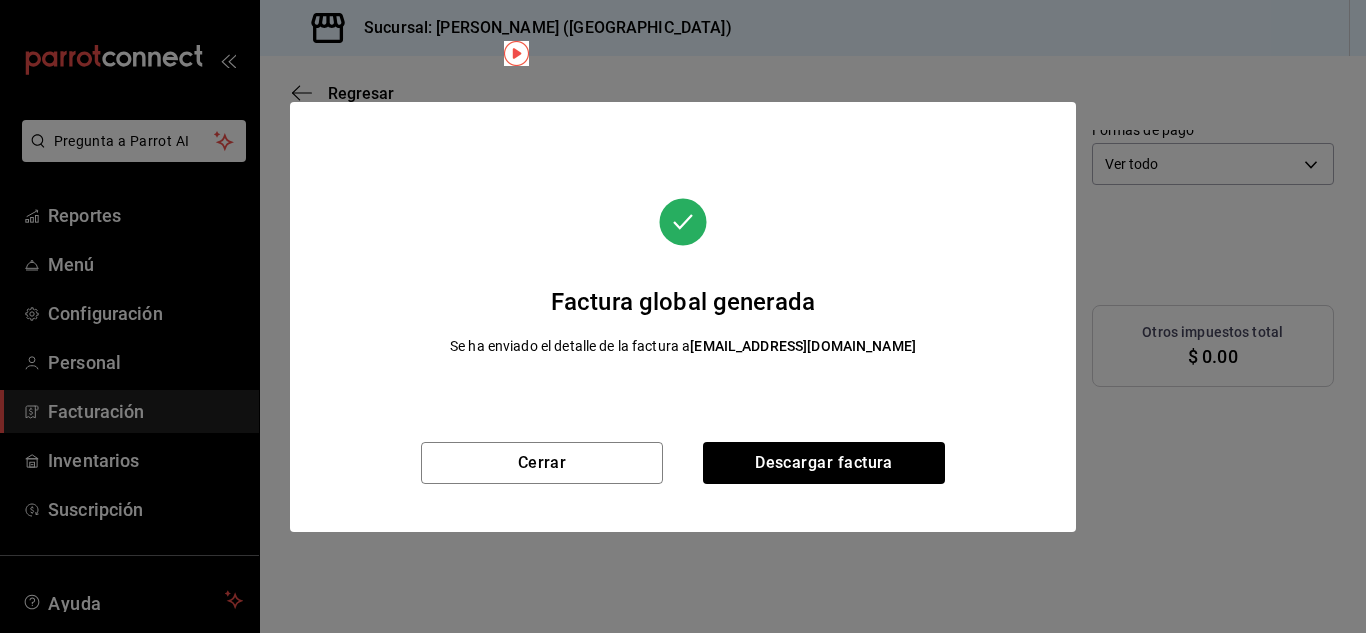 scroll, scrollTop: 85, scrollLeft: 0, axis: vertical 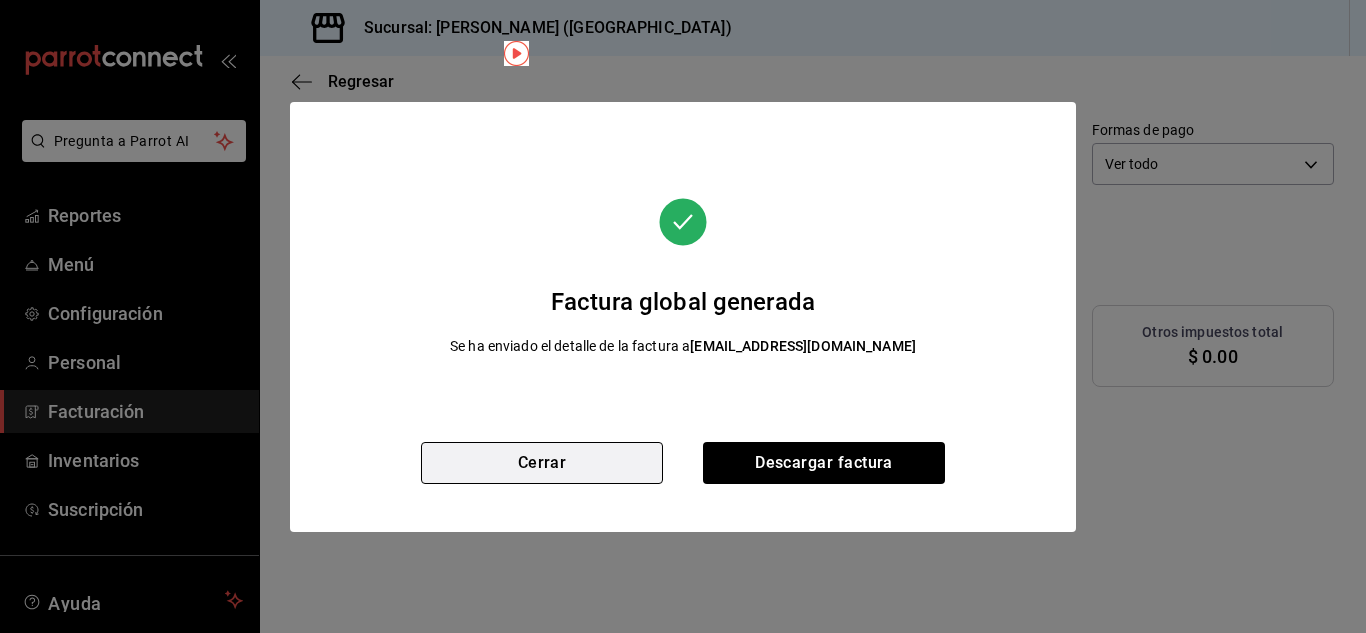 click on "Cerrar" at bounding box center [542, 463] 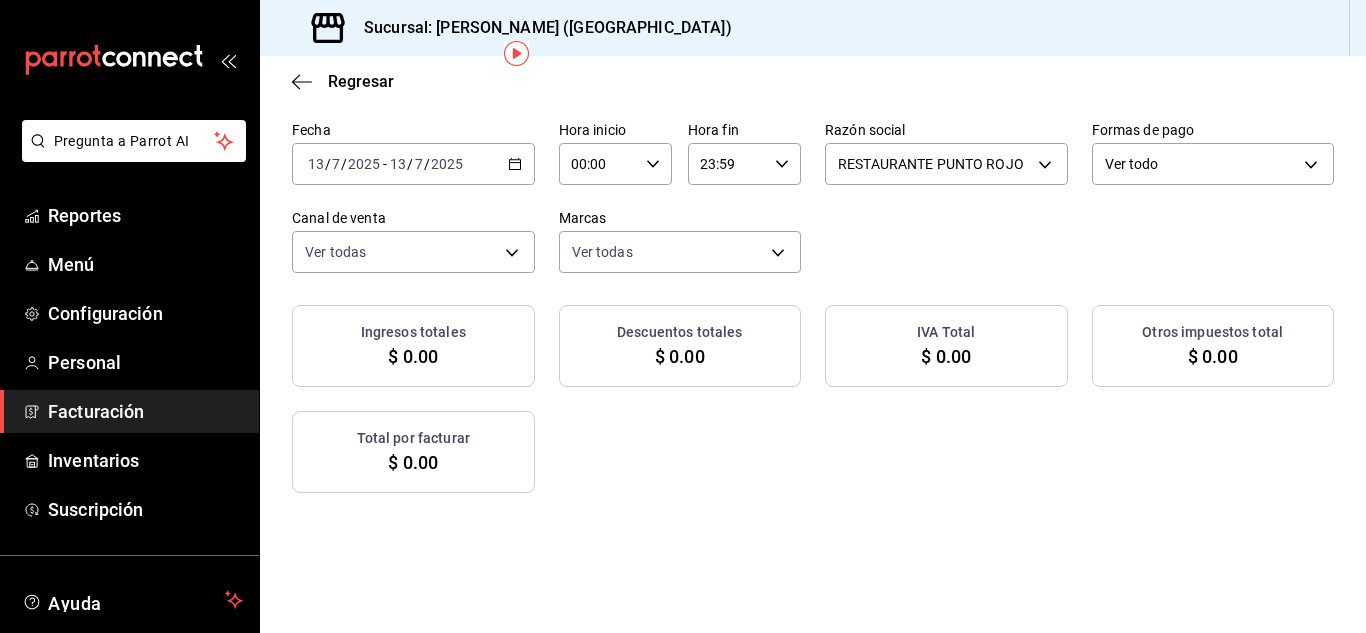 click on "Otros impuestos total $ 0.00" at bounding box center (1213, 346) 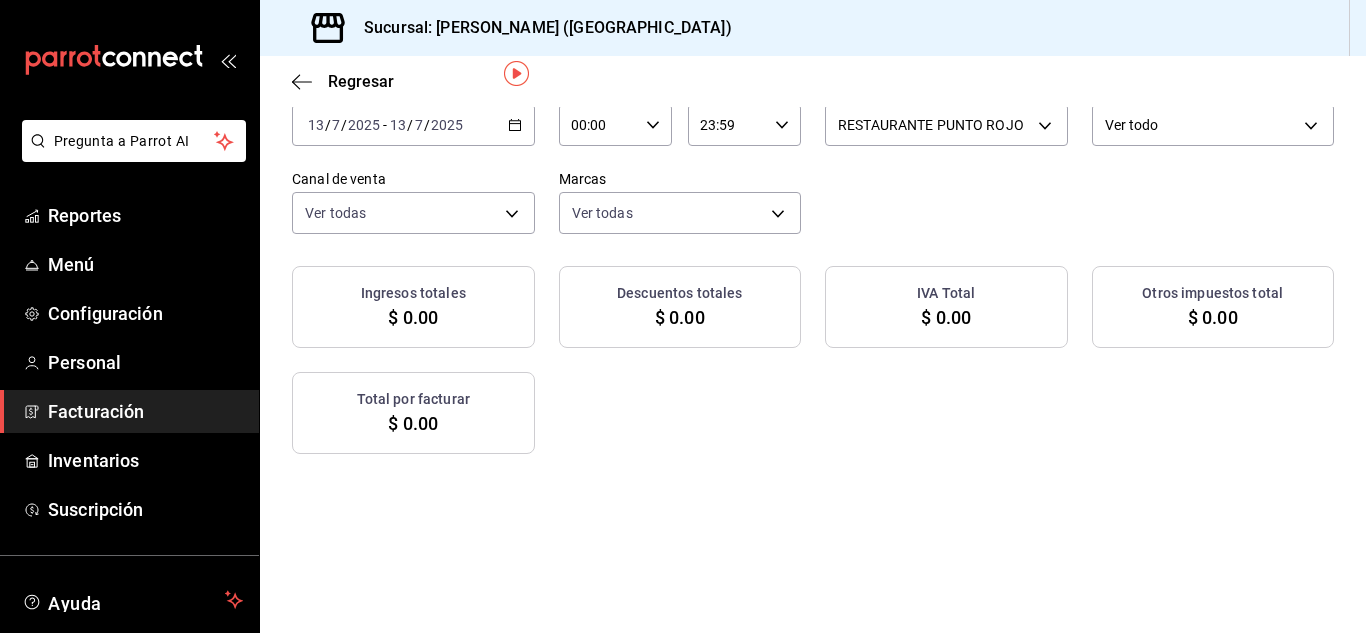 scroll, scrollTop: 22, scrollLeft: 0, axis: vertical 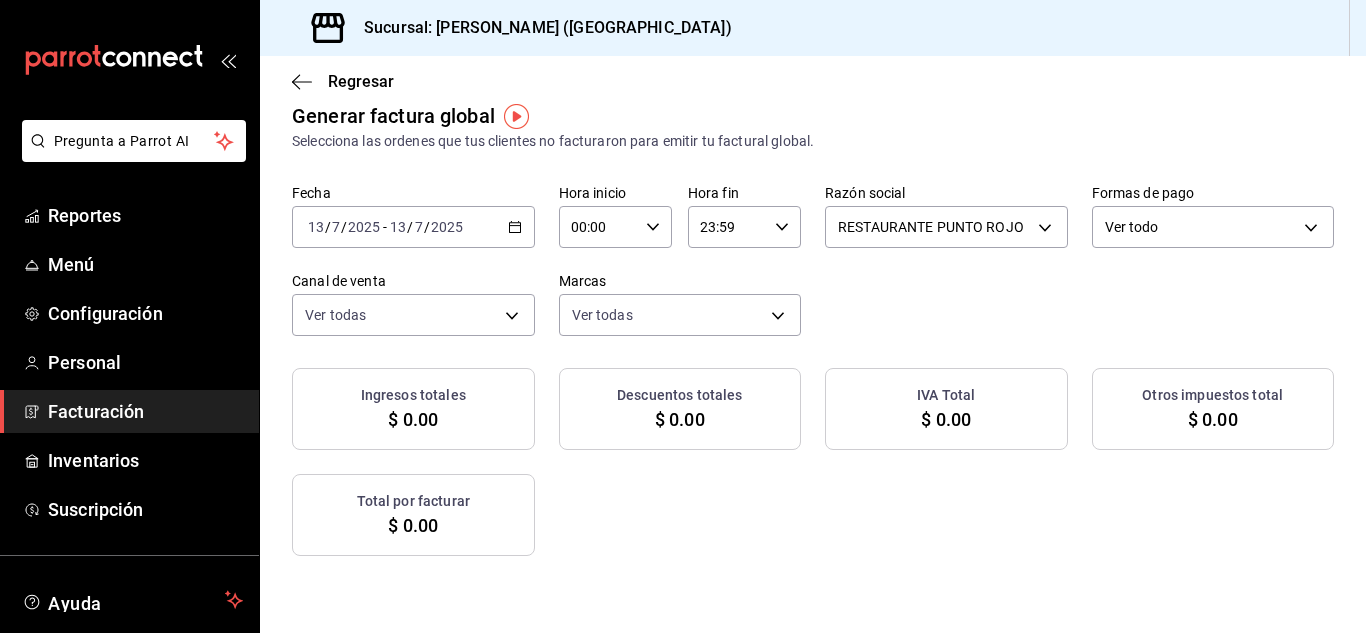 click 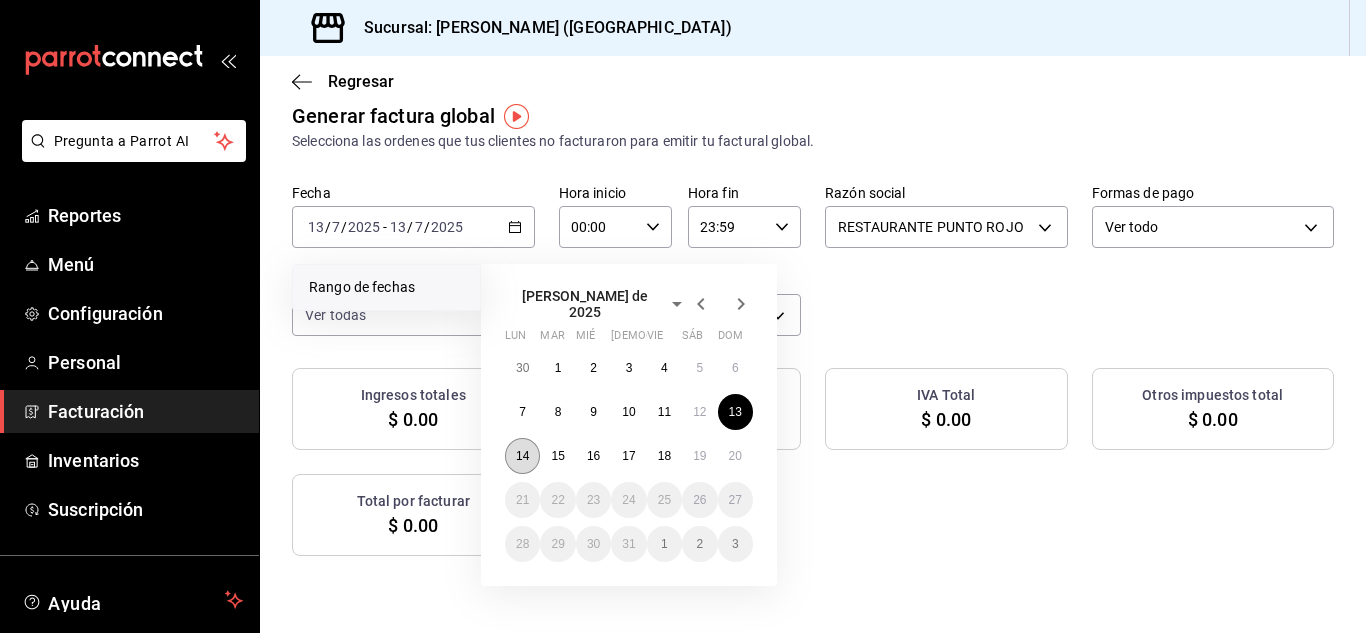 click on "14" at bounding box center [522, 456] 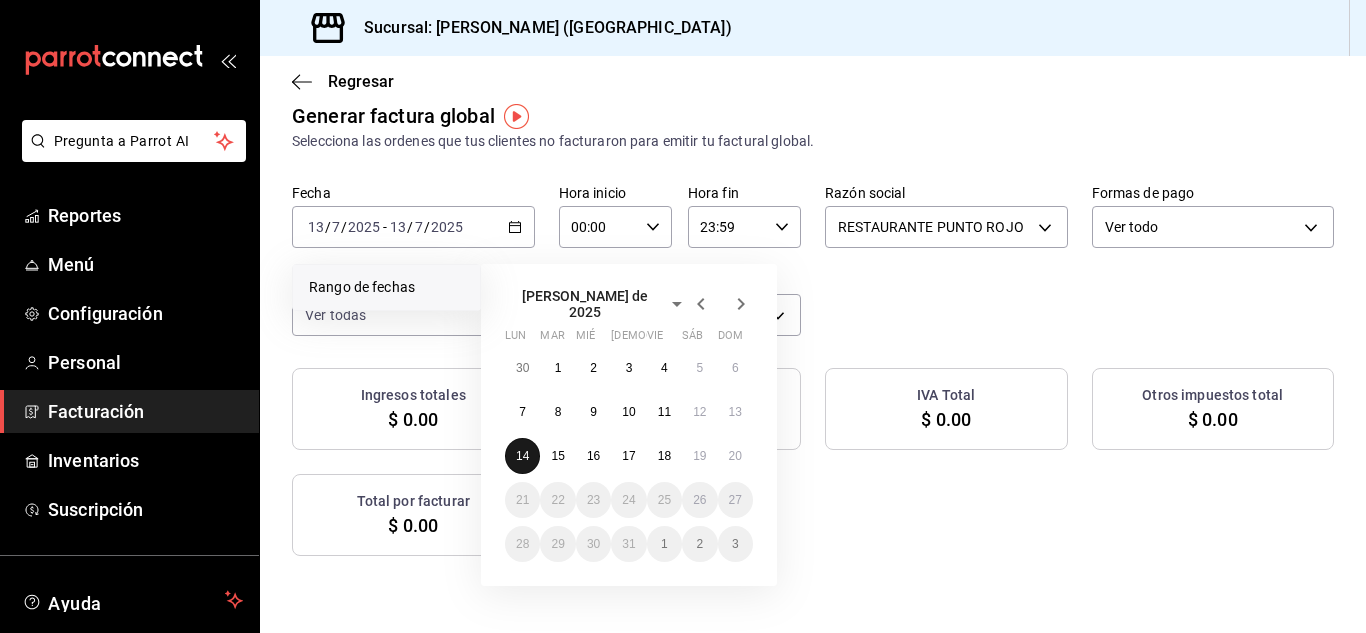 click on "14" at bounding box center [522, 456] 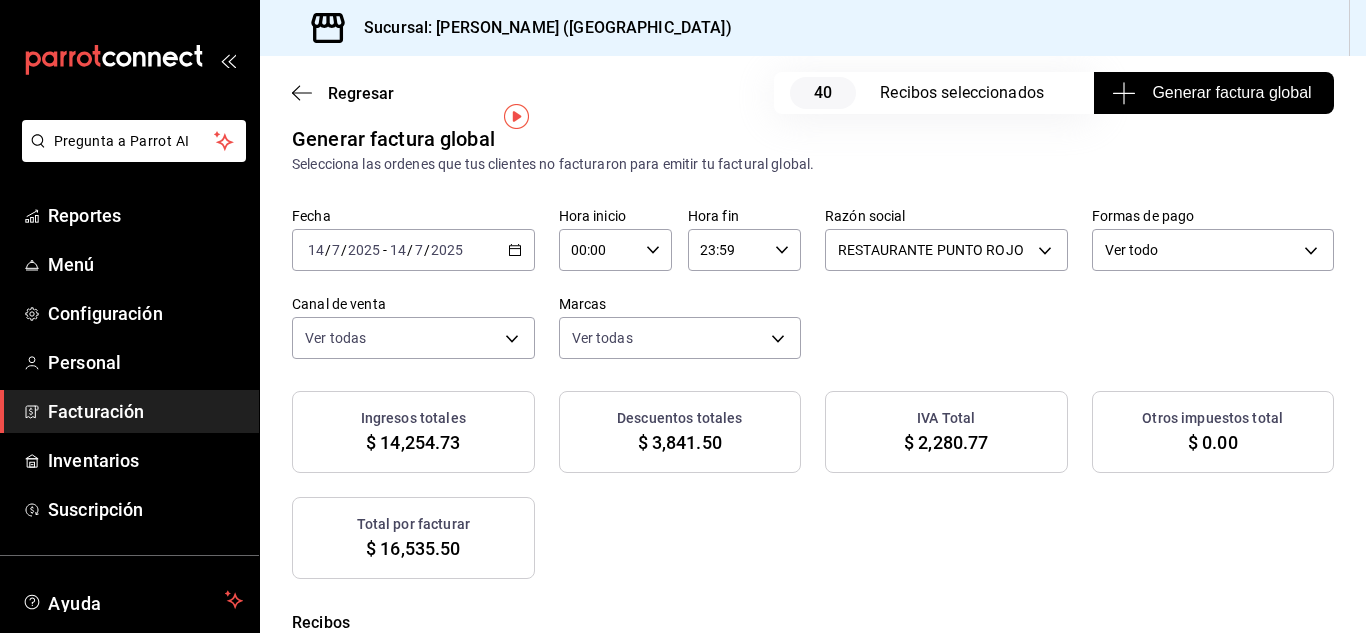 scroll, scrollTop: 45, scrollLeft: 0, axis: vertical 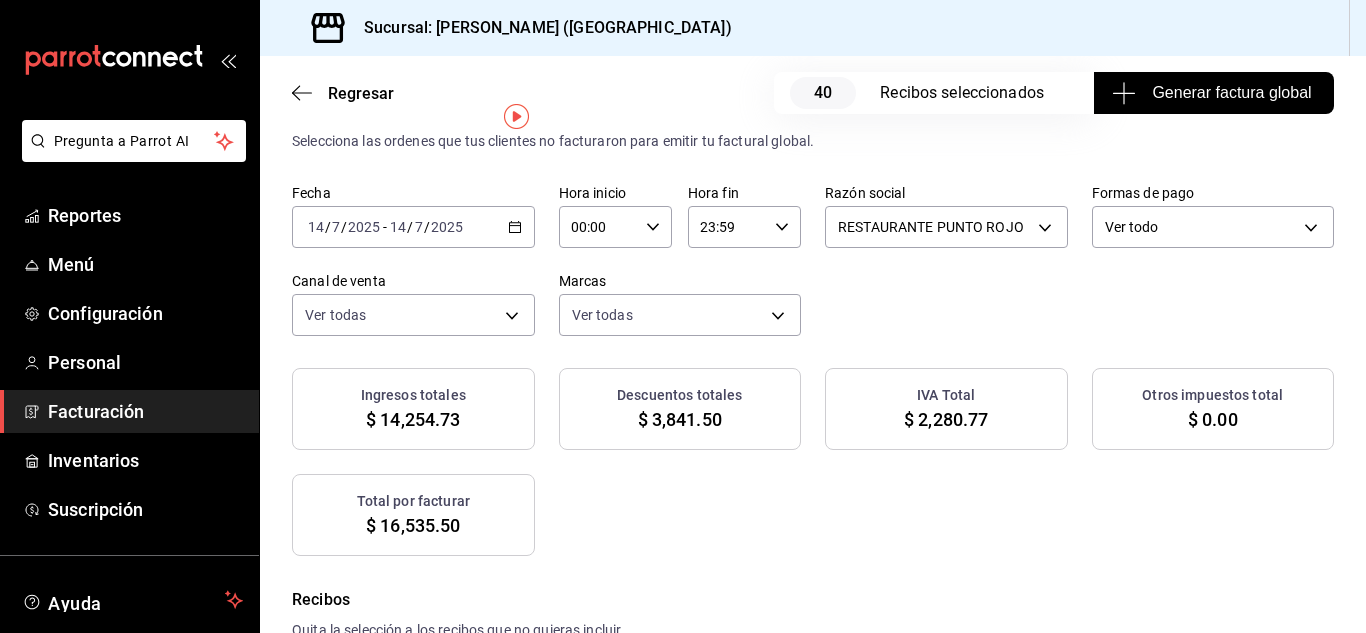 click on "Generar factura global" at bounding box center [1213, 93] 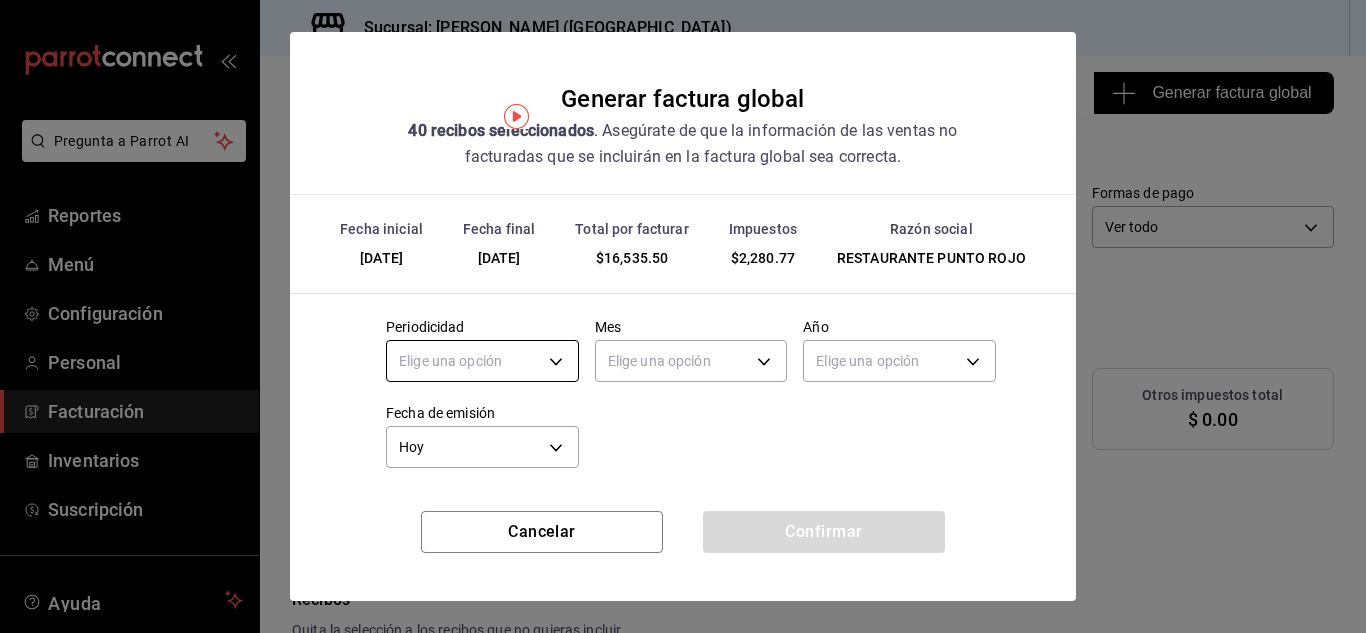 click on "Pregunta a Parrot AI Reportes   Menú   Configuración   Personal   Facturación   Inventarios   Suscripción   Ayuda Recomienda Parrot   [PERSON_NAME]   Sugerir nueva función   Sucursal: Nikkori ([GEOGRAPHIC_DATA]) Regresar 40 Recibos seleccionados Generar factura global Generar factura global Selecciona las ordenes que tus clientes no facturaron para emitir tu factural global. Fecha [DATE] [DATE] - [DATE] [DATE] Hora inicio 00:00 Hora inicio Hora fin 23:59 Hora fin Razón social RESTAURANTE PUNTO ROJO 5749a84e-6d60-4c90-92c5-fe83de78c063 Formas de pago Ver todo ALL Canal de venta Ver todas PARROT,UBER_EATS,RAPPI,DIDI_FOOD,ONLINE Marcas Ver todas 985a5b61-14d9-43ab-b2aa-55677bfd4284 Ingresos totales $ 14,254.73 Descuentos totales $ 3,841.50 IVA Total $ 2,280.77 Otros impuestos total $ 0.00 Total por facturar $ 16,535.50 Recibos Quita la selección a los recibos que no quieras incluir. Recuerda que sólo puedes generar facturas globales de hasta 1,000 recibos cada una. Fecha # de recibo IVA" at bounding box center (683, 316) 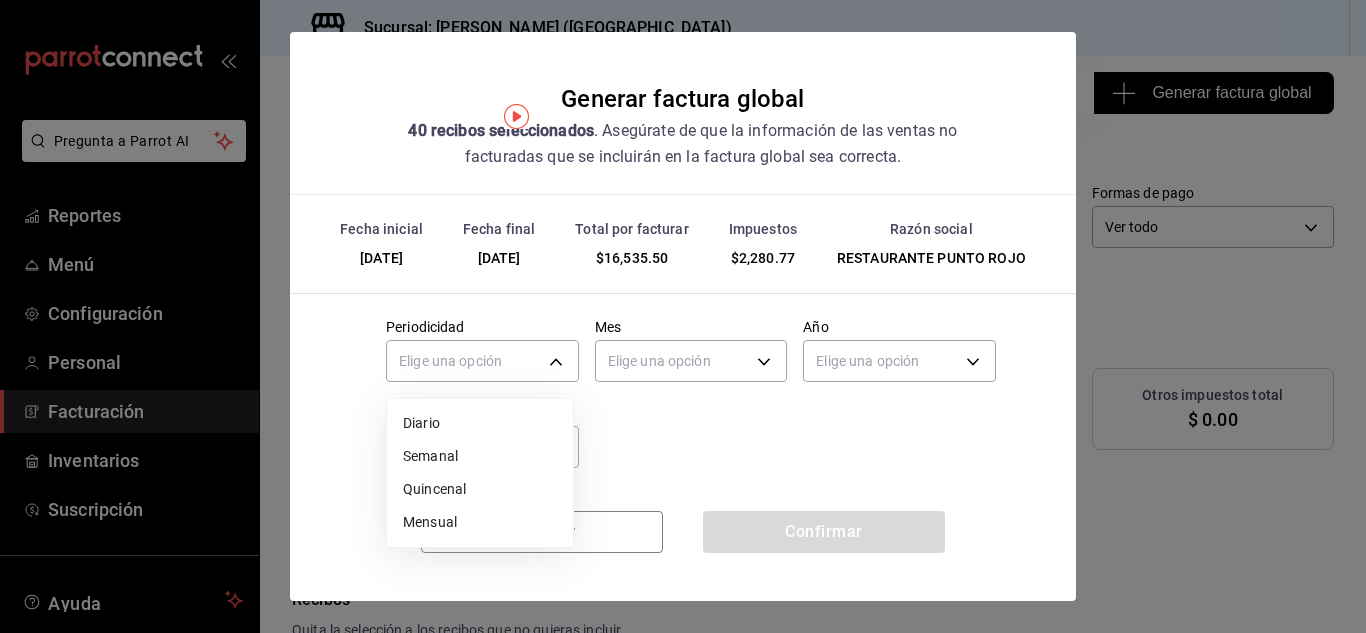 click on "Diario" at bounding box center [480, 423] 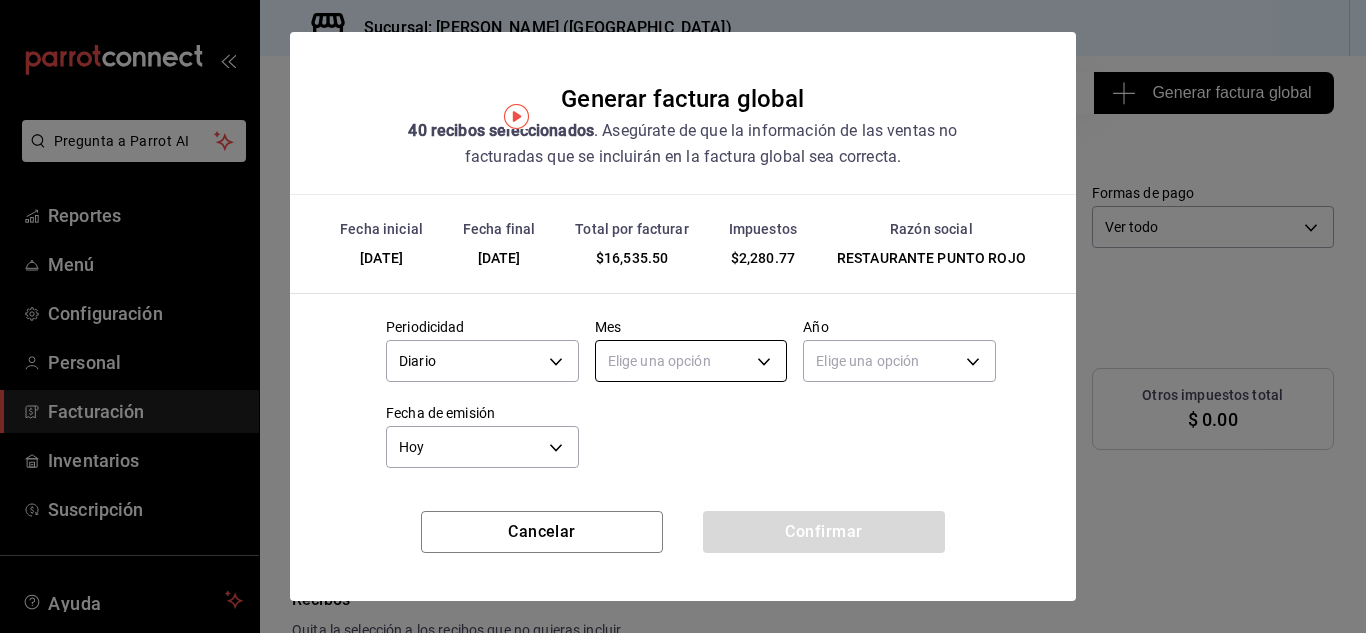 click on "Pregunta a Parrot AI Reportes   Menú   Configuración   Personal   Facturación   Inventarios   Suscripción   Ayuda Recomienda Parrot   [PERSON_NAME]   Sugerir nueva función   Sucursal: Nikkori ([GEOGRAPHIC_DATA]) Regresar 40 Recibos seleccionados Generar factura global Generar factura global Selecciona las ordenes que tus clientes no facturaron para emitir tu factural global. Fecha [DATE] [DATE] - [DATE] [DATE] Hora inicio 00:00 Hora inicio Hora fin 23:59 Hora fin Razón social RESTAURANTE PUNTO ROJO 5749a84e-6d60-4c90-92c5-fe83de78c063 Formas de pago Ver todo ALL Canal de venta Ver todas PARROT,UBER_EATS,RAPPI,DIDI_FOOD,ONLINE Marcas Ver todas 985a5b61-14d9-43ab-b2aa-55677bfd4284 Ingresos totales $ 14,254.73 Descuentos totales $ 3,841.50 IVA Total $ 2,280.77 Otros impuestos total $ 0.00 Total por facturar $ 16,535.50 Recibos Quita la selección a los recibos que no quieras incluir. Recuerda que sólo puedes generar facturas globales de hasta 1,000 recibos cada una. Fecha # de recibo IVA" at bounding box center (683, 316) 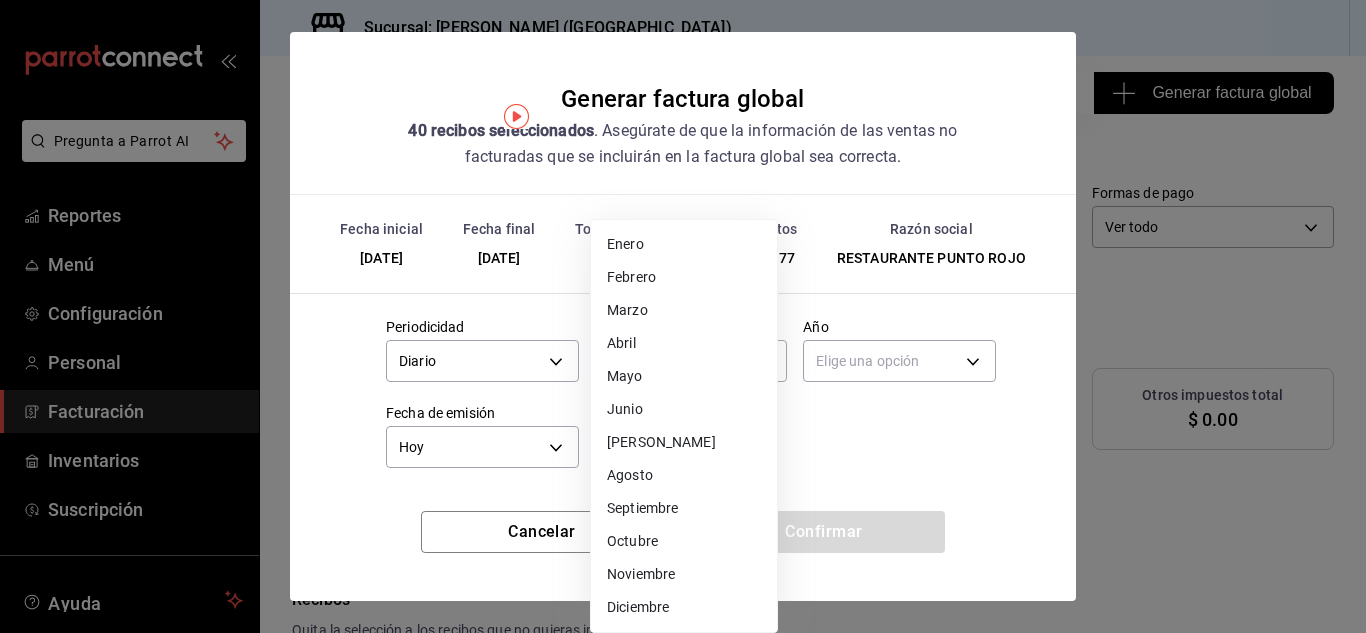 click on "[PERSON_NAME]" at bounding box center (684, 442) 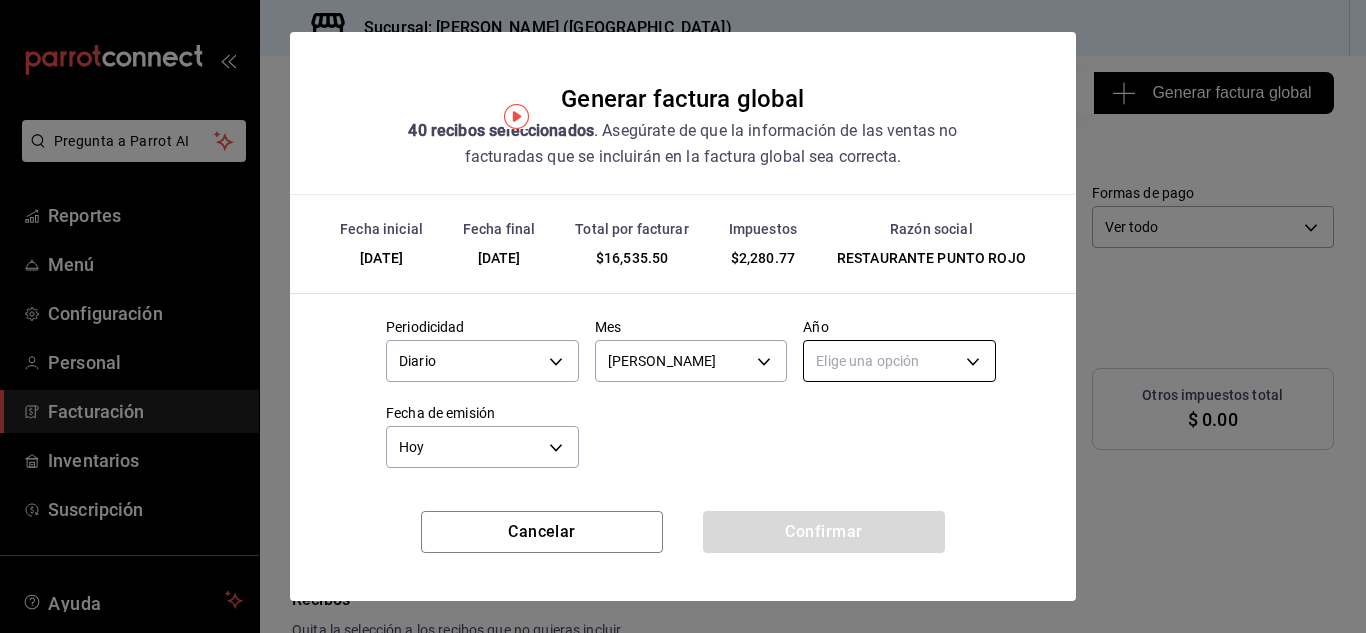 click on "Pregunta a Parrot AI Reportes   Menú   Configuración   Personal   Facturación   Inventarios   Suscripción   Ayuda Recomienda Parrot   [PERSON_NAME]   Sugerir nueva función   Sucursal: Nikkori ([GEOGRAPHIC_DATA]) Regresar 40 Recibos seleccionados Generar factura global Generar factura global Selecciona las ordenes que tus clientes no facturaron para emitir tu factural global. Fecha [DATE] [DATE] - [DATE] [DATE] Hora inicio 00:00 Hora inicio Hora fin 23:59 Hora fin Razón social RESTAURANTE PUNTO ROJO 5749a84e-6d60-4c90-92c5-fe83de78c063 Formas de pago Ver todo ALL Canal de venta Ver todas PARROT,UBER_EATS,RAPPI,DIDI_FOOD,ONLINE Marcas Ver todas 985a5b61-14d9-43ab-b2aa-55677bfd4284 Ingresos totales $ 14,254.73 Descuentos totales $ 3,841.50 IVA Total $ 2,280.77 Otros impuestos total $ 0.00 Total por facturar $ 16,535.50 Recibos Quita la selección a los recibos que no quieras incluir. Recuerda que sólo puedes generar facturas globales de hasta 1,000 recibos cada una. Fecha # de recibo IVA" at bounding box center [683, 316] 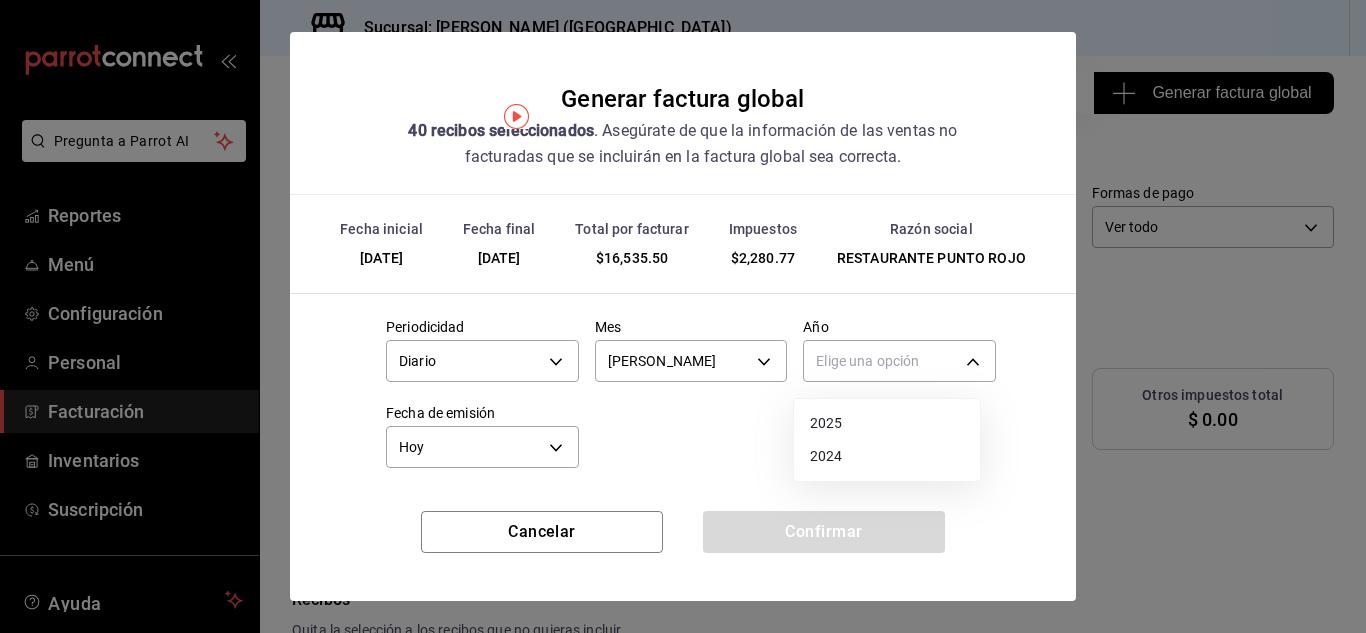 click on "2025" at bounding box center (887, 423) 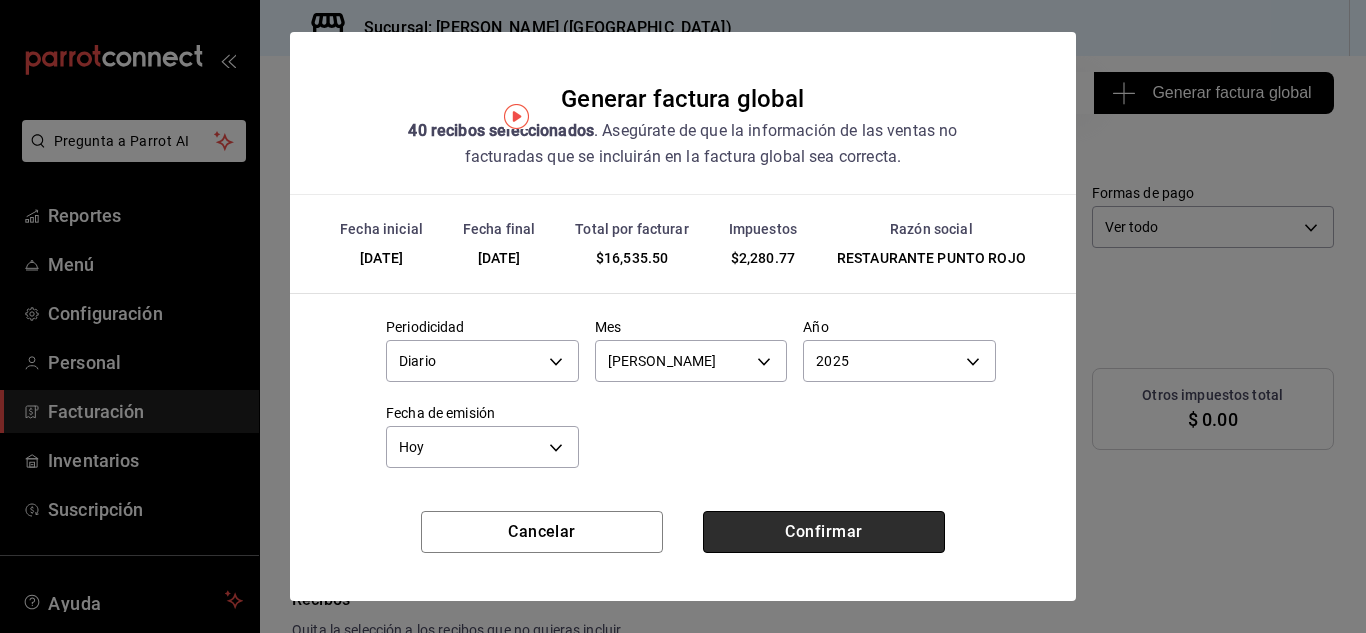 click on "Confirmar" at bounding box center (824, 532) 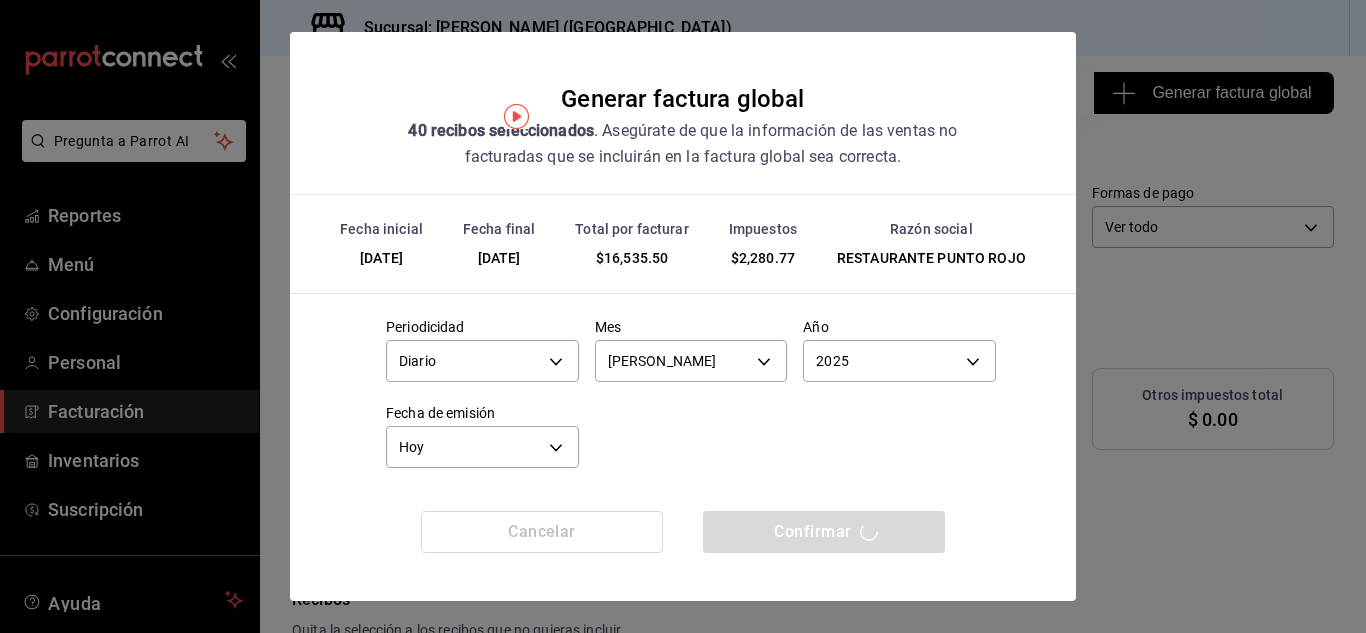 click on "Fecha inicial [DATE] Fecha final [DATE] Total por facturar $16,535.50 Impuestos $2,280.77 Razón social RESTAURANTE PUNTO ROJO Periodicidad Diario DAILY Mes [PERSON_NAME] 7 Año 2025 2025 Fecha de emisión Hoy [DATE]" at bounding box center (683, 353) 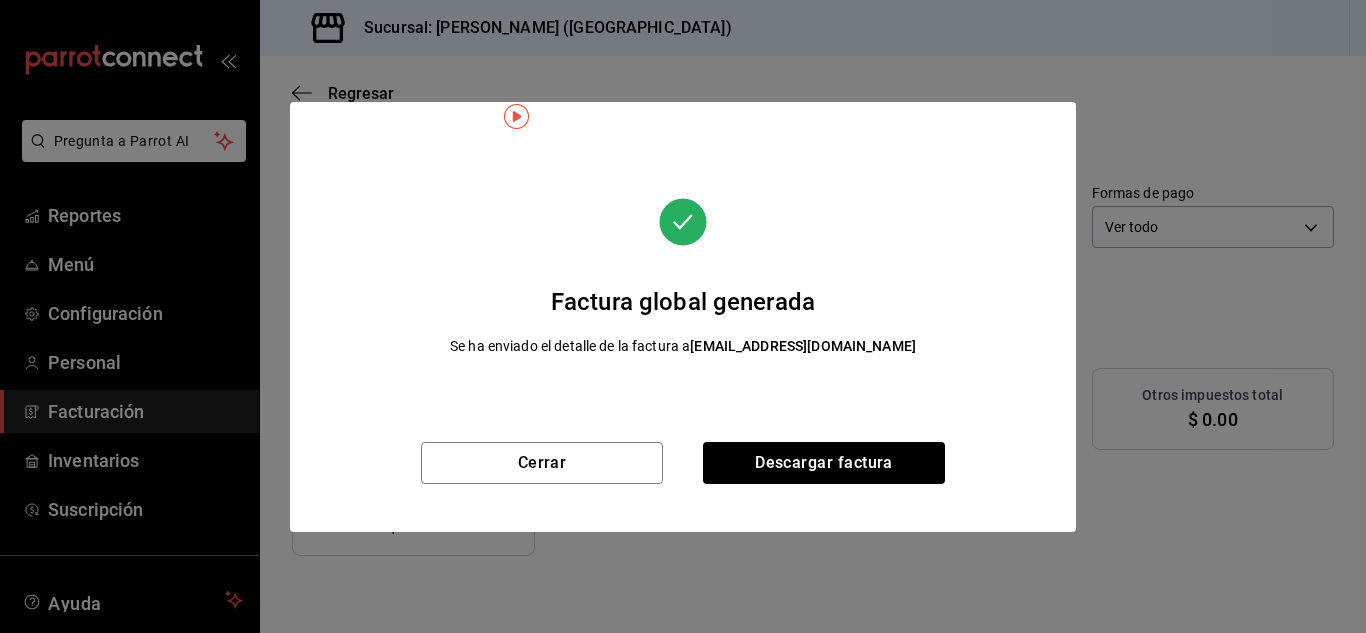 scroll, scrollTop: 22, scrollLeft: 0, axis: vertical 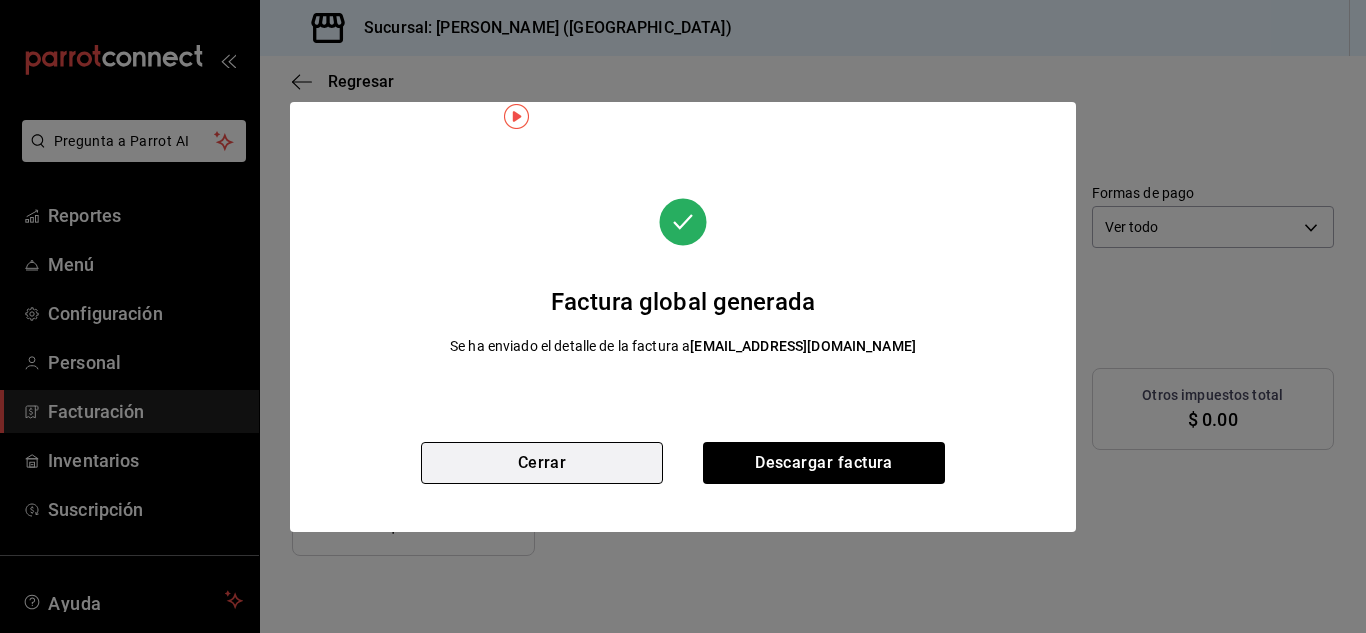 click on "Cerrar" at bounding box center [542, 463] 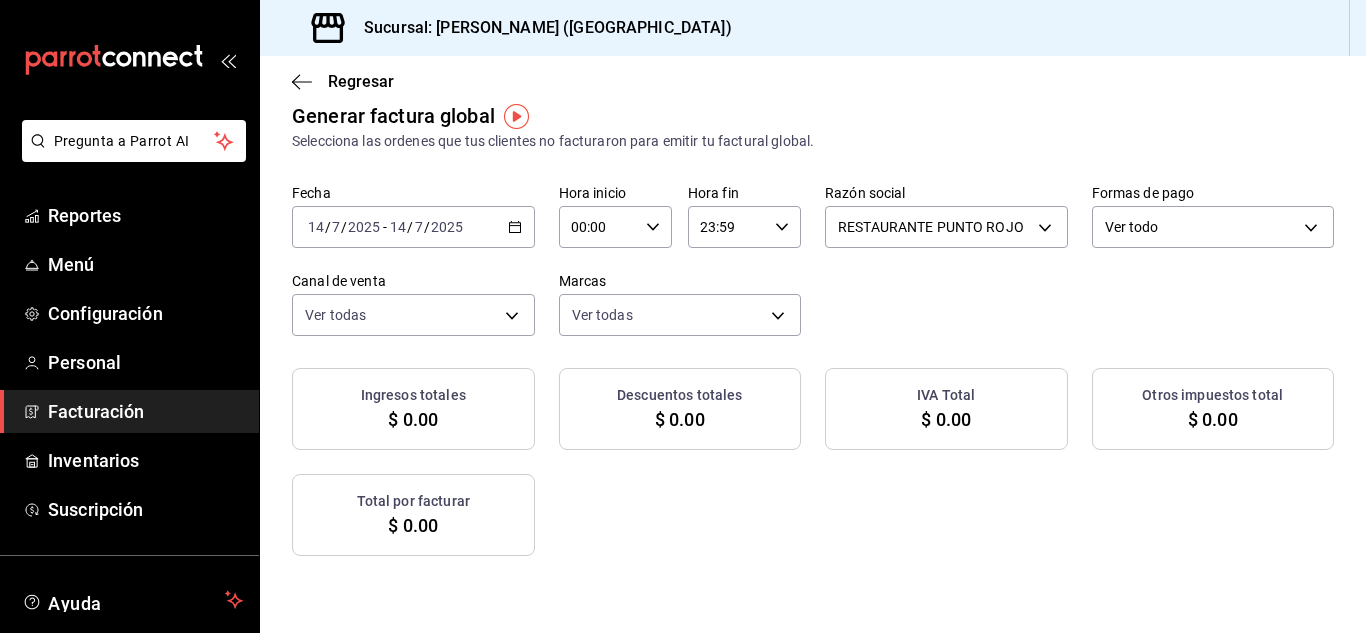 click 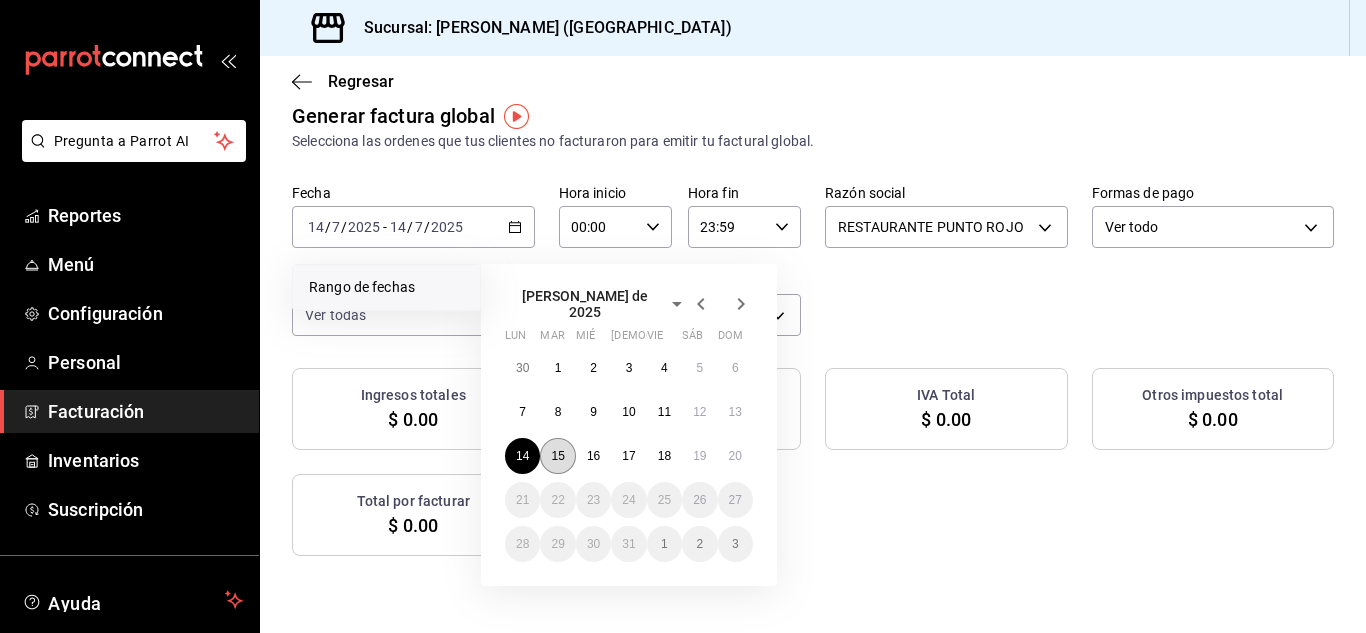 click on "15" at bounding box center [557, 456] 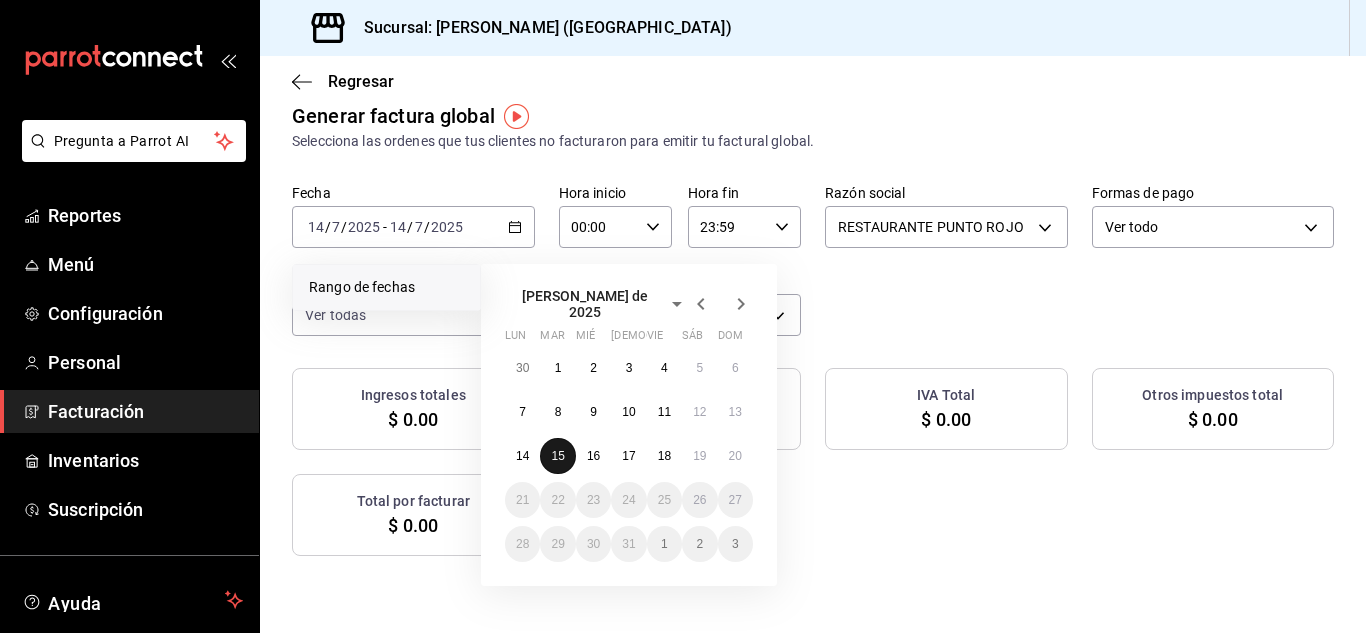 click on "15" at bounding box center (557, 456) 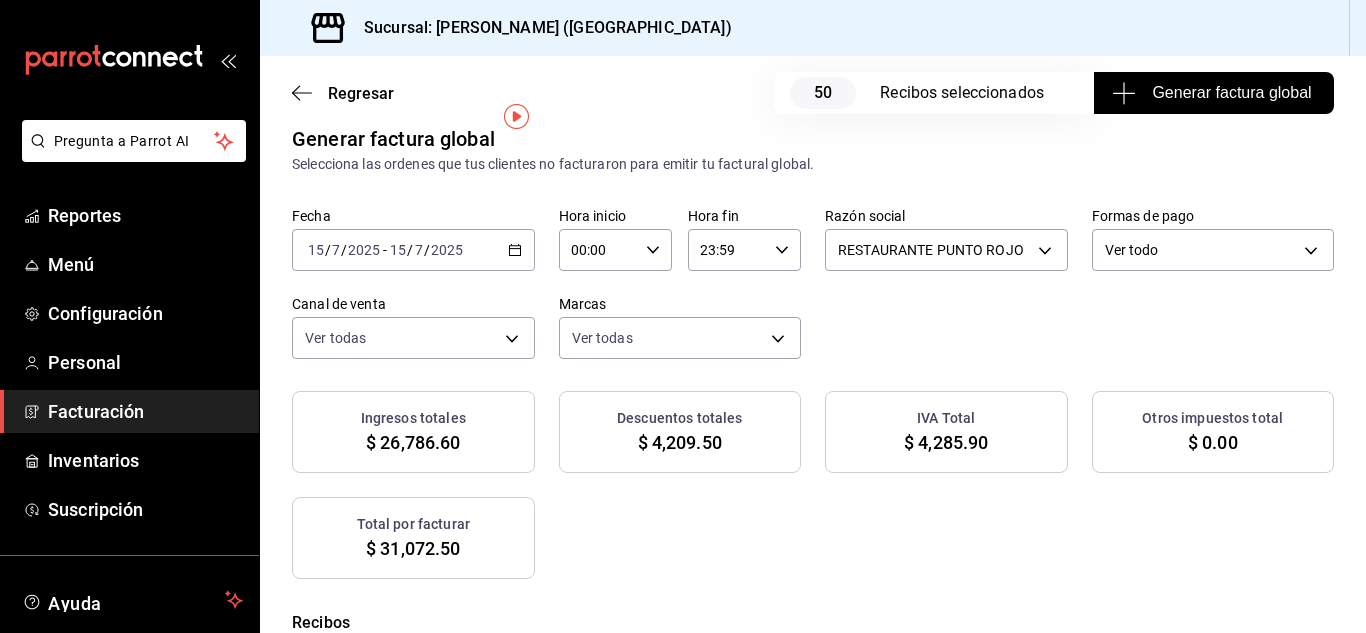 scroll, scrollTop: 45, scrollLeft: 0, axis: vertical 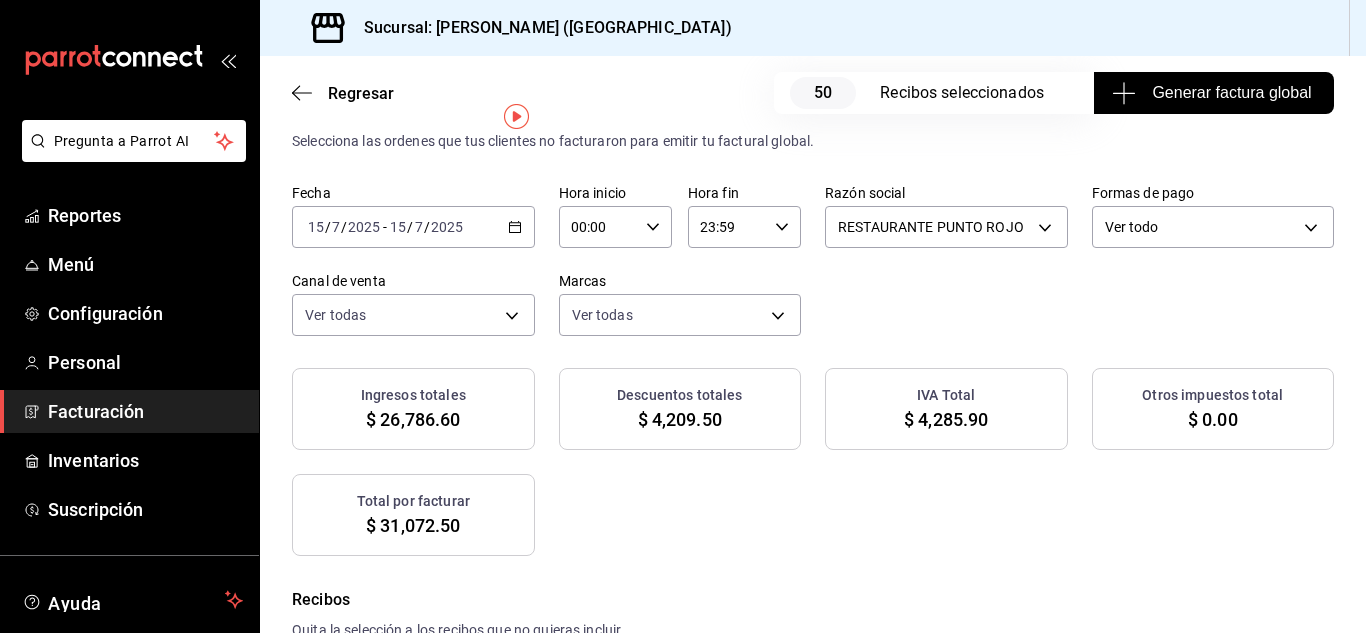 drag, startPoint x: 564, startPoint y: 443, endPoint x: 845, endPoint y: 184, distance: 382.15442 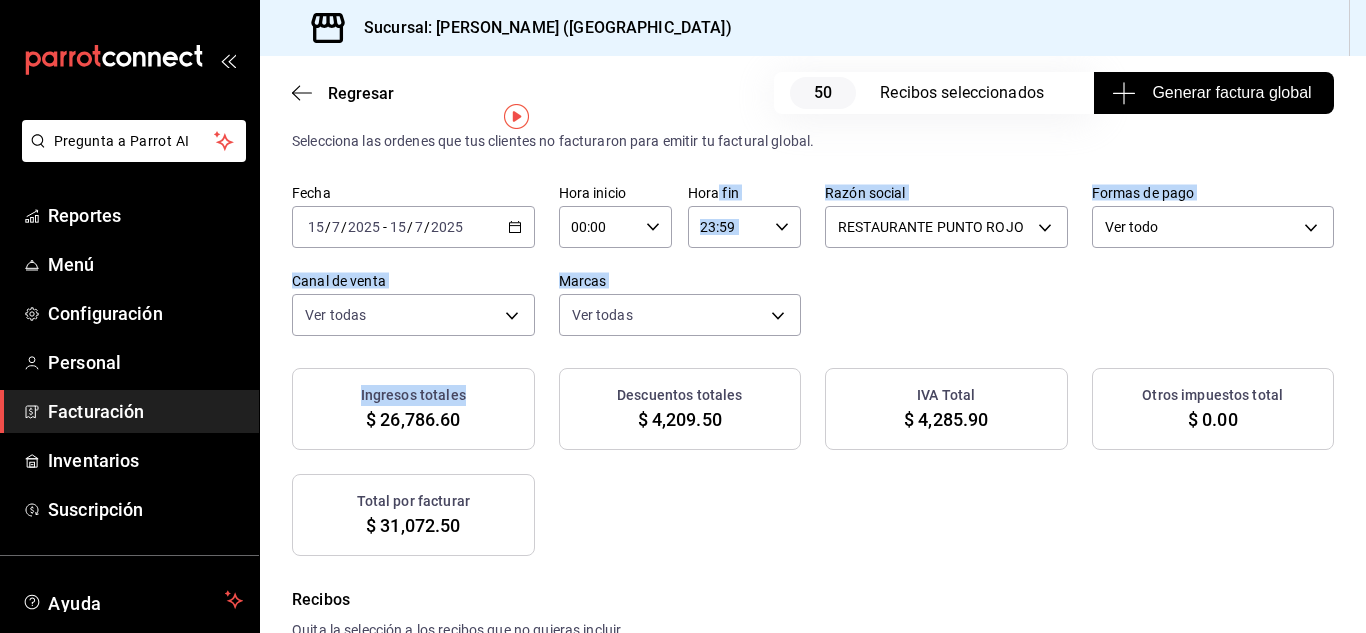 click on "Generar factura global" at bounding box center [1213, 93] 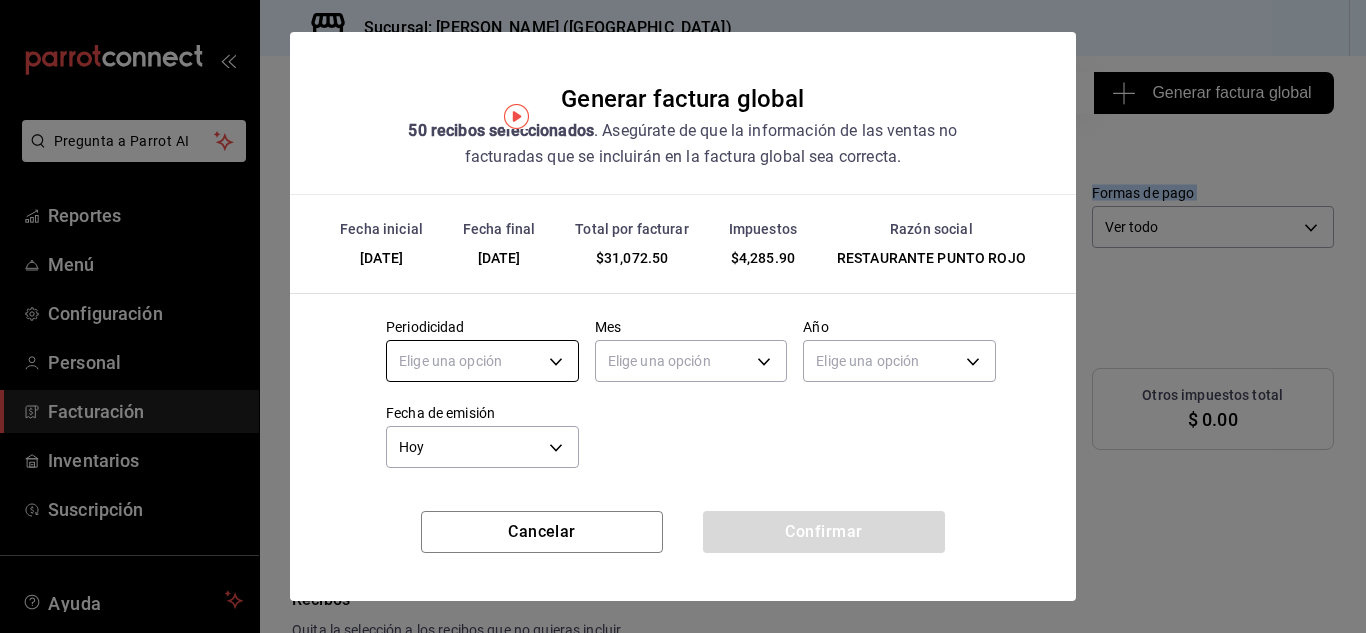 click on "Pregunta a Parrot AI Reportes   Menú   Configuración   Personal   Facturación   Inventarios   Suscripción   Ayuda Recomienda Parrot   [PERSON_NAME]   Sugerir nueva función   Sucursal: Nikkori ([GEOGRAPHIC_DATA]) Regresar 50 Recibos seleccionados Generar factura global Generar factura global Selecciona las ordenes que tus clientes no facturaron para emitir tu factural global. Fecha [DATE] [DATE] - [DATE] [DATE] Hora inicio 00:00 Hora inicio Hora fin 23:59 Hora fin Razón social RESTAURANTE PUNTO ROJO 5749a84e-6d60-4c90-92c5-fe83de78c063 Formas de pago Ver todo ALL Canal de venta Ver todas PARROT,UBER_EATS,RAPPI,DIDI_FOOD,ONLINE Marcas Ver todas 985a5b61-14d9-43ab-b2aa-55677bfd4284 Ingresos totales $ 26,786.60 Descuentos totales $ 4,209.50 IVA Total $ 4,285.90 Otros impuestos total $ 0.00 Total por facturar $ 31,072.50 Recibos Quita la selección a los recibos que no quieras incluir. Recuerda que sólo puedes generar facturas globales de hasta 1,000 recibos cada una. Fecha # de recibo IVA" at bounding box center [683, 316] 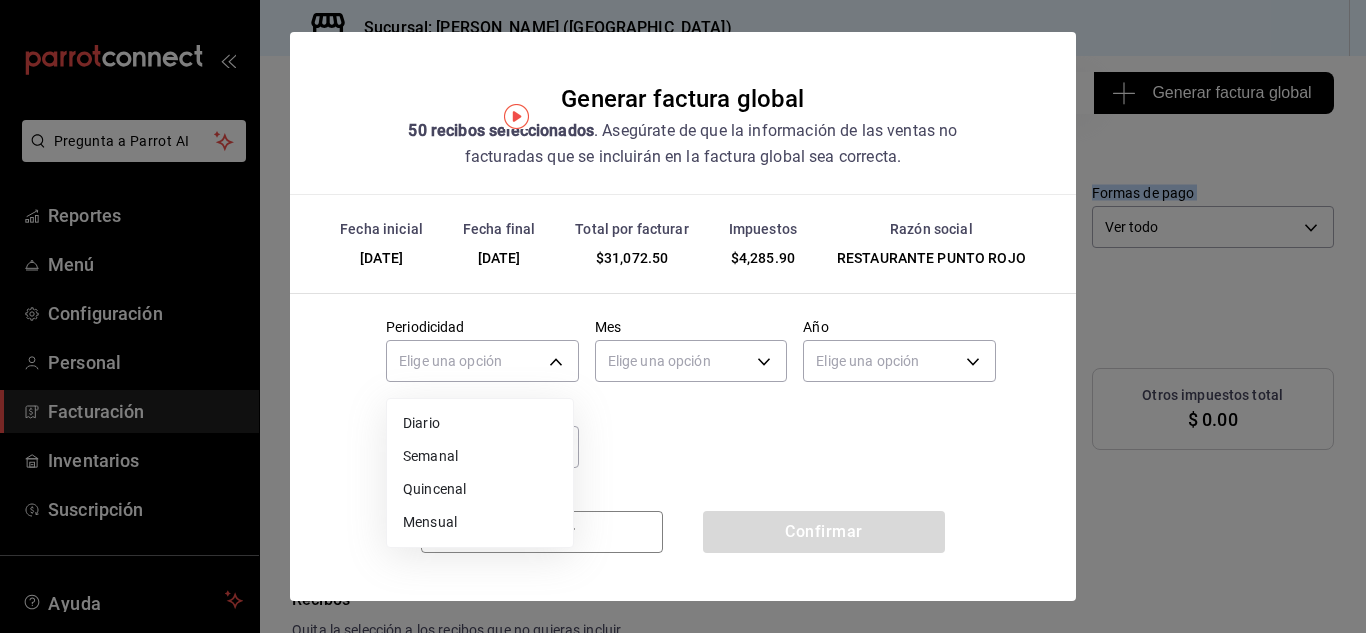 click on "Diario" at bounding box center (480, 423) 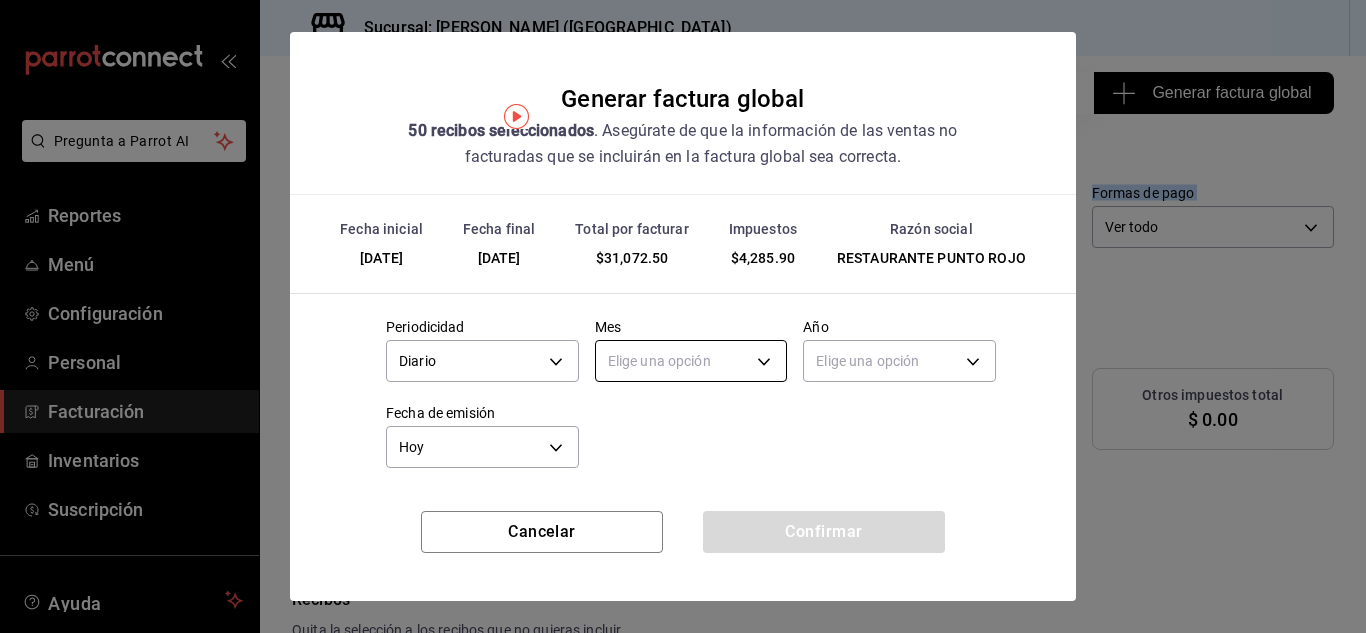 click on "Pregunta a Parrot AI Reportes   Menú   Configuración   Personal   Facturación   Inventarios   Suscripción   Ayuda Recomienda Parrot   [PERSON_NAME]   Sugerir nueva función   Sucursal: Nikkori ([GEOGRAPHIC_DATA]) Regresar 50 Recibos seleccionados Generar factura global Generar factura global Selecciona las ordenes que tus clientes no facturaron para emitir tu factural global. Fecha [DATE] [DATE] - [DATE] [DATE] Hora inicio 00:00 Hora inicio Hora fin 23:59 Hora fin Razón social RESTAURANTE PUNTO ROJO 5749a84e-6d60-4c90-92c5-fe83de78c063 Formas de pago Ver todo ALL Canal de venta Ver todas PARROT,UBER_EATS,RAPPI,DIDI_FOOD,ONLINE Marcas Ver todas 985a5b61-14d9-43ab-b2aa-55677bfd4284 Ingresos totales $ 26,786.60 Descuentos totales $ 4,209.50 IVA Total $ 4,285.90 Otros impuestos total $ 0.00 Total por facturar $ 31,072.50 Recibos Quita la selección a los recibos que no quieras incluir. Recuerda que sólo puedes generar facturas globales de hasta 1,000 recibos cada una. Fecha # de recibo IVA" at bounding box center (683, 316) 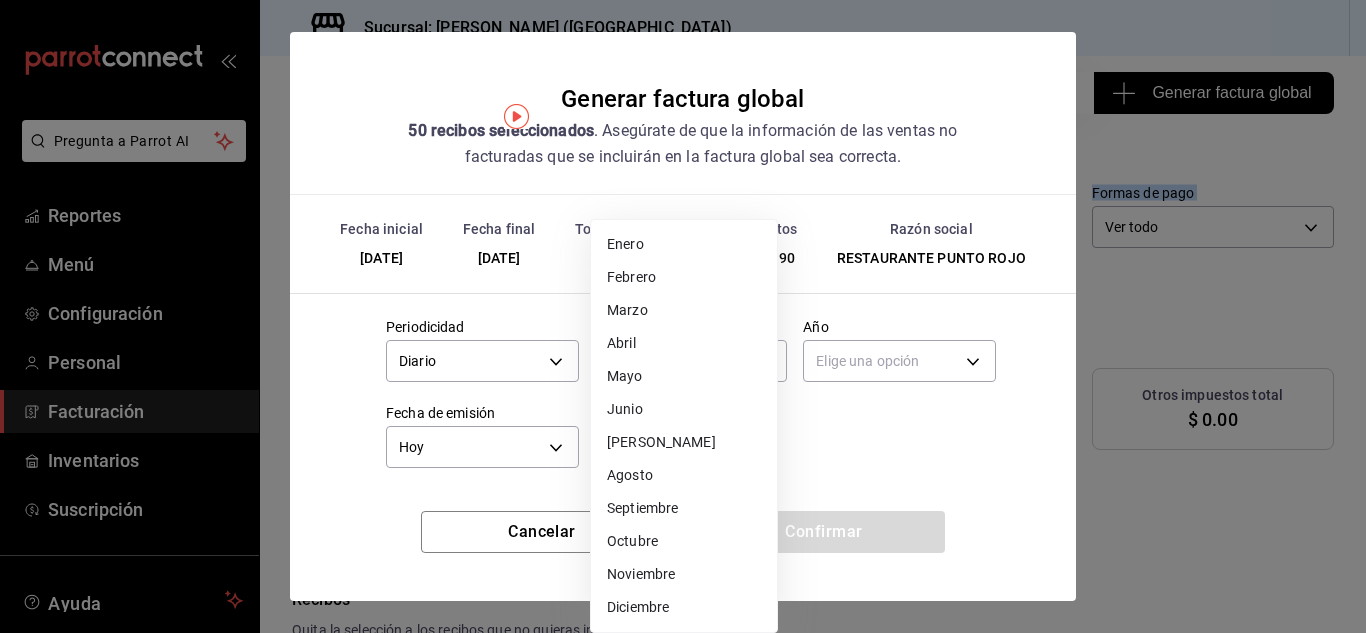 click on "[PERSON_NAME]" at bounding box center [684, 442] 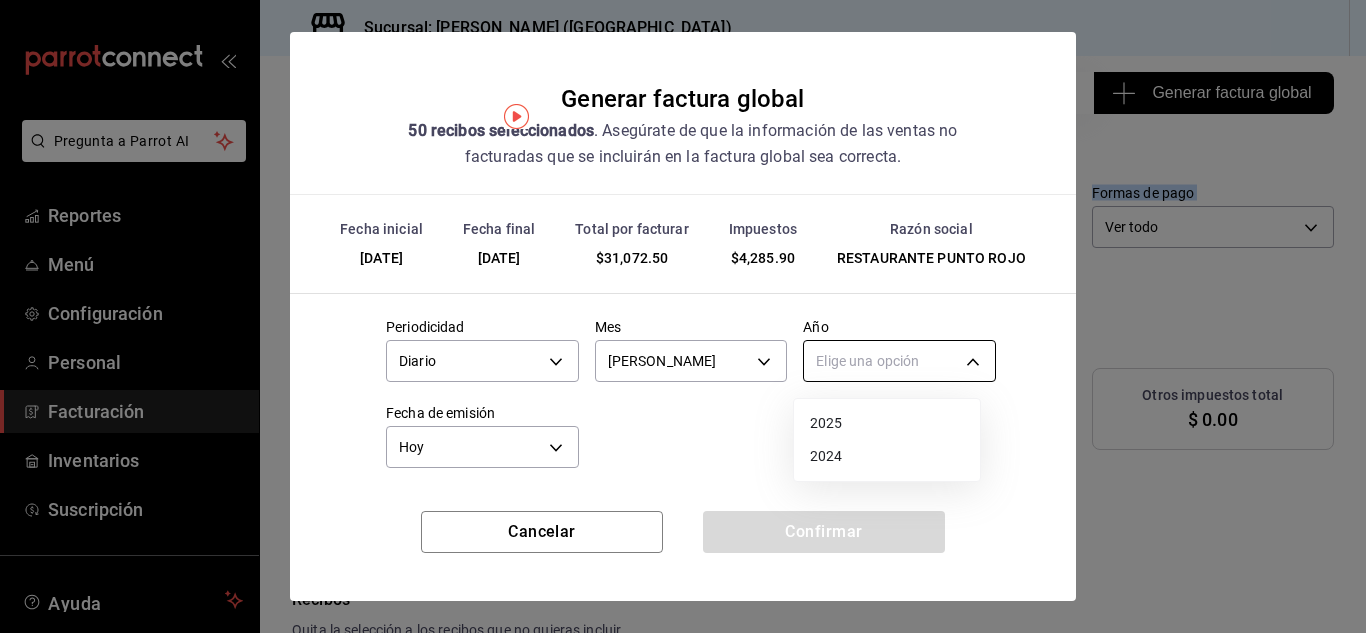click on "Pregunta a Parrot AI Reportes   Menú   Configuración   Personal   Facturación   Inventarios   Suscripción   Ayuda Recomienda Parrot   [PERSON_NAME]   Sugerir nueva función   Sucursal: Nikkori ([GEOGRAPHIC_DATA]) Regresar 50 Recibos seleccionados Generar factura global Generar factura global Selecciona las ordenes que tus clientes no facturaron para emitir tu factural global. Fecha [DATE] [DATE] - [DATE] [DATE] Hora inicio 00:00 Hora inicio Hora fin 23:59 Hora fin Razón social RESTAURANTE PUNTO ROJO 5749a84e-6d60-4c90-92c5-fe83de78c063 Formas de pago Ver todo ALL Canal de venta Ver todas PARROT,UBER_EATS,RAPPI,DIDI_FOOD,ONLINE Marcas Ver todas 985a5b61-14d9-43ab-b2aa-55677bfd4284 Ingresos totales $ 26,786.60 Descuentos totales $ 4,209.50 IVA Total $ 4,285.90 Otros impuestos total $ 0.00 Total por facturar $ 31,072.50 Recibos Quita la selección a los recibos que no quieras incluir. Recuerda que sólo puedes generar facturas globales de hasta 1,000 recibos cada una. Fecha # de recibo IVA" at bounding box center (683, 316) 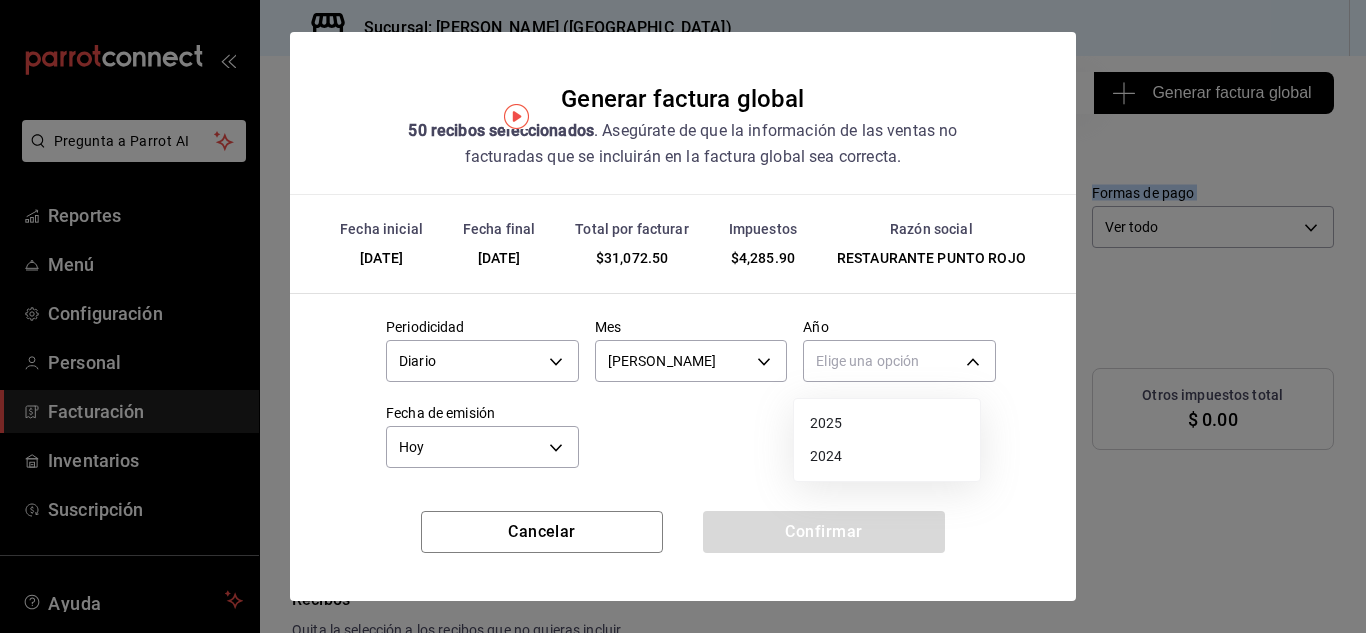 click on "2025" at bounding box center [887, 423] 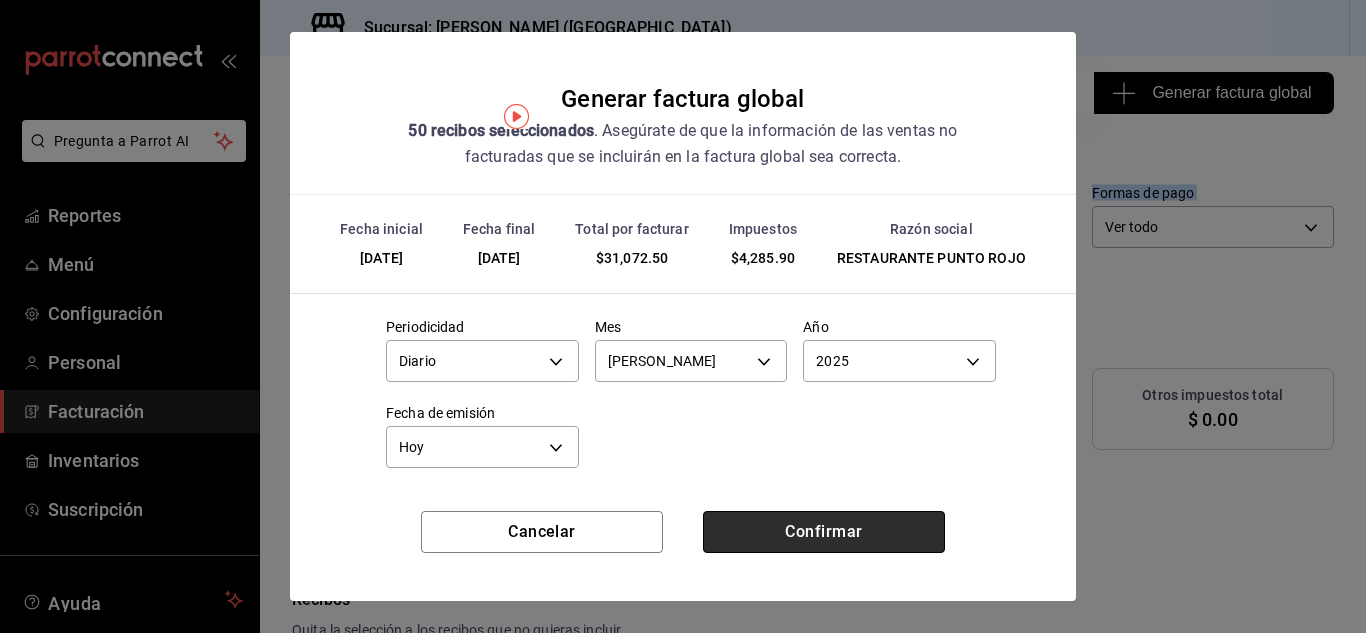 click on "Confirmar" at bounding box center (824, 532) 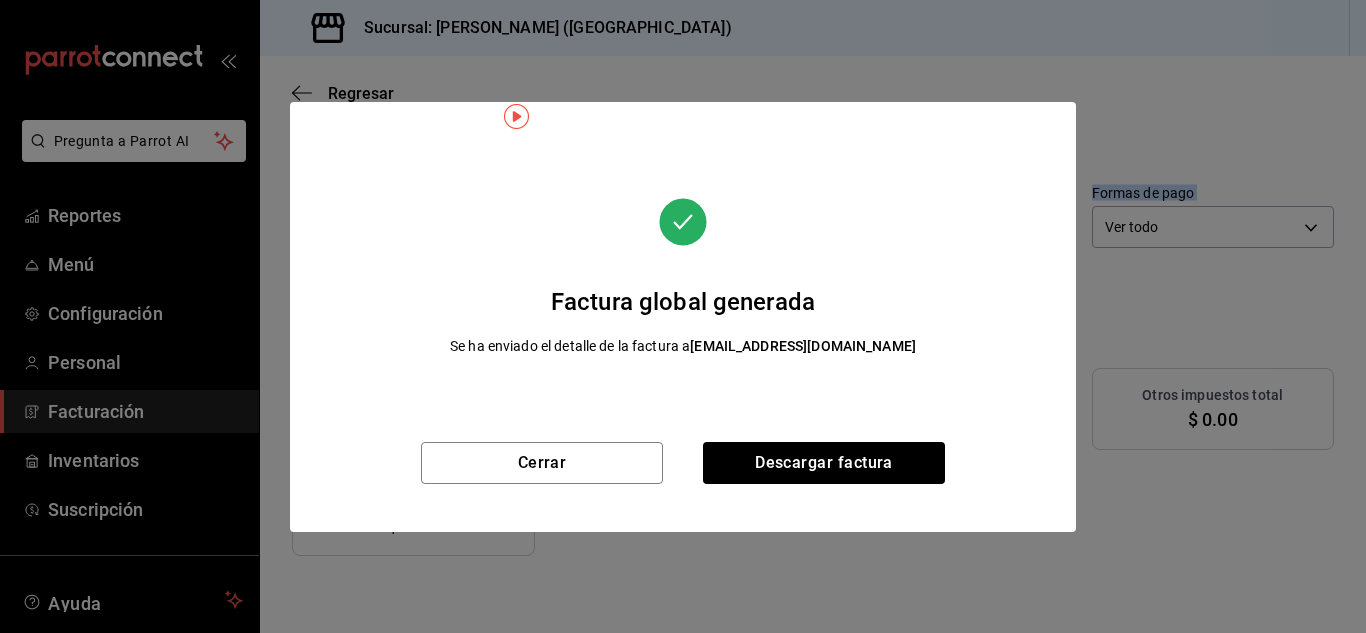 scroll, scrollTop: 22, scrollLeft: 0, axis: vertical 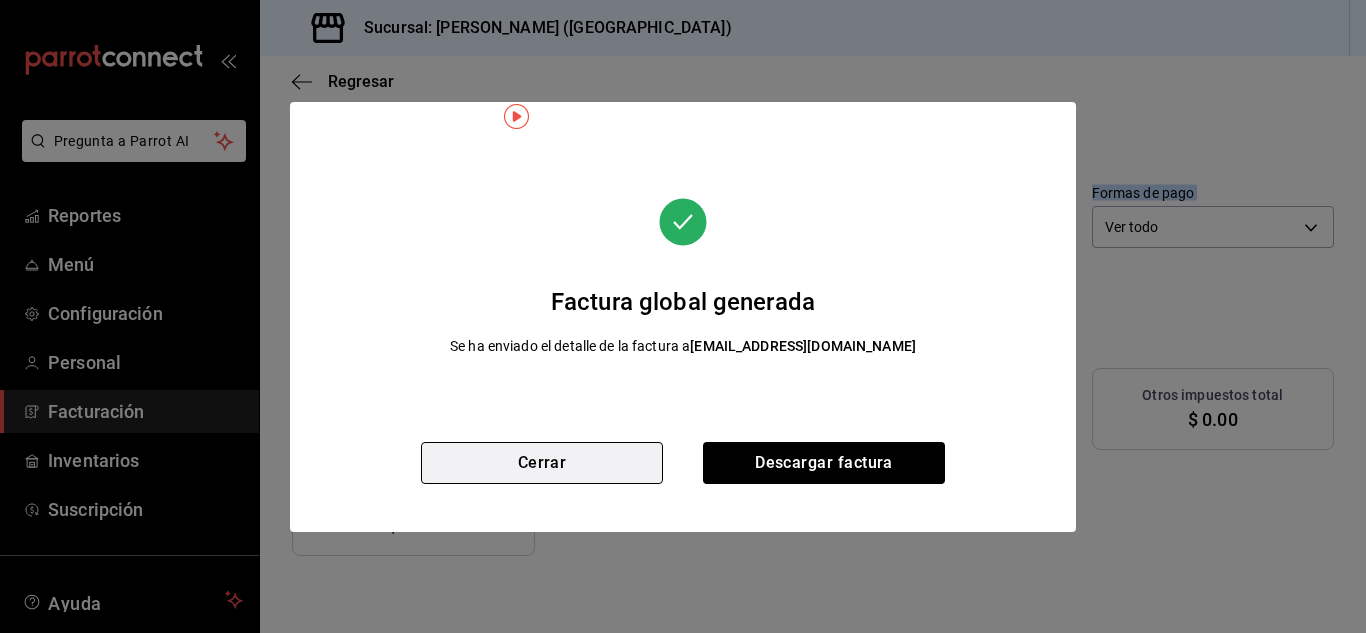 click on "Cerrar" at bounding box center (542, 463) 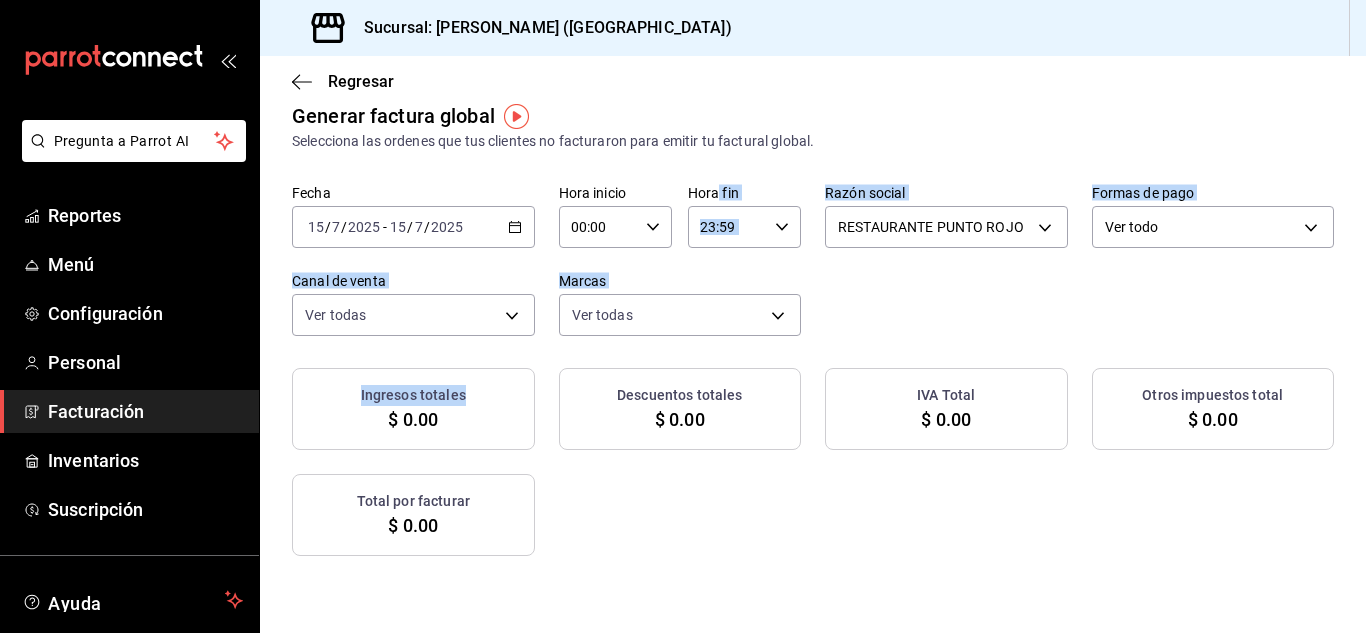 click 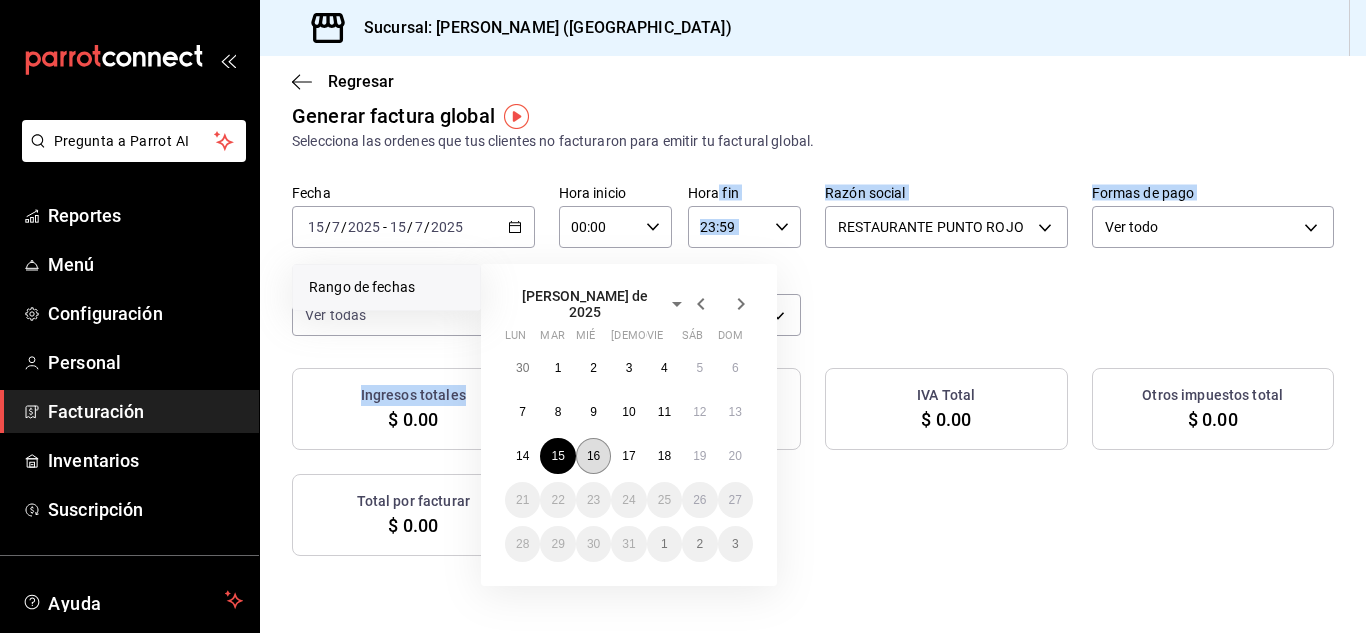 click on "16" at bounding box center [593, 456] 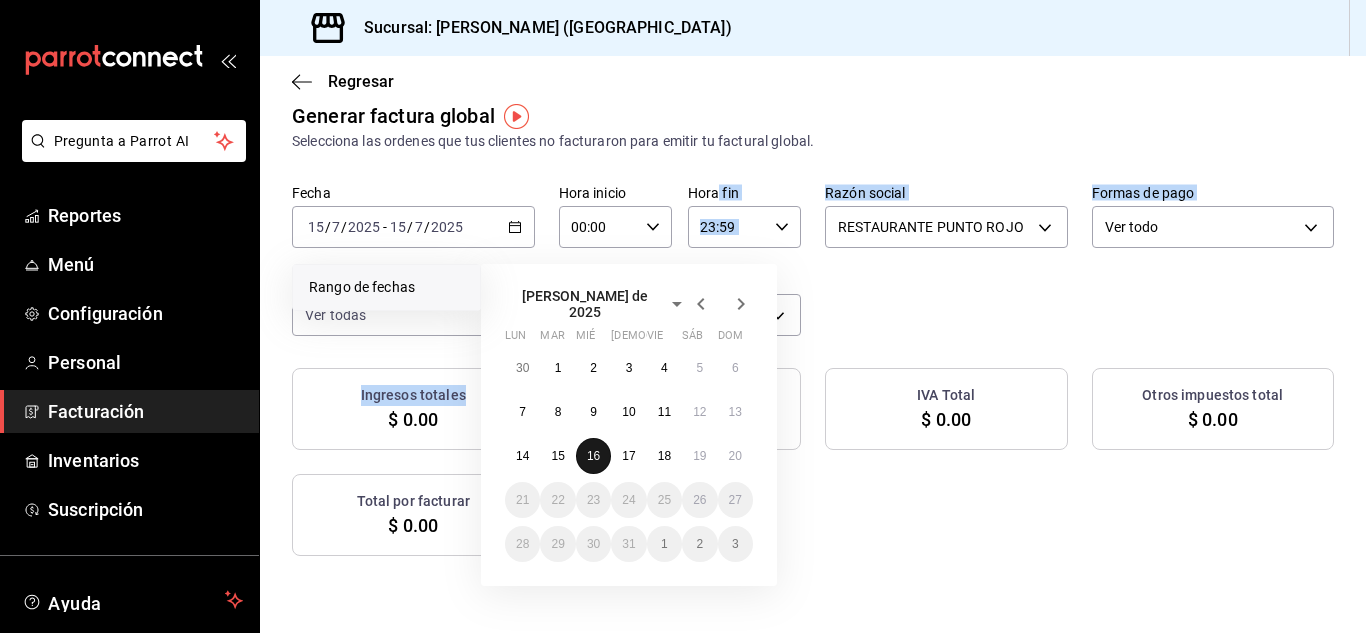 click on "16" at bounding box center [593, 456] 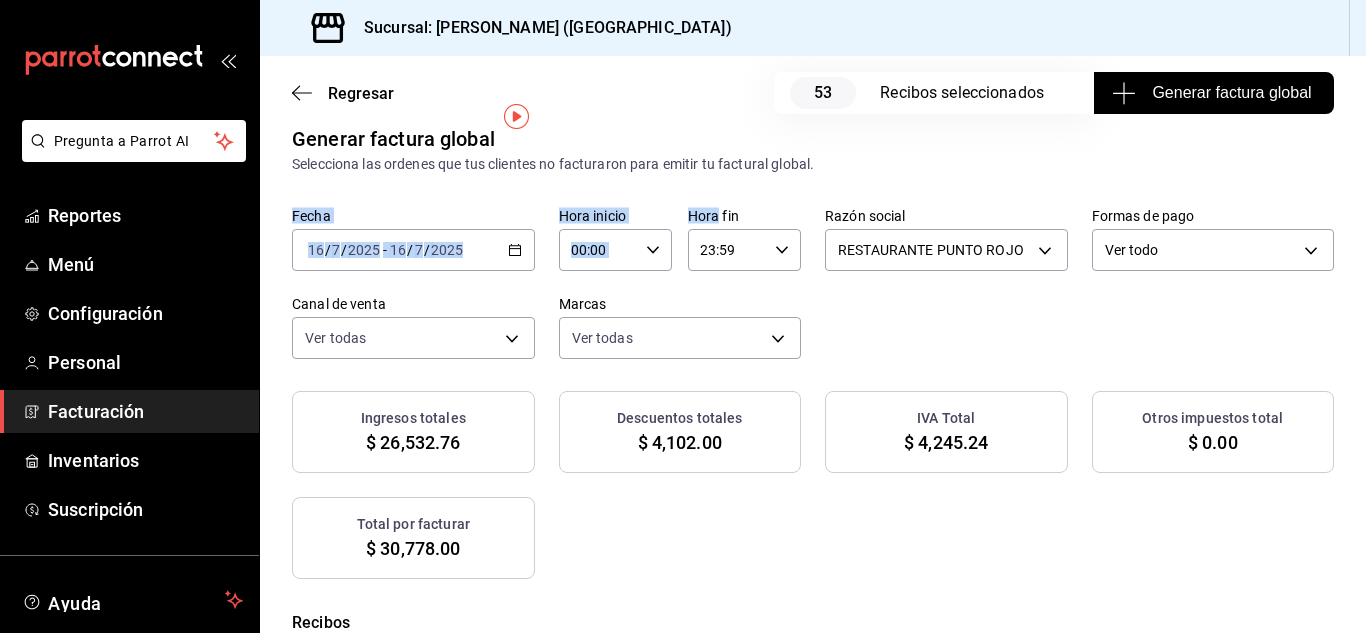 scroll, scrollTop: 45, scrollLeft: 0, axis: vertical 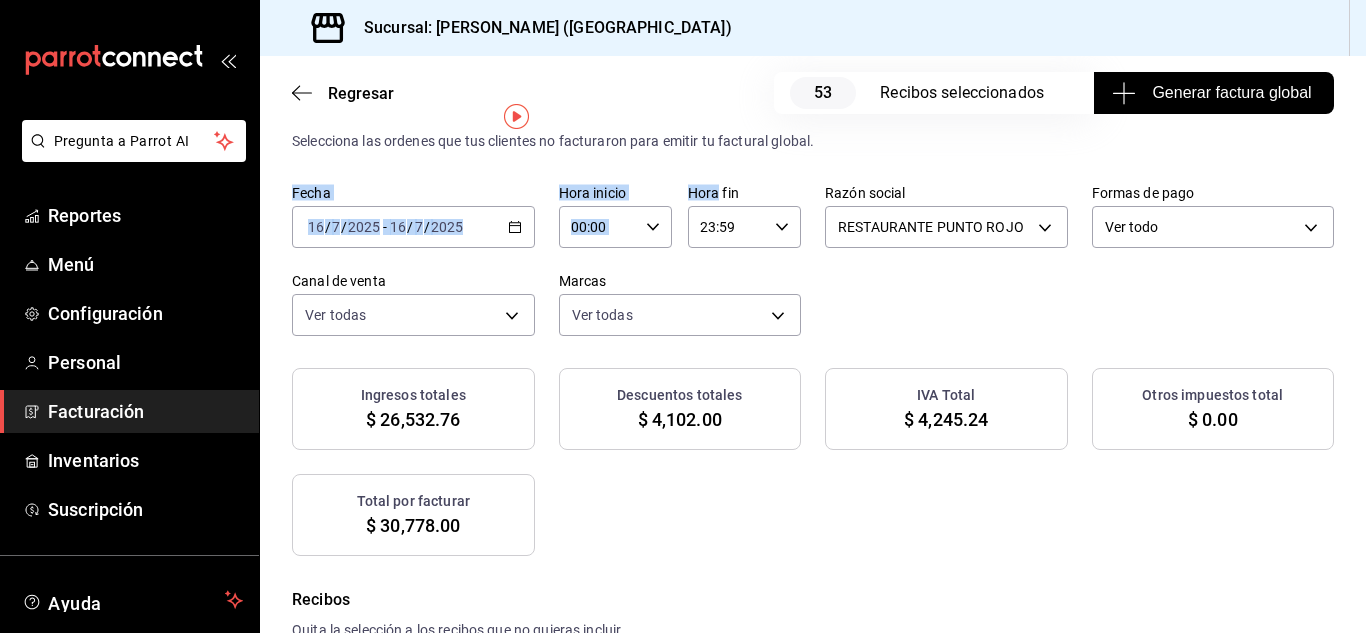 click on "Generar factura global" at bounding box center (1213, 93) 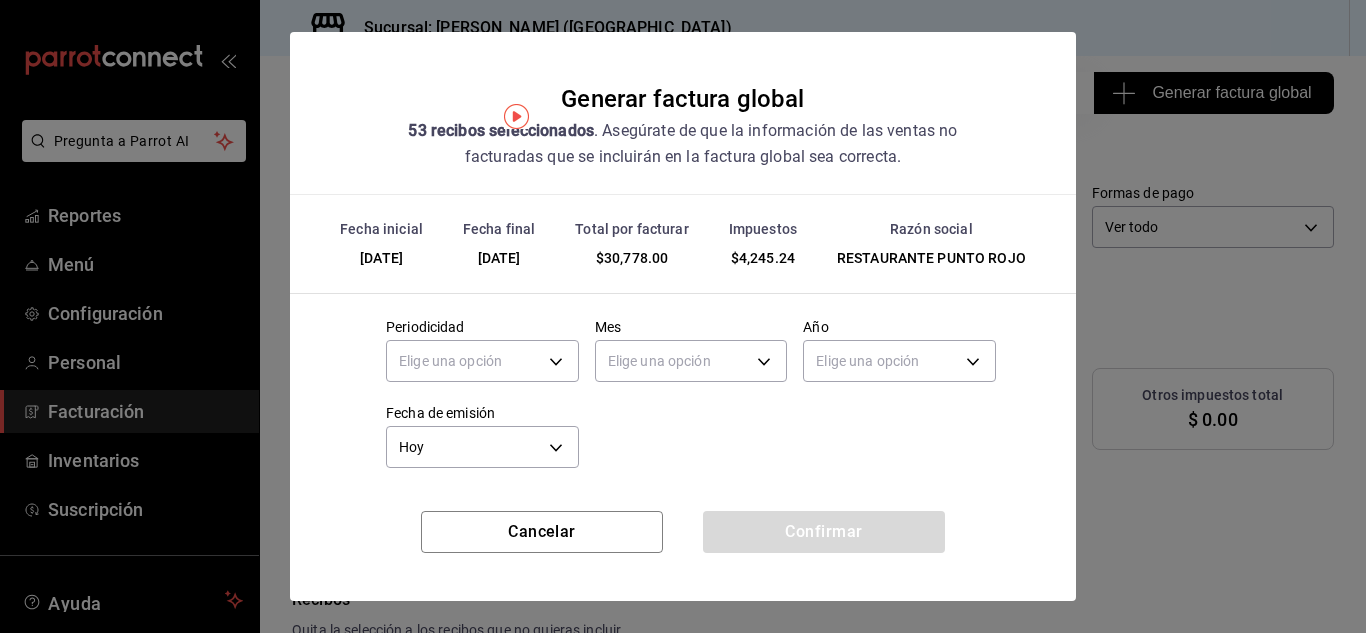 click on "Generar factura global 53 recibos seleccionados . Asegúrate de que la información de las ventas no facturadas que se incluirán en la factura global sea correcta. Fecha inicial [DATE] Fecha final [DATE] Total por facturar $30,778.00 Impuestos $4,245.24 Razón social RESTAURANTE PUNTO ROJO Periodicidad Elige una opción Mes Elige una opción Año Elige una opción Fecha de emisión Hoy [DATE] Cancelar Confirmar" at bounding box center (683, 316) 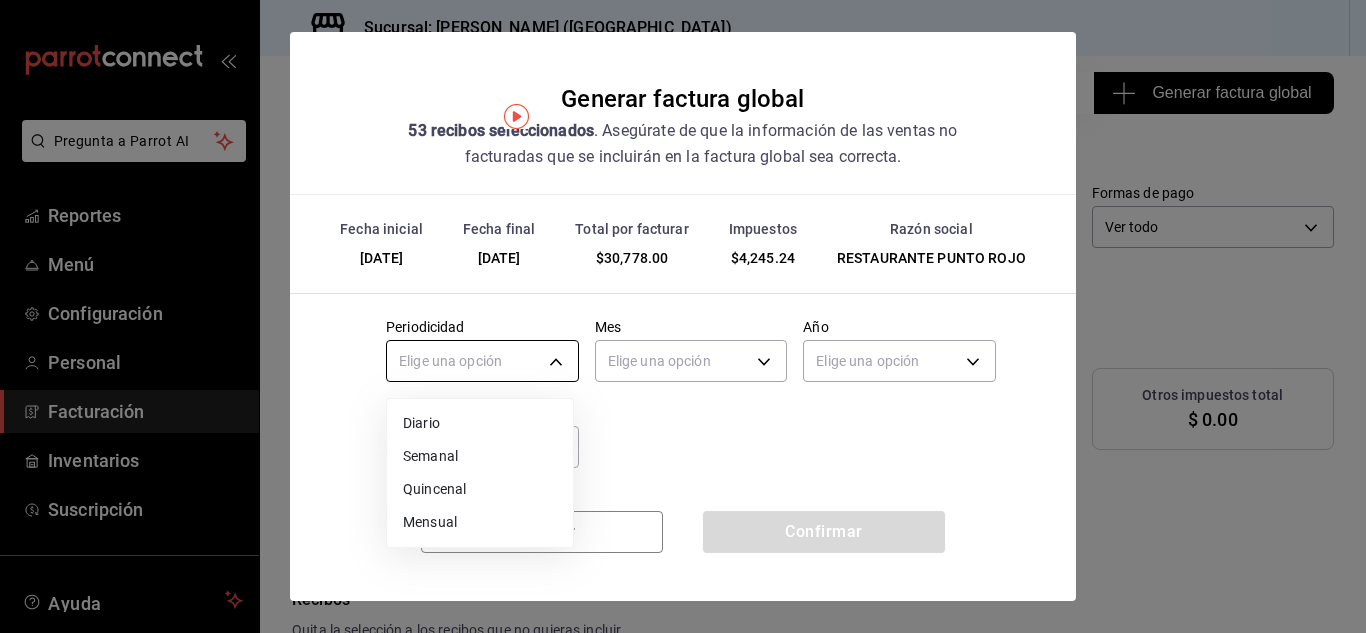 click on "Pregunta a Parrot AI Reportes   Menú   Configuración   Personal   Facturación   Inventarios   Suscripción   Ayuda Recomienda Parrot   [PERSON_NAME]   Sugerir nueva función   Sucursal: Nikkori ([GEOGRAPHIC_DATA]) Regresar 53 Recibos seleccionados Generar factura global Generar factura global Selecciona las ordenes que tus clientes no facturaron para emitir tu factural global. Fecha [DATE] [DATE] - [DATE] [DATE] Hora inicio 00:00 Hora inicio Hora fin 23:59 Hora fin Razón social RESTAURANTE PUNTO ROJO 5749a84e-6d60-4c90-92c5-fe83de78c063 Formas de pago Ver todo ALL Canal de venta Ver todas PARROT,UBER_EATS,RAPPI,DIDI_FOOD,ONLINE Marcas Ver todas 985a5b61-14d9-43ab-b2aa-55677bfd4284 Ingresos totales $ 26,532.76 Descuentos totales $ 4,102.00 IVA Total $ 4,245.24 Otros impuestos total $ 0.00 Total por facturar $ 30,778.00 Recibos Quita la selección a los recibos que no quieras incluir. Recuerda que sólo puedes generar facturas globales de hasta 1,000 recibos cada una. Fecha # de recibo IVA" at bounding box center (683, 316) 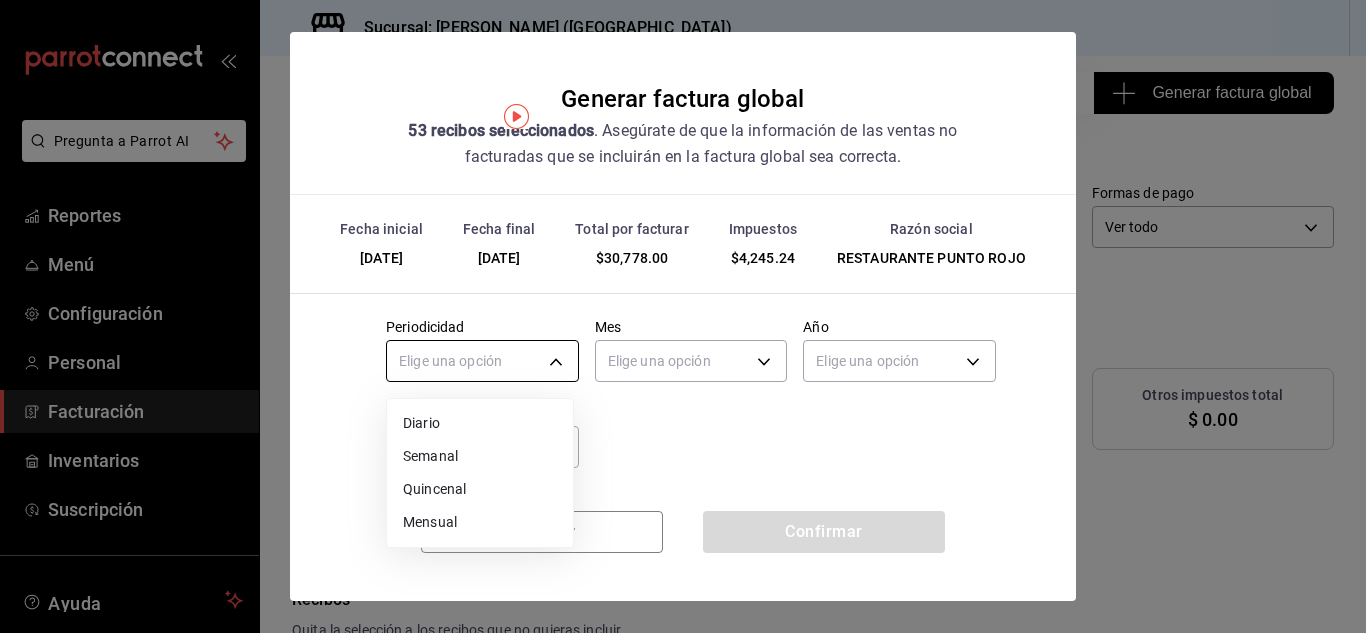 click at bounding box center [683, 316] 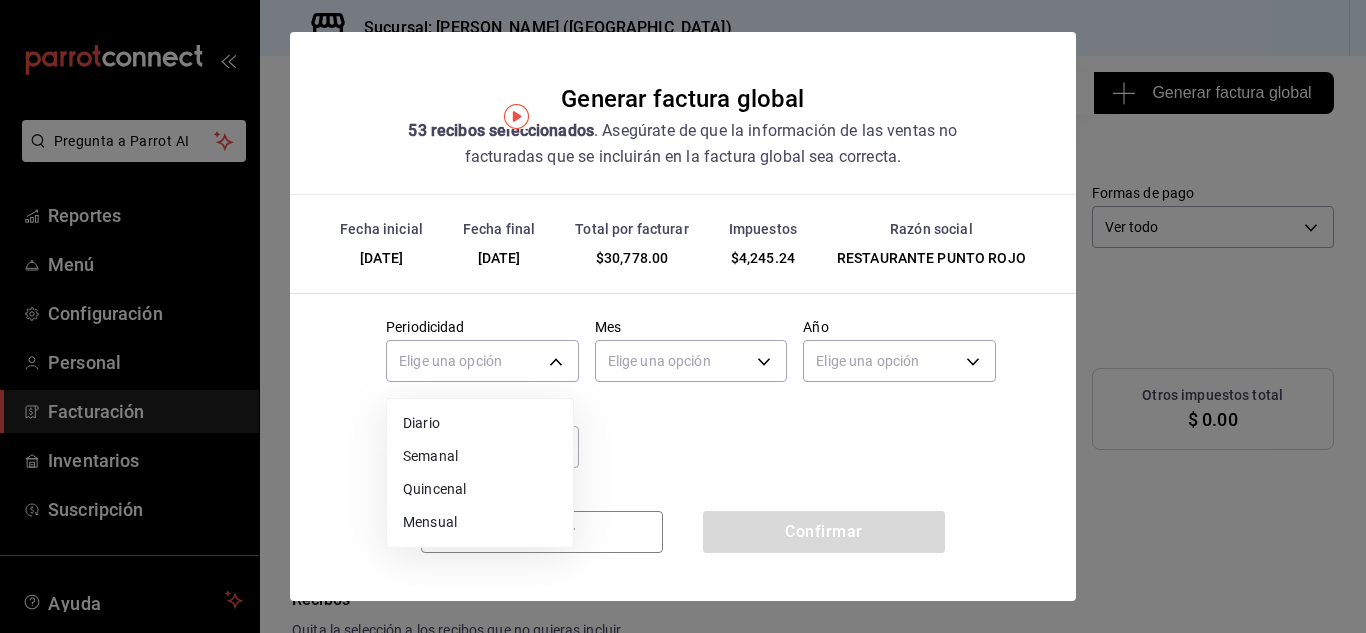 click on "Diario" at bounding box center (480, 423) 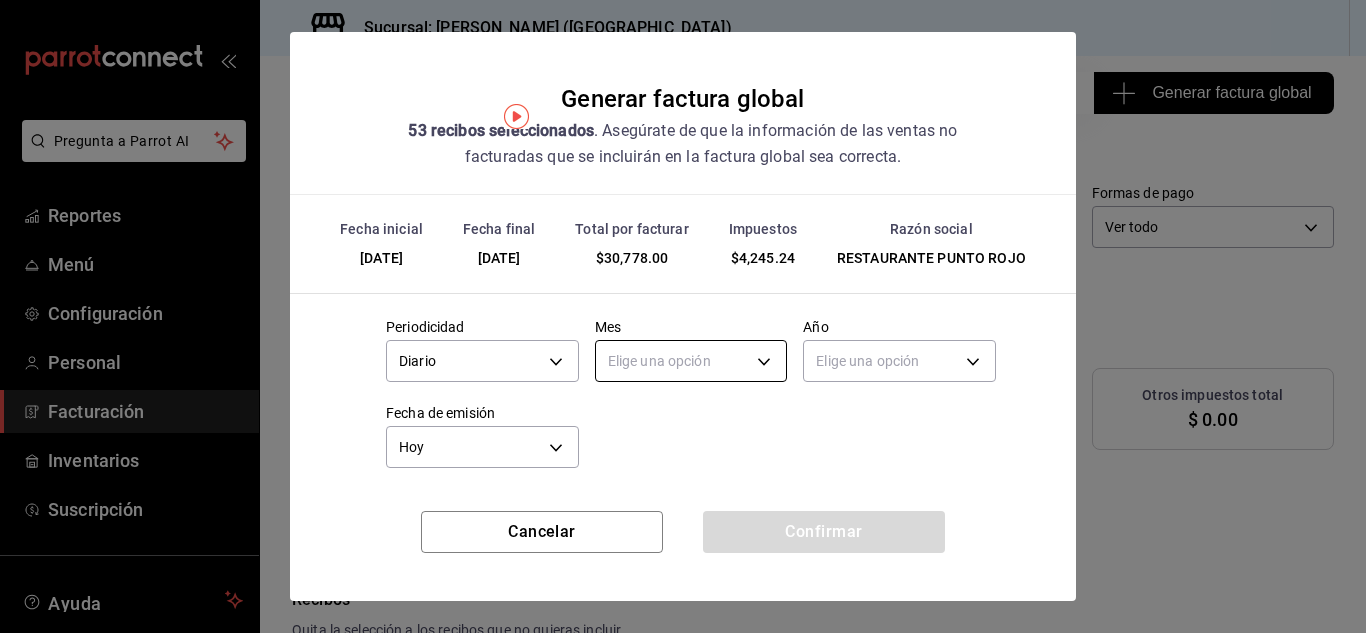 click on "Pregunta a Parrot AI Reportes   Menú   Configuración   Personal   Facturación   Inventarios   Suscripción   Ayuda Recomienda Parrot   [PERSON_NAME]   Sugerir nueva función   Sucursal: Nikkori ([GEOGRAPHIC_DATA]) Regresar 53 Recibos seleccionados Generar factura global Generar factura global Selecciona las ordenes que tus clientes no facturaron para emitir tu factural global. Fecha [DATE] [DATE] - [DATE] [DATE] Hora inicio 00:00 Hora inicio Hora fin 23:59 Hora fin Razón social RESTAURANTE PUNTO ROJO 5749a84e-6d60-4c90-92c5-fe83de78c063 Formas de pago Ver todo ALL Canal de venta Ver todas PARROT,UBER_EATS,RAPPI,DIDI_FOOD,ONLINE Marcas Ver todas 985a5b61-14d9-43ab-b2aa-55677bfd4284 Ingresos totales $ 26,532.76 Descuentos totales $ 4,102.00 IVA Total $ 4,245.24 Otros impuestos total $ 0.00 Total por facturar $ 30,778.00 Recibos Quita la selección a los recibos que no quieras incluir. Recuerda que sólo puedes generar facturas globales de hasta 1,000 recibos cada una. Fecha # de recibo IVA" at bounding box center (683, 316) 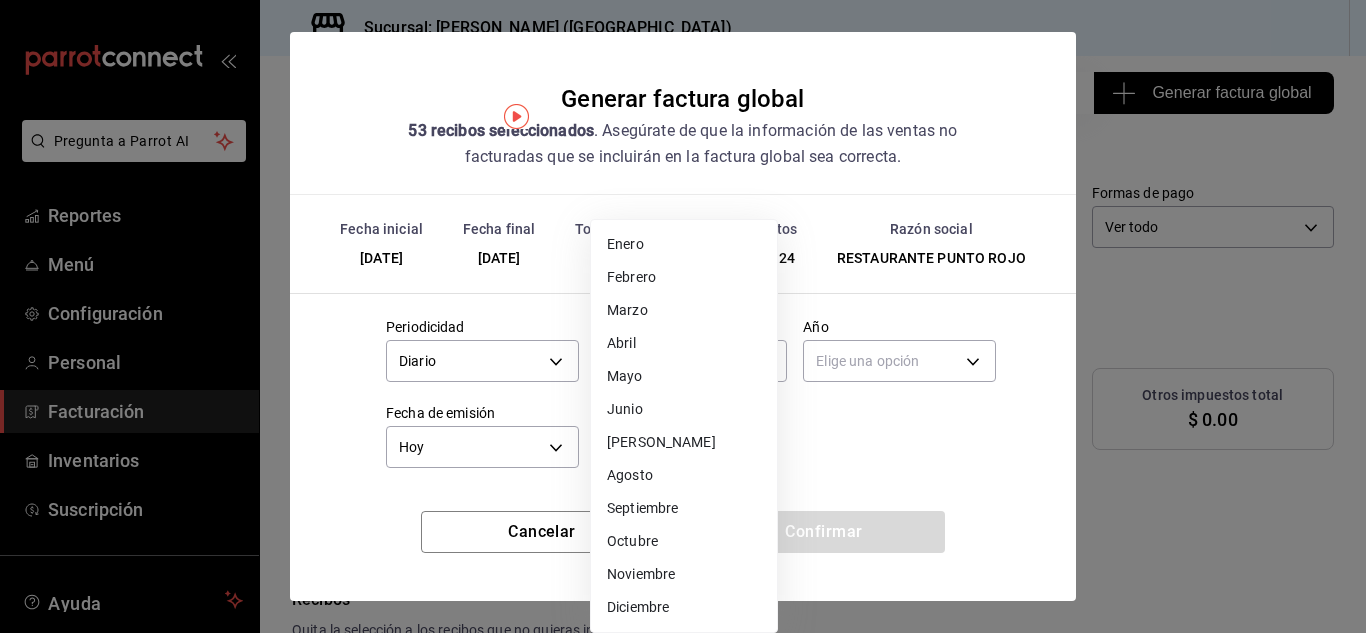 click on "[PERSON_NAME]" at bounding box center [684, 442] 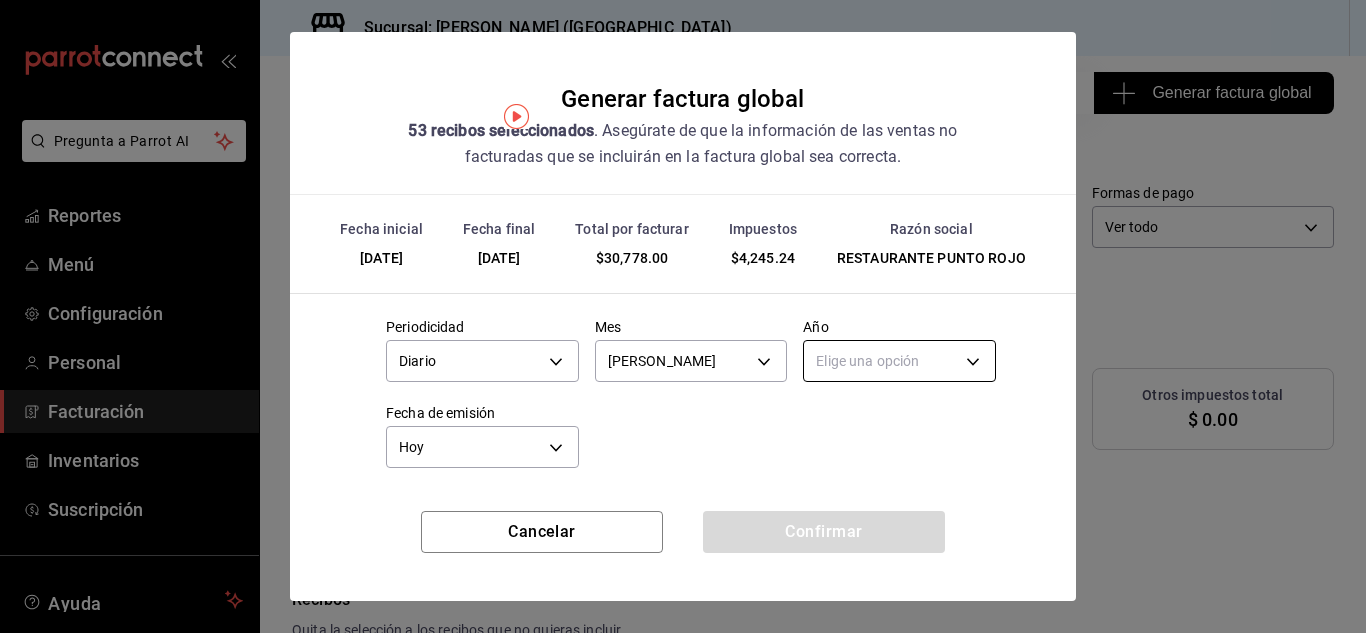 click on "Pregunta a Parrot AI Reportes   Menú   Configuración   Personal   Facturación   Inventarios   Suscripción   Ayuda Recomienda Parrot   [PERSON_NAME]   Sugerir nueva función   Sucursal: Nikkori ([GEOGRAPHIC_DATA]) Regresar 53 Recibos seleccionados Generar factura global Generar factura global Selecciona las ordenes que tus clientes no facturaron para emitir tu factural global. Fecha [DATE] [DATE] - [DATE] [DATE] Hora inicio 00:00 Hora inicio Hora fin 23:59 Hora fin Razón social RESTAURANTE PUNTO ROJO 5749a84e-6d60-4c90-92c5-fe83de78c063 Formas de pago Ver todo ALL Canal de venta Ver todas PARROT,UBER_EATS,RAPPI,DIDI_FOOD,ONLINE Marcas Ver todas 985a5b61-14d9-43ab-b2aa-55677bfd4284 Ingresos totales $ 26,532.76 Descuentos totales $ 4,102.00 IVA Total $ 4,245.24 Otros impuestos total $ 0.00 Total por facturar $ 30,778.00 Recibos Quita la selección a los recibos que no quieras incluir. Recuerda que sólo puedes generar facturas globales de hasta 1,000 recibos cada una. Fecha # de recibo IVA" at bounding box center [683, 316] 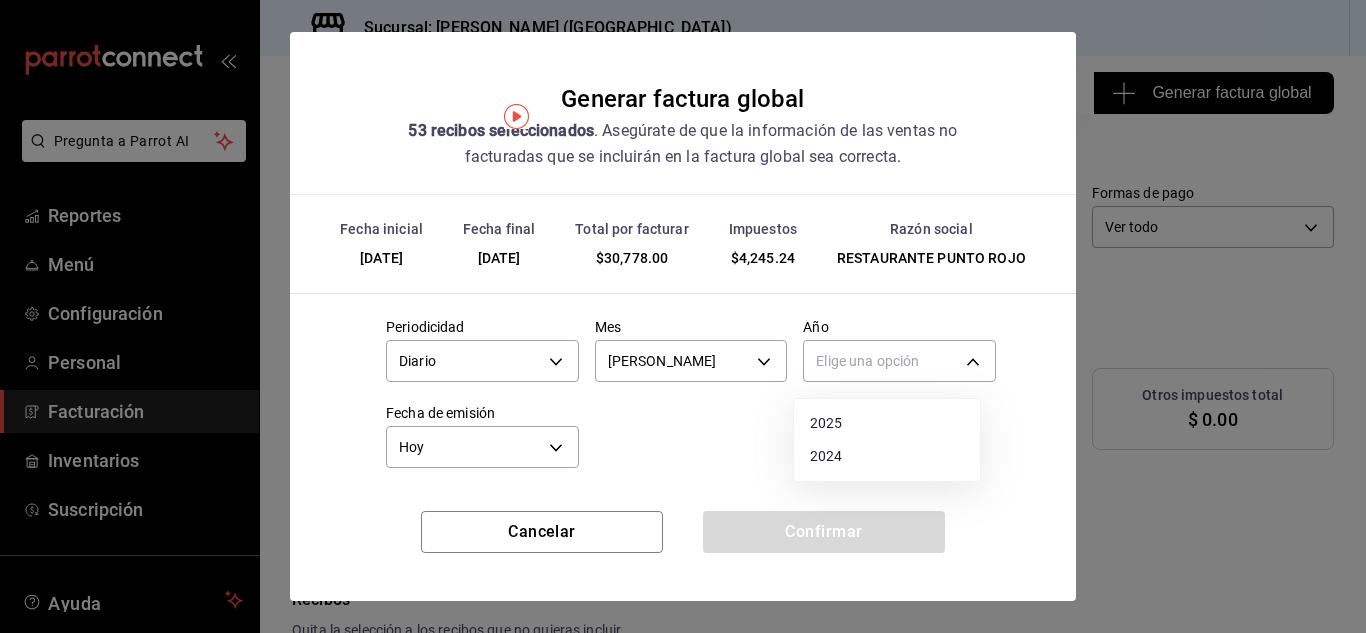click on "2025" at bounding box center (887, 423) 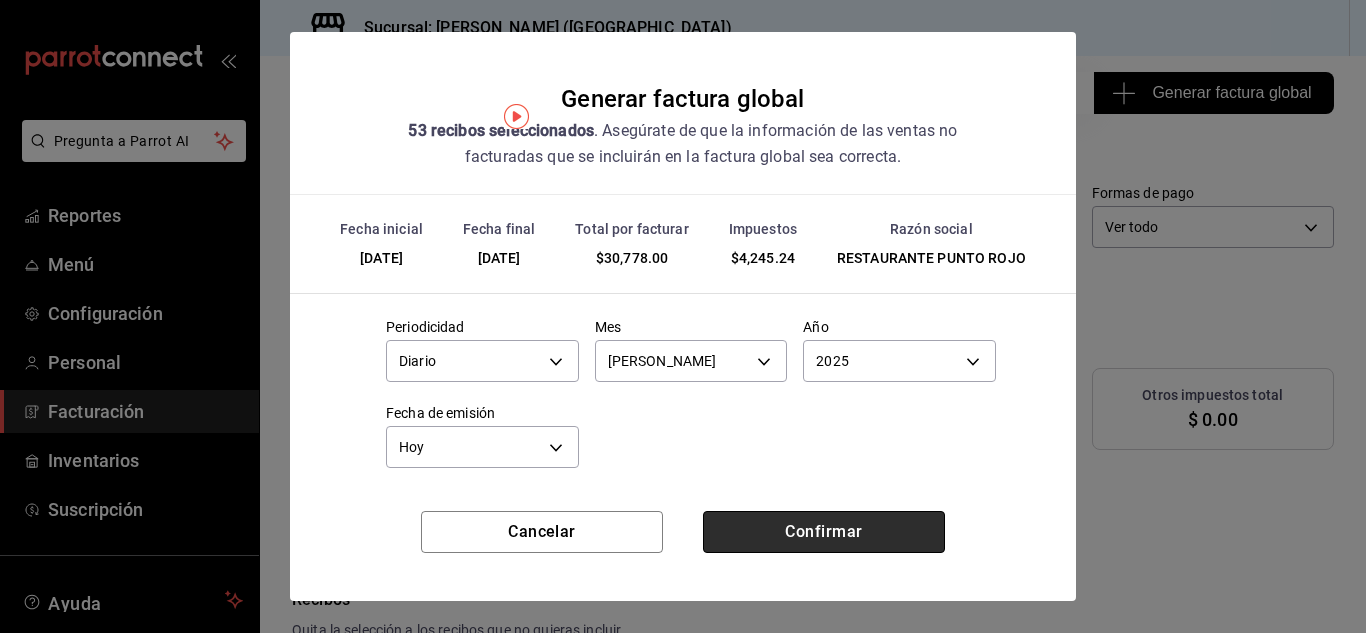 click on "Confirmar" at bounding box center [824, 532] 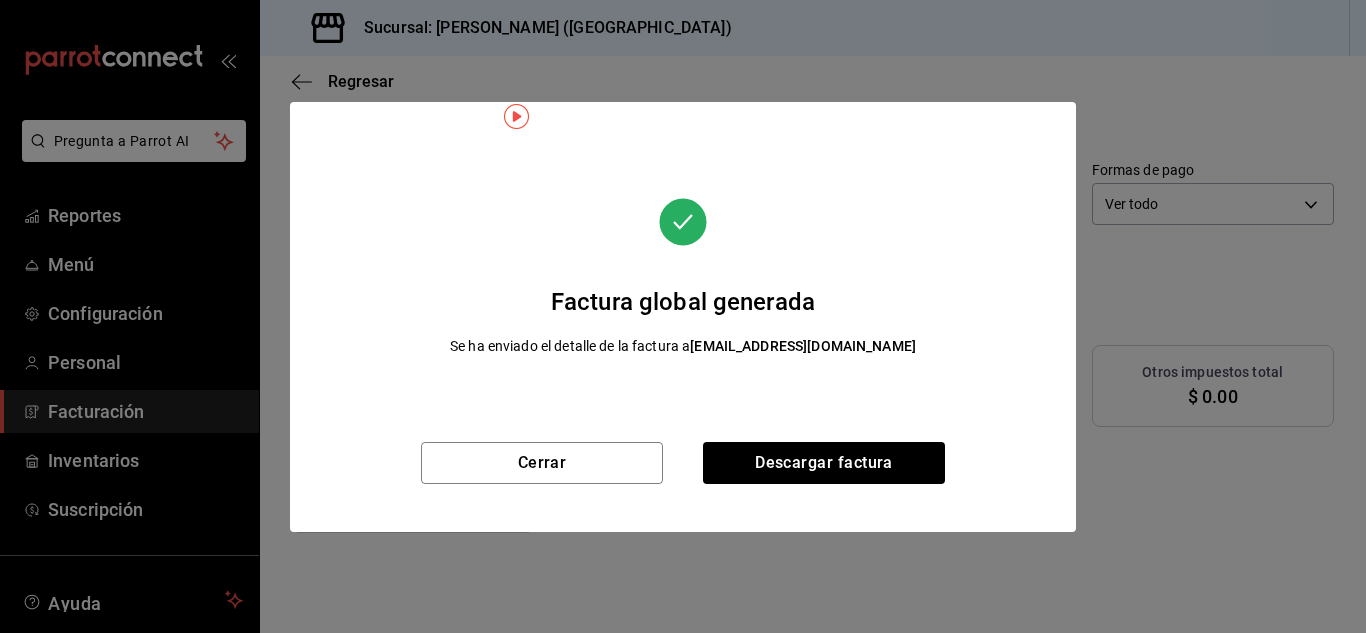 scroll, scrollTop: 22, scrollLeft: 0, axis: vertical 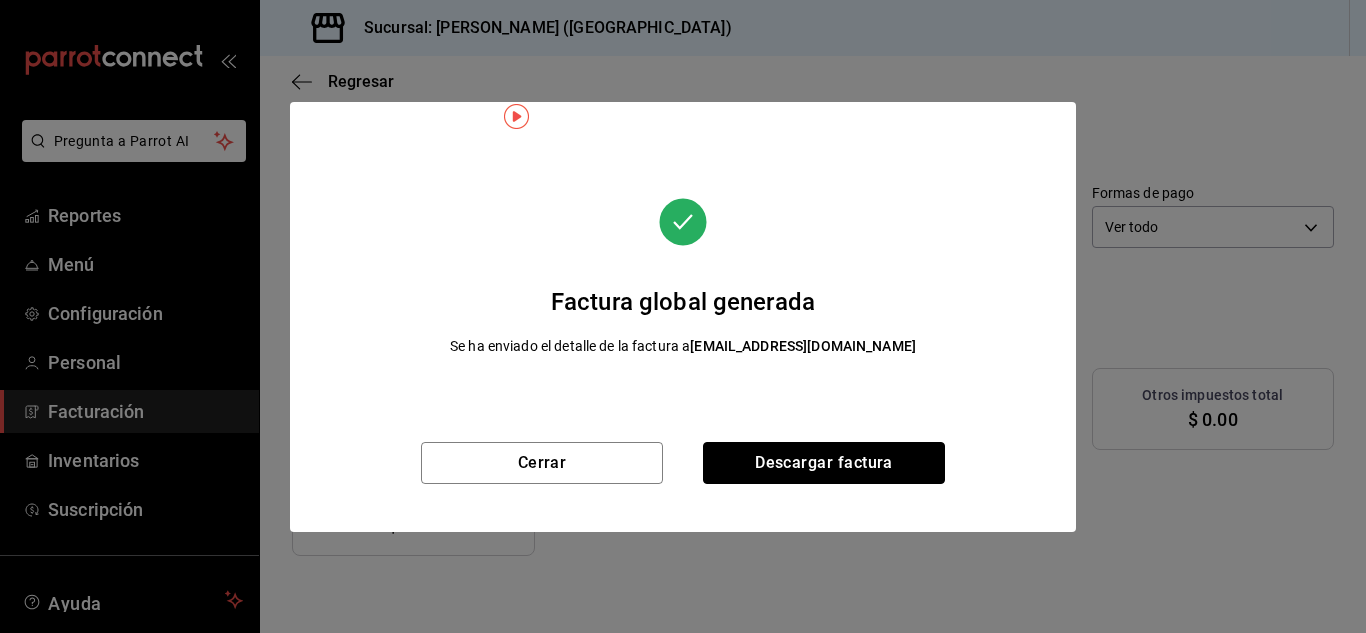 click on "Descargar factura" at bounding box center (824, 463) 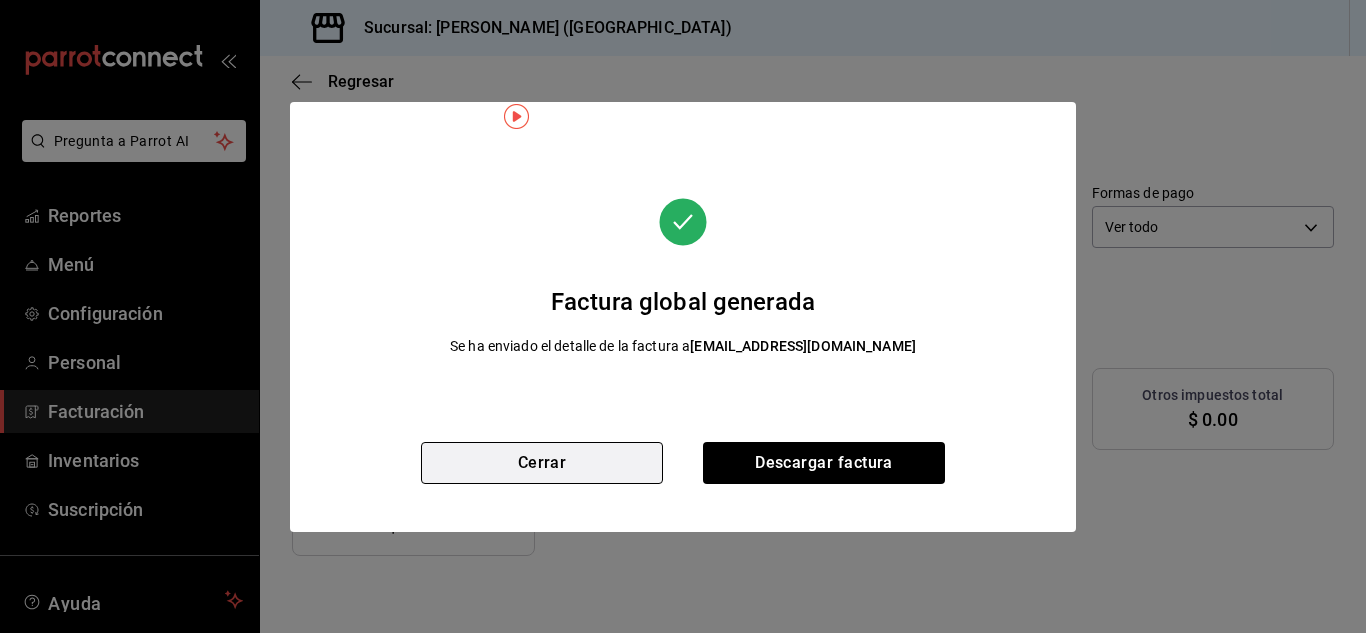 click on "Cerrar" at bounding box center (542, 463) 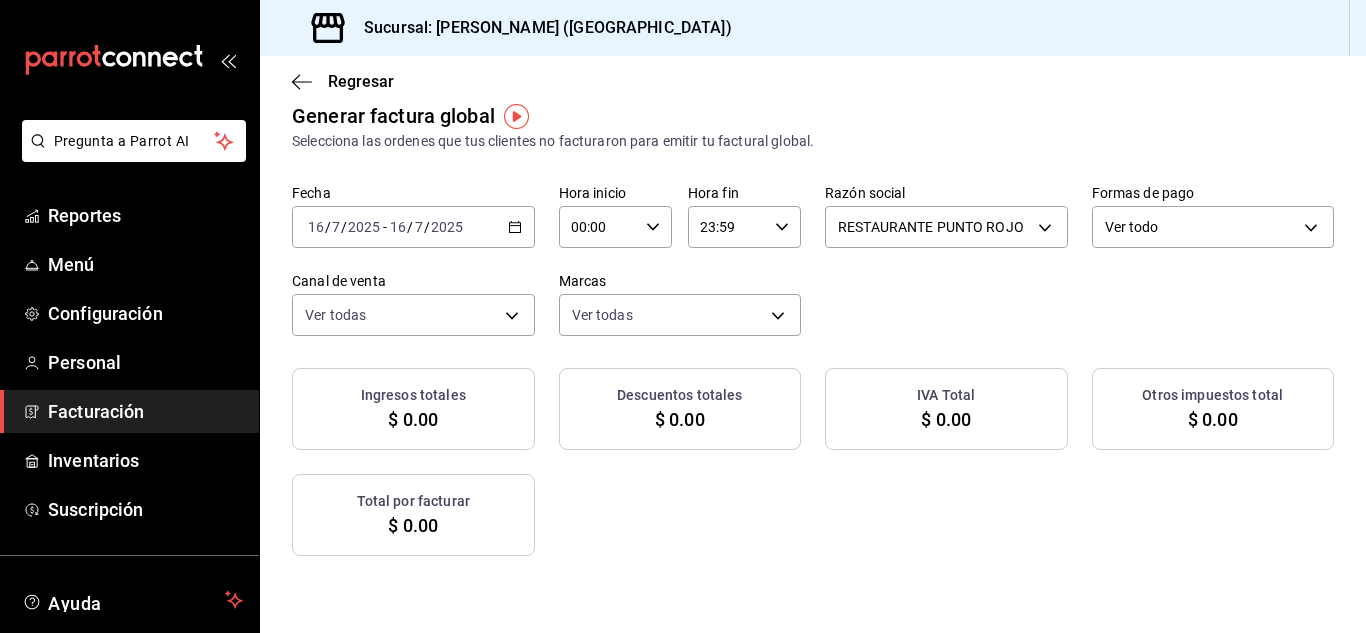 click 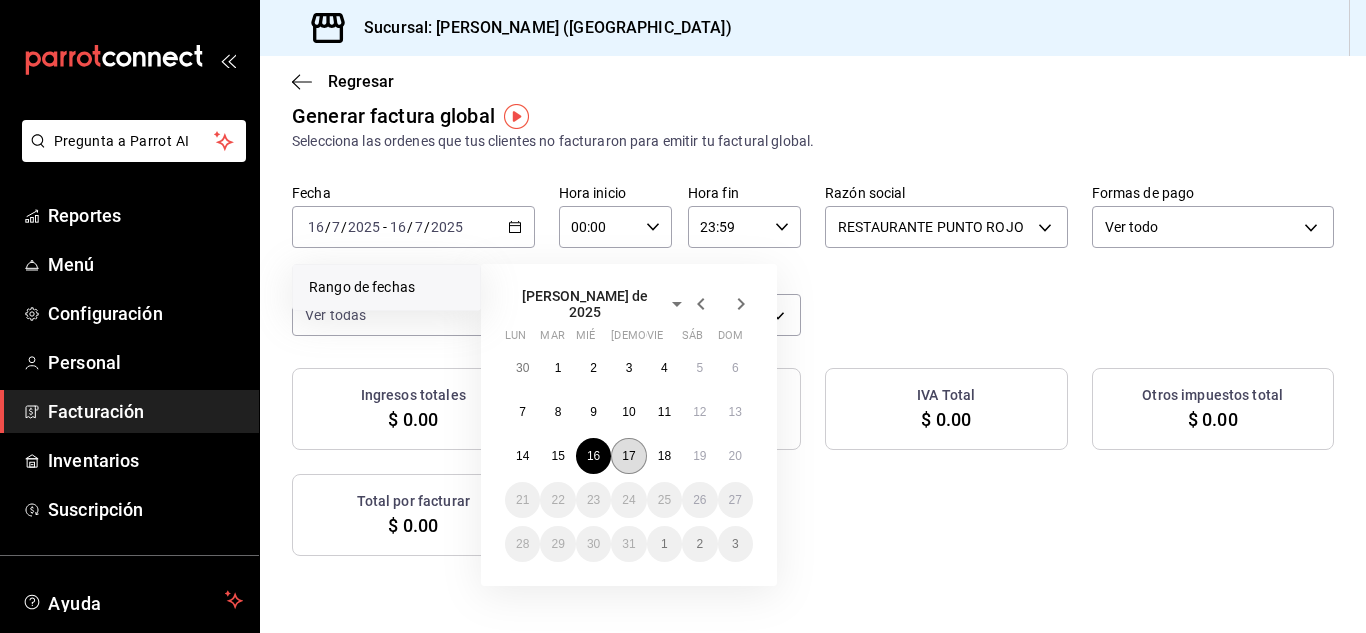 click on "17" at bounding box center [628, 456] 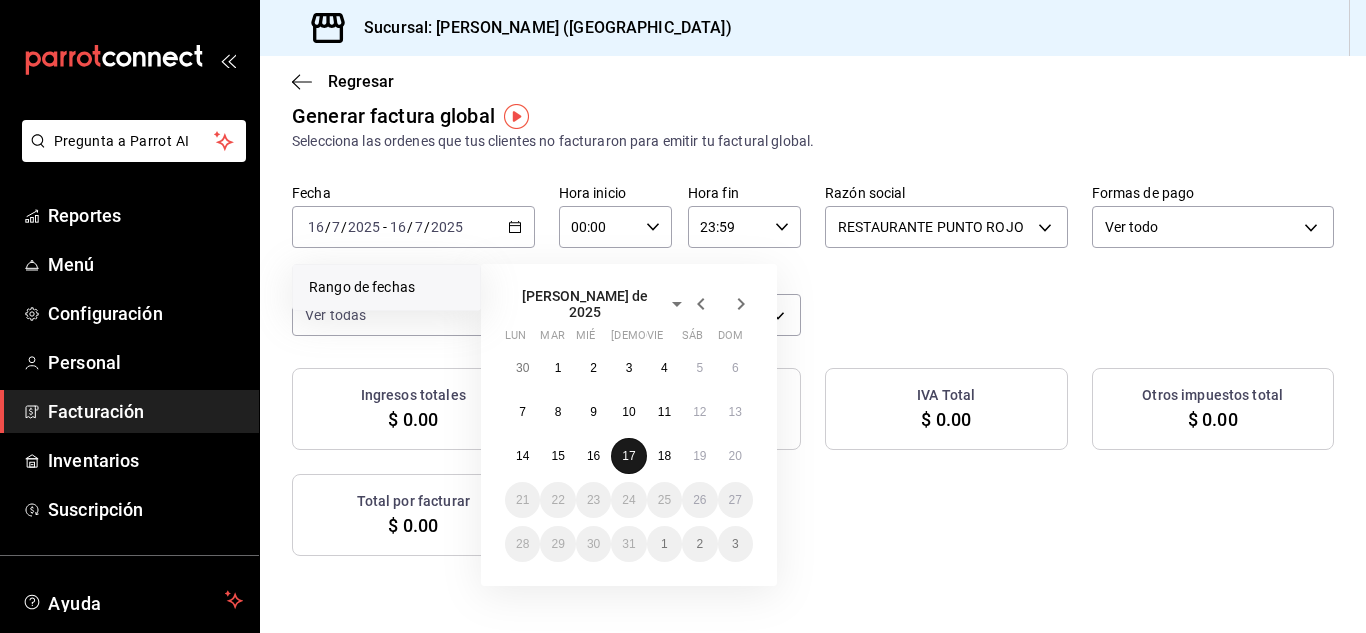 click on "17" at bounding box center [628, 456] 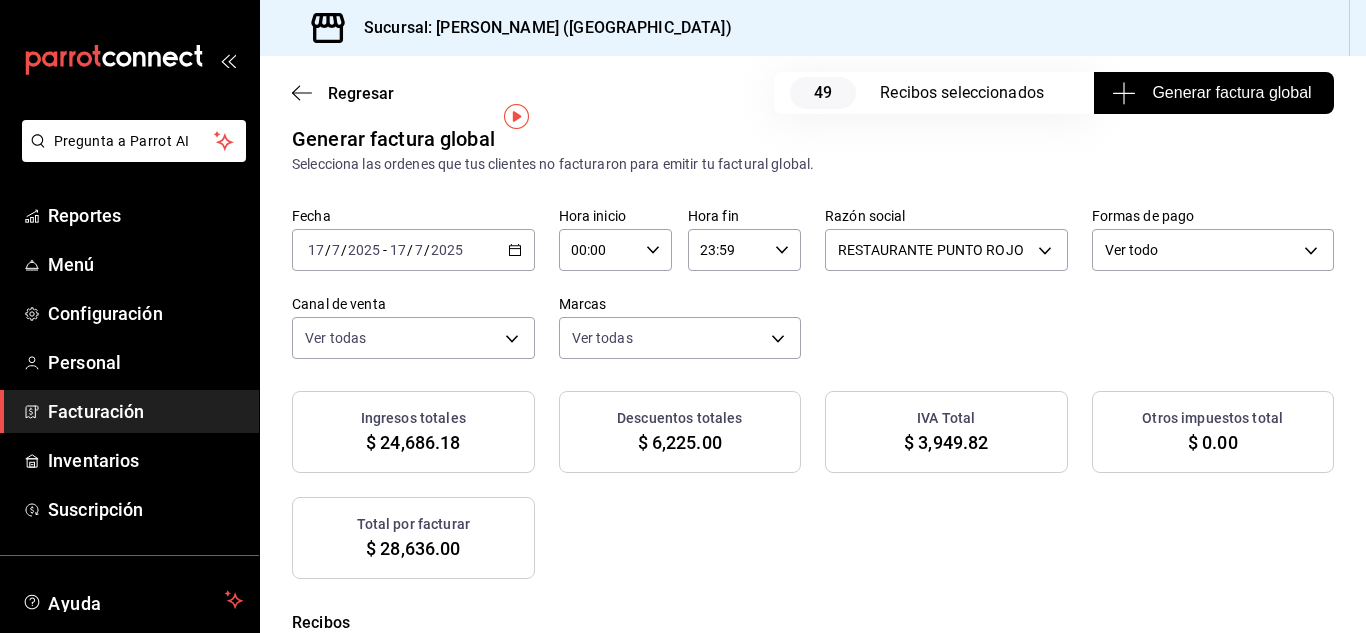 scroll, scrollTop: 45, scrollLeft: 0, axis: vertical 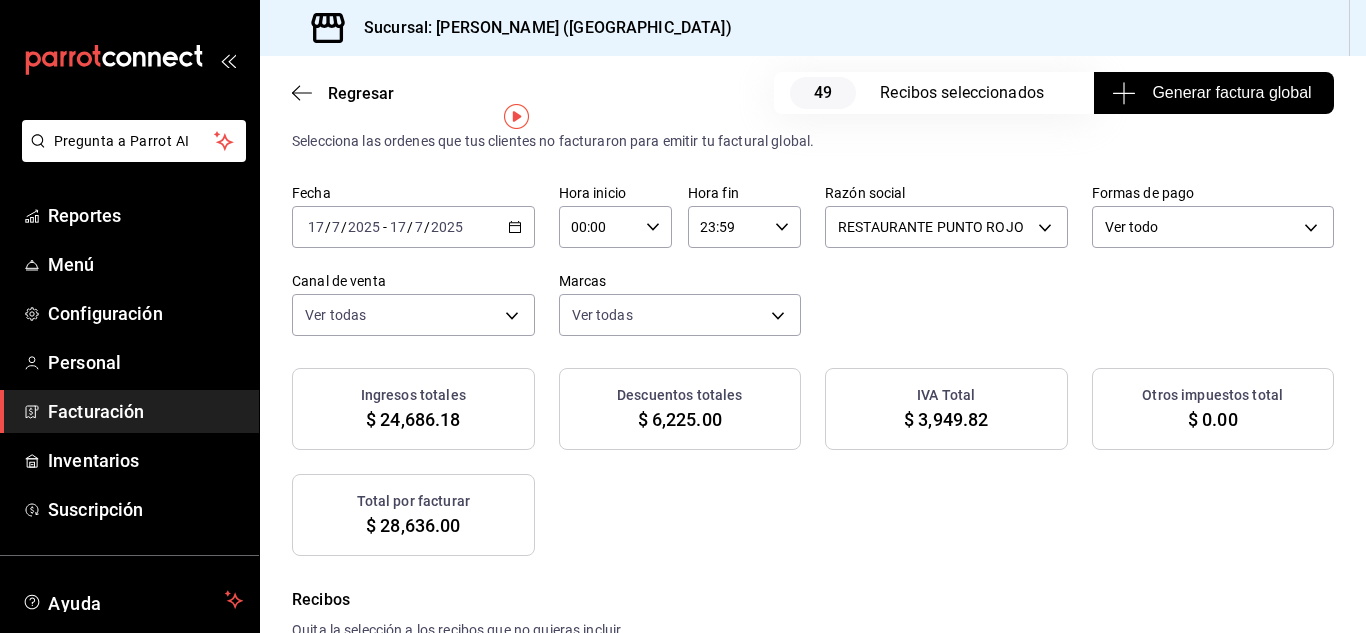 click on "Generar factura global" at bounding box center (1213, 93) 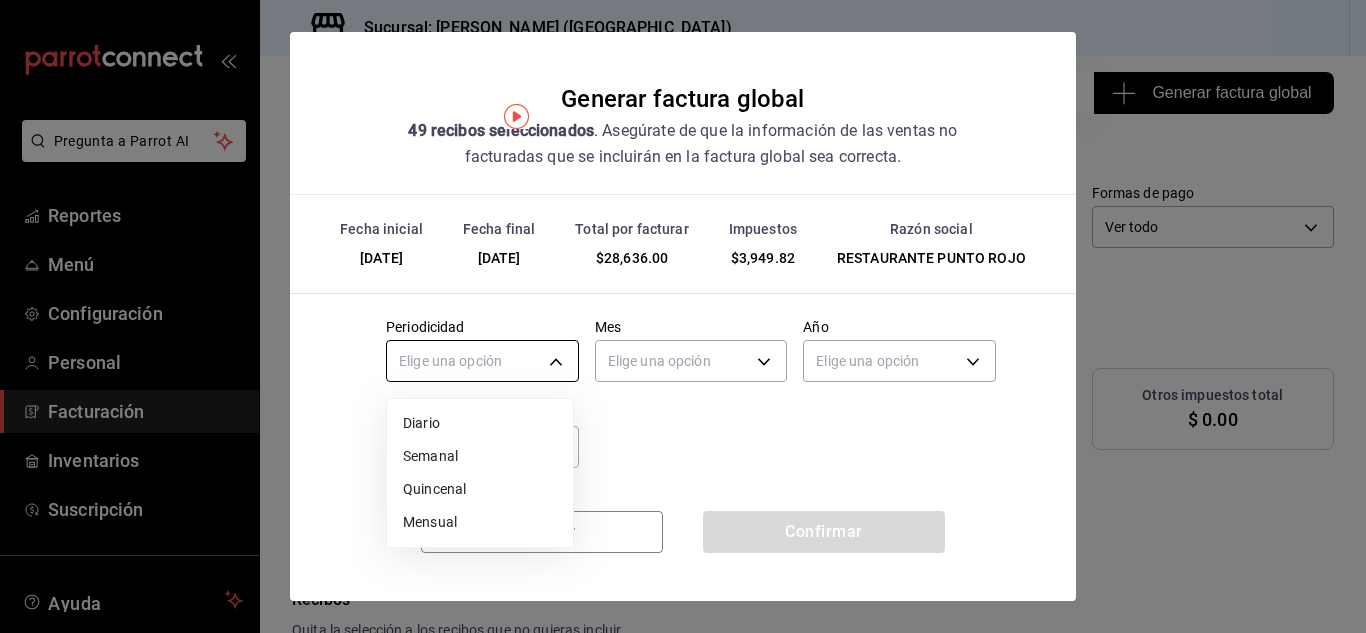 click on "Pregunta a Parrot AI Reportes   Menú   Configuración   Personal   Facturación   Inventarios   Suscripción   Ayuda Recomienda Parrot   [PERSON_NAME]   Sugerir nueva función   Sucursal: Nikkori ([GEOGRAPHIC_DATA]) Regresar 49 Recibos seleccionados Generar factura global Generar factura global Selecciona las ordenes que tus clientes no facturaron para emitir tu factural global. Fecha [DATE] [DATE] - [DATE] [DATE] Hora inicio 00:00 Hora inicio Hora fin 23:59 Hora fin Razón social RESTAURANTE PUNTO ROJO 5749a84e-6d60-4c90-92c5-fe83de78c063 Formas de pago Ver todo ALL Canal de venta Ver todas PARROT,UBER_EATS,RAPPI,DIDI_FOOD,ONLINE Marcas Ver todas 985a5b61-14d9-43ab-b2aa-55677bfd4284 Ingresos totales $ 24,686.18 Descuentos totales $ 6,225.00 IVA Total $ 3,949.82 Otros impuestos total $ 0.00 Total por facturar $ 28,636.00 Recibos Quita la selección a los recibos que no quieras incluir. Recuerda que sólo puedes generar facturas globales de hasta 1,000 recibos cada una. Fecha # de recibo IVA" at bounding box center (683, 316) 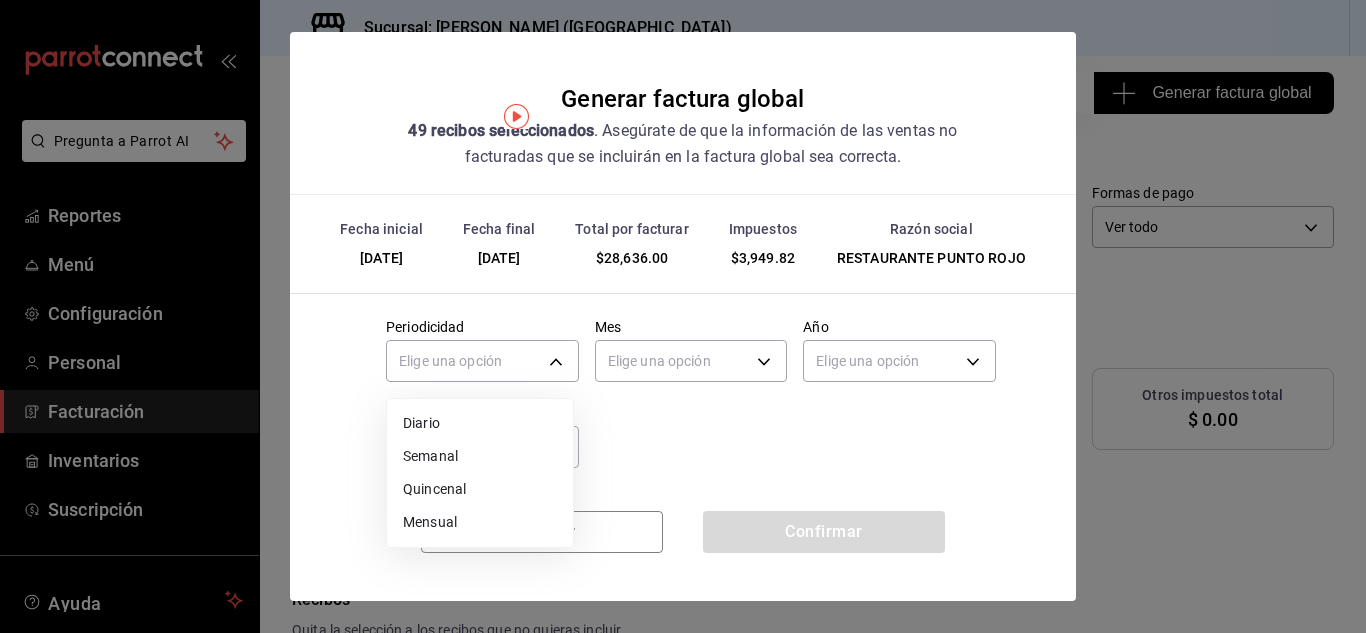 click on "Diario" at bounding box center [480, 423] 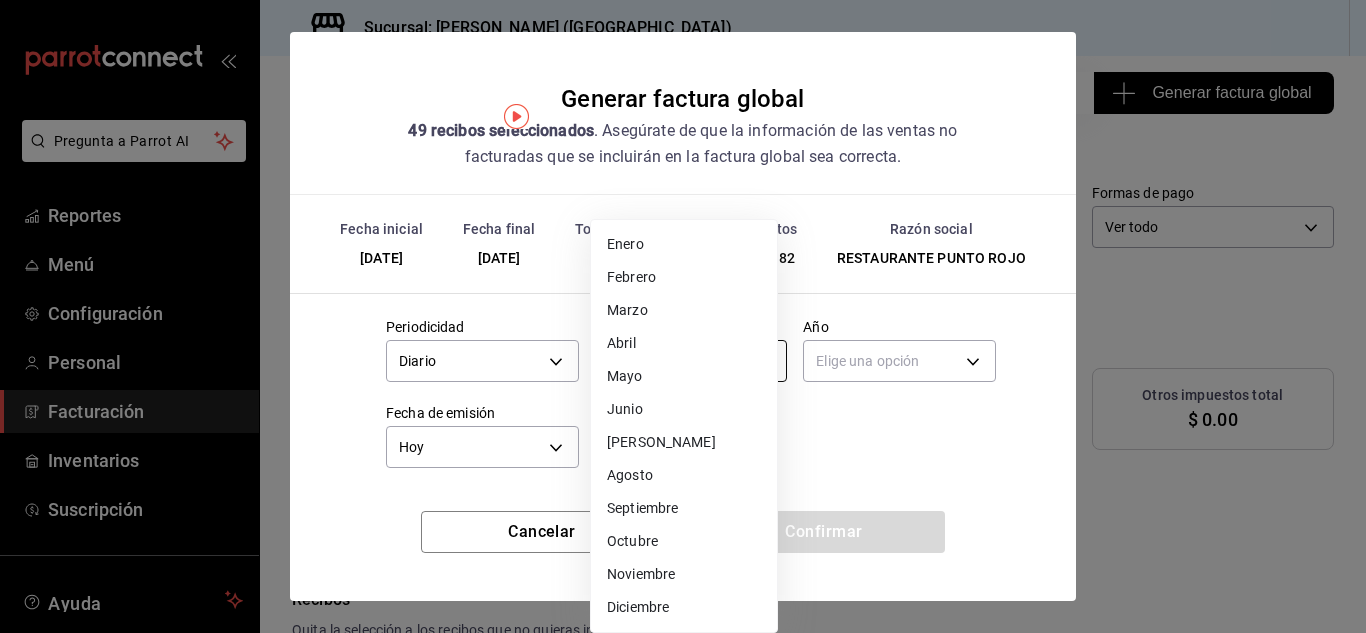 click on "Pregunta a Parrot AI Reportes   Menú   Configuración   Personal   Facturación   Inventarios   Suscripción   Ayuda Recomienda Parrot   [PERSON_NAME]   Sugerir nueva función   Sucursal: Nikkori ([GEOGRAPHIC_DATA]) Regresar 49 Recibos seleccionados Generar factura global Generar factura global Selecciona las ordenes que tus clientes no facturaron para emitir tu factural global. Fecha [DATE] [DATE] - [DATE] [DATE] Hora inicio 00:00 Hora inicio Hora fin 23:59 Hora fin Razón social RESTAURANTE PUNTO ROJO 5749a84e-6d60-4c90-92c5-fe83de78c063 Formas de pago Ver todo ALL Canal de venta Ver todas PARROT,UBER_EATS,RAPPI,DIDI_FOOD,ONLINE Marcas Ver todas 985a5b61-14d9-43ab-b2aa-55677bfd4284 Ingresos totales $ 24,686.18 Descuentos totales $ 6,225.00 IVA Total $ 3,949.82 Otros impuestos total $ 0.00 Total por facturar $ 28,636.00 Recibos Quita la selección a los recibos que no quieras incluir. Recuerda que sólo puedes generar facturas globales de hasta 1,000 recibos cada una. Fecha # de recibo IVA" at bounding box center (683, 316) 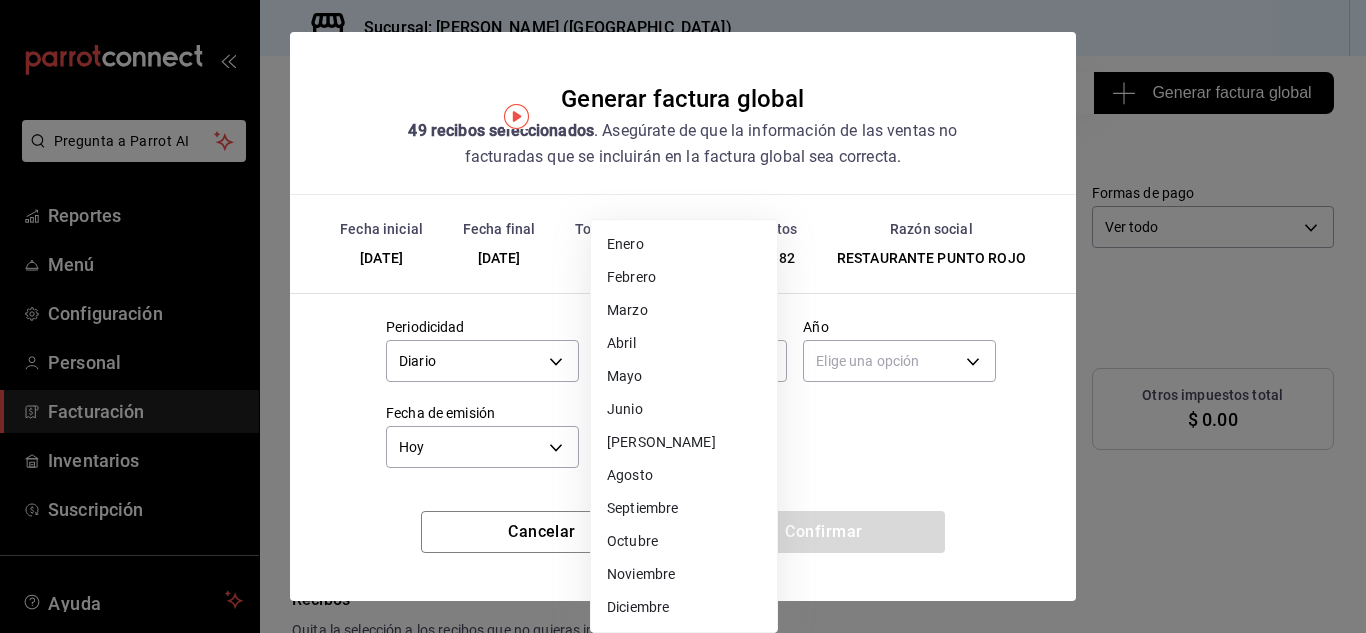 click on "[PERSON_NAME]" at bounding box center (684, 442) 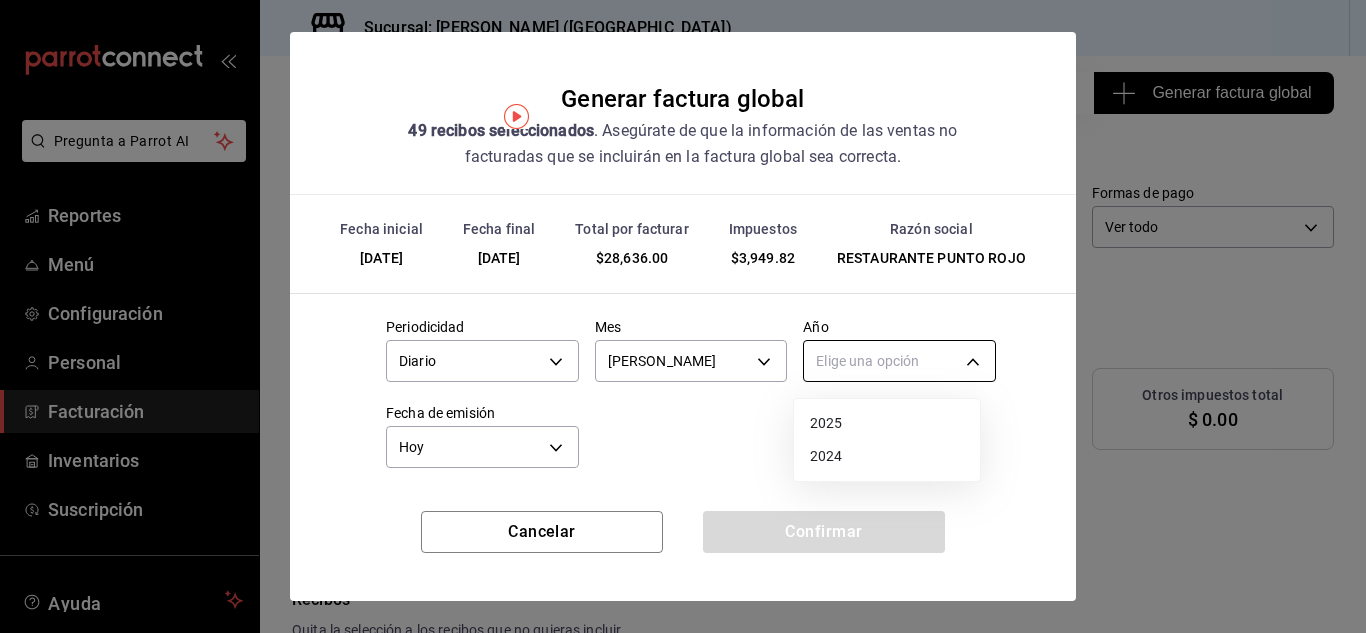 click on "Pregunta a Parrot AI Reportes   Menú   Configuración   Personal   Facturación   Inventarios   Suscripción   Ayuda Recomienda Parrot   [PERSON_NAME]   Sugerir nueva función   Sucursal: Nikkori ([GEOGRAPHIC_DATA]) Regresar 49 Recibos seleccionados Generar factura global Generar factura global Selecciona las ordenes que tus clientes no facturaron para emitir tu factural global. Fecha [DATE] [DATE] - [DATE] [DATE] Hora inicio 00:00 Hora inicio Hora fin 23:59 Hora fin Razón social RESTAURANTE PUNTO ROJO 5749a84e-6d60-4c90-92c5-fe83de78c063 Formas de pago Ver todo ALL Canal de venta Ver todas PARROT,UBER_EATS,RAPPI,DIDI_FOOD,ONLINE Marcas Ver todas 985a5b61-14d9-43ab-b2aa-55677bfd4284 Ingresos totales $ 24,686.18 Descuentos totales $ 6,225.00 IVA Total $ 3,949.82 Otros impuestos total $ 0.00 Total por facturar $ 28,636.00 Recibos Quita la selección a los recibos que no quieras incluir. Recuerda que sólo puedes generar facturas globales de hasta 1,000 recibos cada una. Fecha # de recibo IVA" at bounding box center (683, 316) 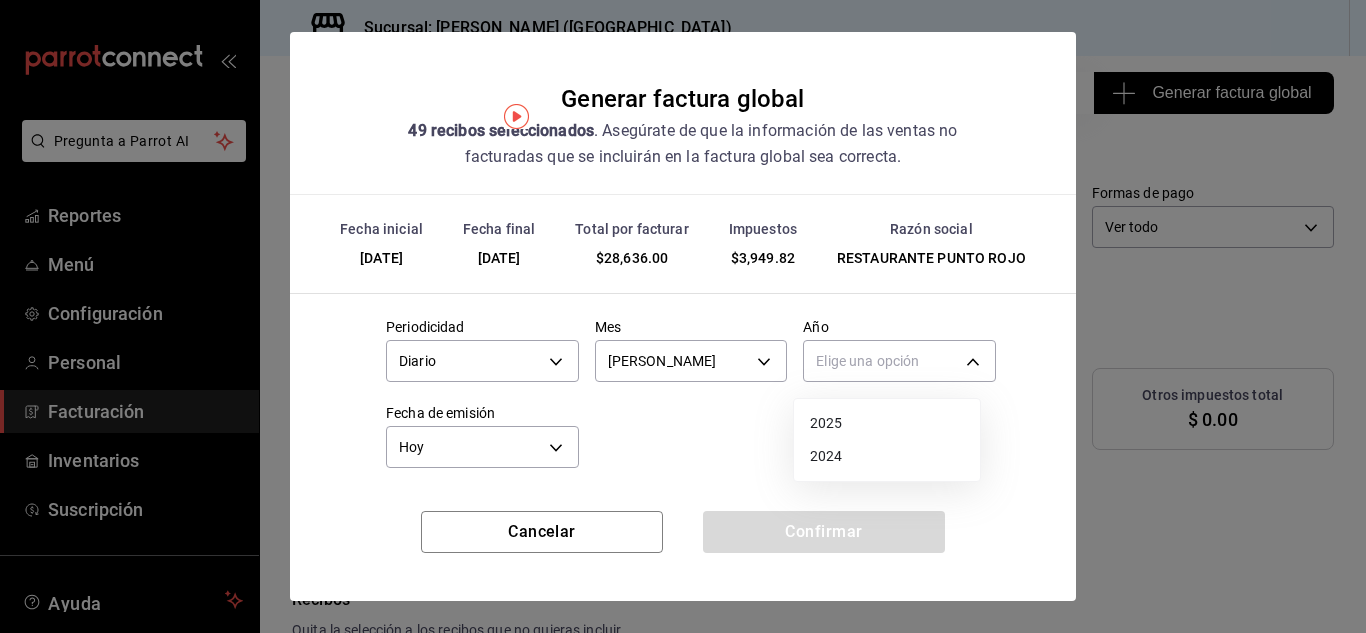 click on "2025" at bounding box center (887, 423) 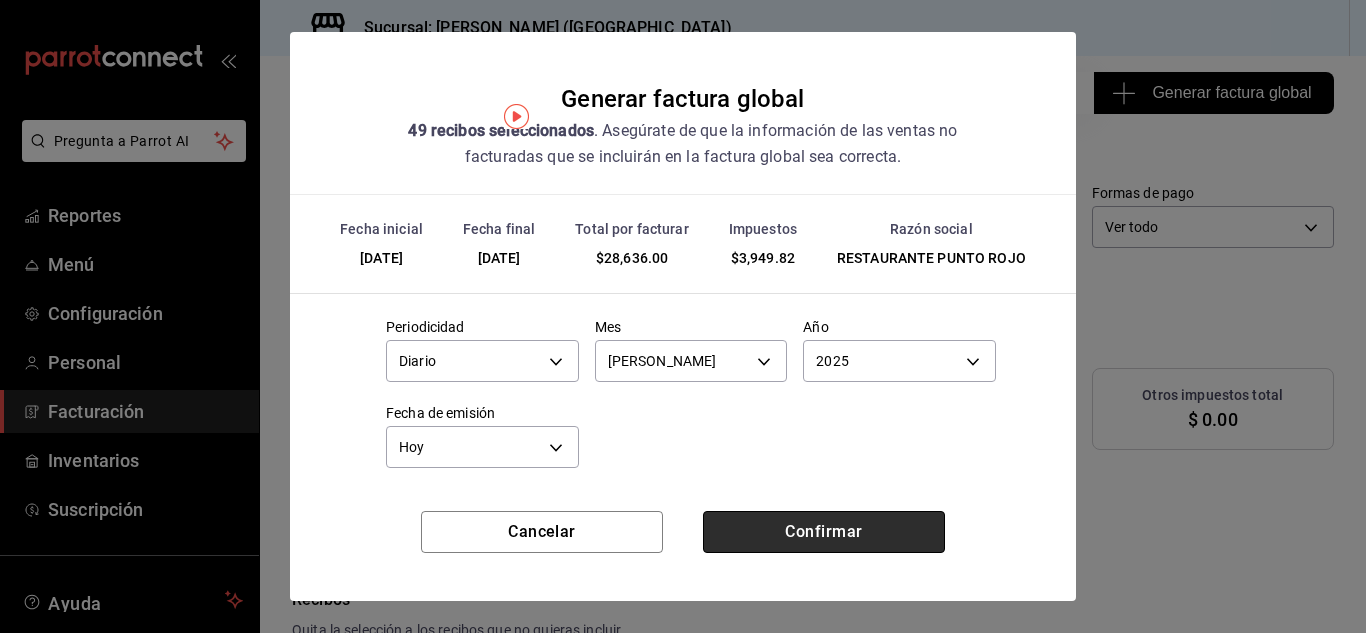 click on "Confirmar" at bounding box center [824, 532] 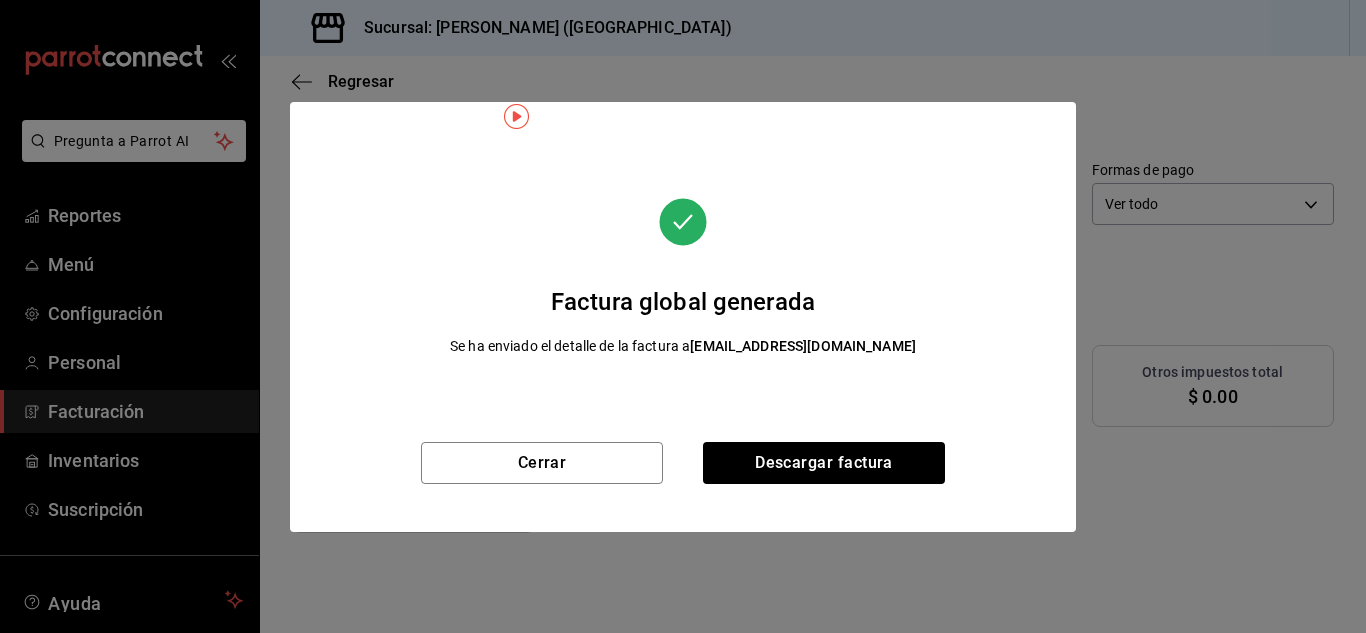 scroll, scrollTop: 22, scrollLeft: 0, axis: vertical 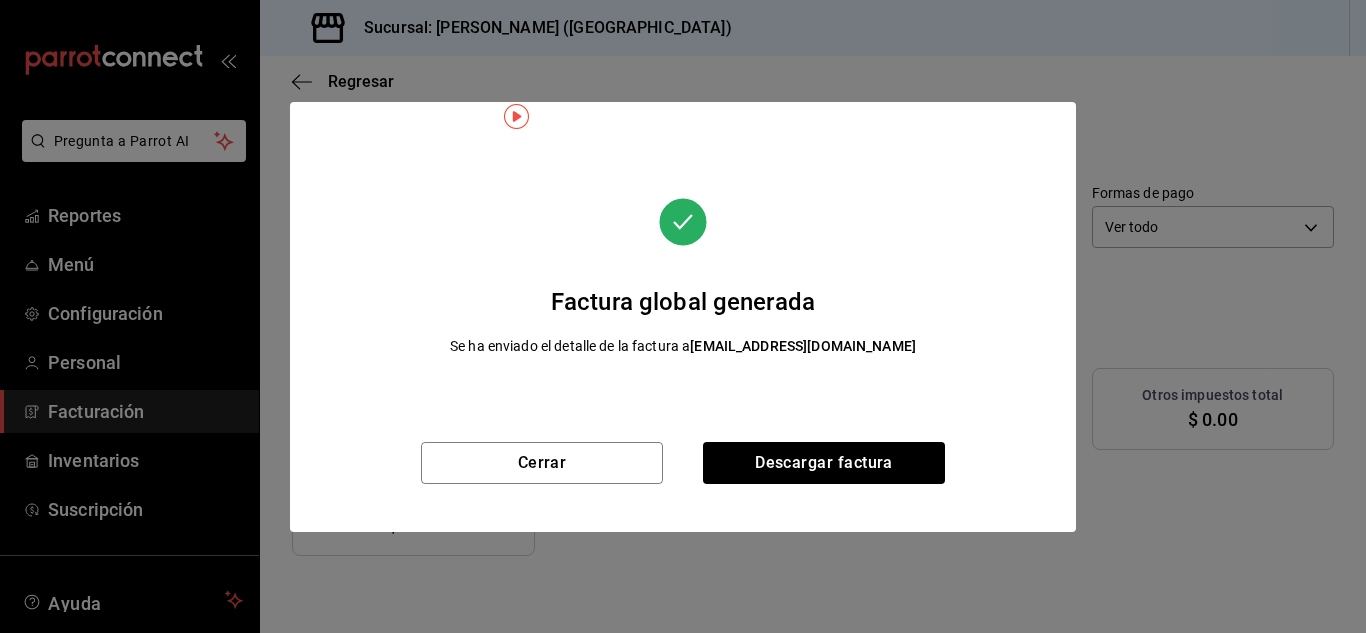 click on "Factura global generada Se ha enviado el detalle de la factura a  [EMAIL_ADDRESS][DOMAIN_NAME] Cerrar Descargar factura" at bounding box center [683, 316] 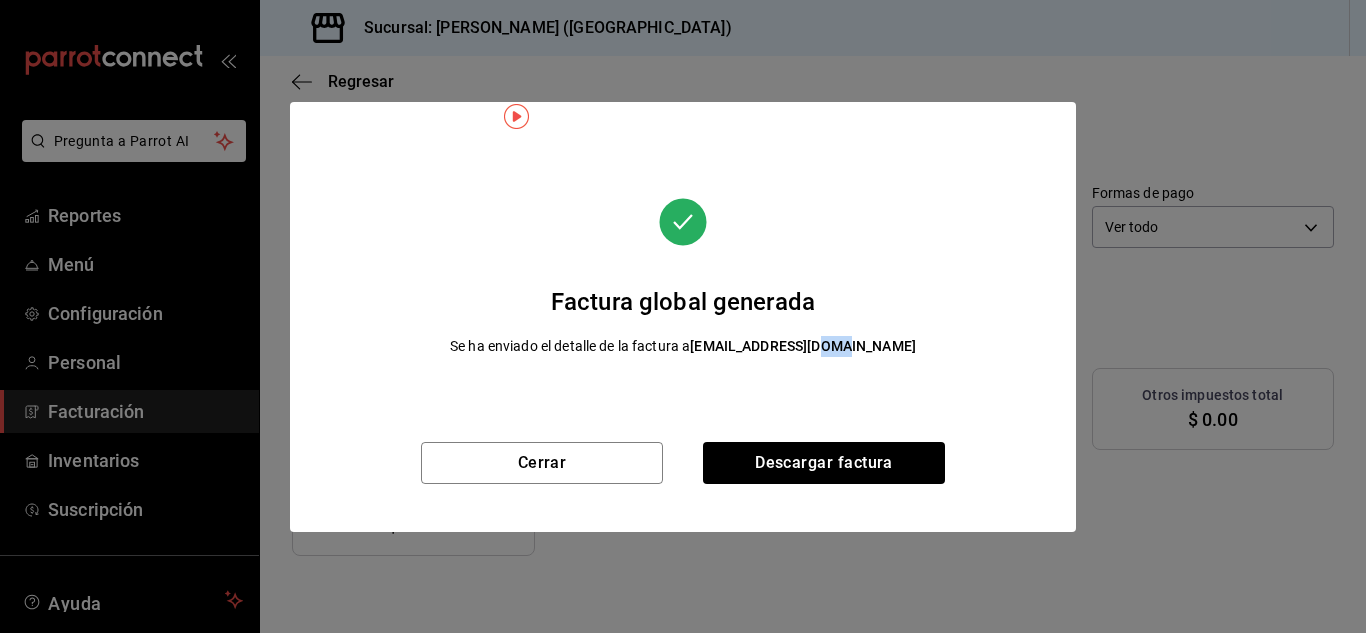click on "Factura global generada Se ha enviado el detalle de la factura a  [EMAIL_ADDRESS][DOMAIN_NAME] Cerrar Descargar factura" at bounding box center (683, 316) 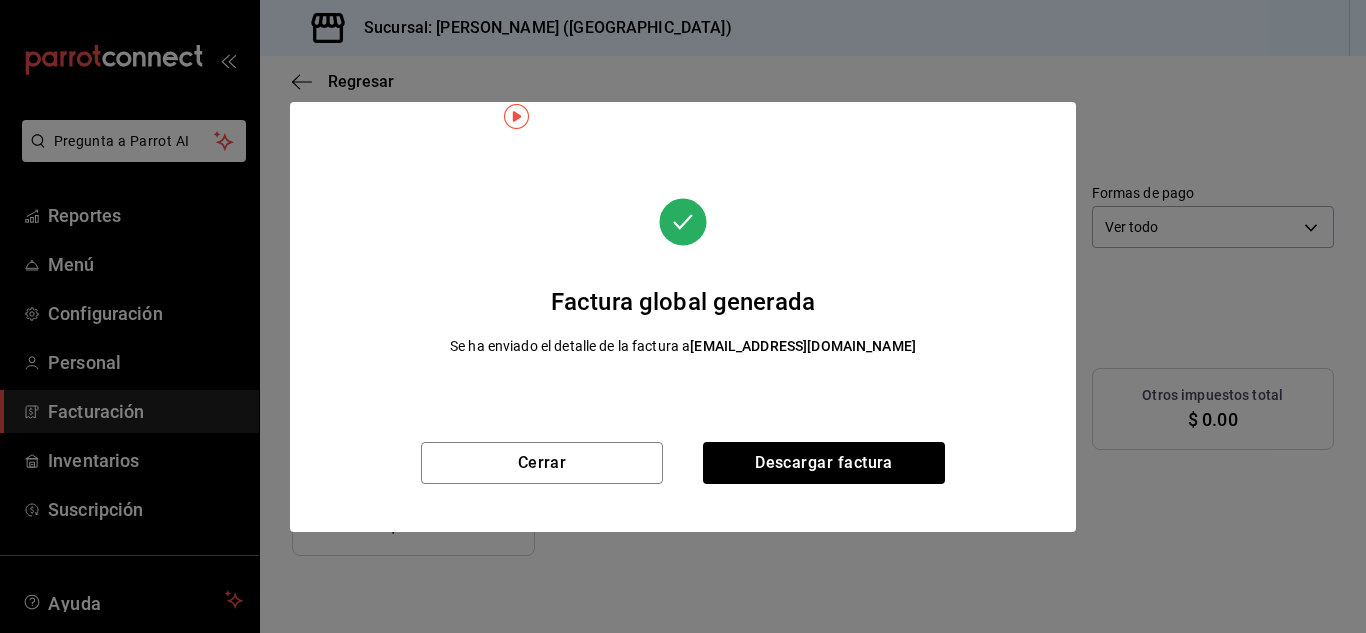 click on "Factura global generada Se ha enviado el detalle de la factura a  [EMAIL_ADDRESS][DOMAIN_NAME] Cerrar Descargar factura" at bounding box center (683, 316) 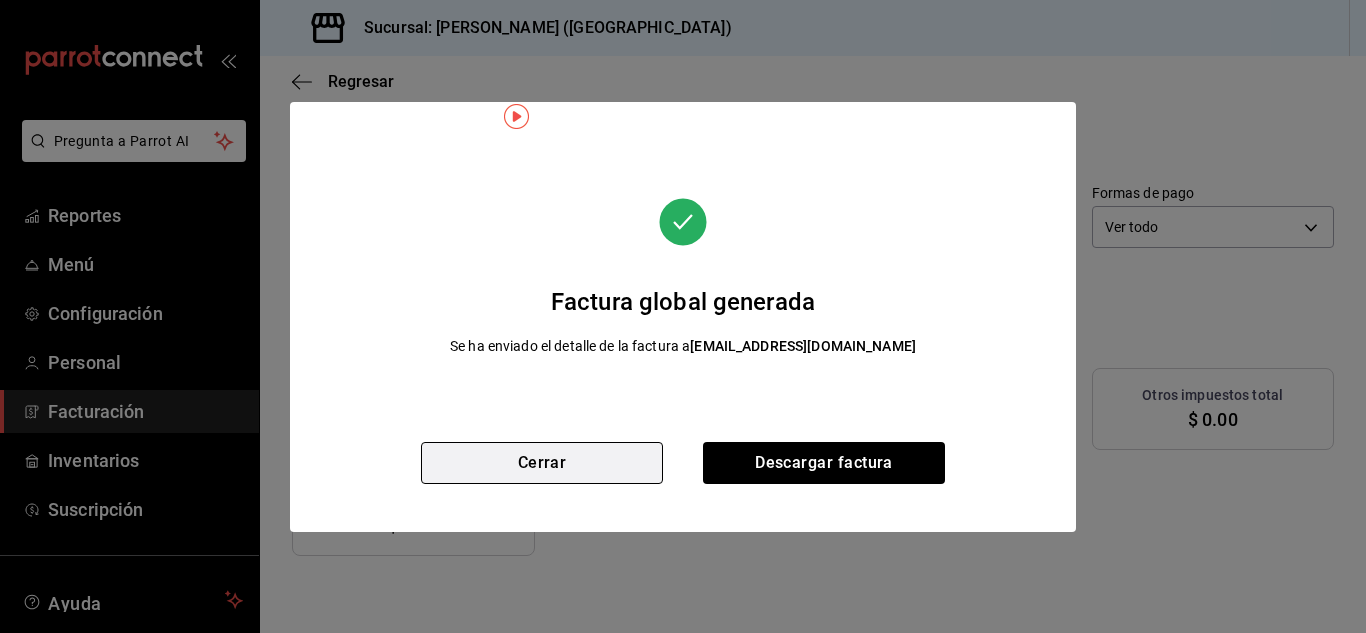 click on "Cerrar" at bounding box center (542, 463) 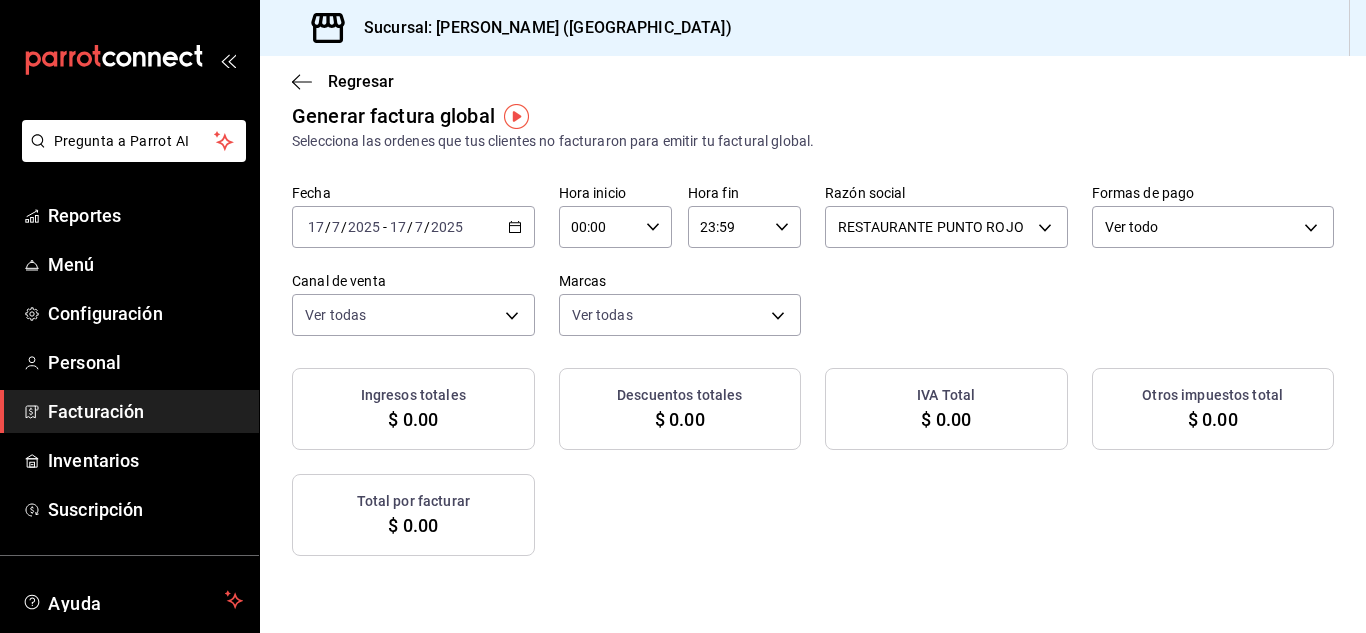 click on "[DATE] [DATE] - [DATE] [DATE]" at bounding box center (413, 227) 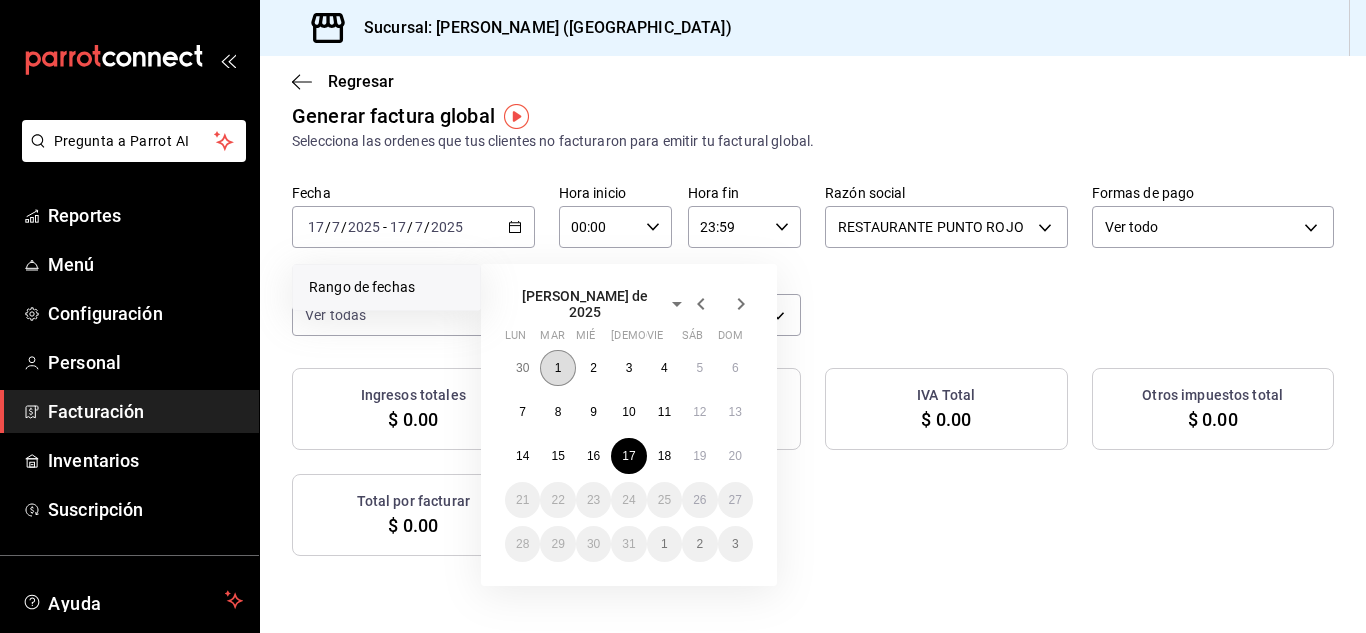click on "1" at bounding box center [557, 368] 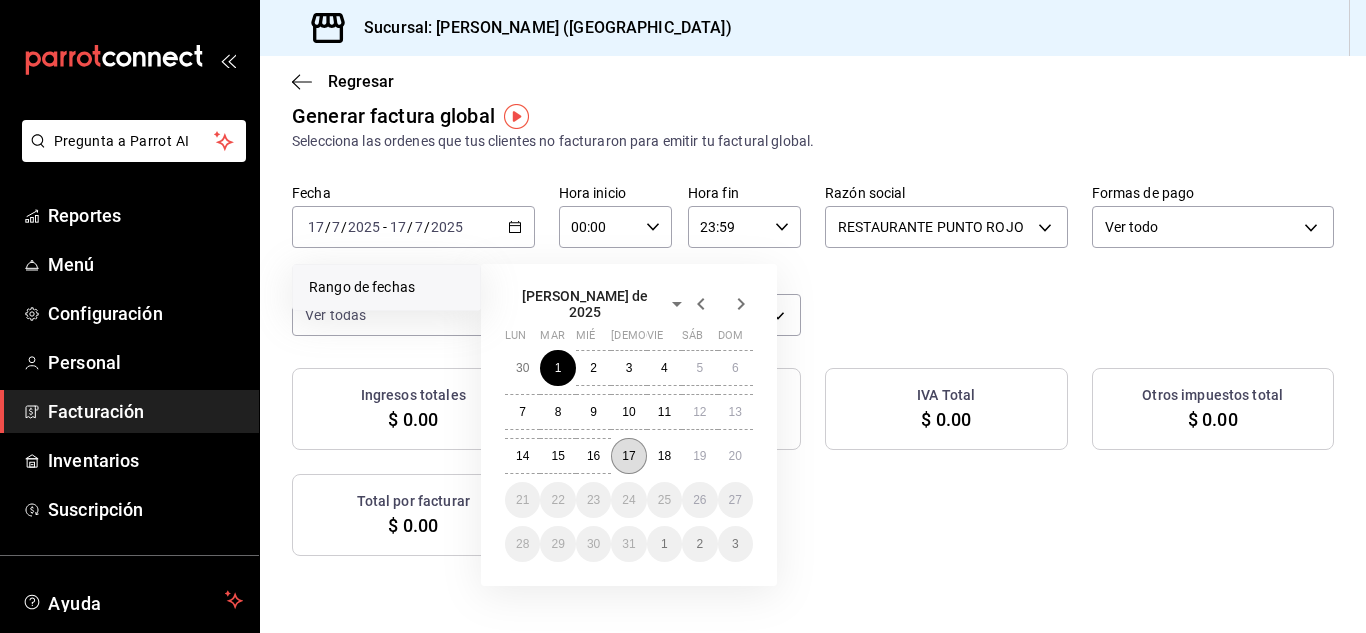 click on "17" at bounding box center (628, 456) 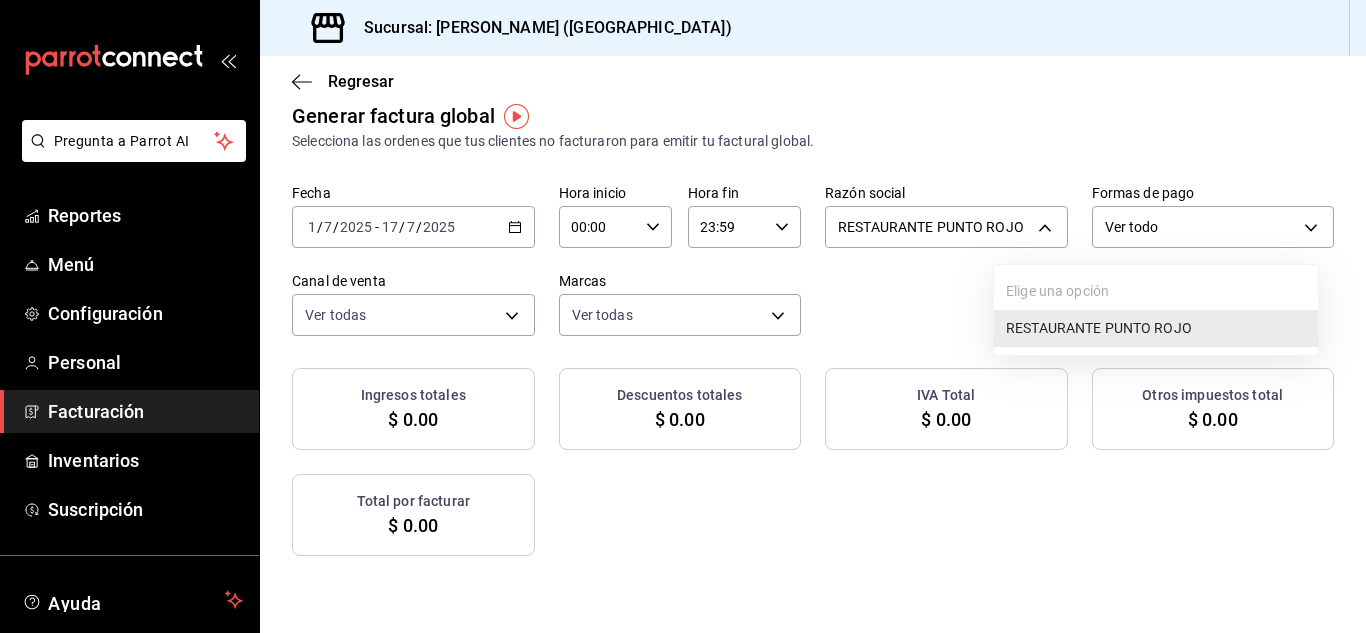 drag, startPoint x: 1275, startPoint y: 225, endPoint x: 1350, endPoint y: 398, distance: 188.55768 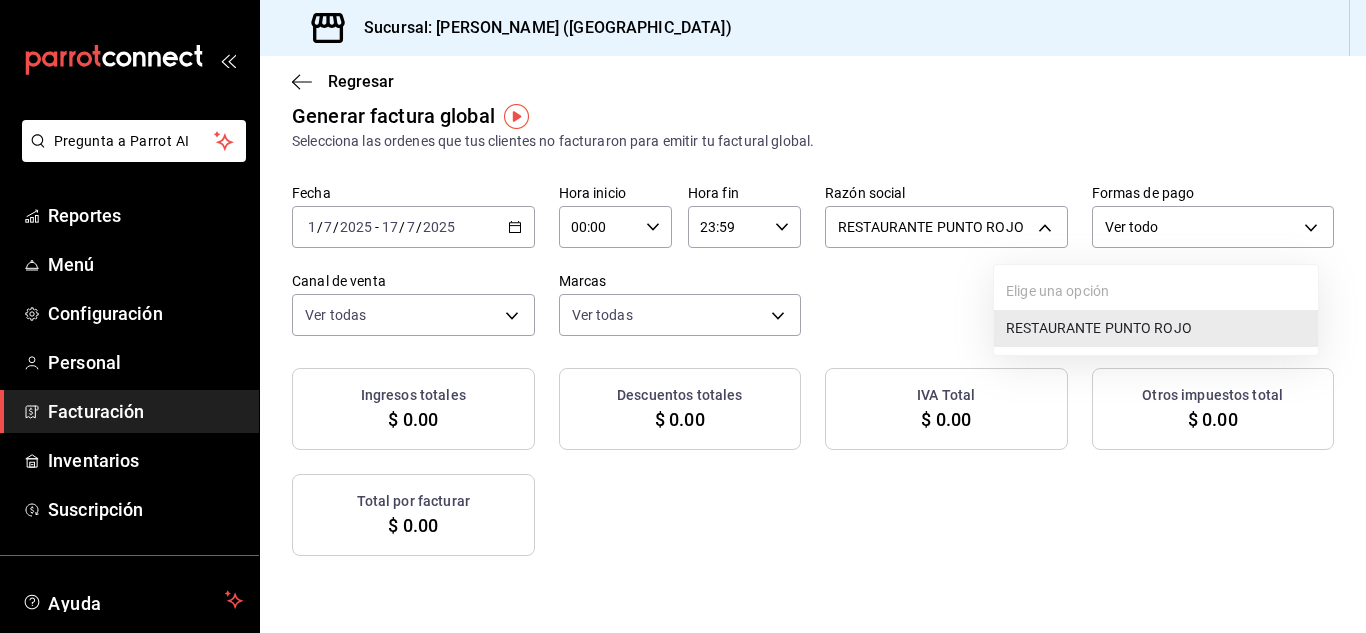 drag, startPoint x: 1361, startPoint y: 364, endPoint x: 1365, endPoint y: 441, distance: 77.10383 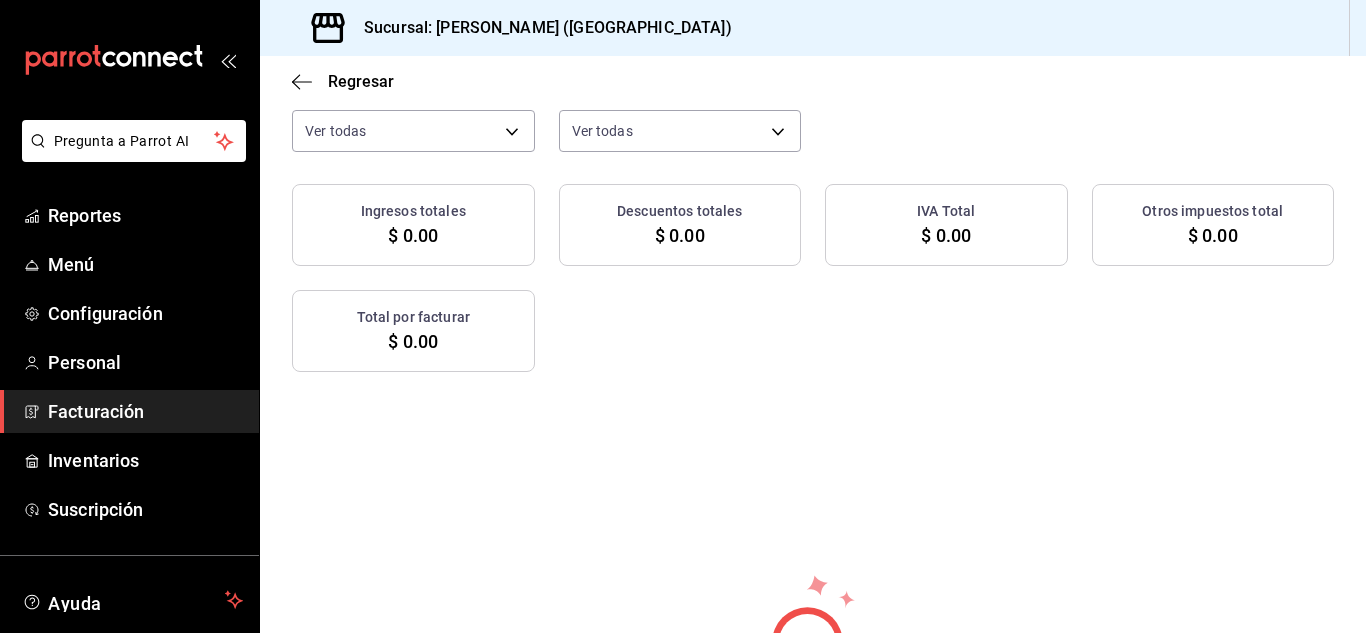 scroll, scrollTop: 0, scrollLeft: 0, axis: both 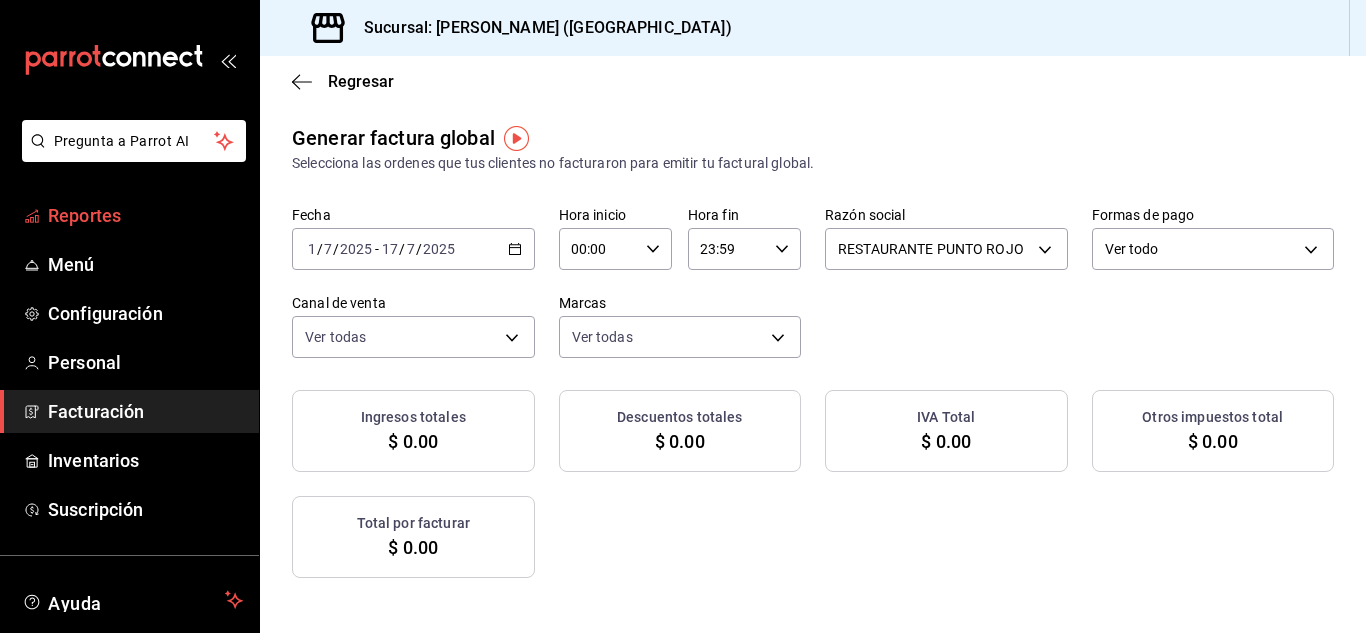 click on "Reportes" at bounding box center (145, 215) 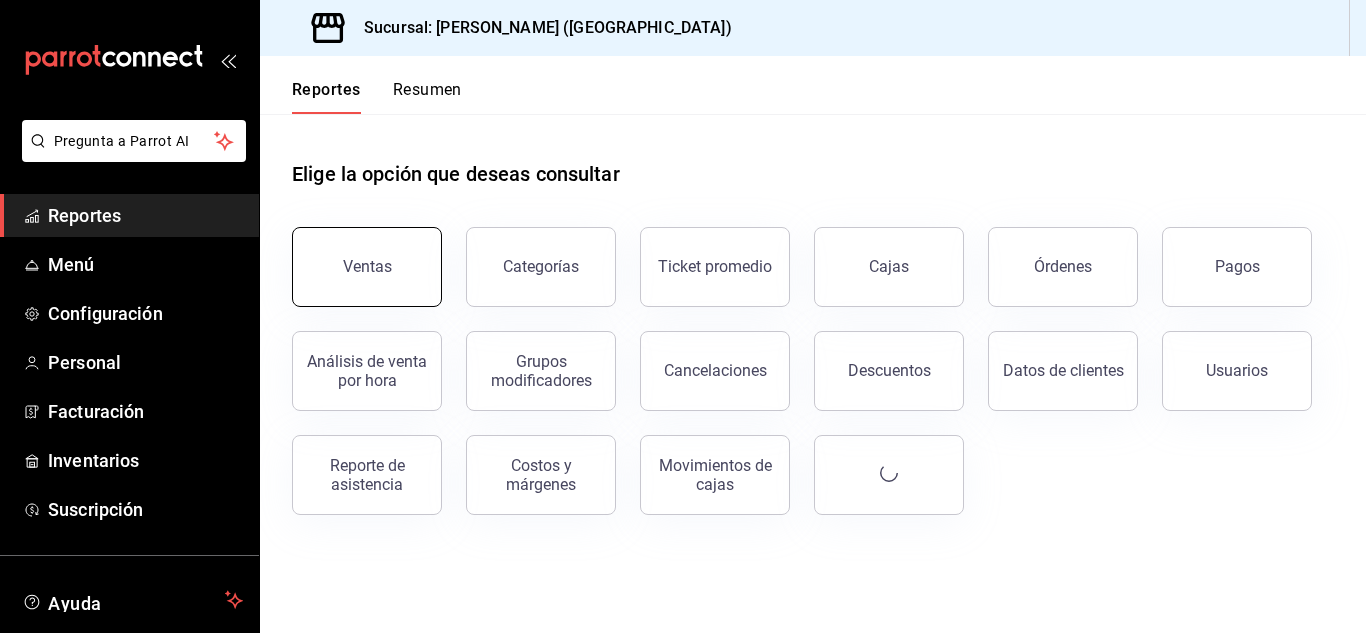 click on "Ventas" at bounding box center [367, 267] 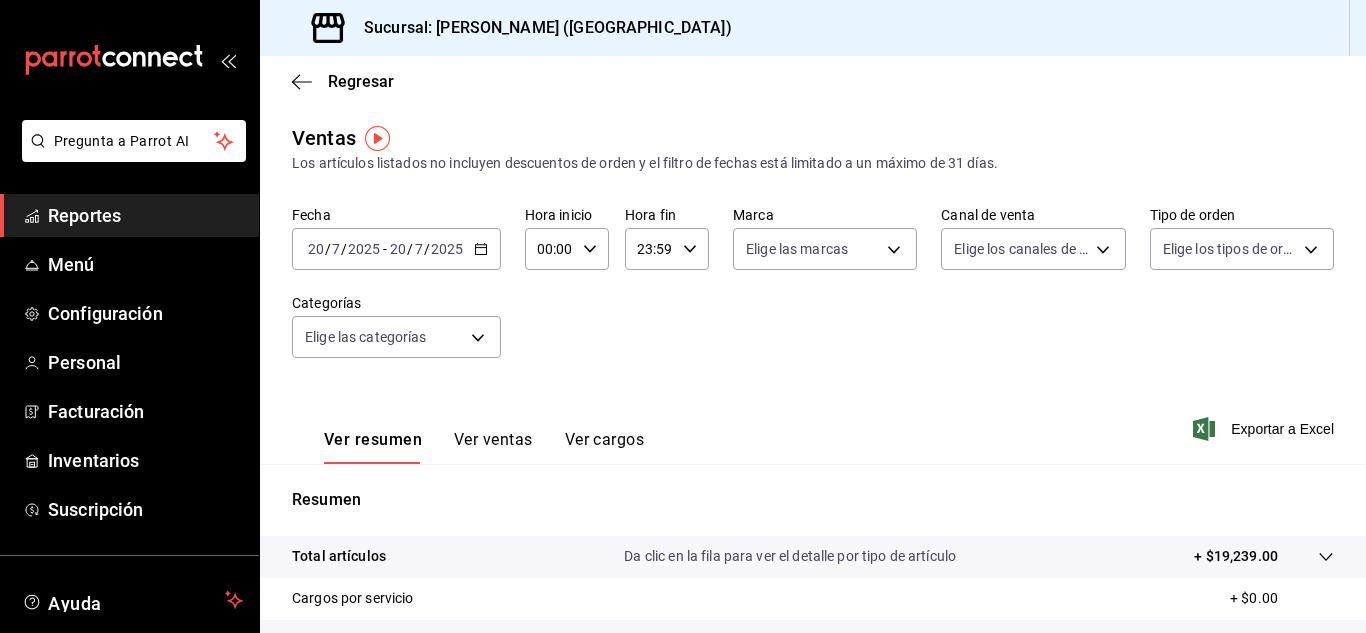 click on "Fecha [DATE] [DATE] - [DATE] [DATE] Hora inicio 00:00 Hora inicio Hora fin 23:59 Hora fin Marca Elige las marcas Canal de venta Elige los [PERSON_NAME] de venta Tipo de orden Elige los tipos de orden Categorías Elige las categorías" at bounding box center [813, 294] 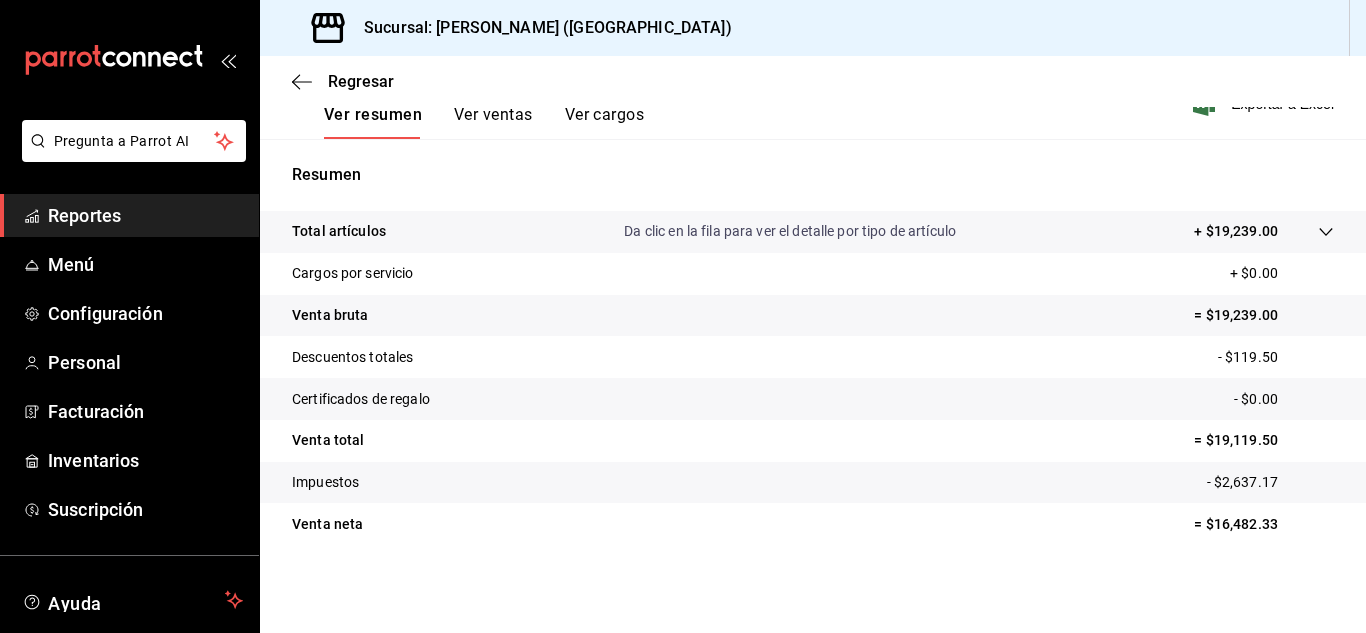 scroll, scrollTop: 279, scrollLeft: 0, axis: vertical 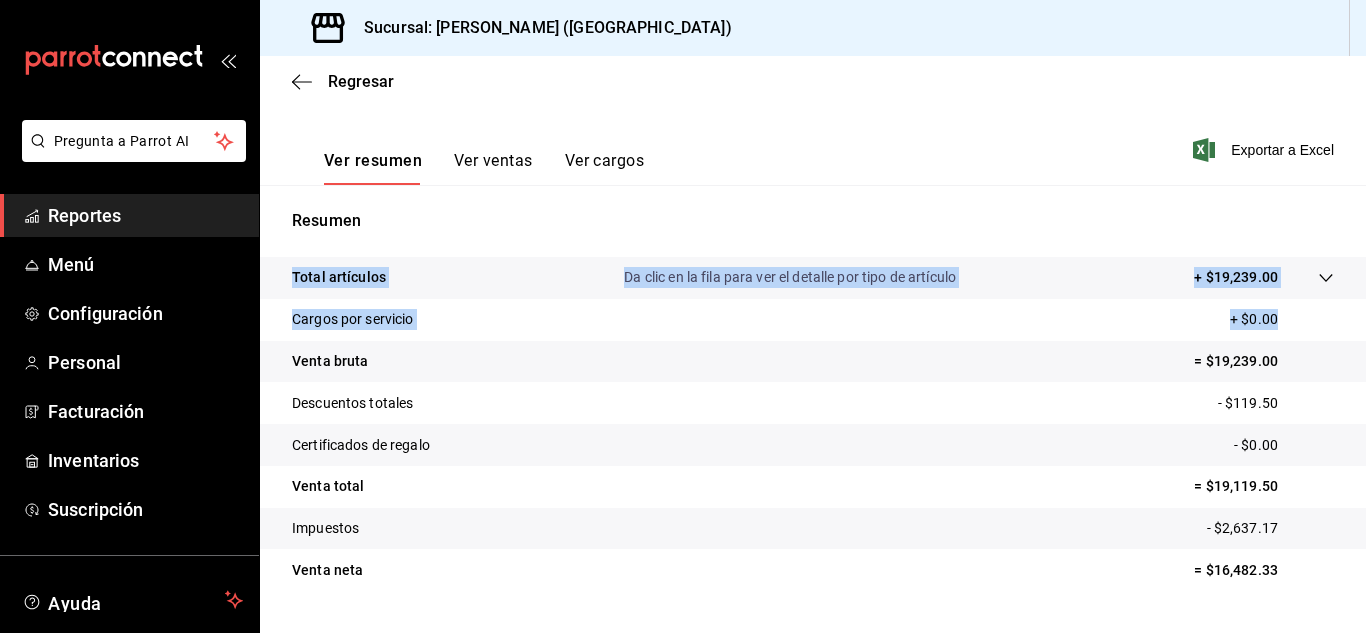 drag, startPoint x: 1348, startPoint y: 335, endPoint x: 1364, endPoint y: 216, distance: 120.070816 